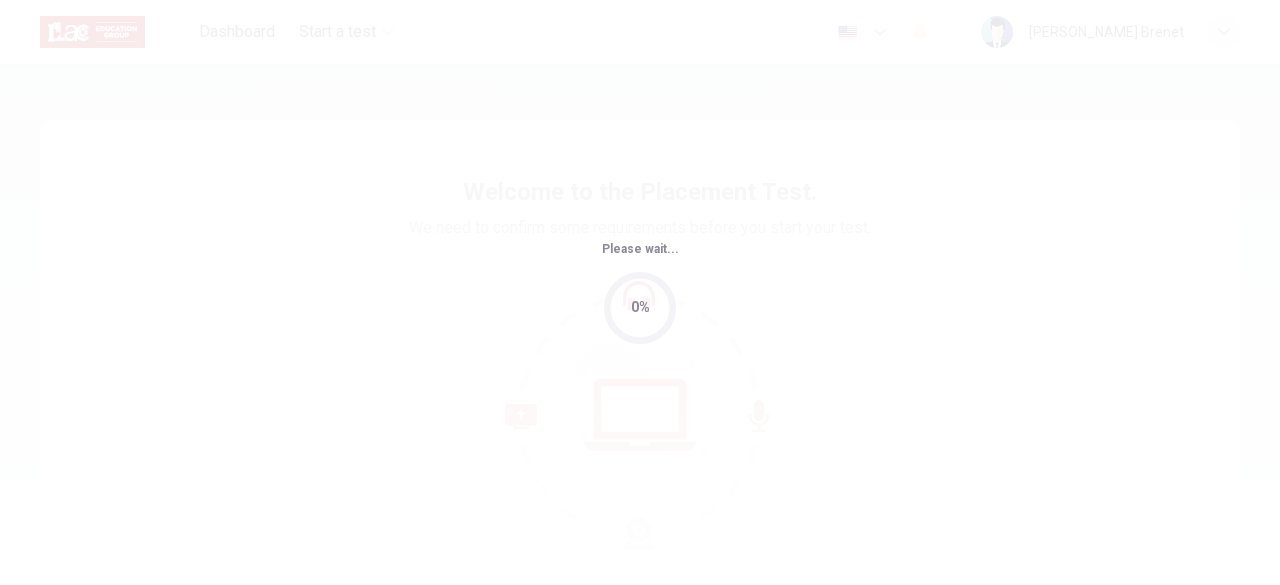 scroll, scrollTop: 0, scrollLeft: 0, axis: both 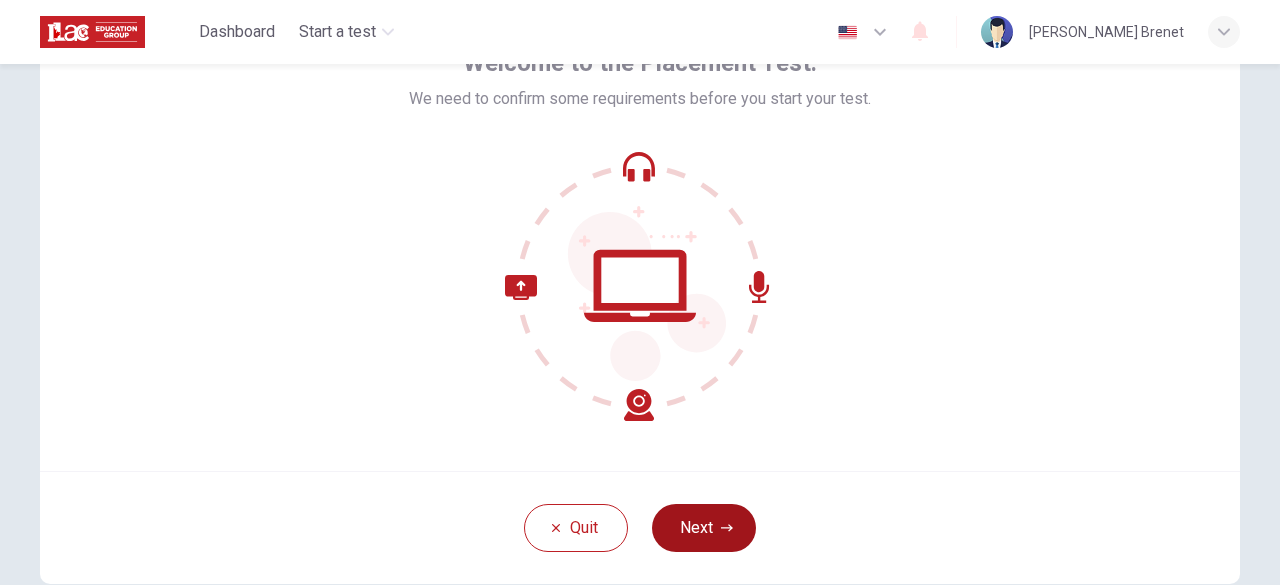 click on "Next" at bounding box center (704, 528) 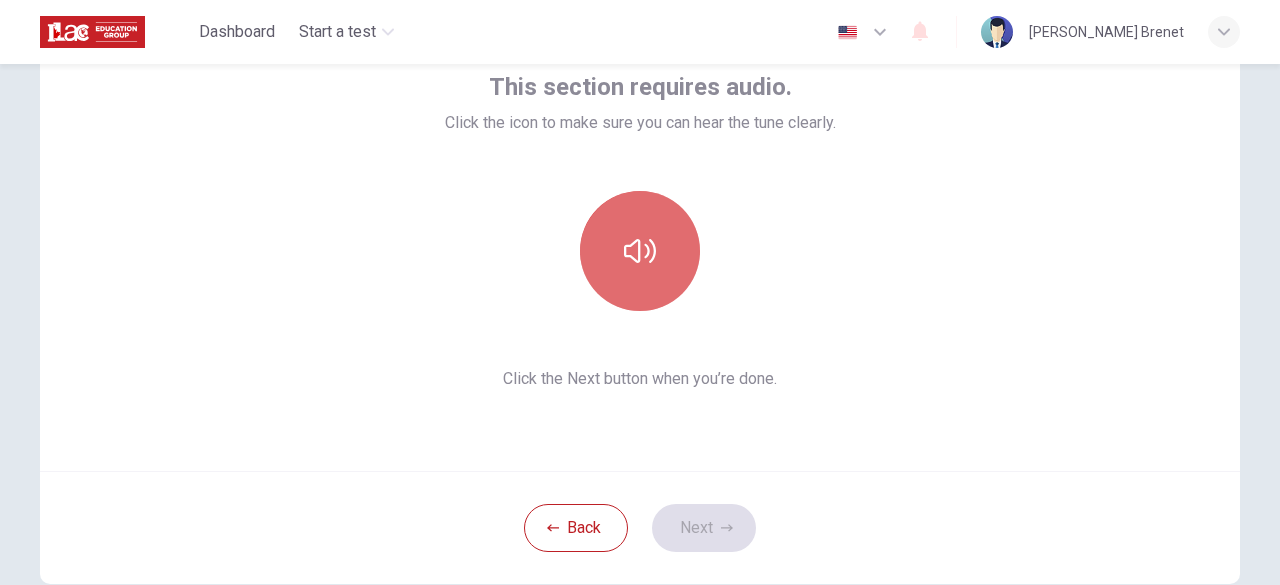 click at bounding box center (640, 251) 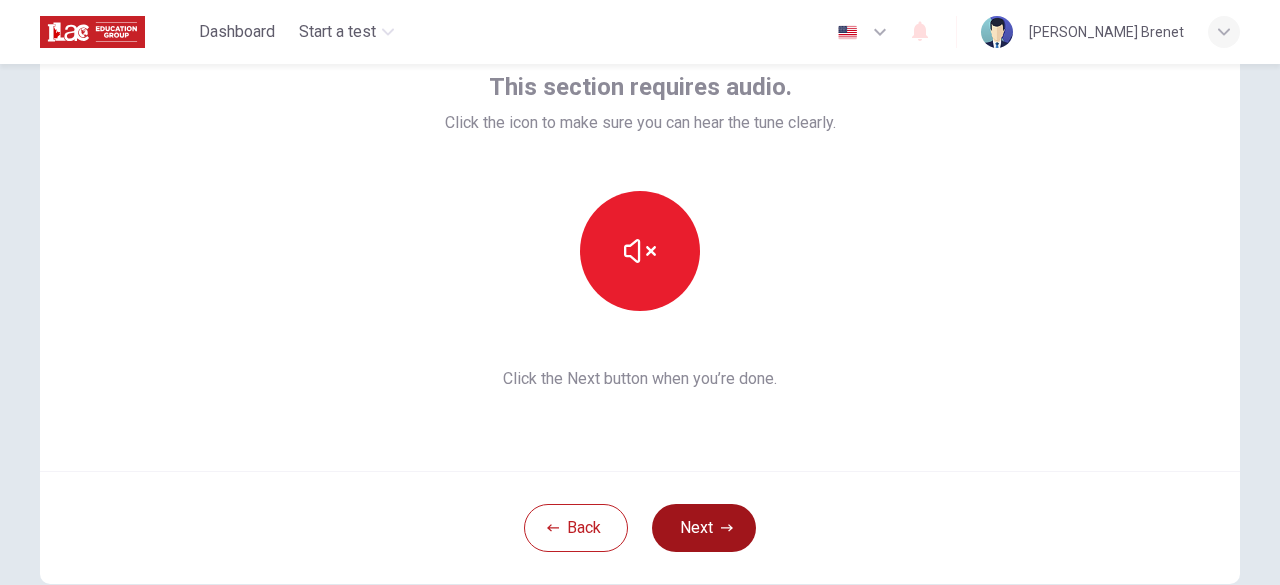 click on "Next" at bounding box center [704, 528] 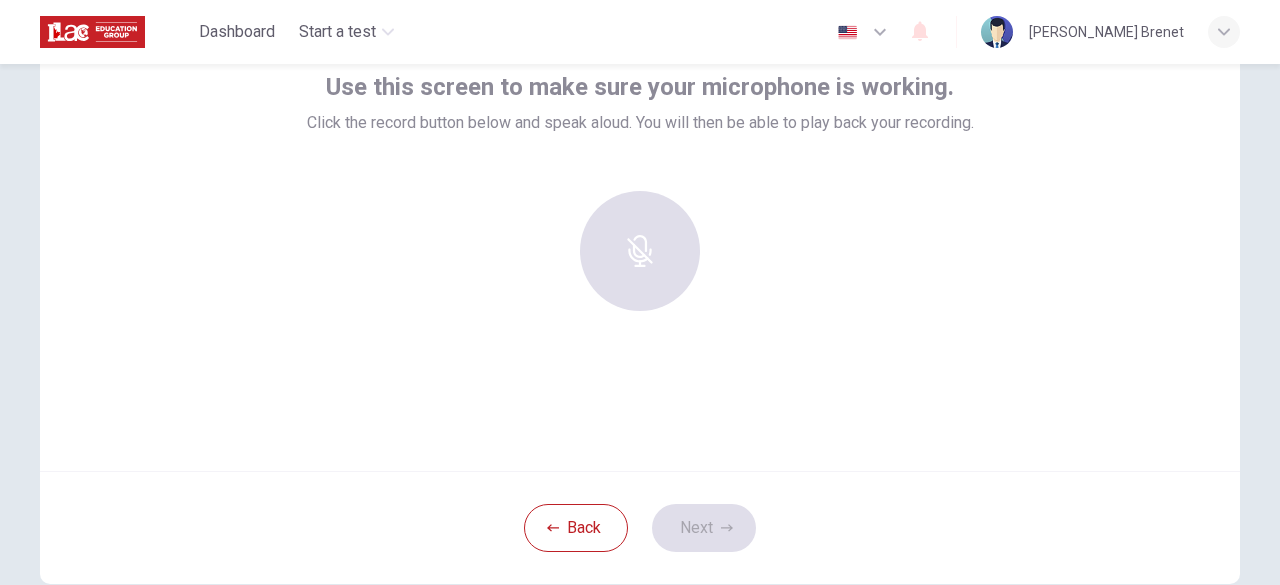 click at bounding box center [640, 251] 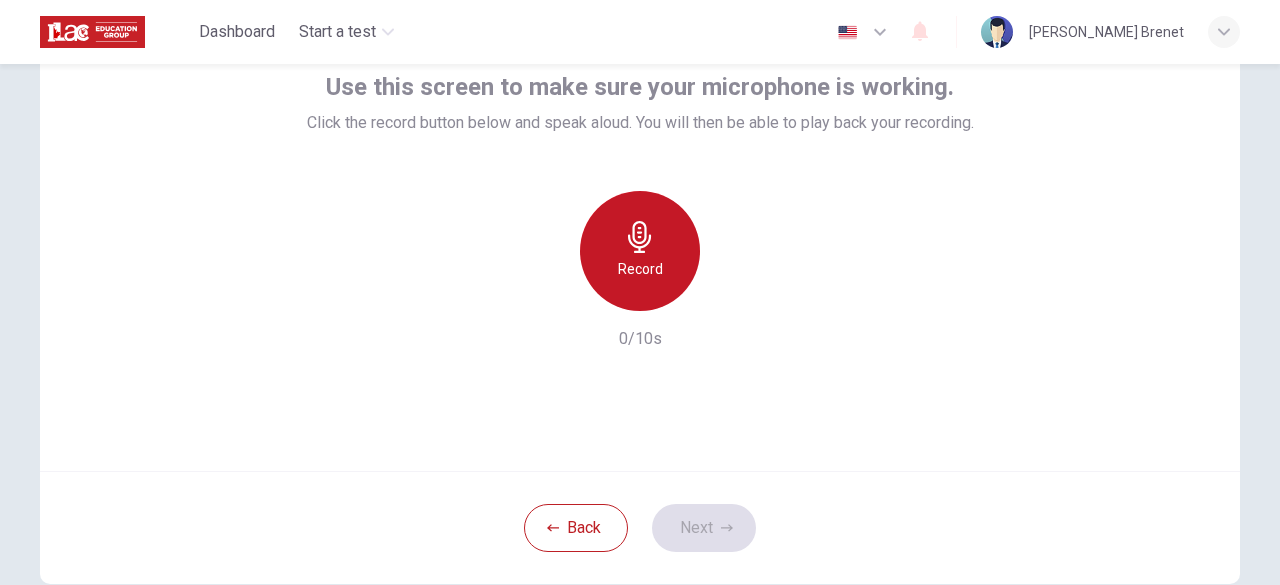 click on "Record" at bounding box center [640, 269] 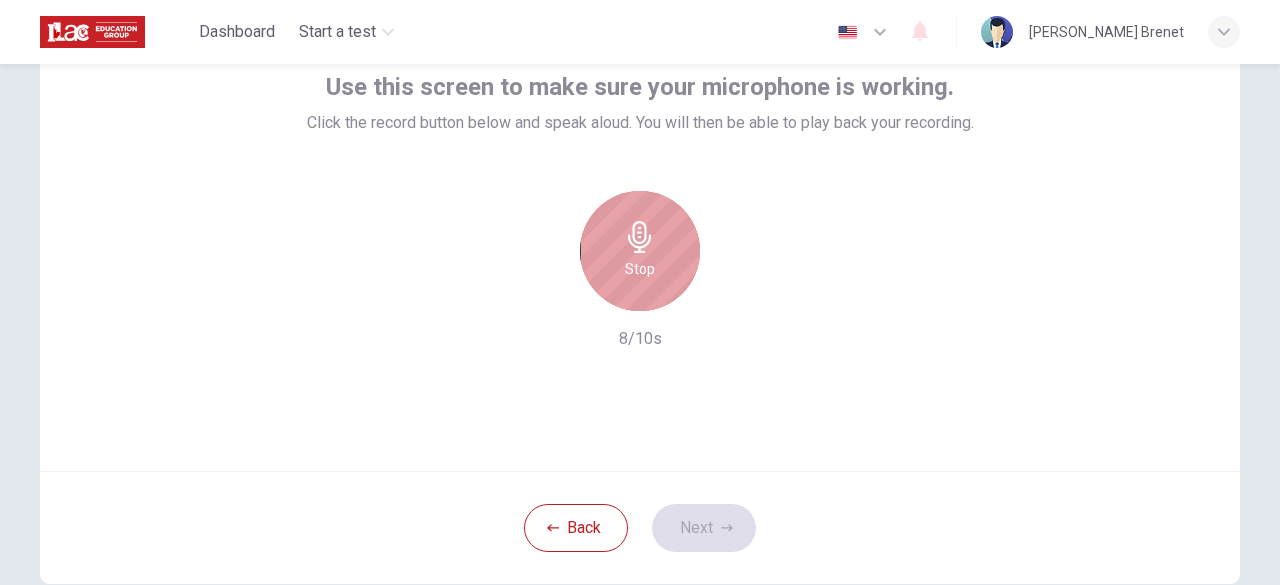 click on "Stop" at bounding box center (640, 269) 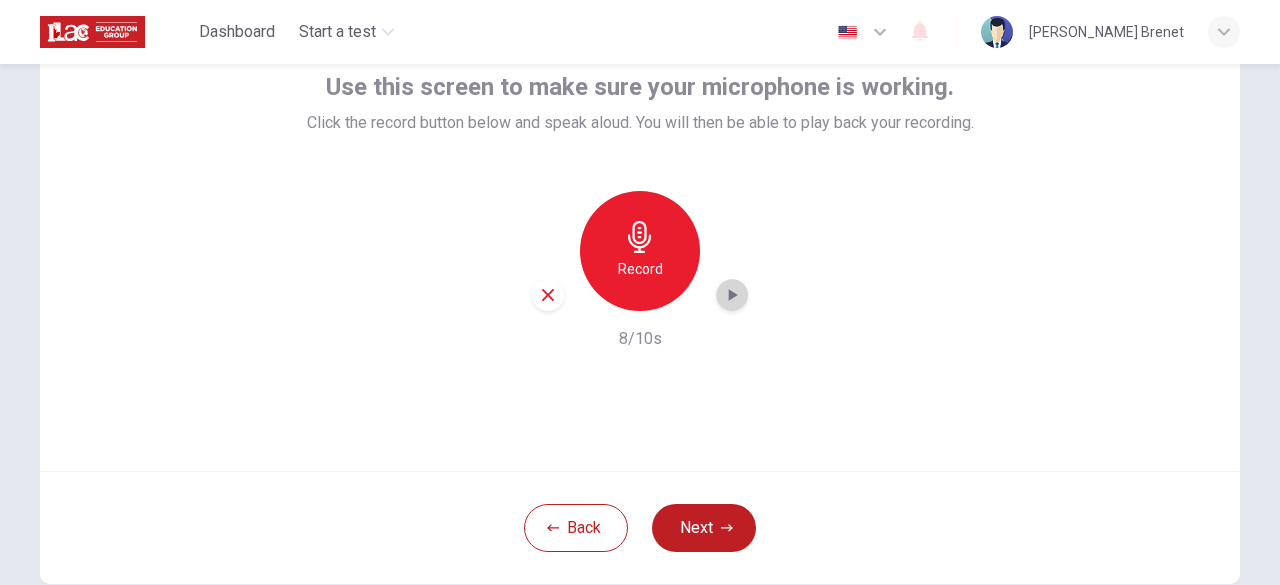 click at bounding box center (732, 295) 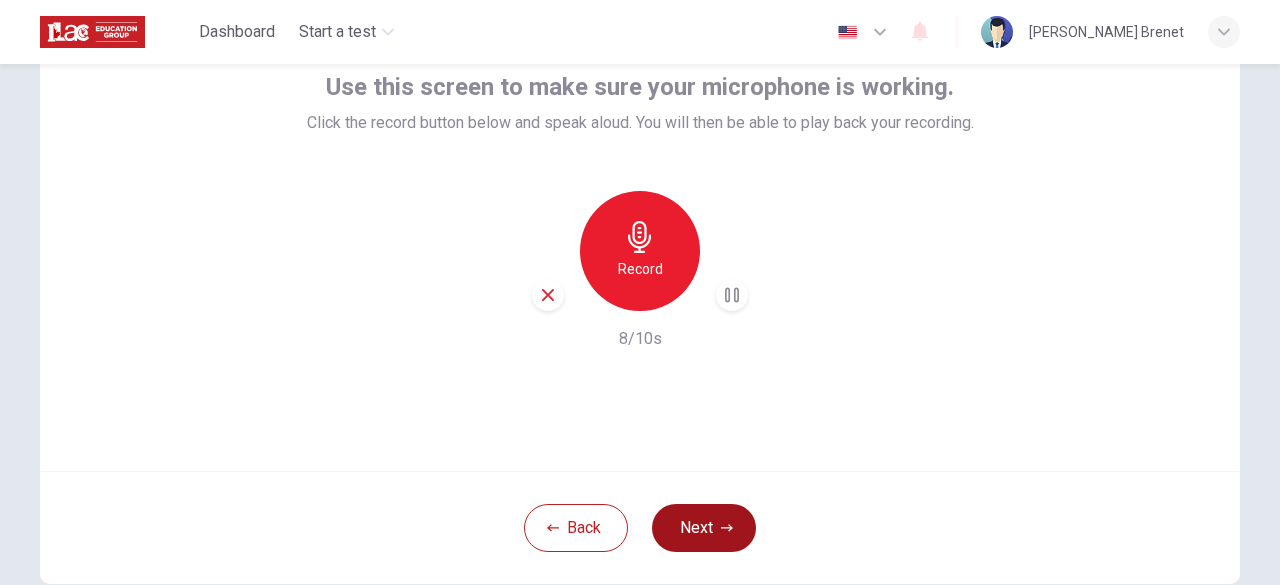 click on "Next" at bounding box center (704, 528) 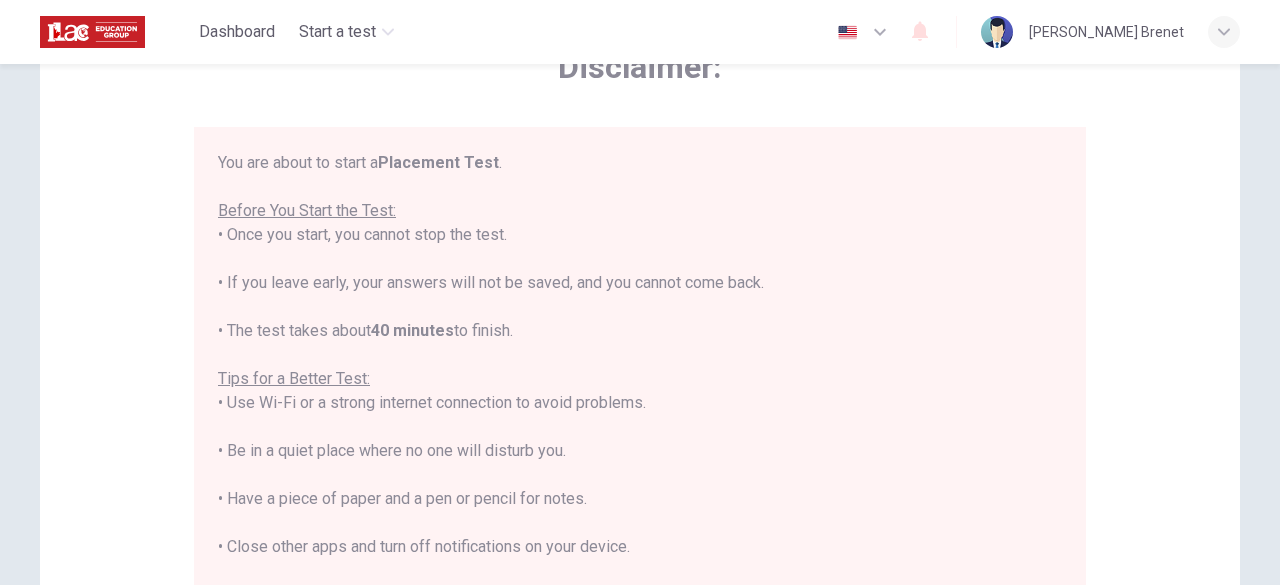 scroll, scrollTop: 526, scrollLeft: 0, axis: vertical 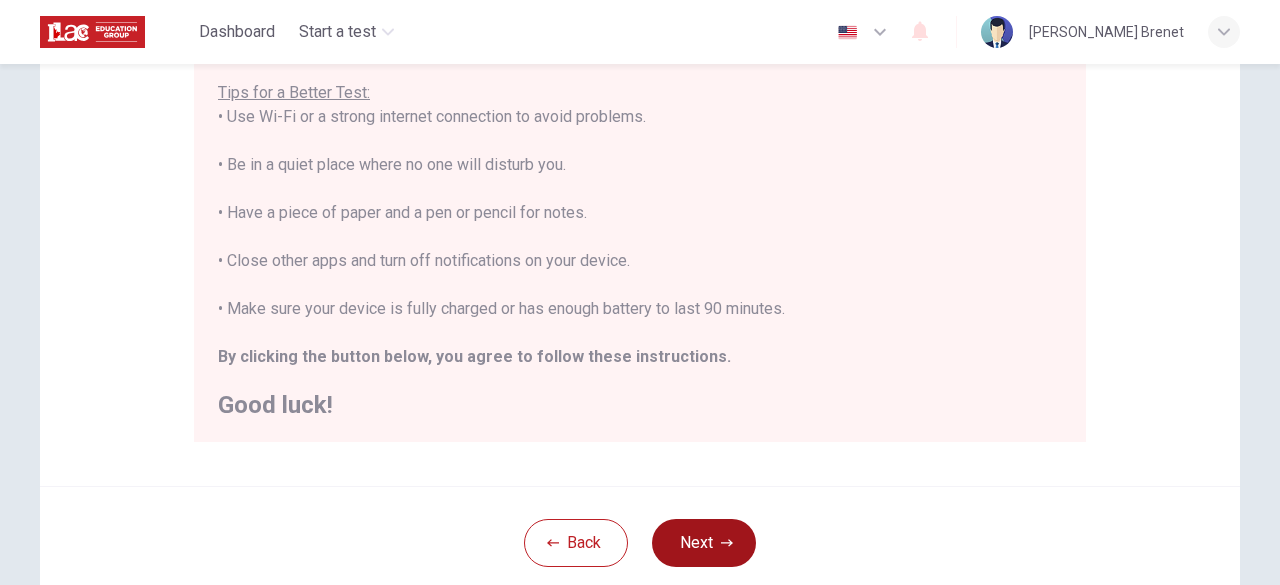 click on "Next" at bounding box center [704, 543] 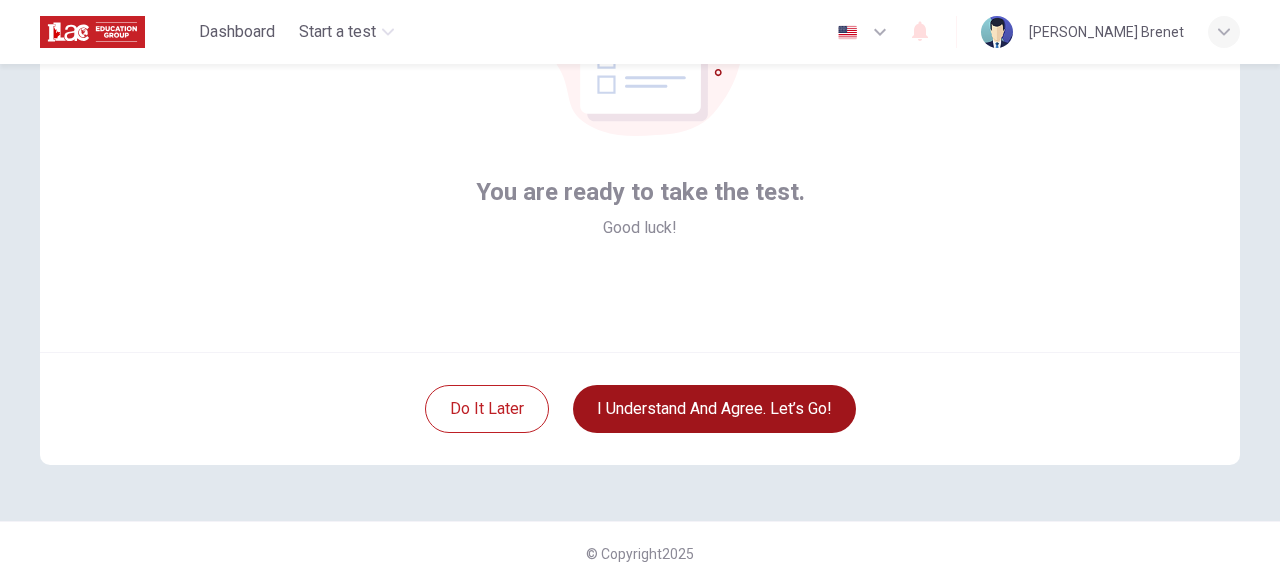 scroll, scrollTop: 247, scrollLeft: 0, axis: vertical 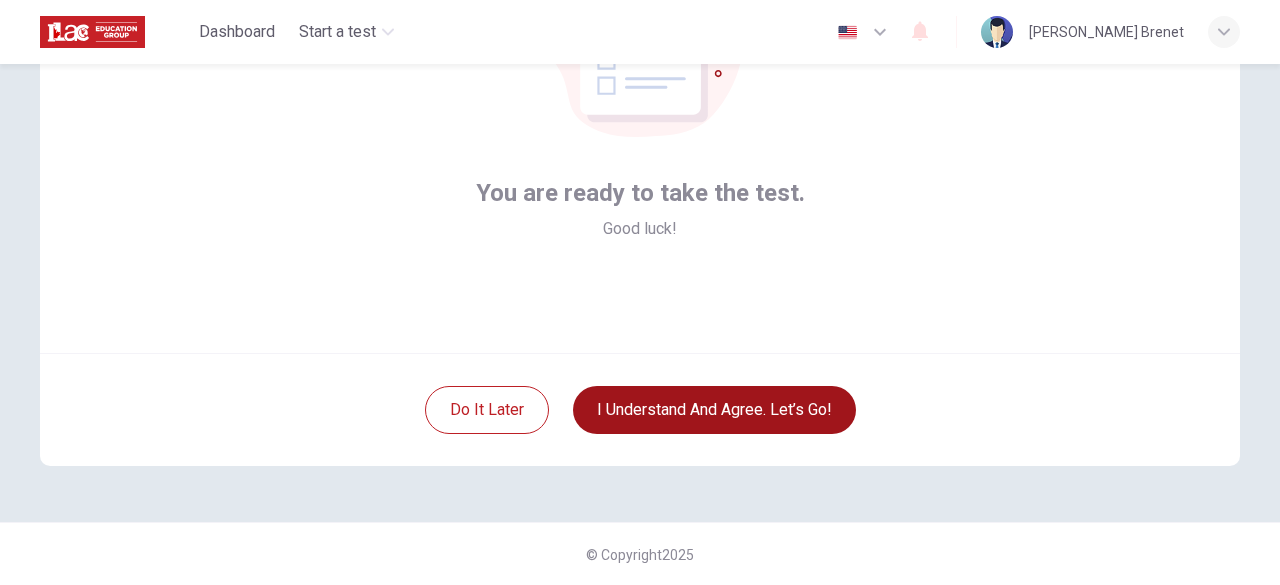 click on "I understand and agree. Let’s go!" at bounding box center [714, 410] 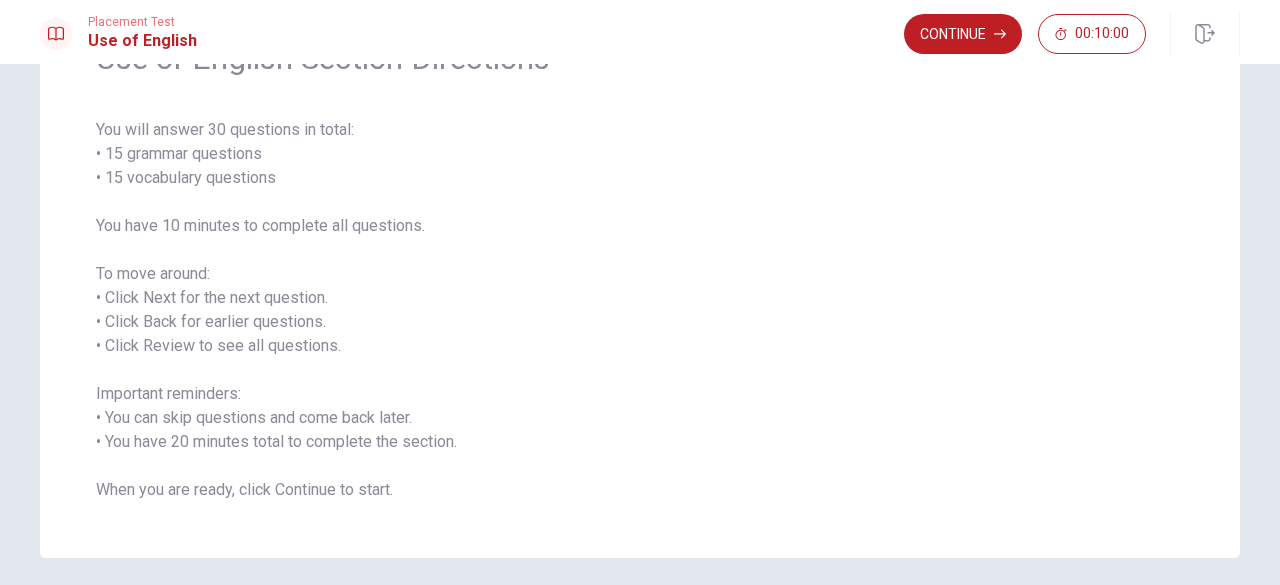scroll, scrollTop: 74, scrollLeft: 0, axis: vertical 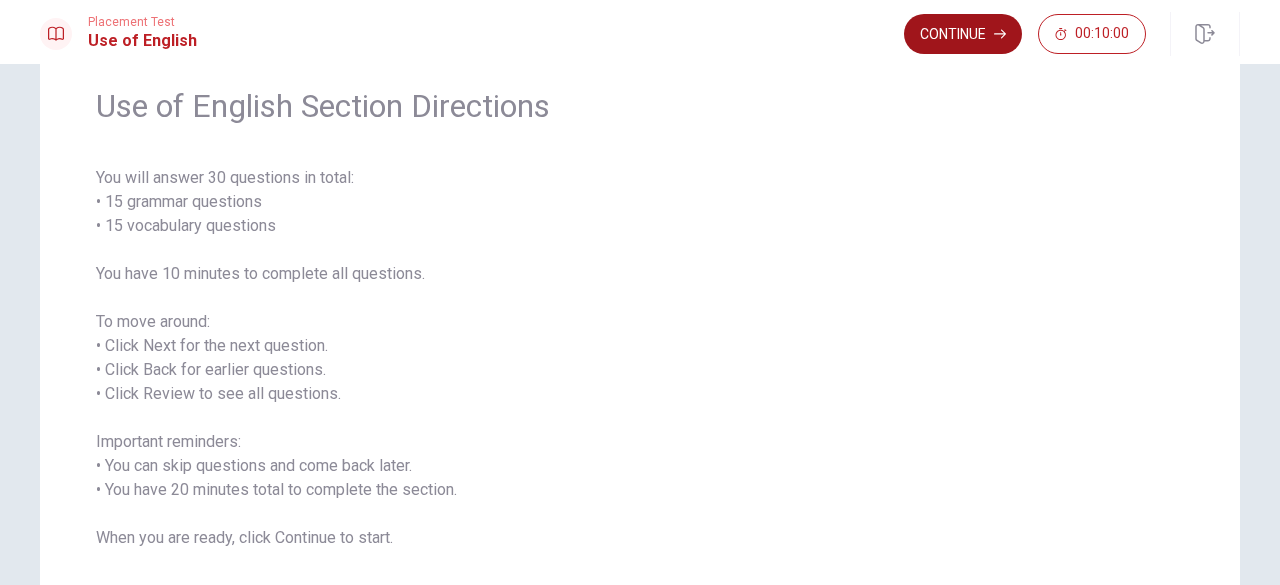 click on "Continue" at bounding box center [963, 34] 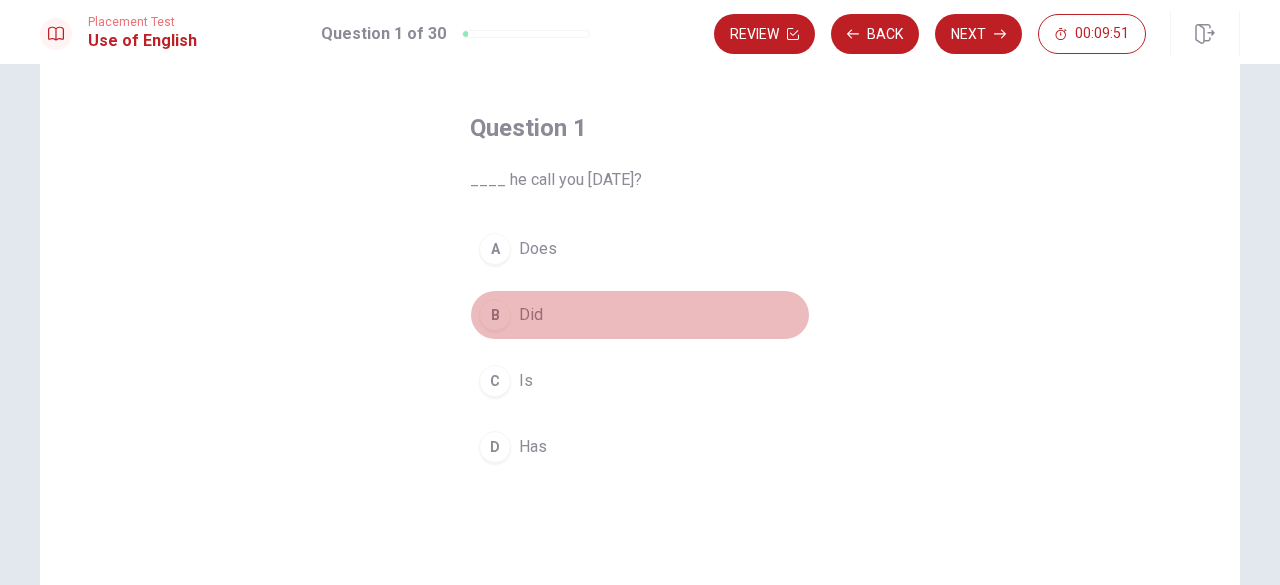 click on "Did" at bounding box center [531, 315] 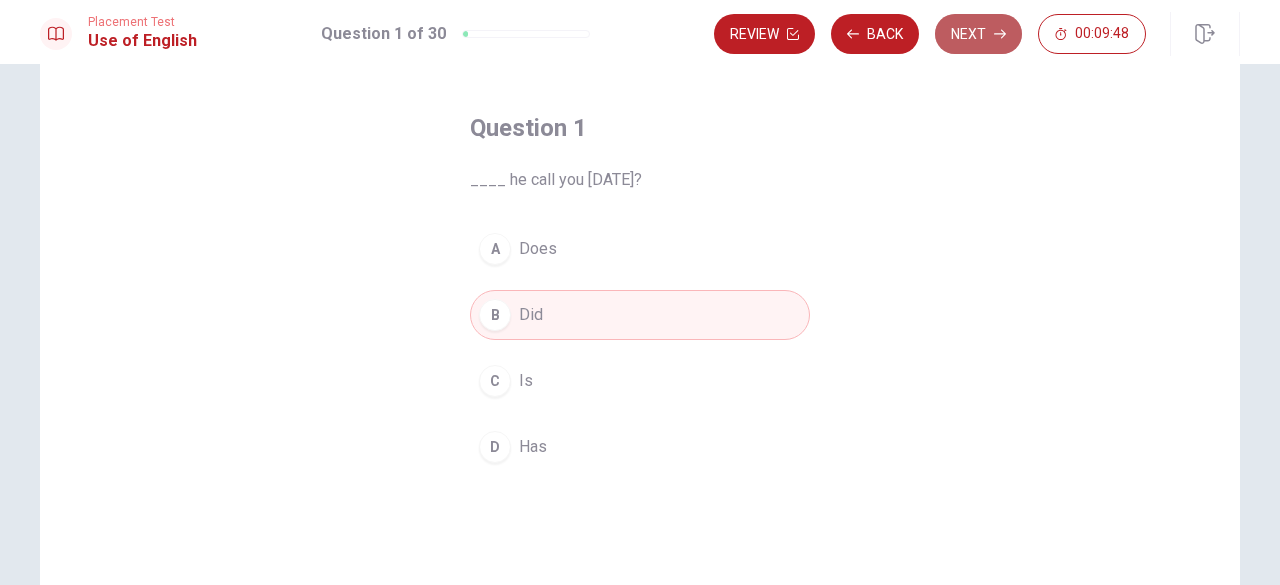 click on "Next" at bounding box center [978, 34] 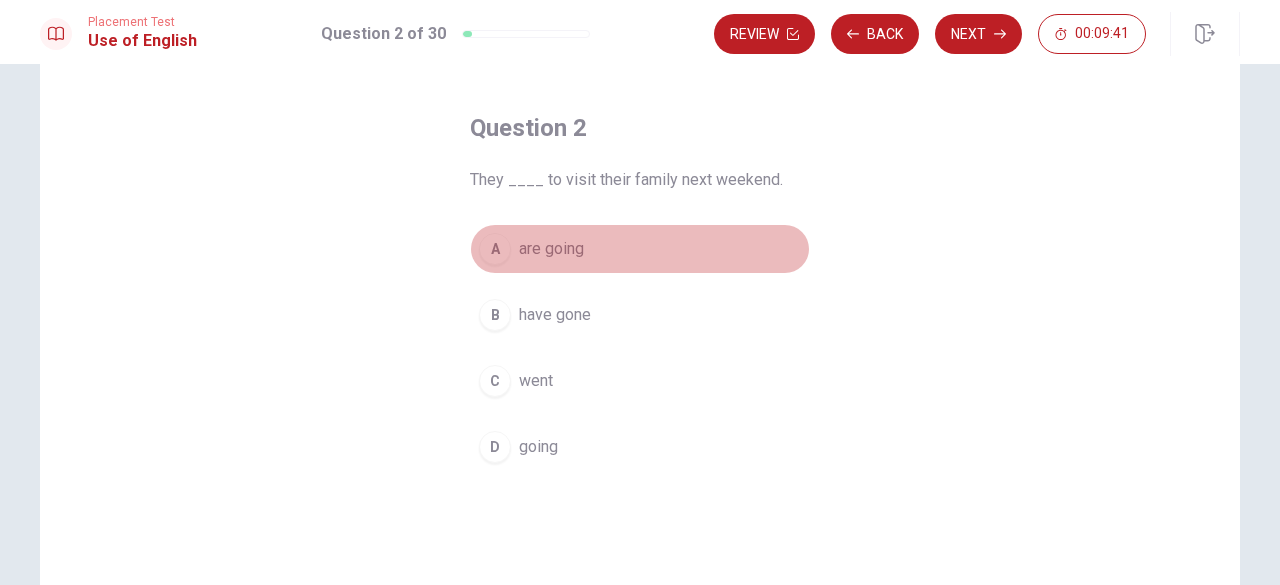 click on "A are going" at bounding box center (640, 249) 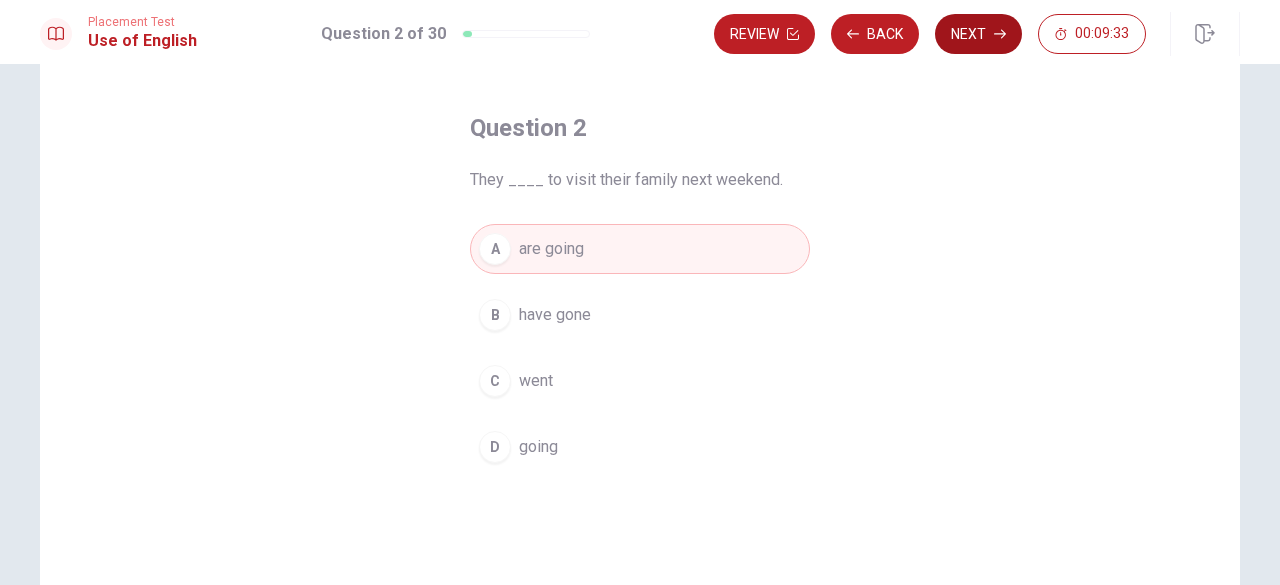click on "Next" at bounding box center [978, 34] 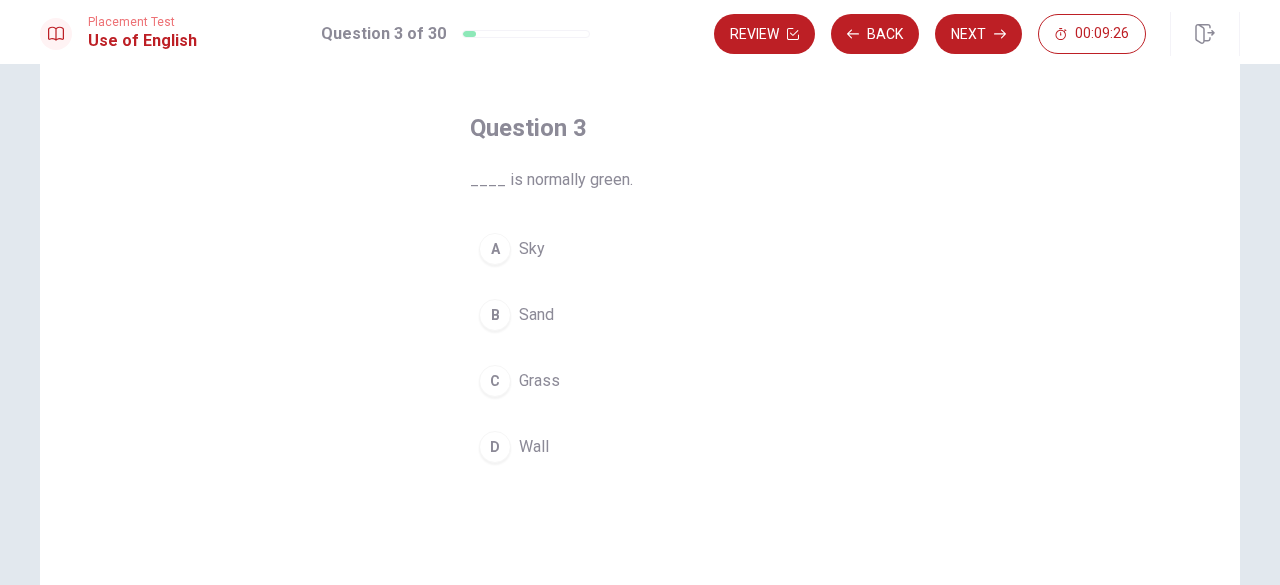 click on "Grass" at bounding box center [539, 381] 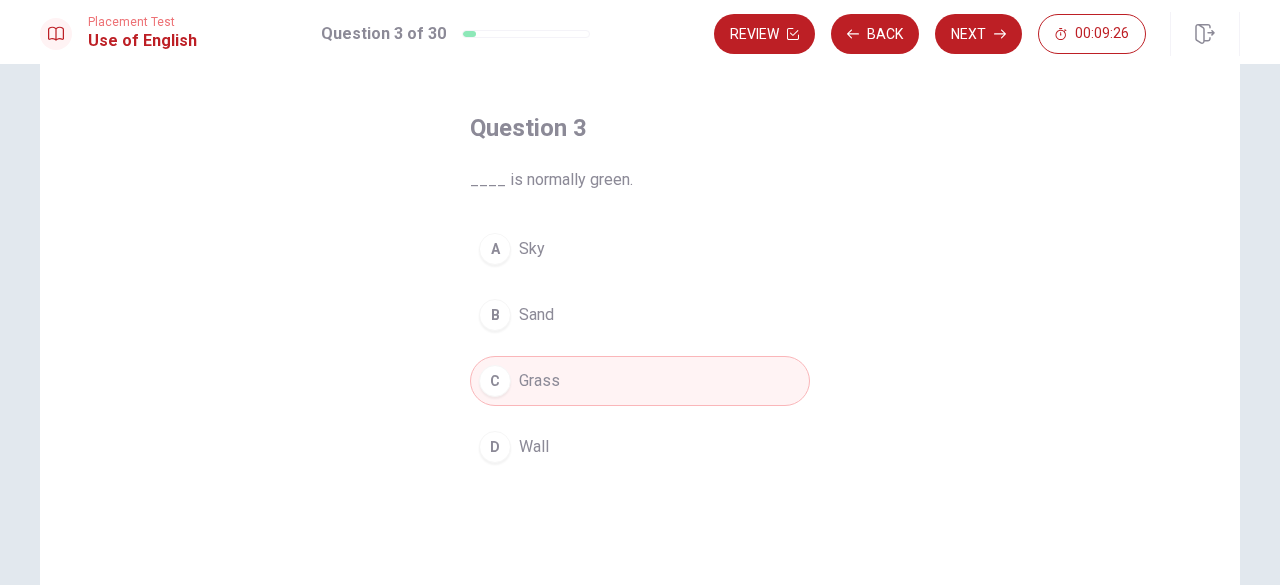 click on "C Grass" at bounding box center (640, 381) 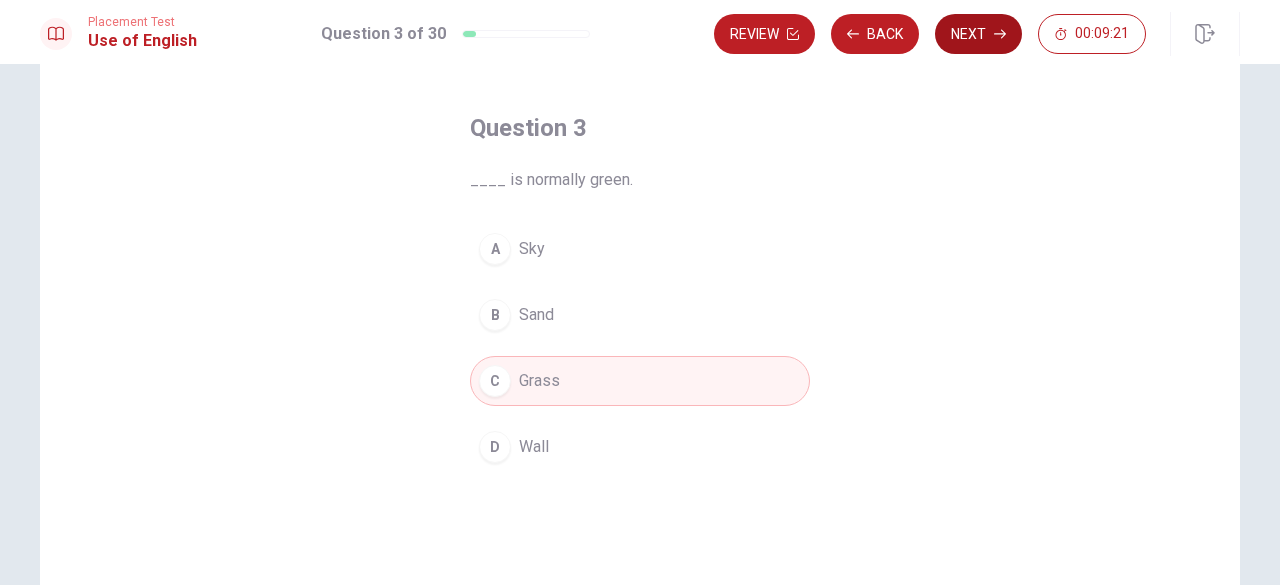 click on "Next" at bounding box center (978, 34) 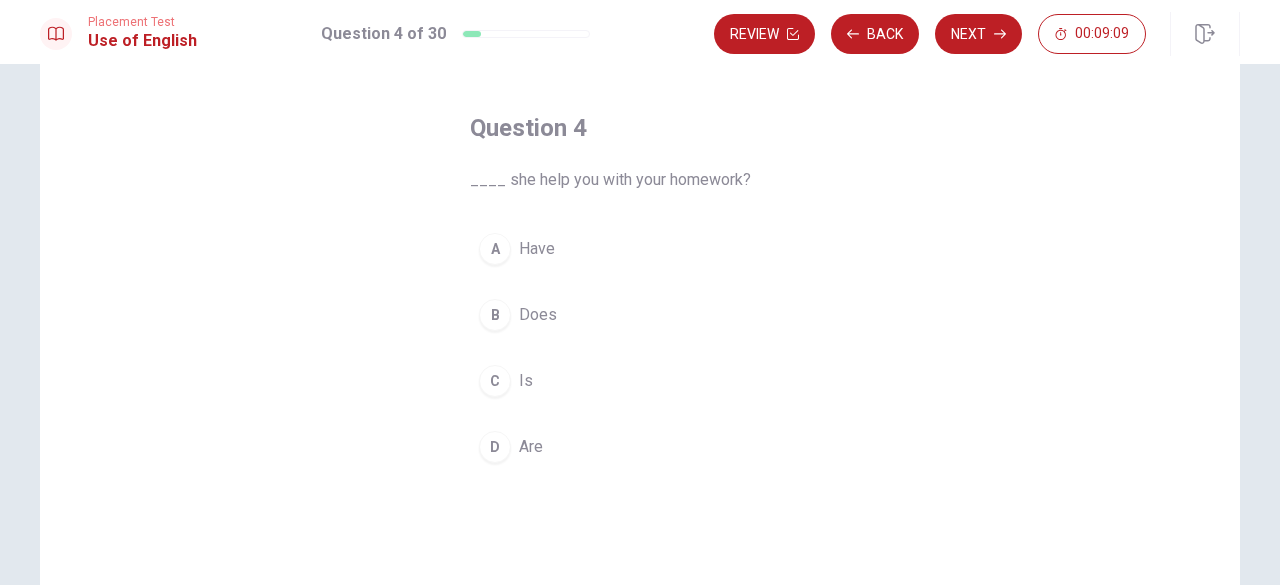 click on "C Is" at bounding box center (640, 381) 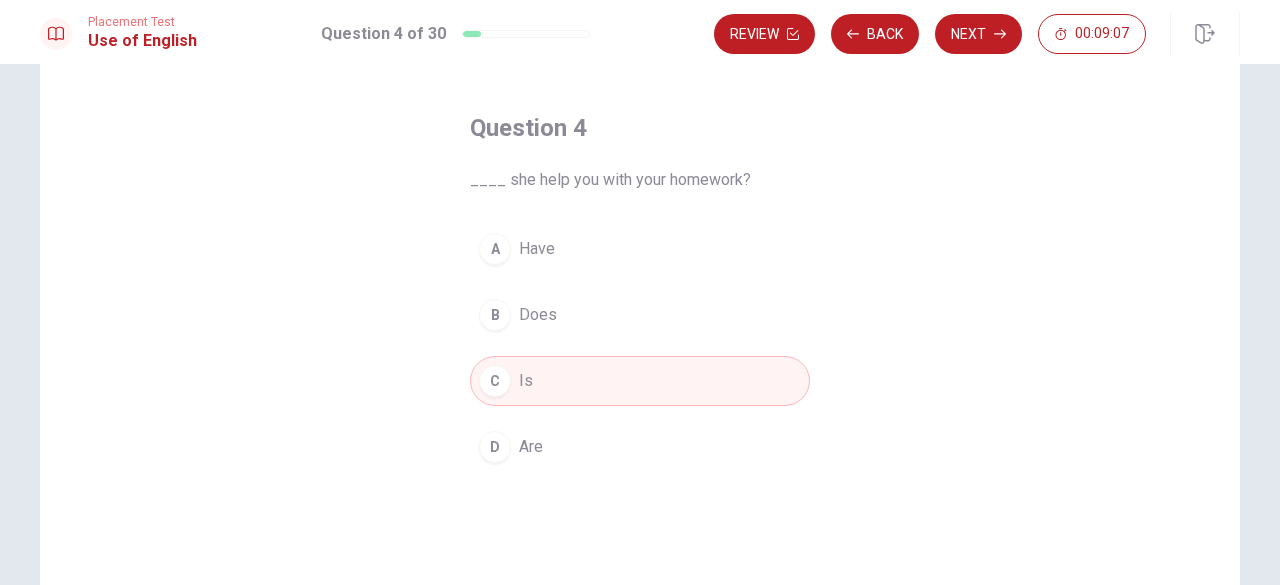 click on "B Does" at bounding box center [640, 315] 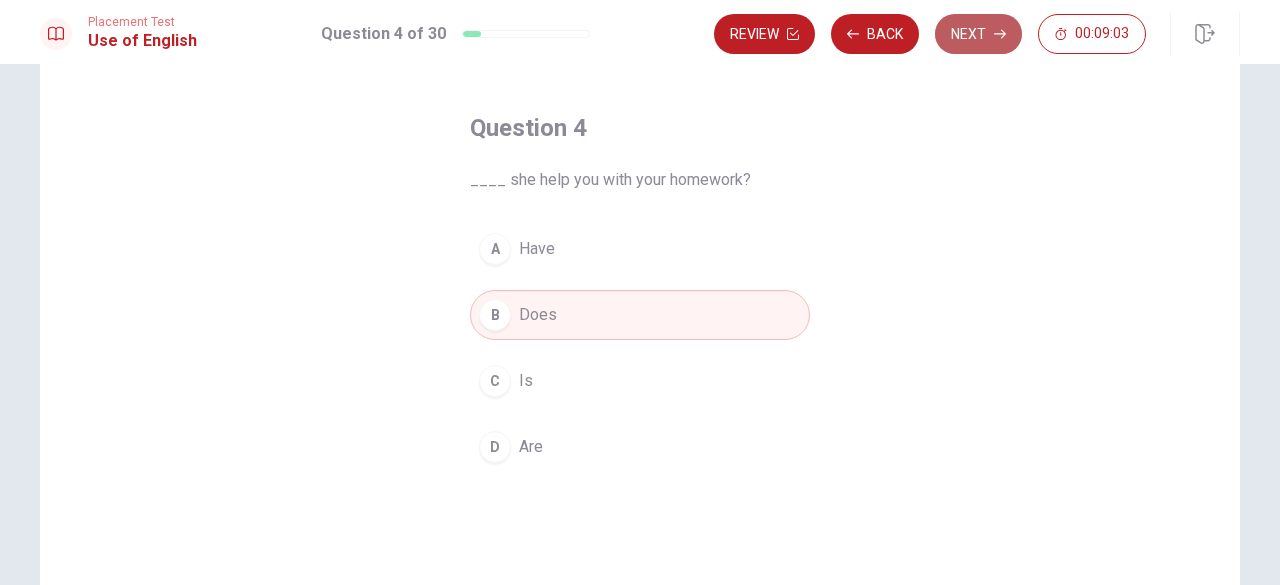 click on "Next" at bounding box center [978, 34] 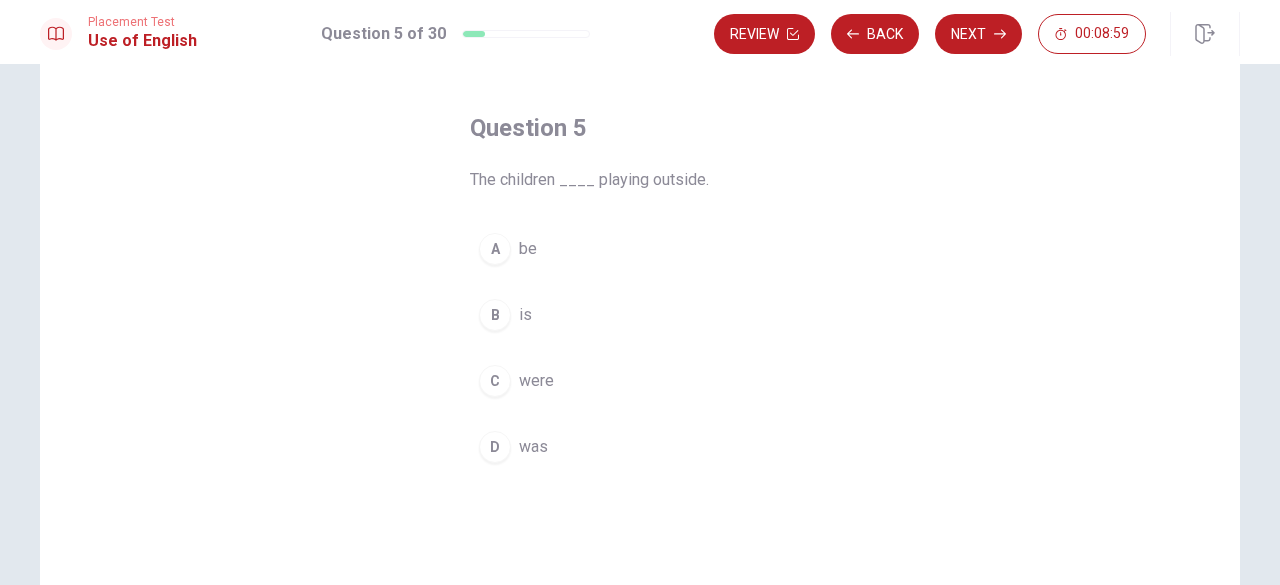 click on "B is" at bounding box center [640, 315] 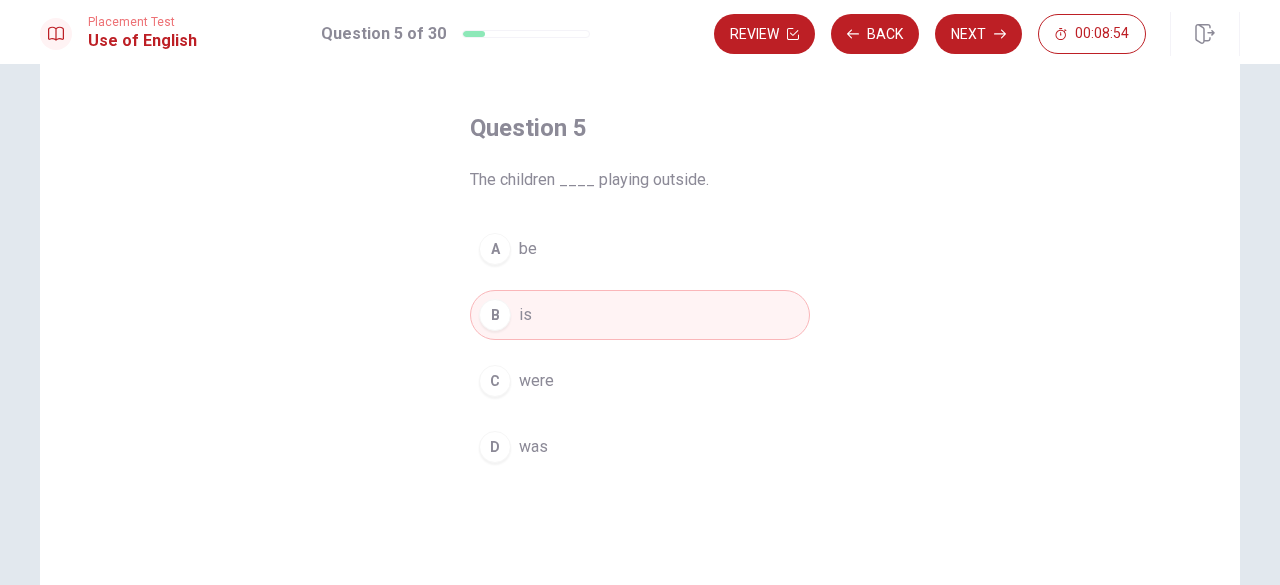 click on "C were" at bounding box center (640, 381) 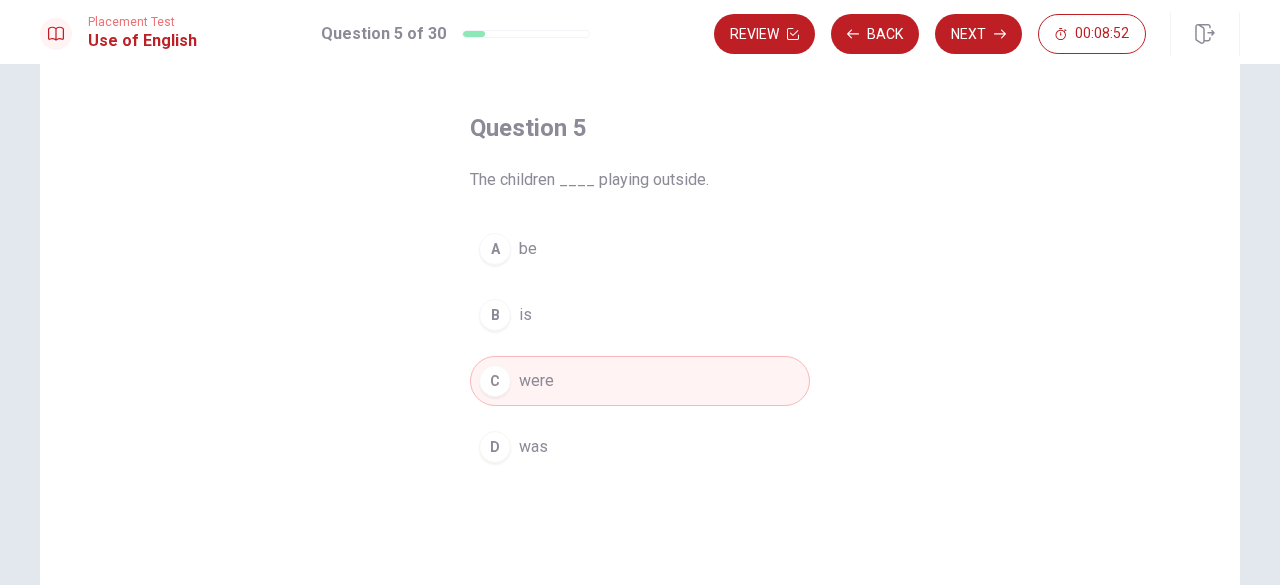 click on "Question 5 The children ____ playing outside. A be B is C were
D was" at bounding box center [640, 292] 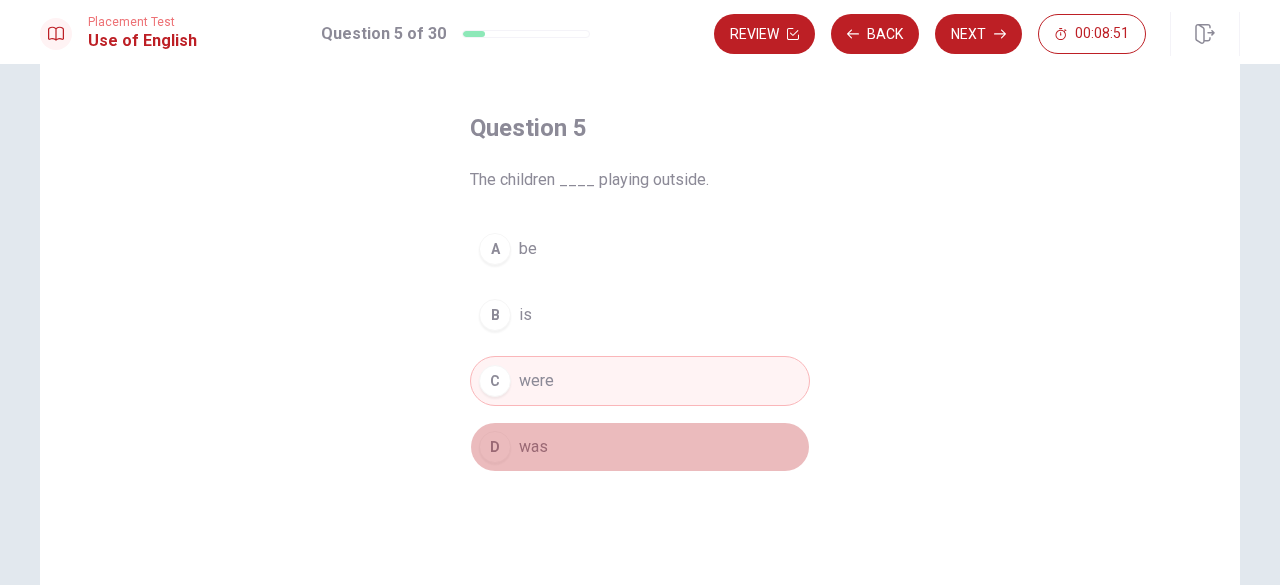 click on "was" at bounding box center (533, 447) 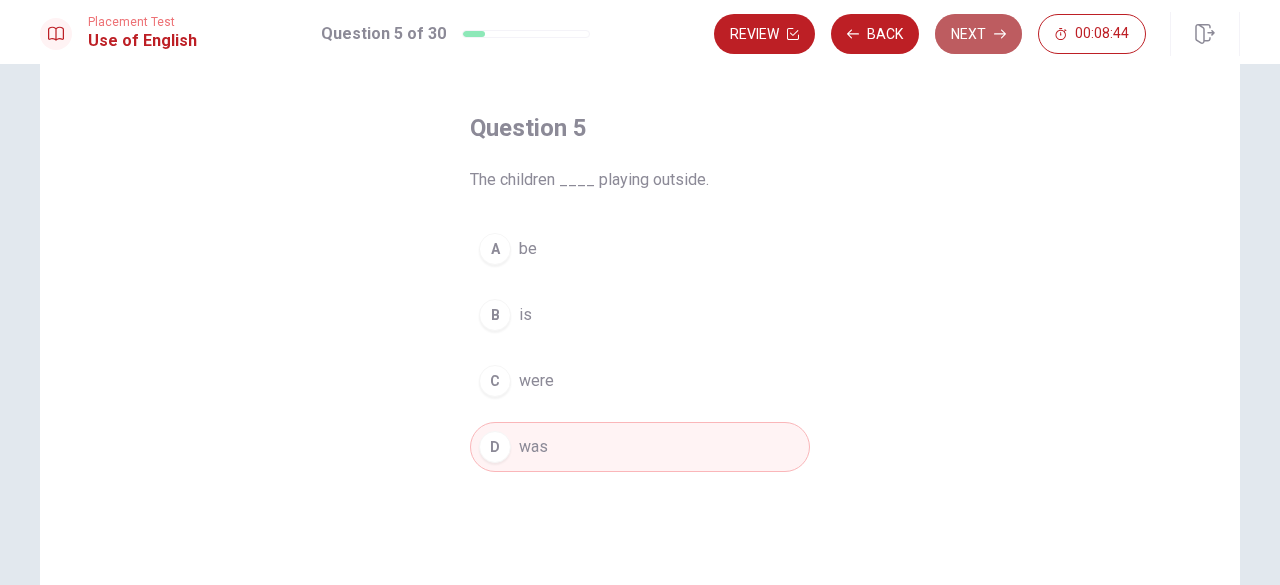 click on "Next" at bounding box center [978, 34] 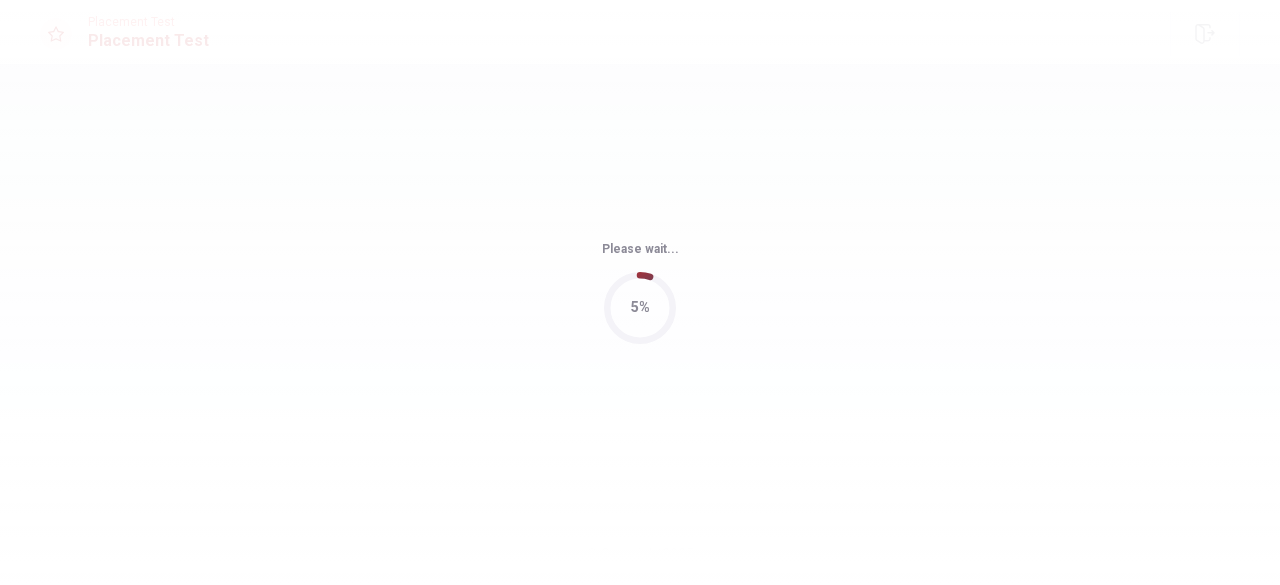 scroll, scrollTop: 0, scrollLeft: 0, axis: both 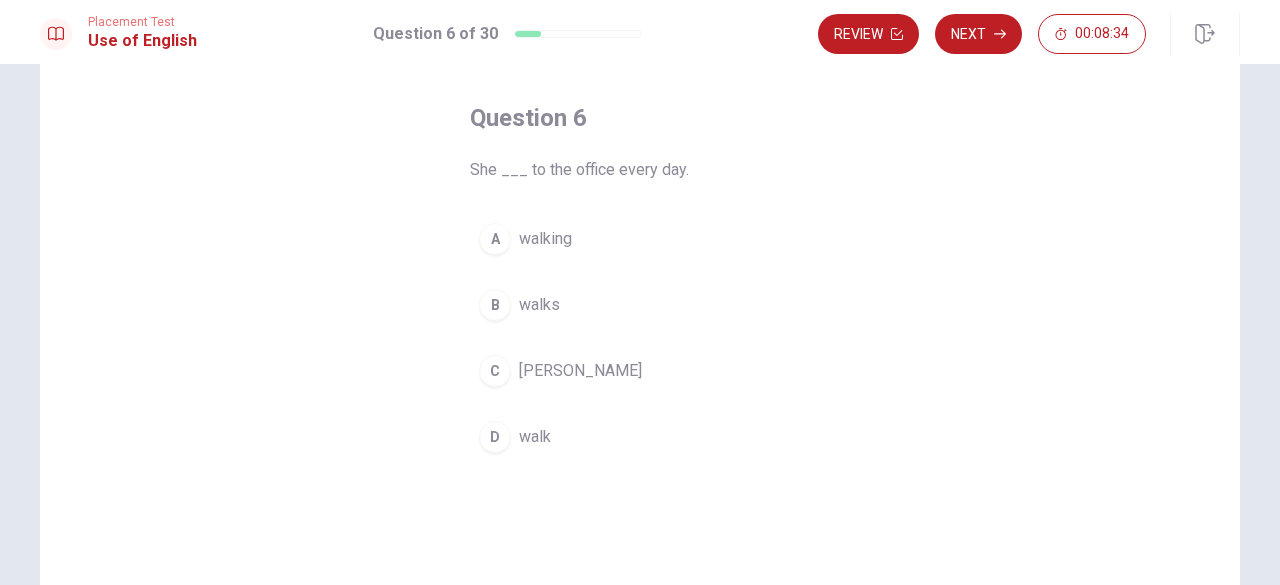 click on "walks" at bounding box center (539, 305) 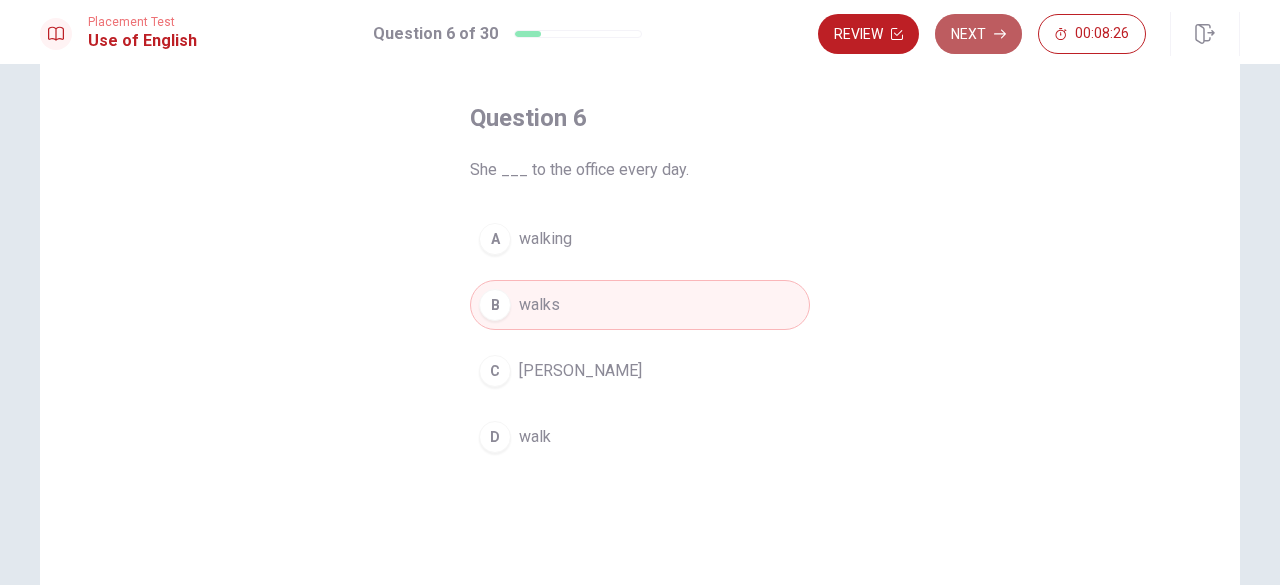 click on "Next" at bounding box center [978, 34] 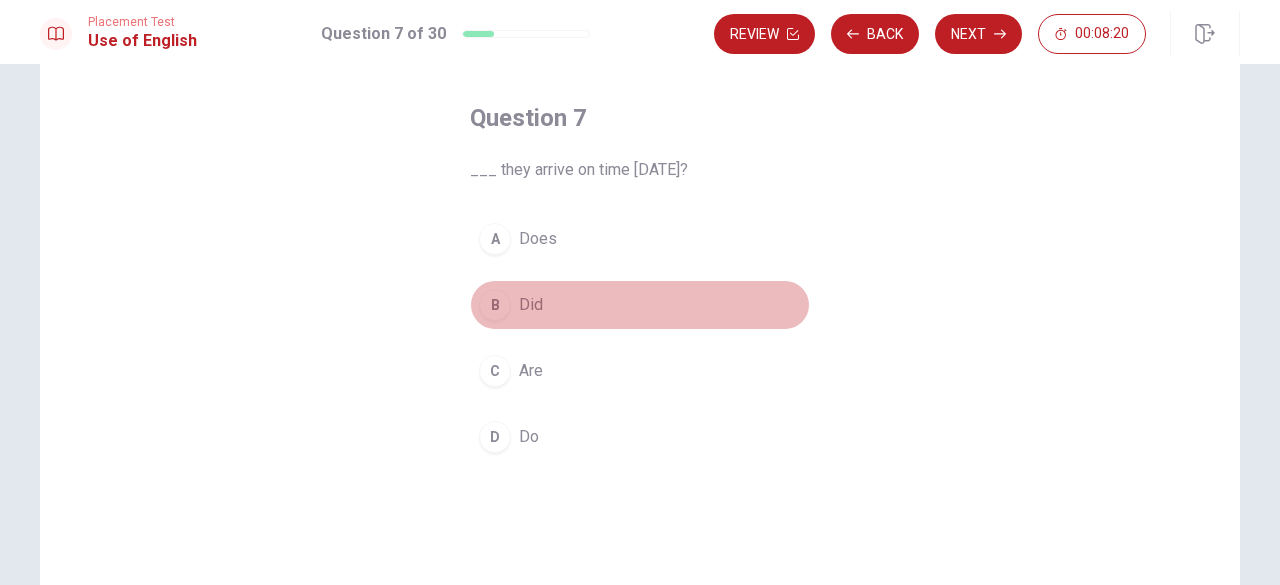click on "B Did" at bounding box center (640, 305) 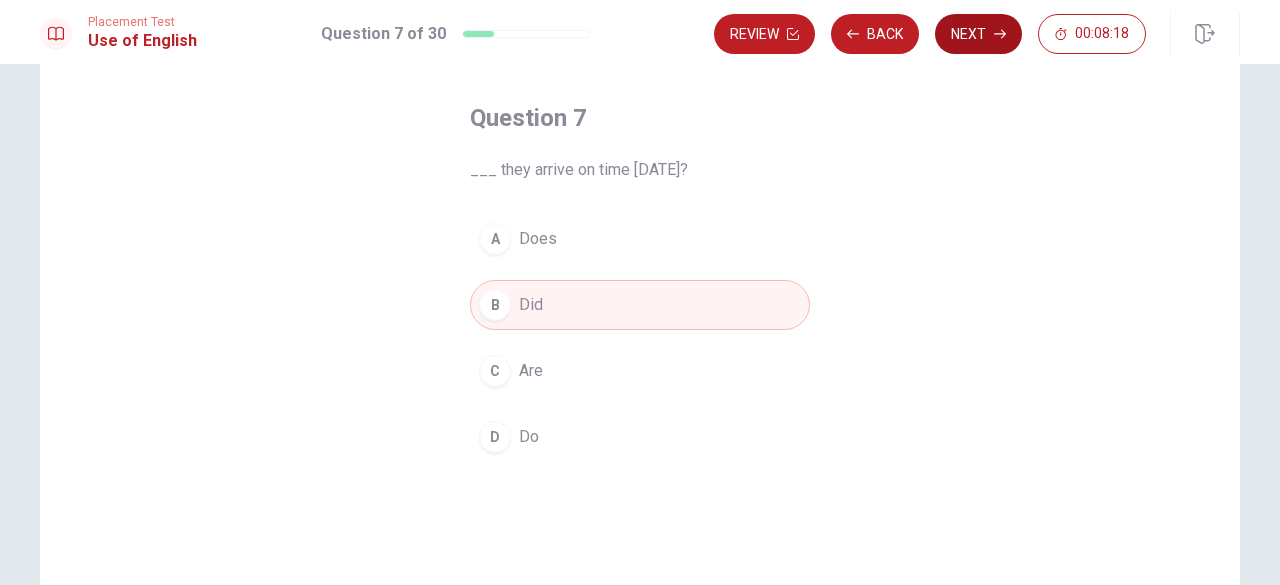 click on "Next" at bounding box center [978, 34] 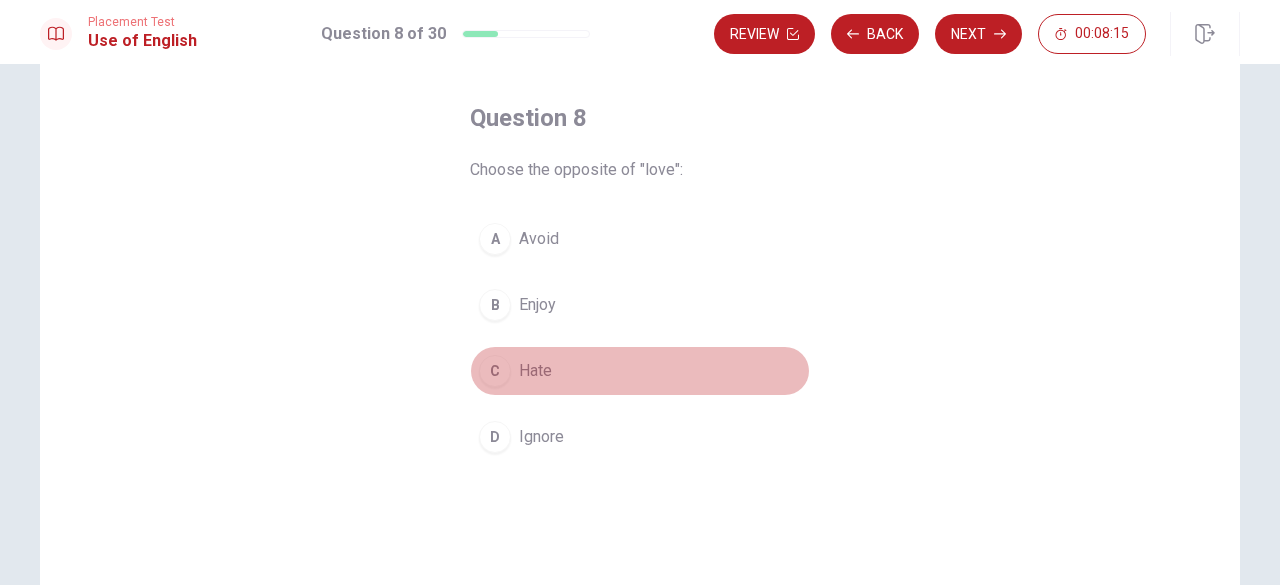 click on "C Hate" at bounding box center (640, 371) 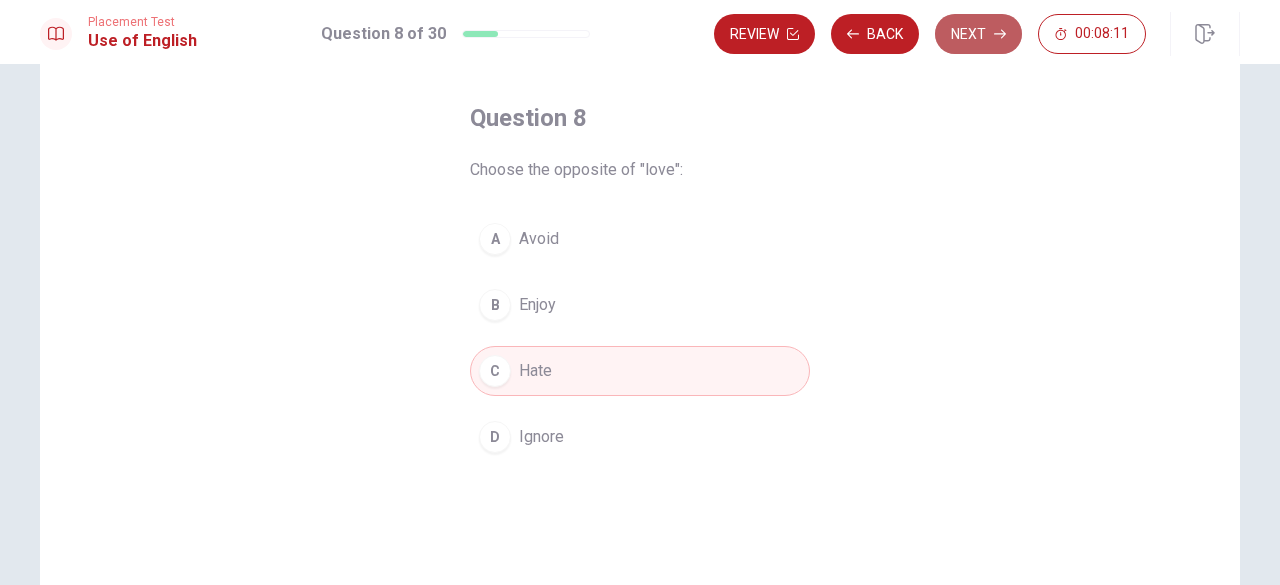 click on "Next" at bounding box center [978, 34] 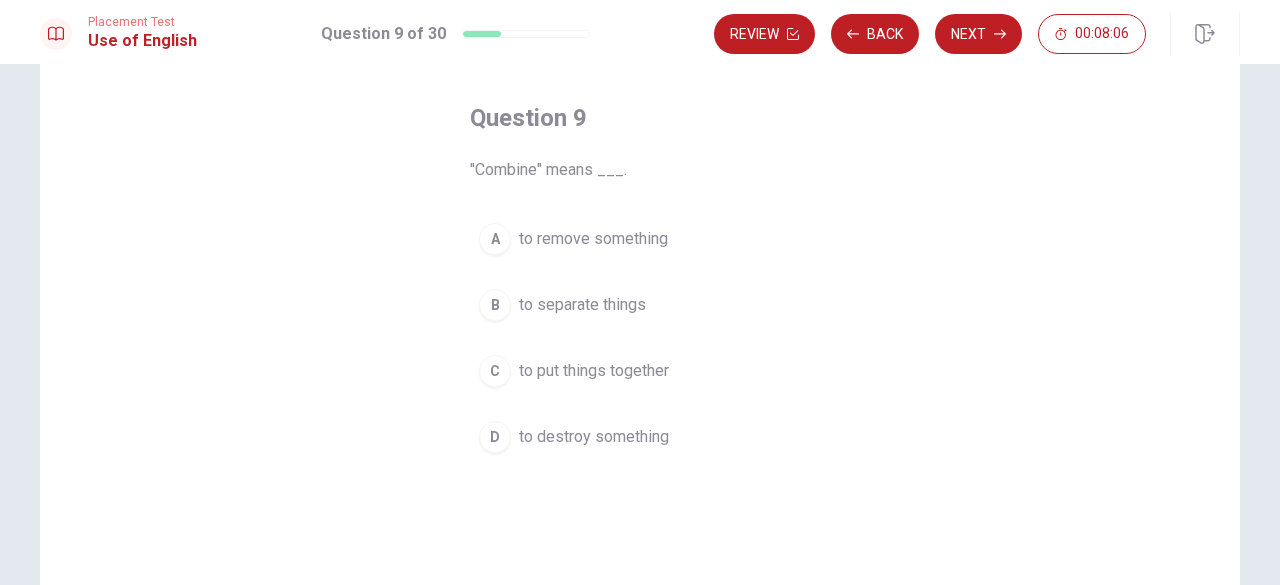 click on "C to put things together" at bounding box center [640, 371] 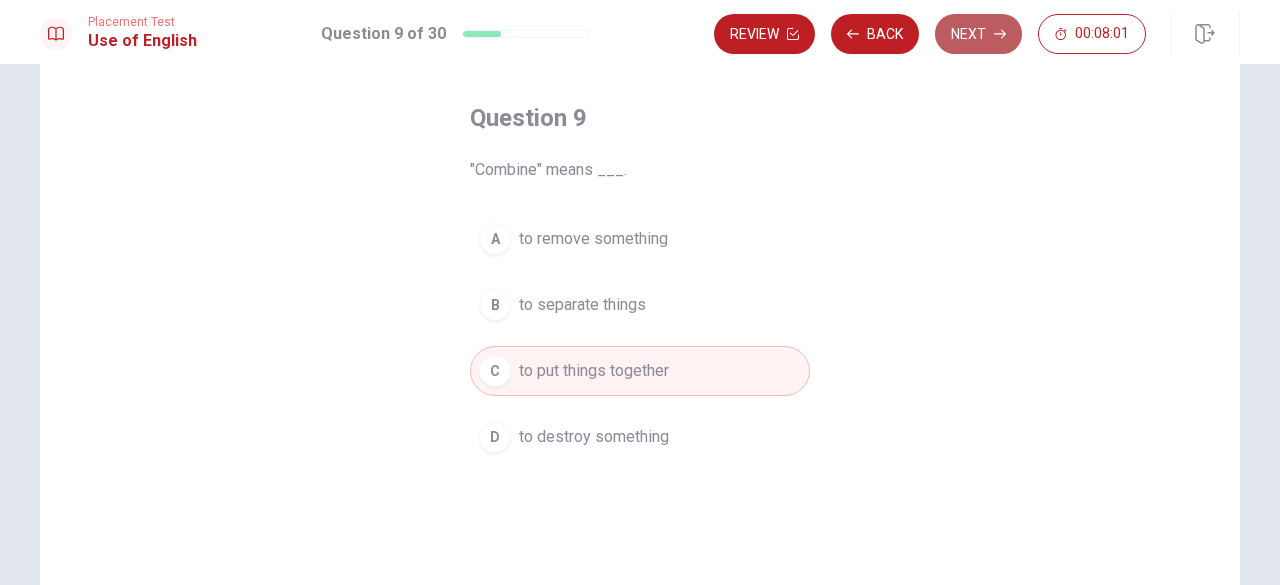 click on "Next" at bounding box center (978, 34) 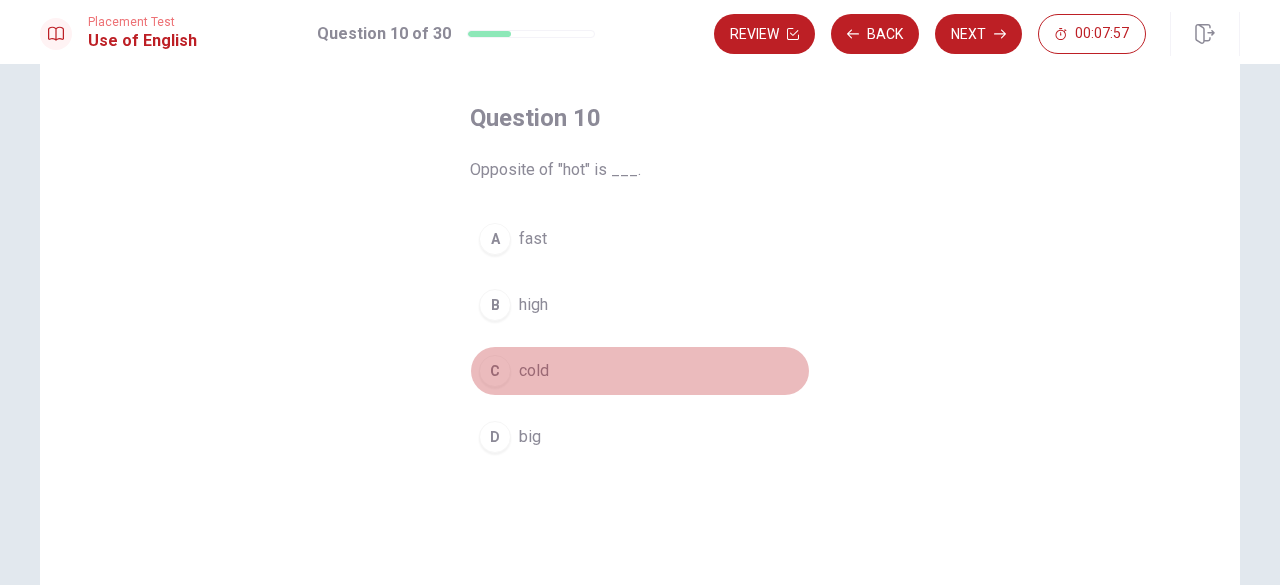 click on "cold" at bounding box center (534, 371) 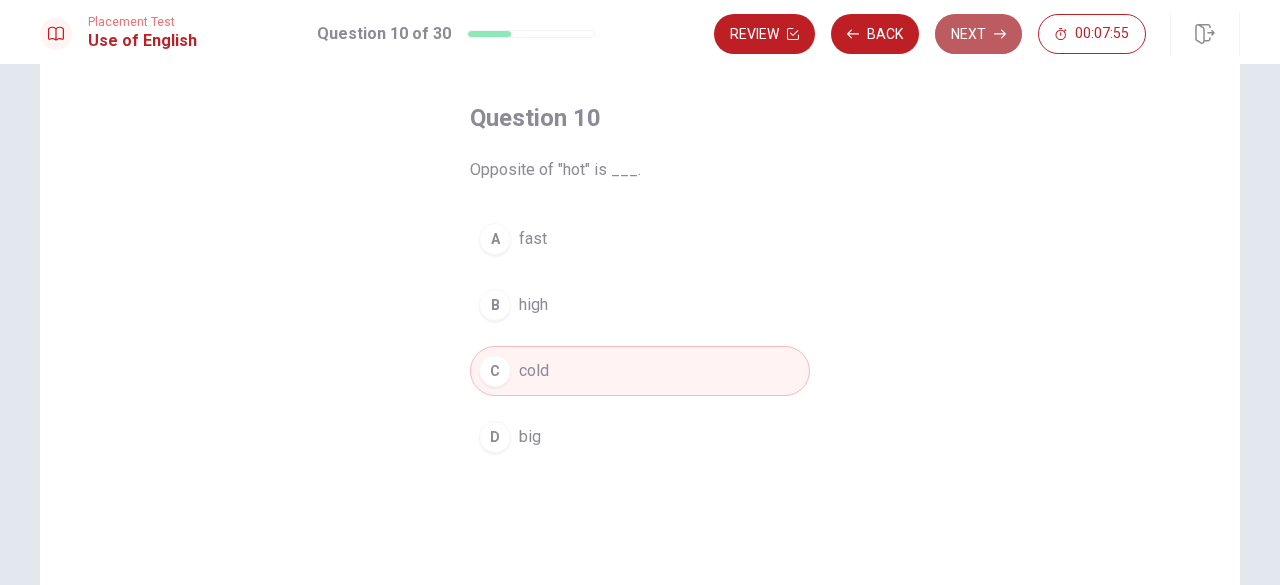 click on "Next" at bounding box center [978, 34] 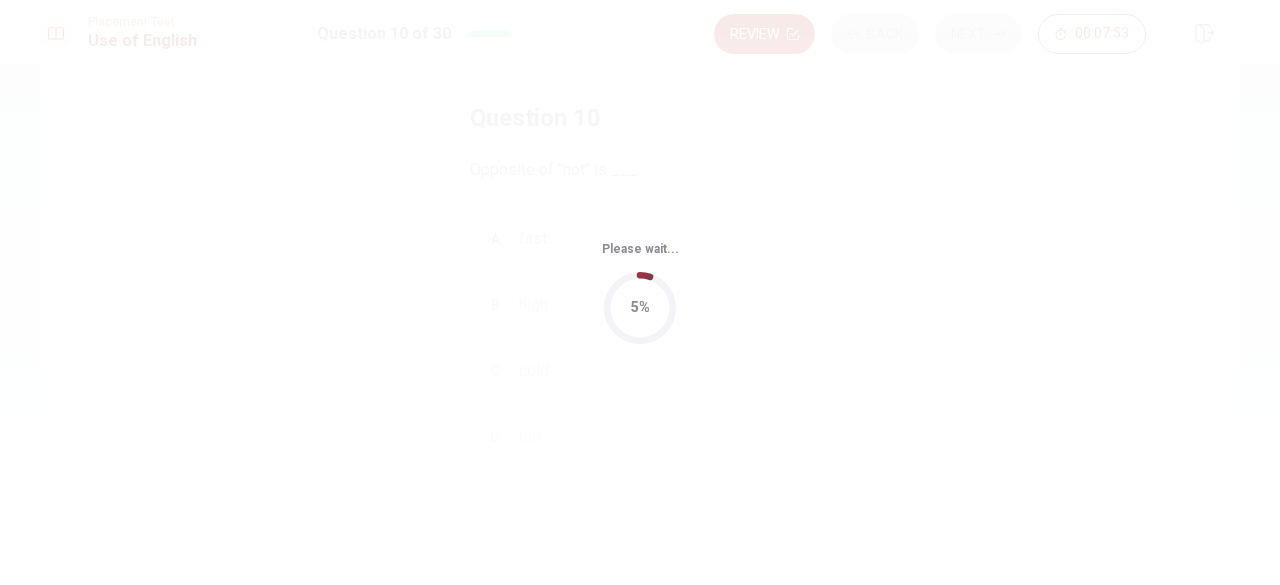 scroll, scrollTop: 0, scrollLeft: 0, axis: both 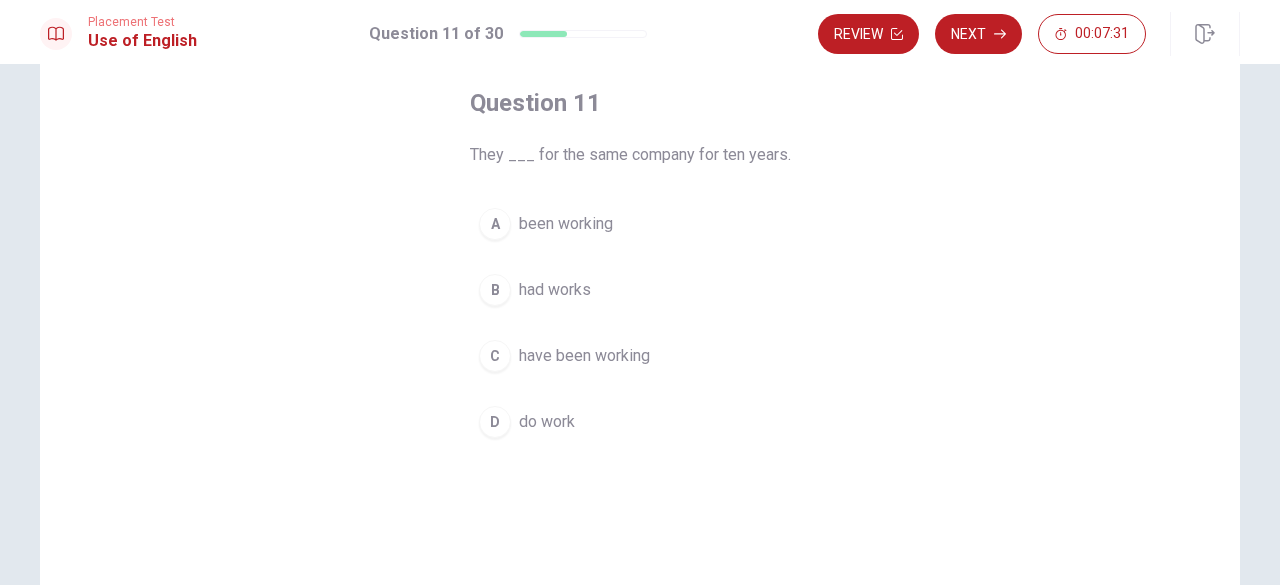 click on "been working" at bounding box center (566, 224) 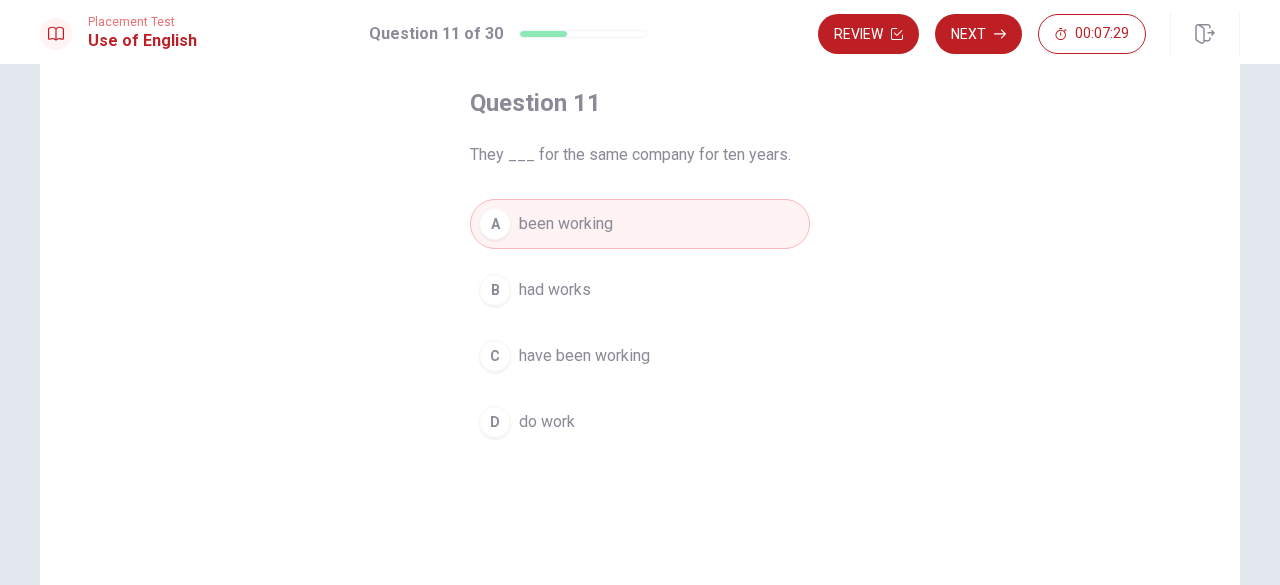 click on "have been working" at bounding box center (584, 356) 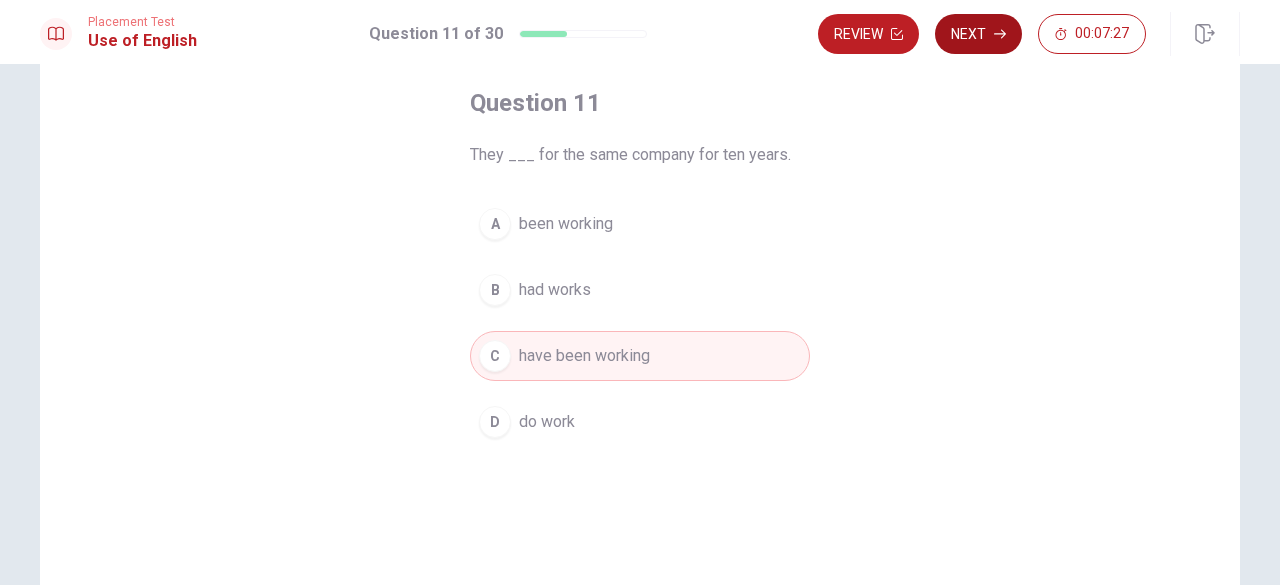 click on "Next" at bounding box center [978, 34] 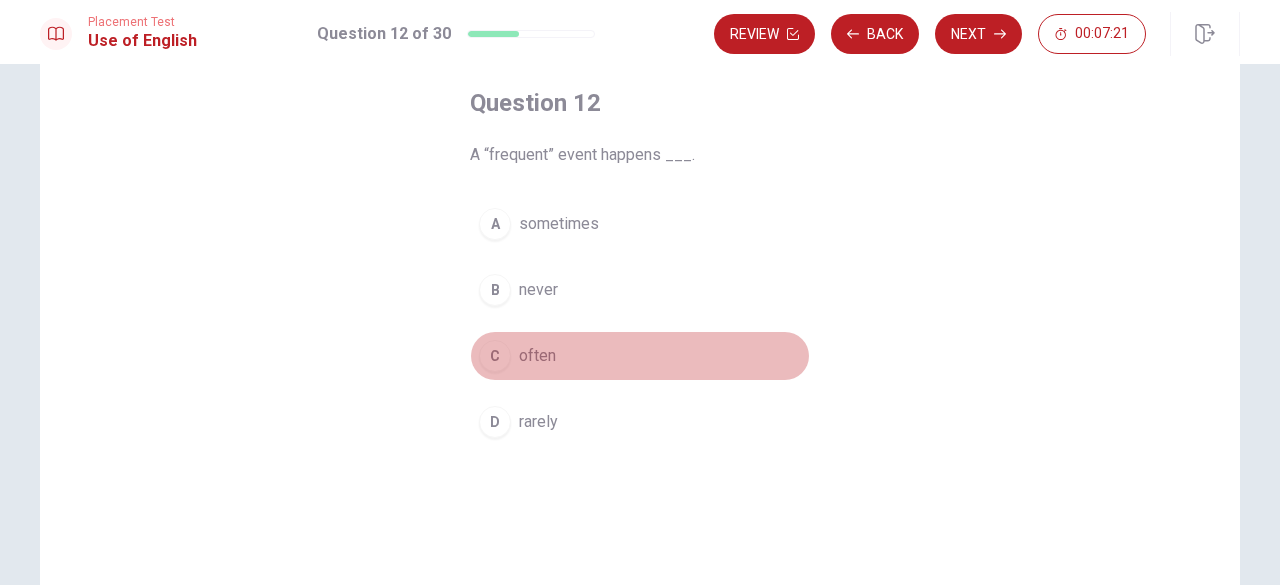 click on "often" at bounding box center (537, 356) 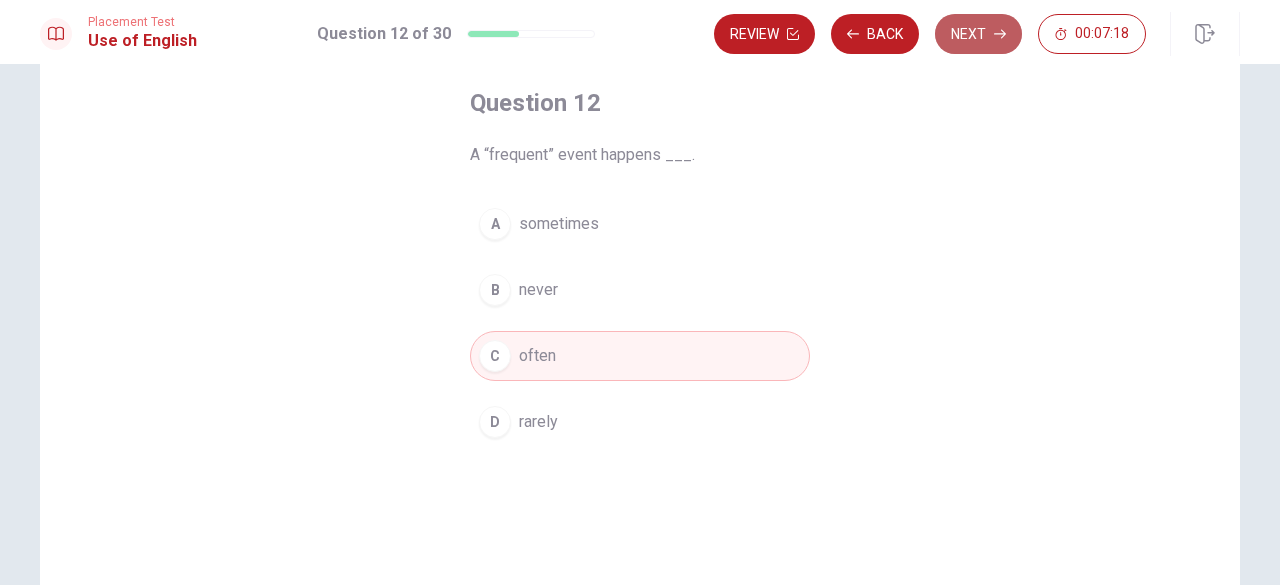 click on "Next" at bounding box center [978, 34] 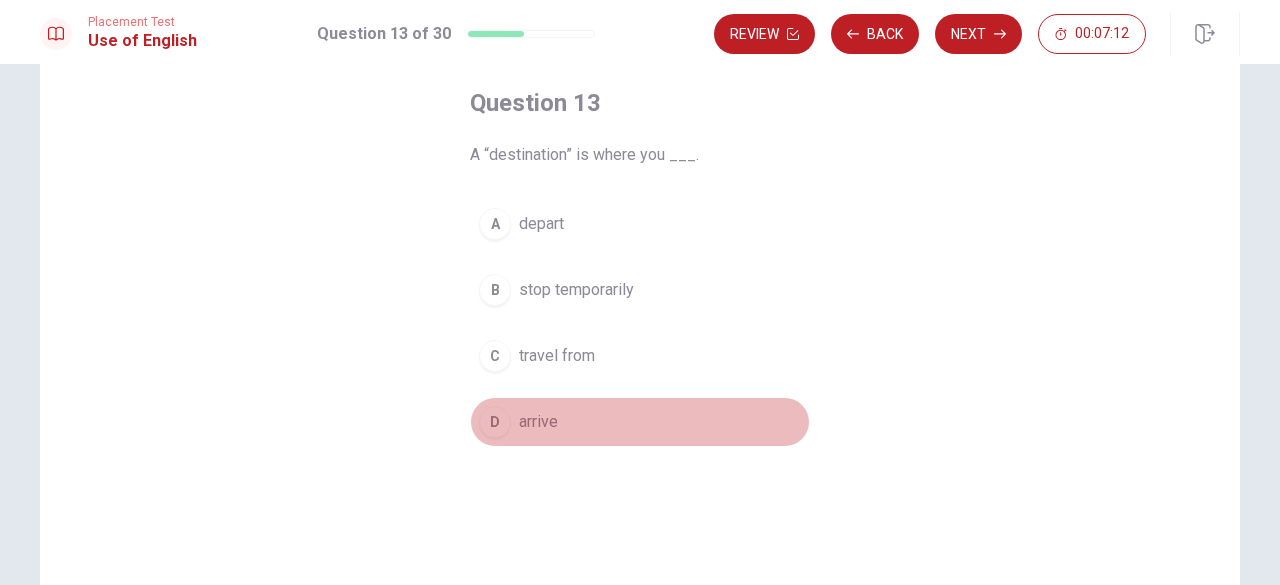 click on "arrive" at bounding box center (538, 422) 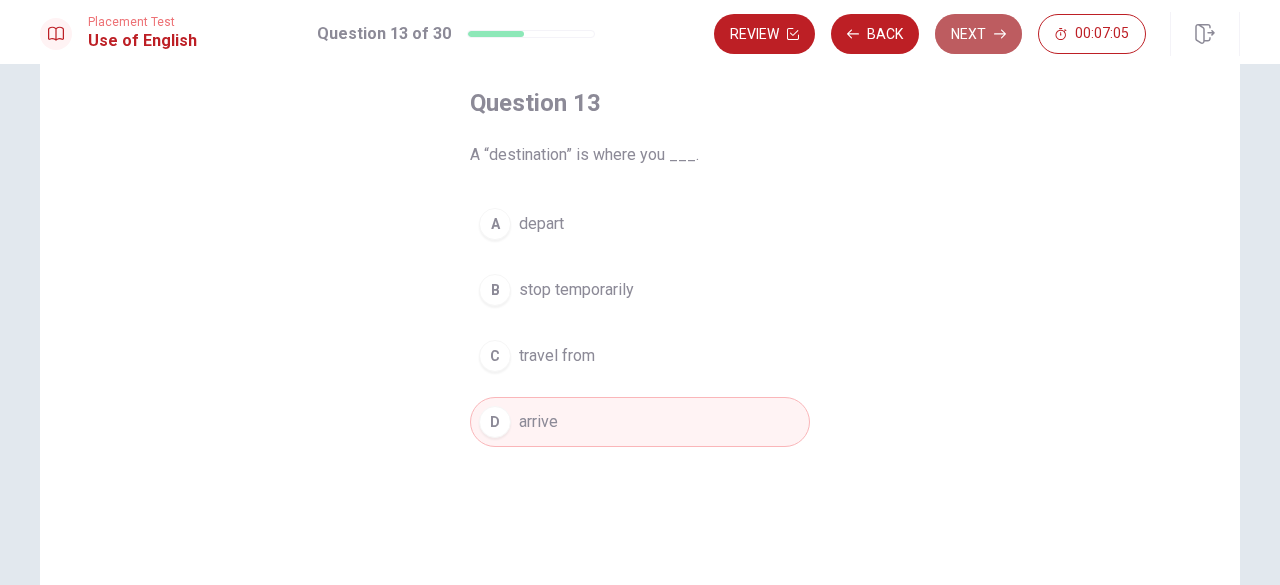 click on "Next" at bounding box center (978, 34) 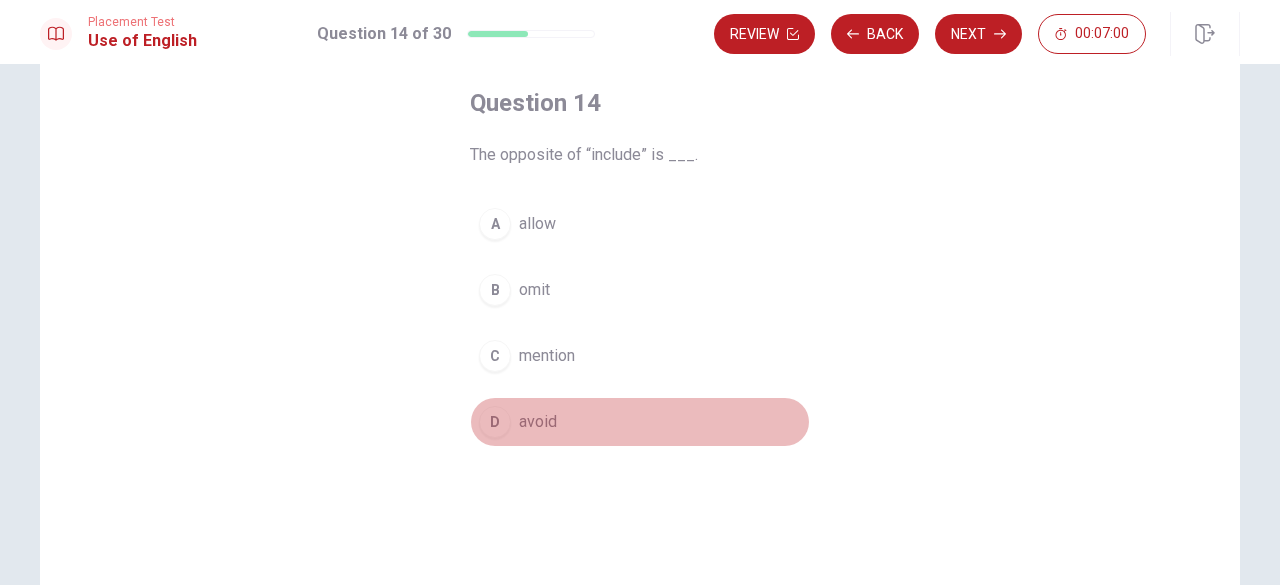 click on "D avoid" at bounding box center [640, 422] 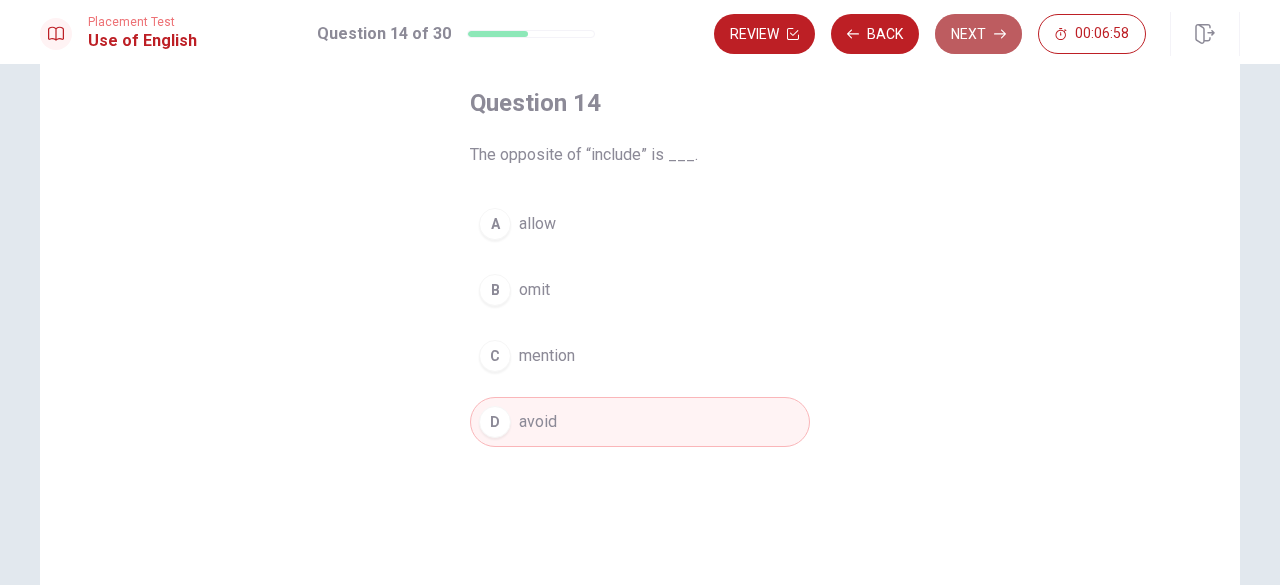click on "Next" at bounding box center [978, 34] 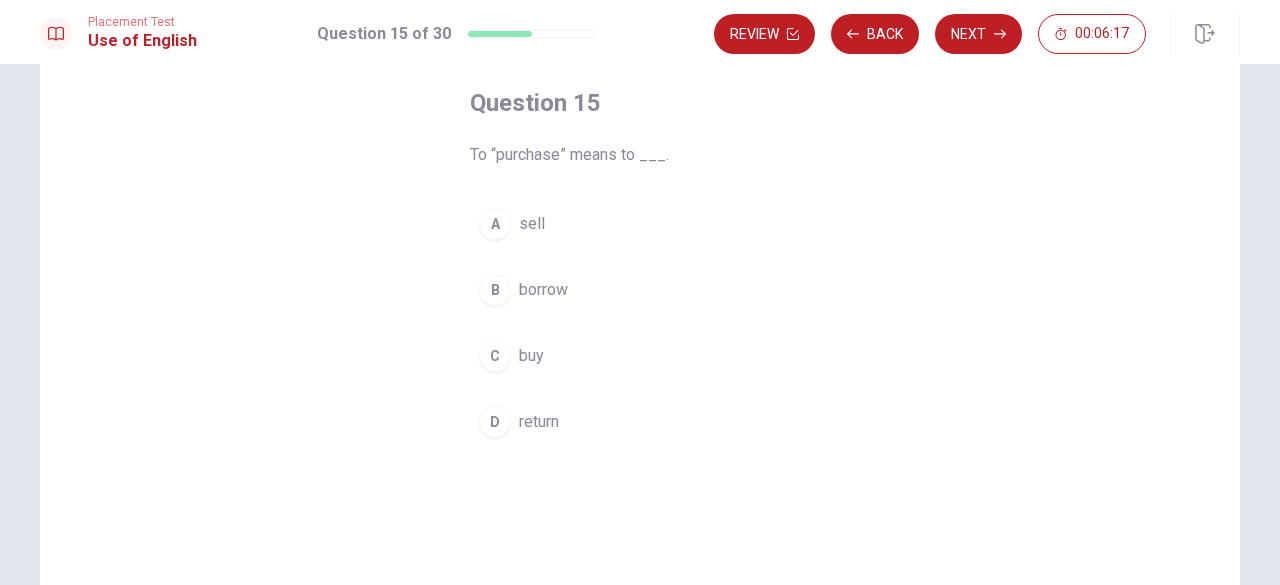 click on "buy" at bounding box center [531, 356] 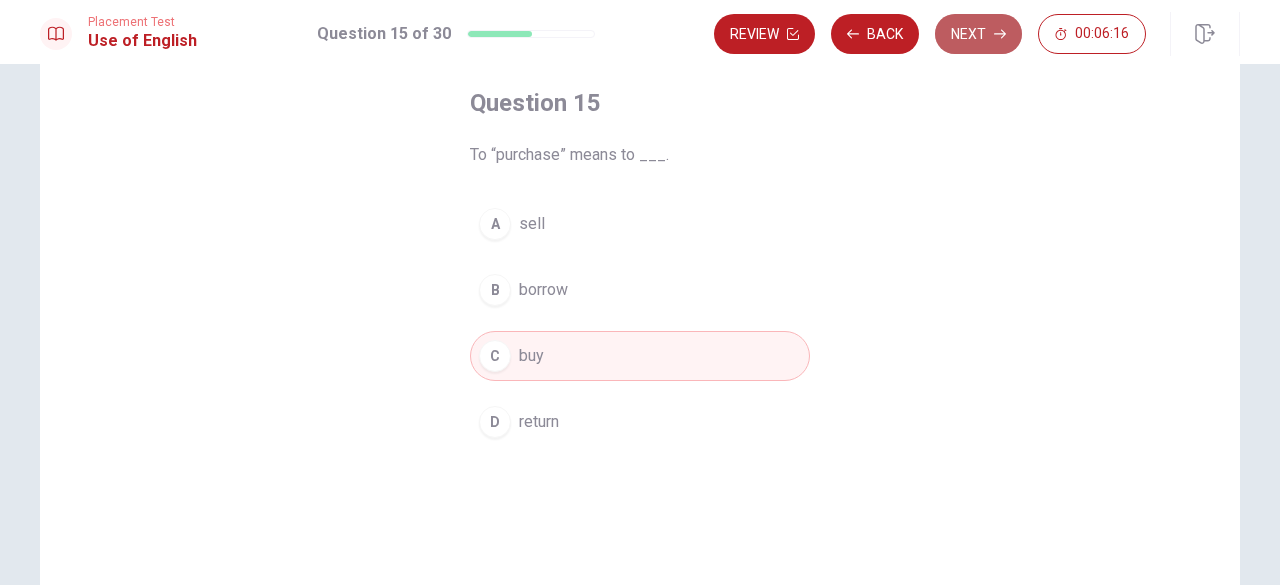 click on "Next" at bounding box center [978, 34] 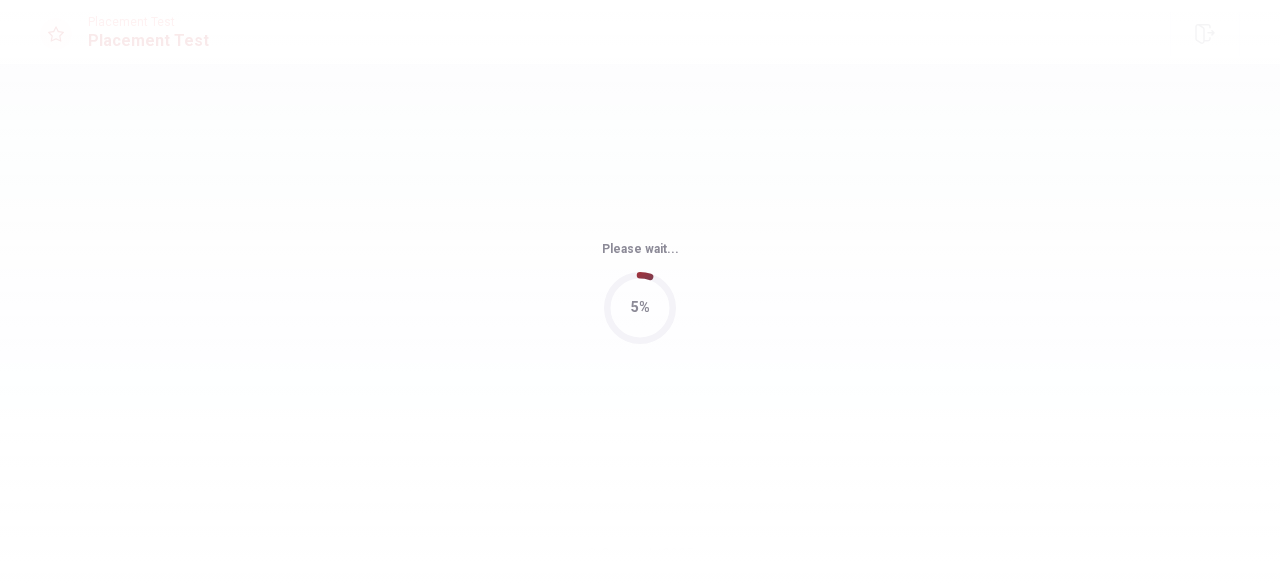 scroll, scrollTop: 0, scrollLeft: 0, axis: both 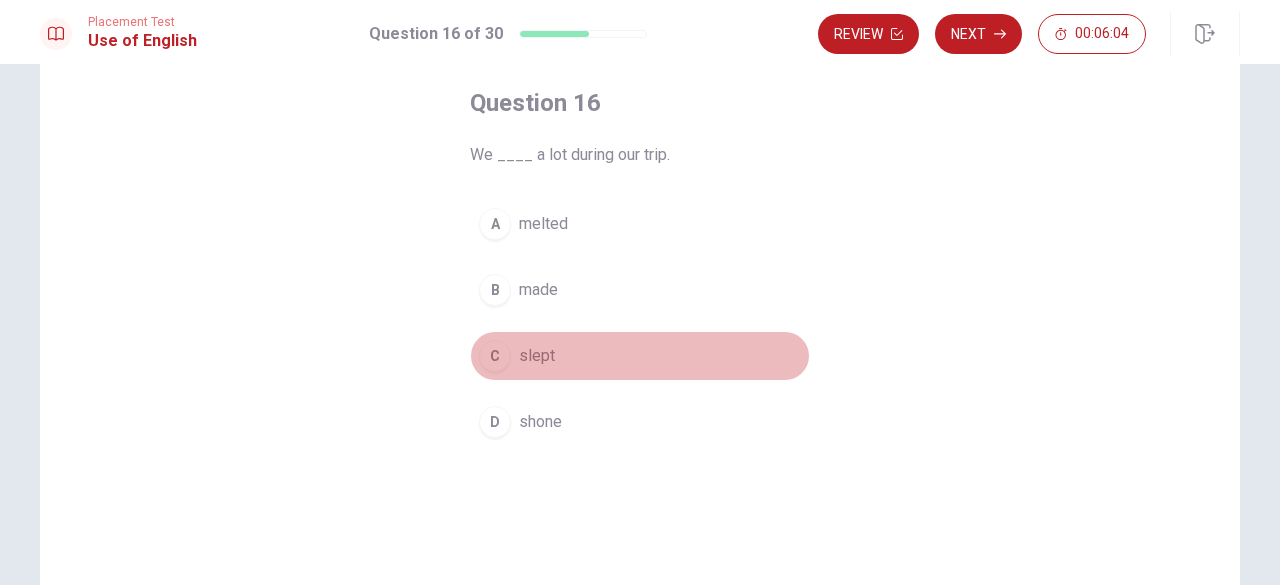 click on "slept" at bounding box center [537, 356] 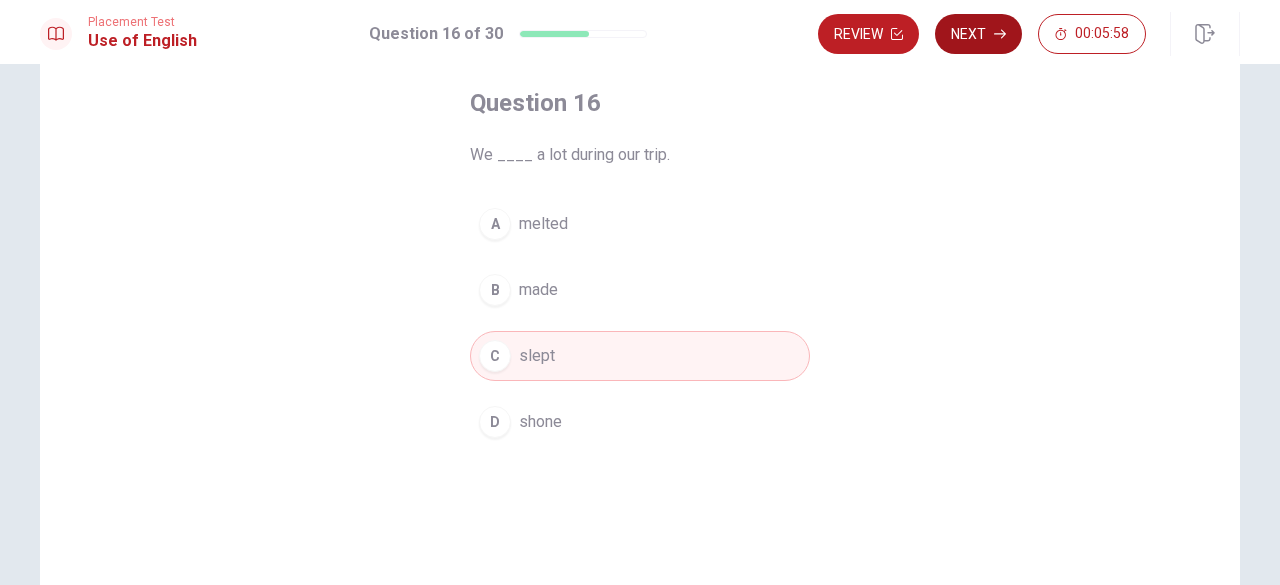 click on "Next" at bounding box center [978, 34] 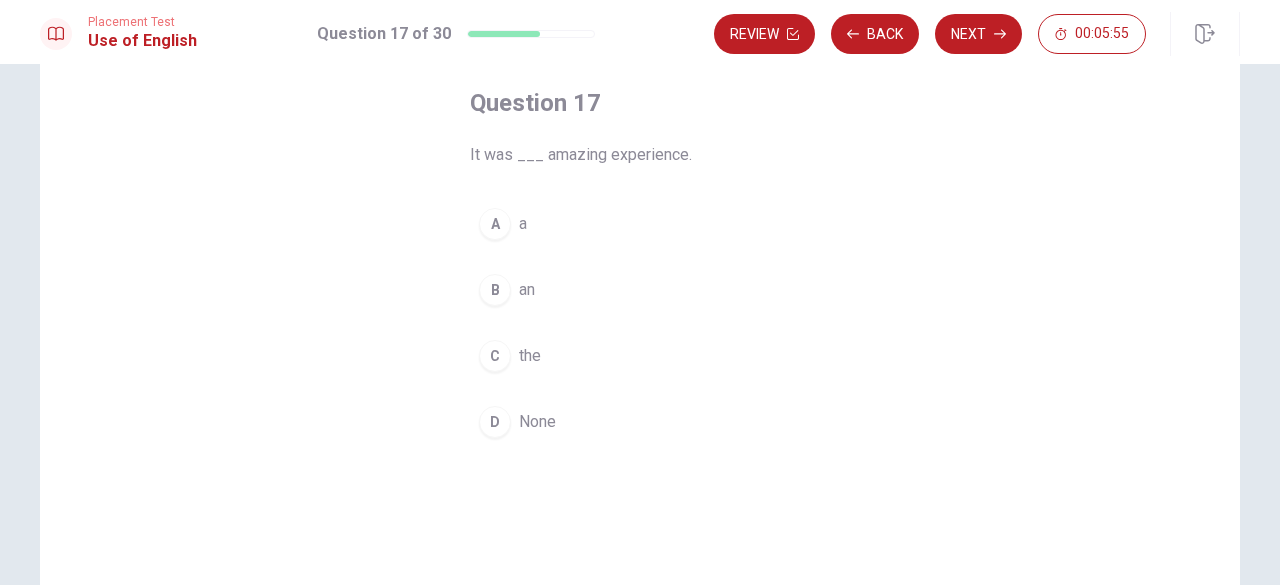 click on "an" at bounding box center [527, 290] 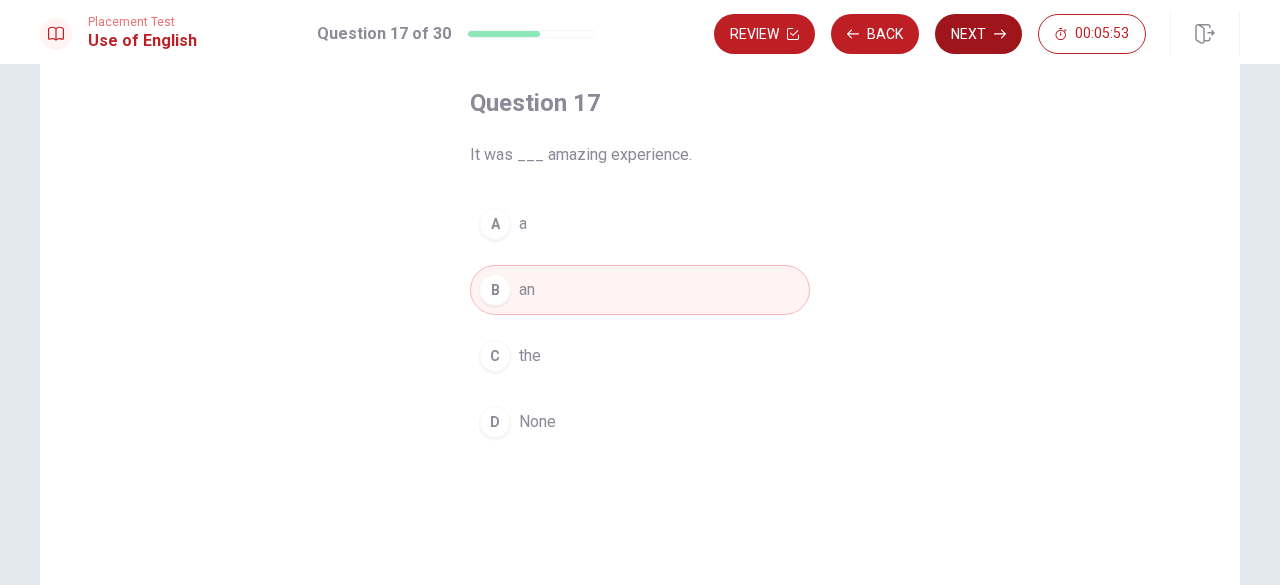 click on "Next" at bounding box center [978, 34] 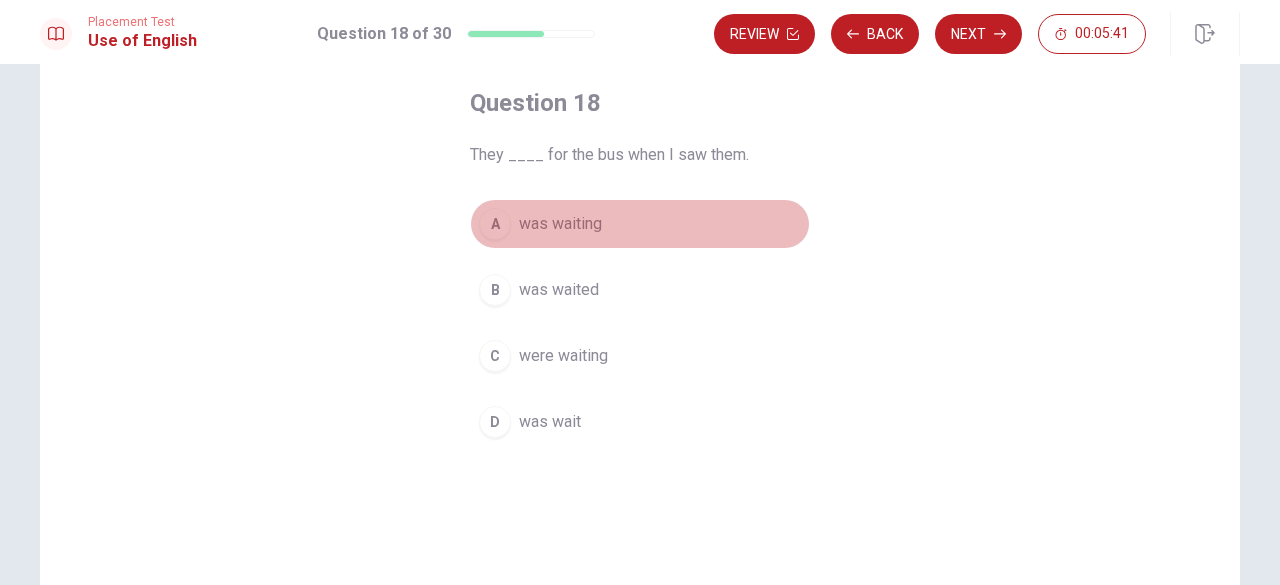 click on "was waiting" at bounding box center (560, 224) 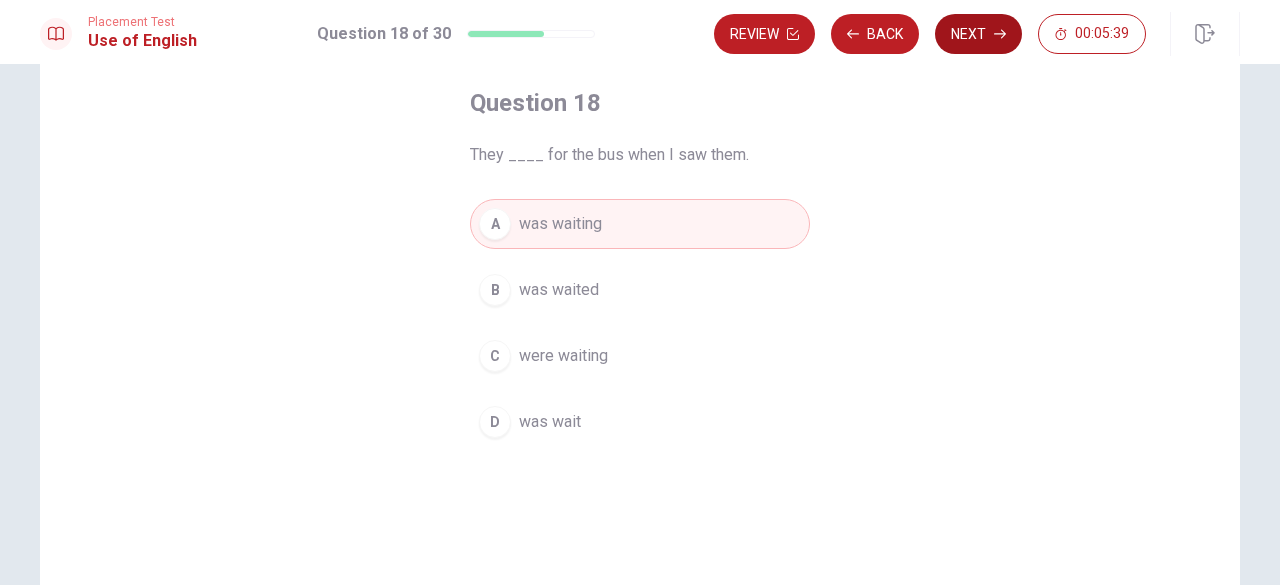 click on "Next" at bounding box center (978, 34) 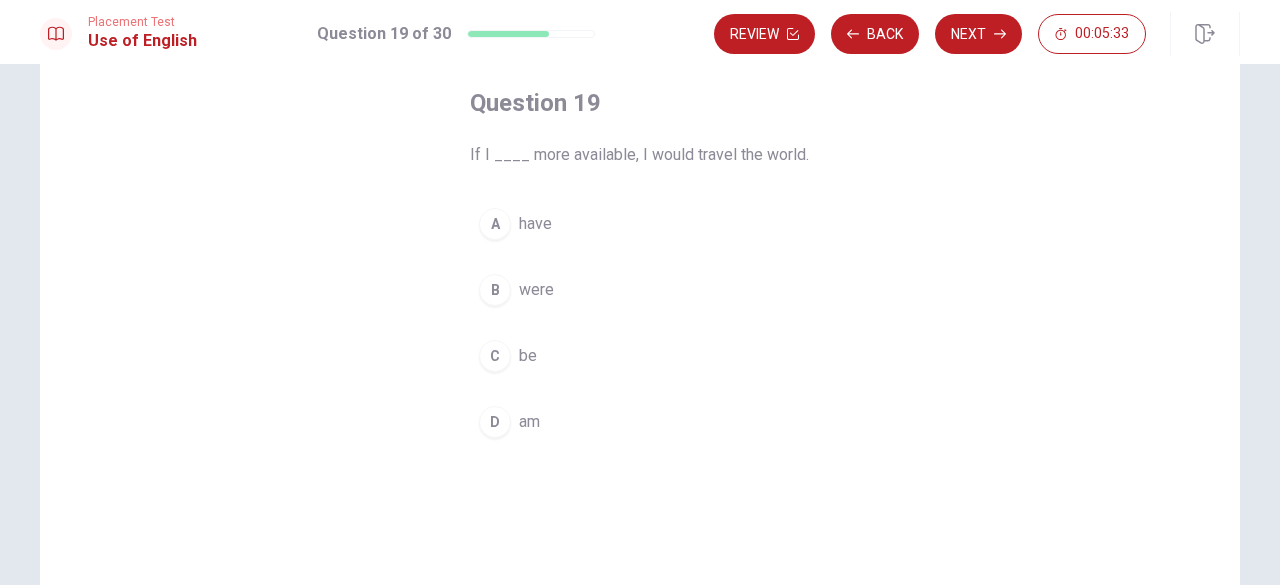 click on "B were" at bounding box center [640, 290] 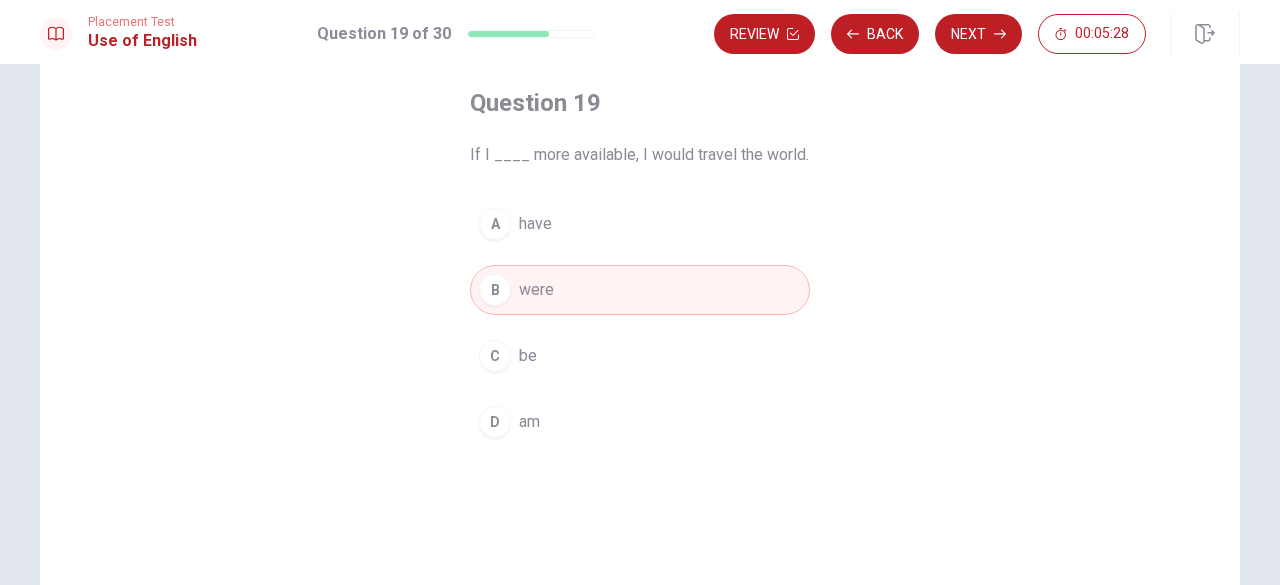 click on "am" at bounding box center (529, 422) 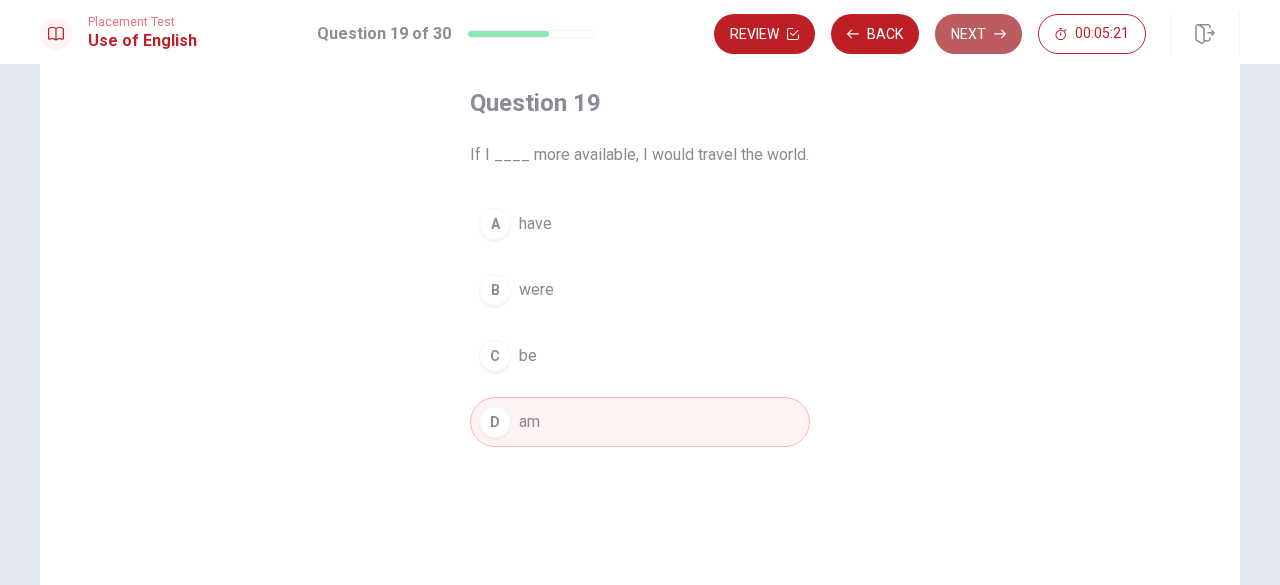 click on "Next" at bounding box center [978, 34] 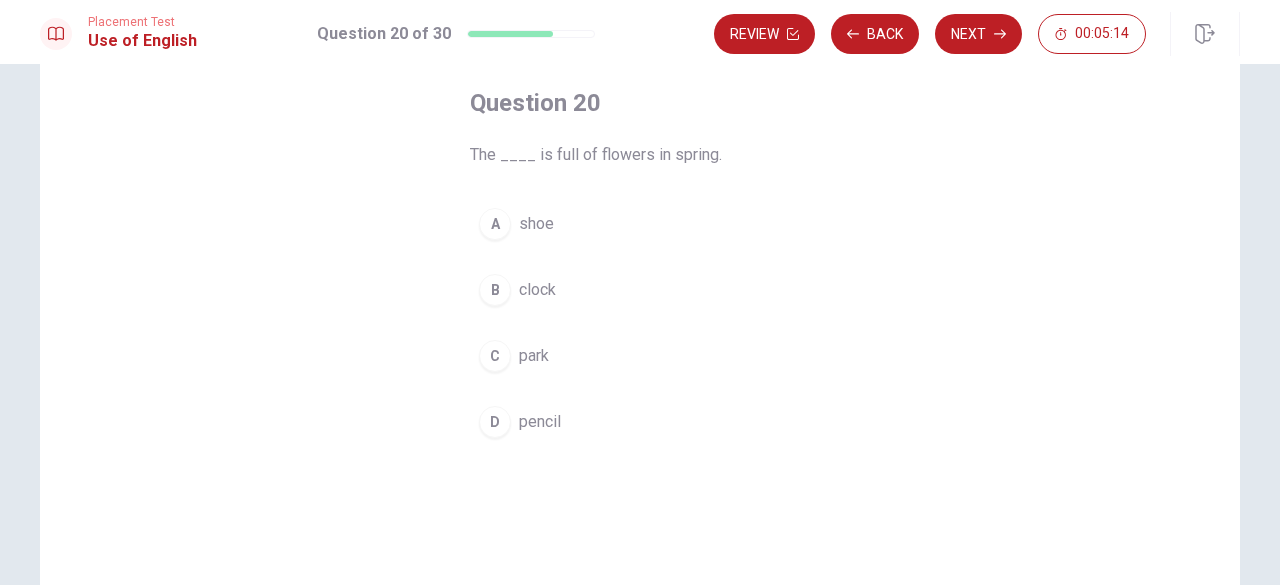 click on "C park" at bounding box center (640, 356) 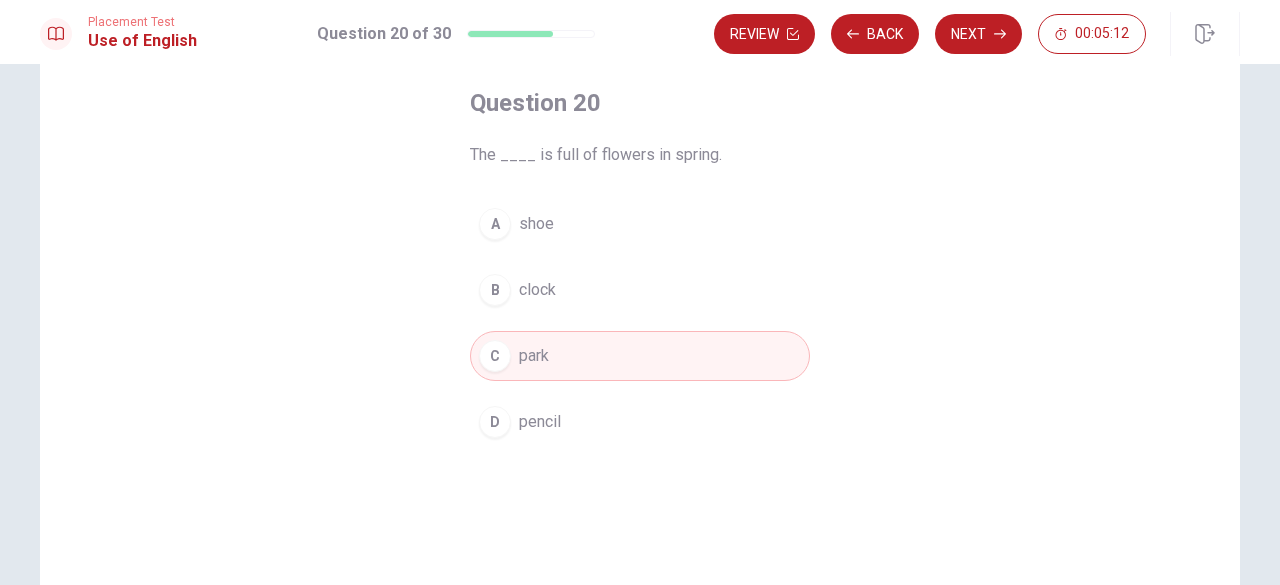 click on "Review Back Next 00:05:12" at bounding box center [977, 34] 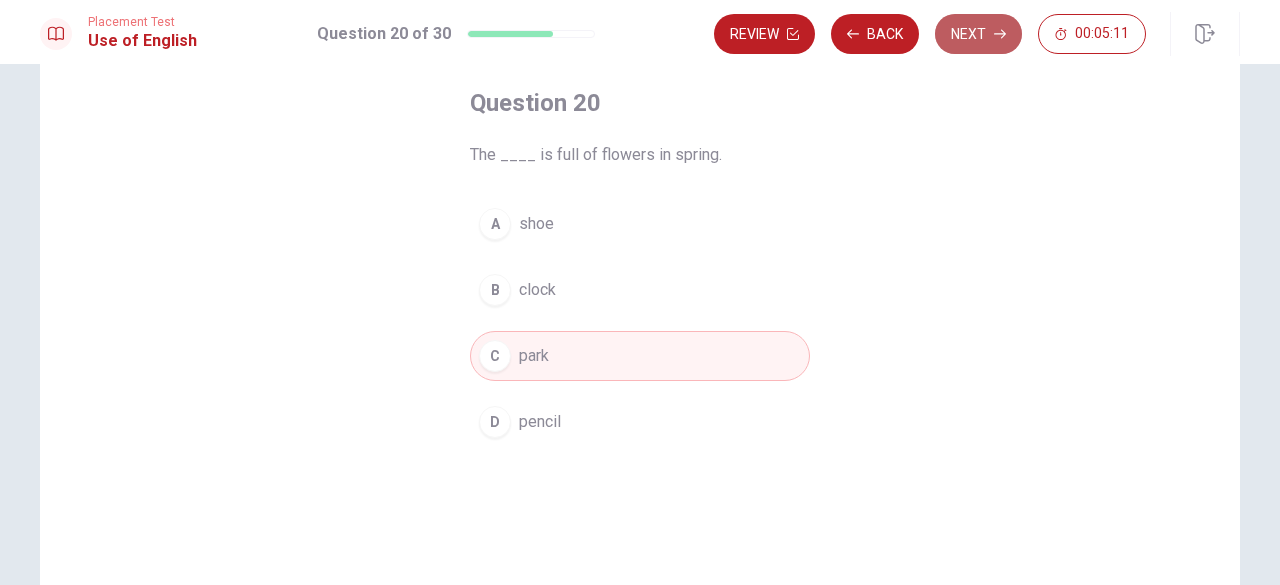 click on "Next" at bounding box center (978, 34) 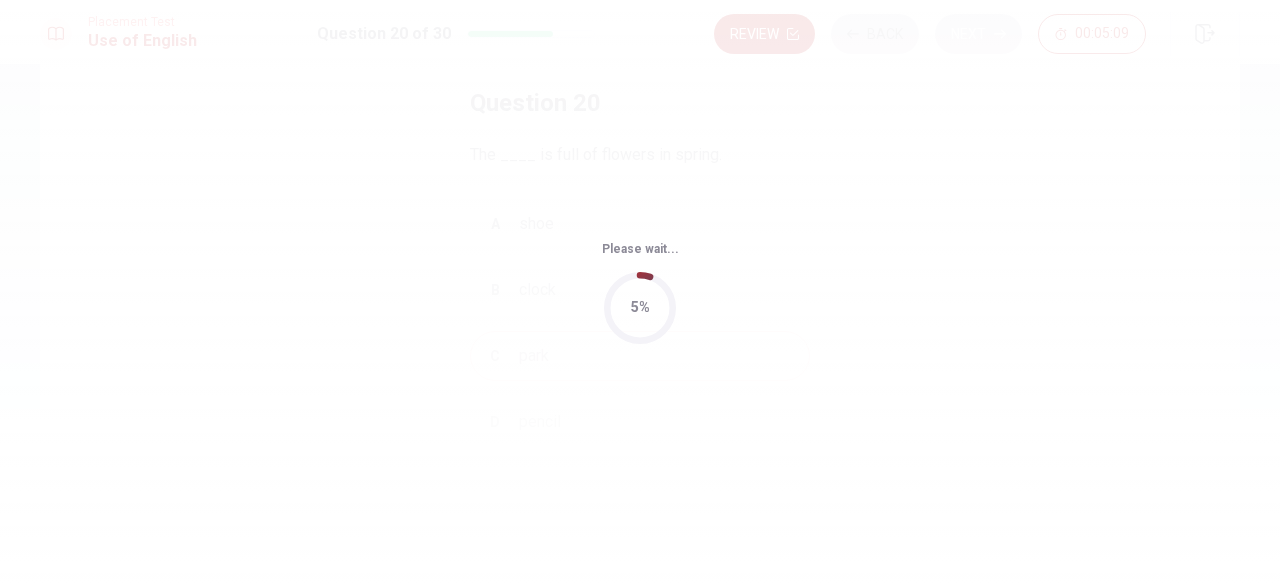 scroll, scrollTop: 0, scrollLeft: 0, axis: both 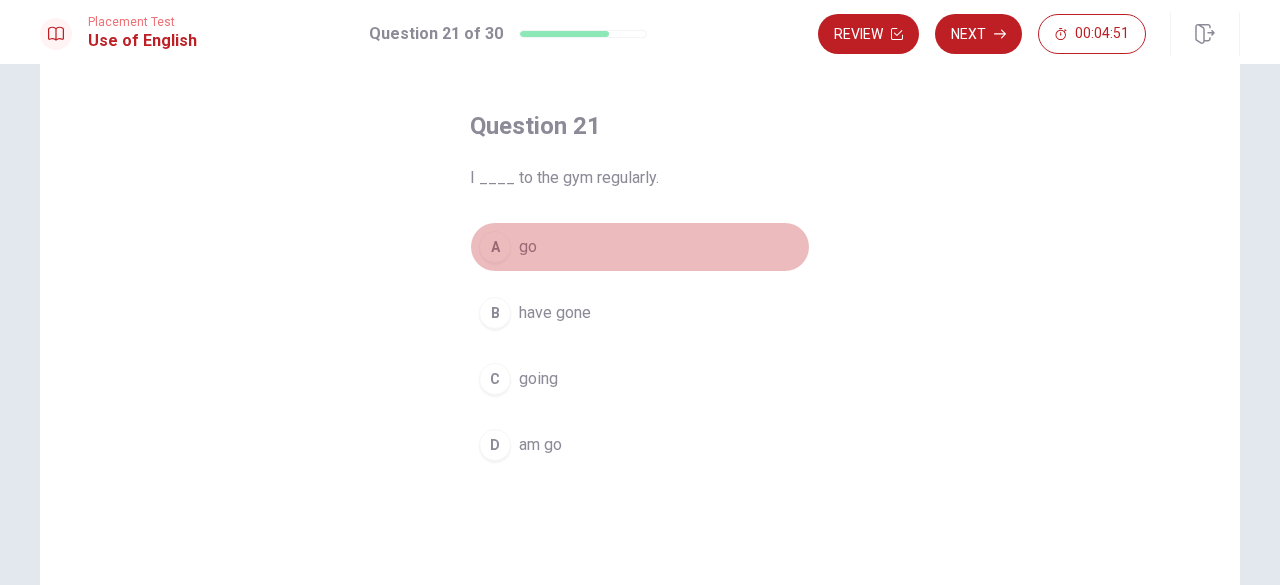 click on "A go" at bounding box center [640, 247] 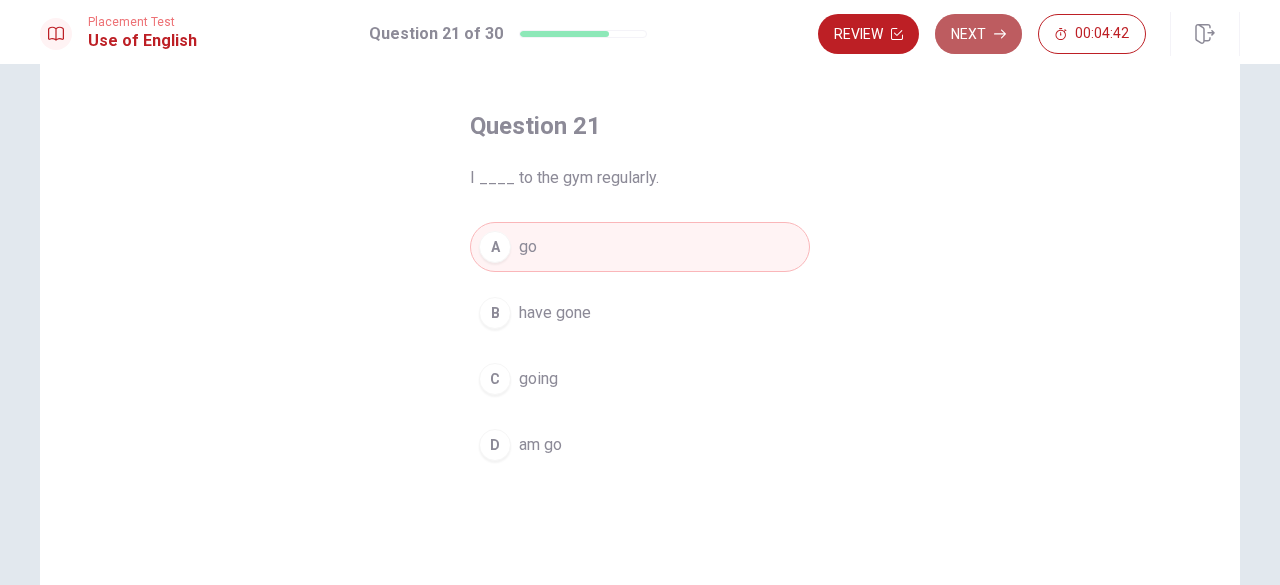 click on "Next" at bounding box center (978, 34) 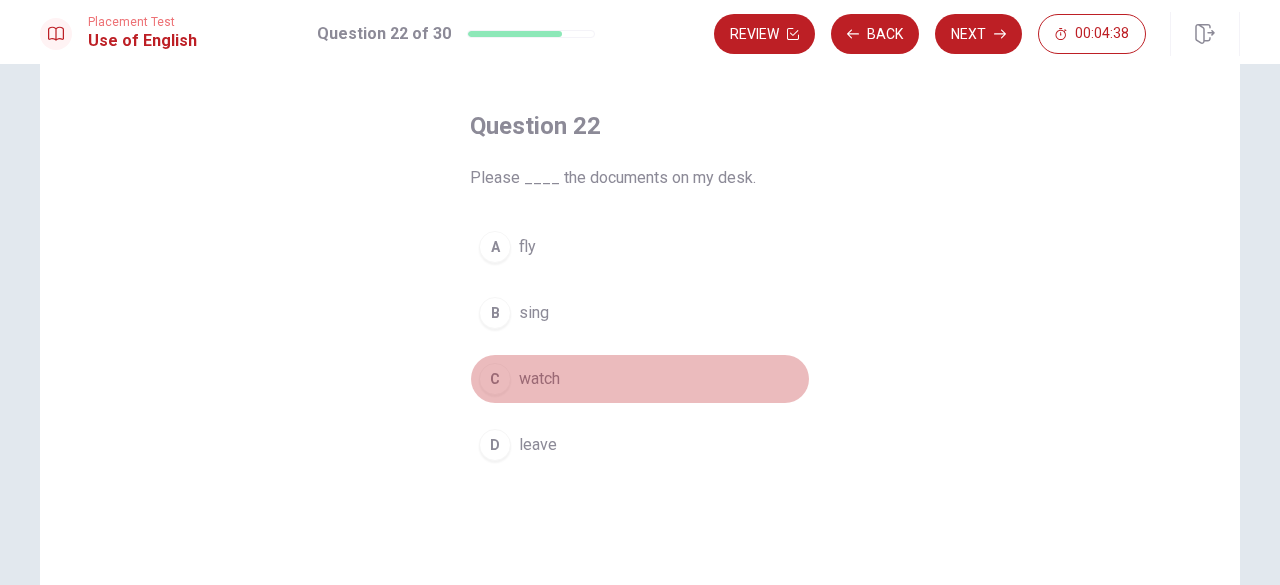 click on "watch" at bounding box center (539, 379) 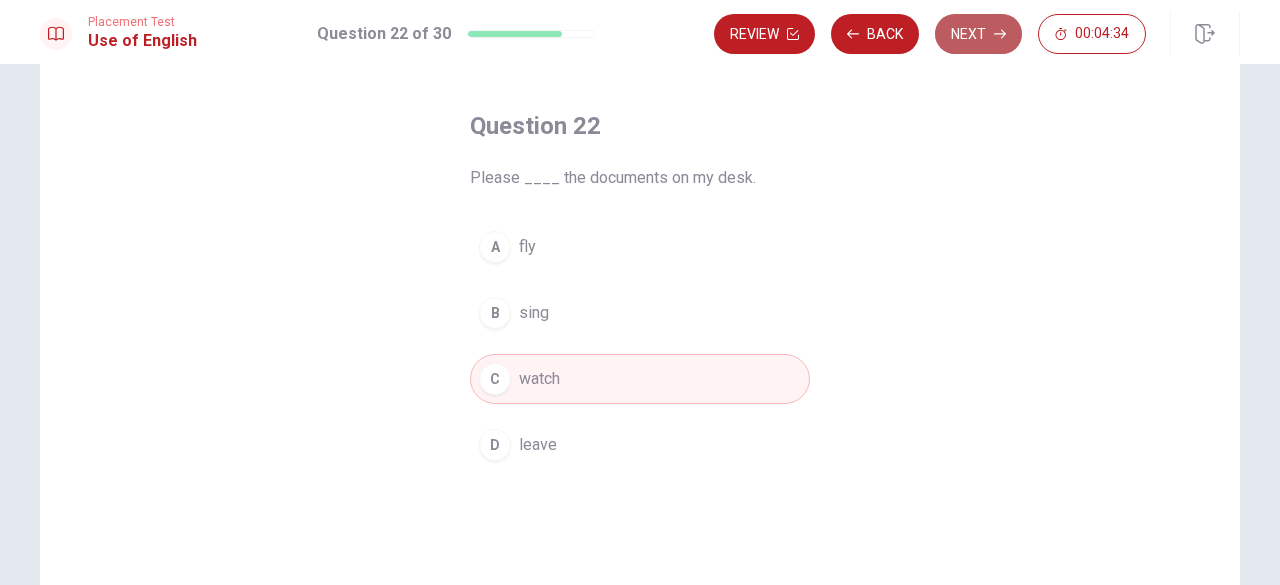 click on "Next" at bounding box center (978, 34) 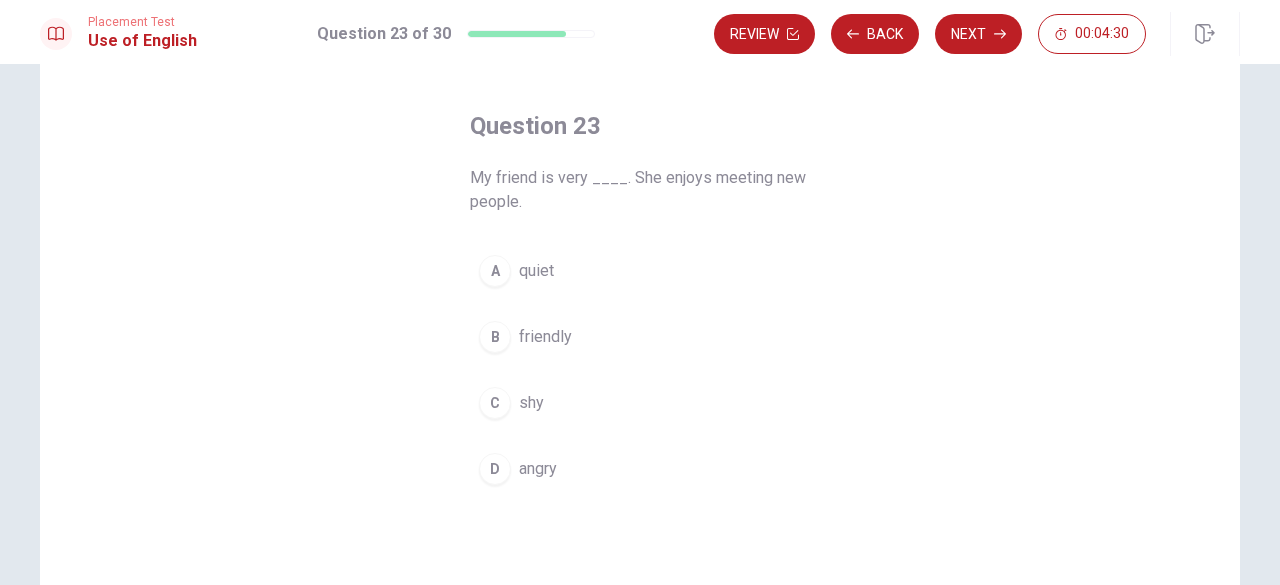 click on "B friendly" at bounding box center (640, 337) 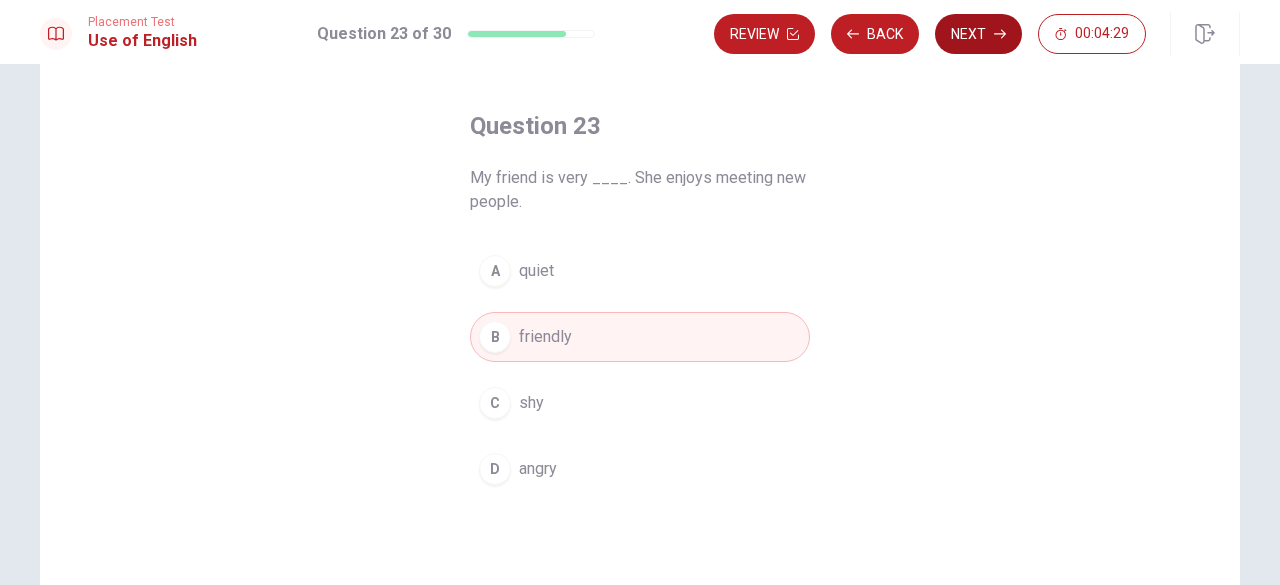 click on "Next" at bounding box center (978, 34) 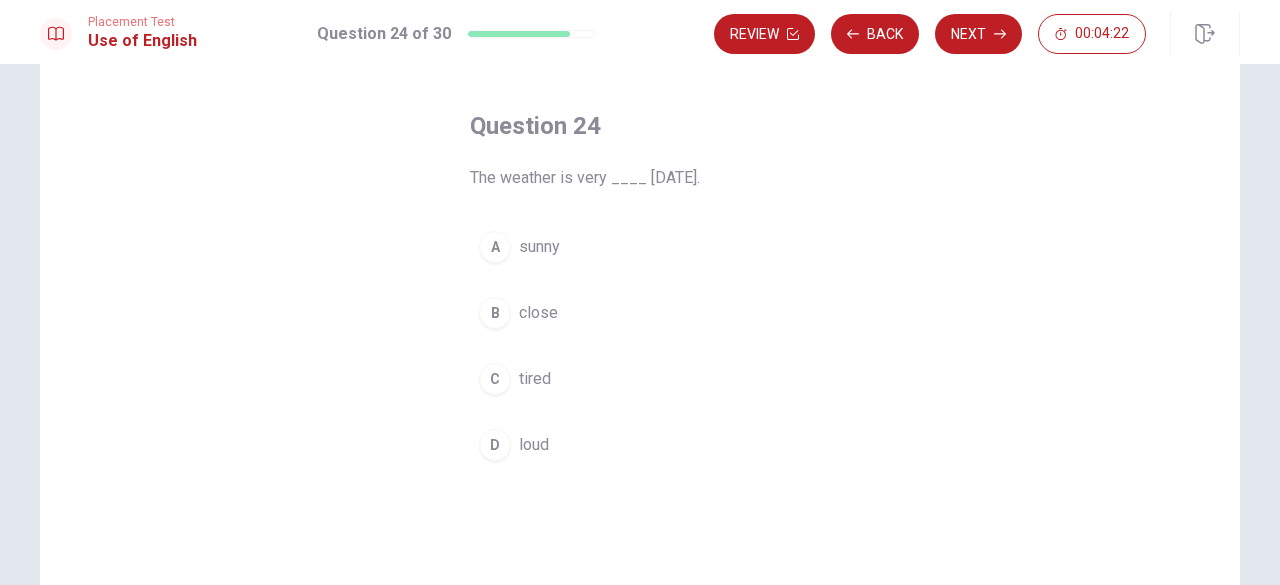 click on "loud" at bounding box center (534, 445) 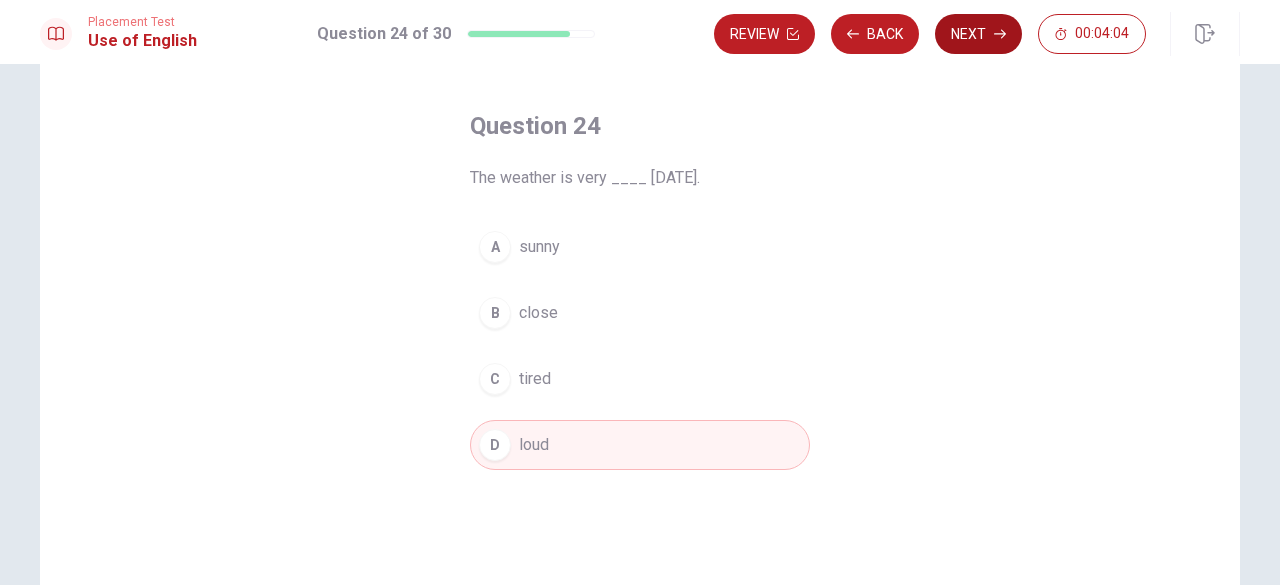click on "Next" at bounding box center [978, 34] 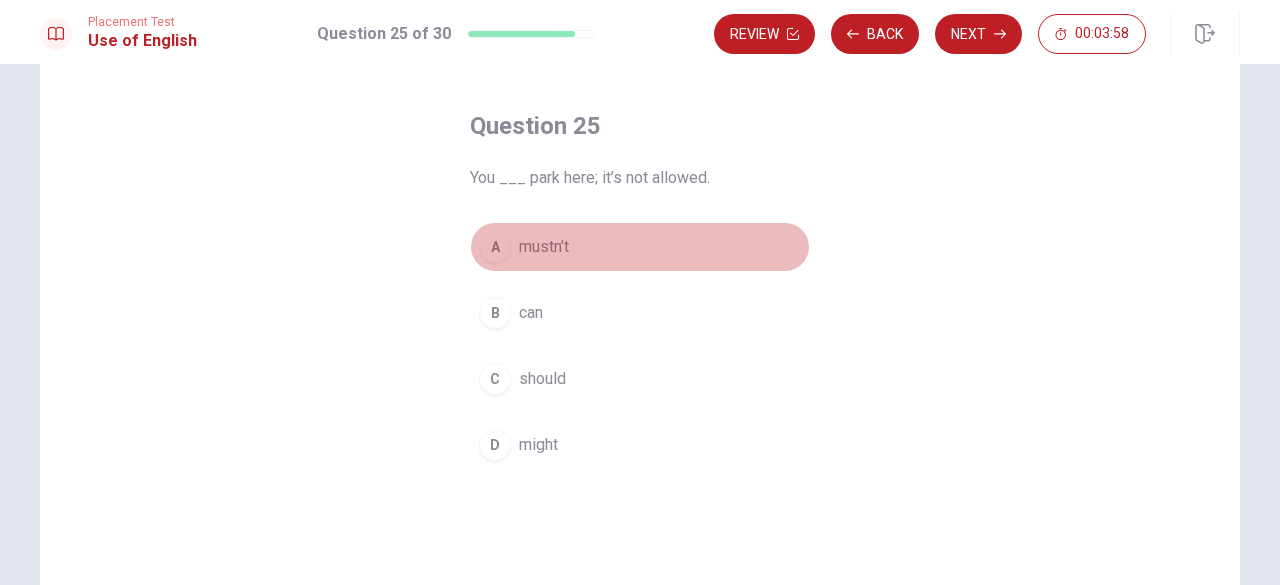 click on "mustn’t" at bounding box center [544, 247] 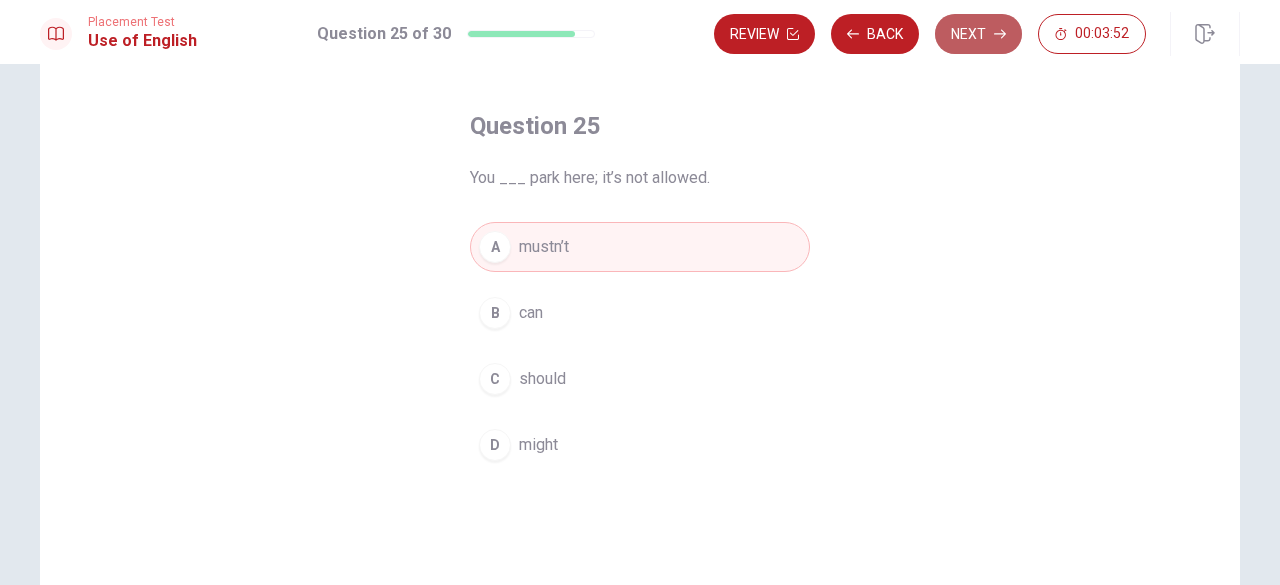 click on "Next" at bounding box center [978, 34] 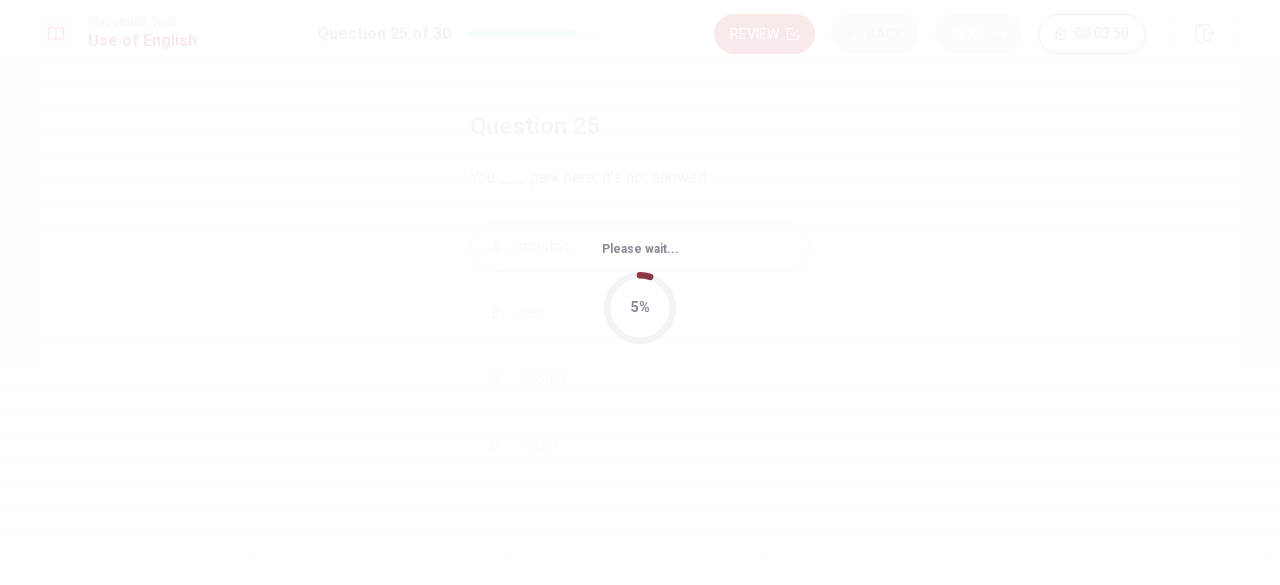 scroll, scrollTop: 0, scrollLeft: 0, axis: both 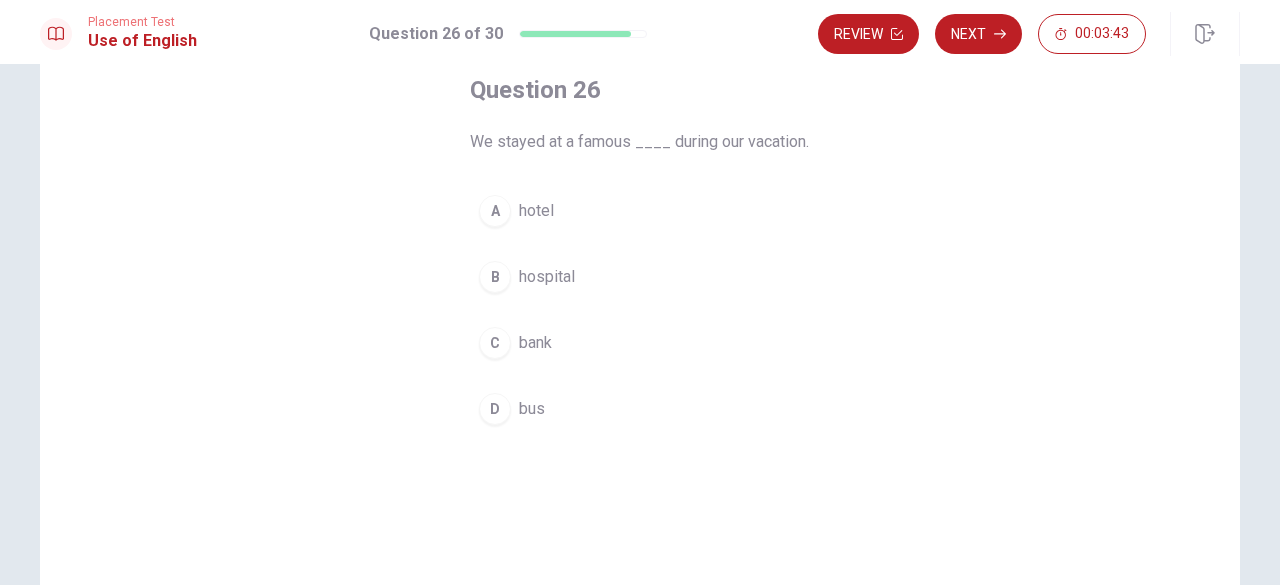 click on "hotel" at bounding box center [536, 211] 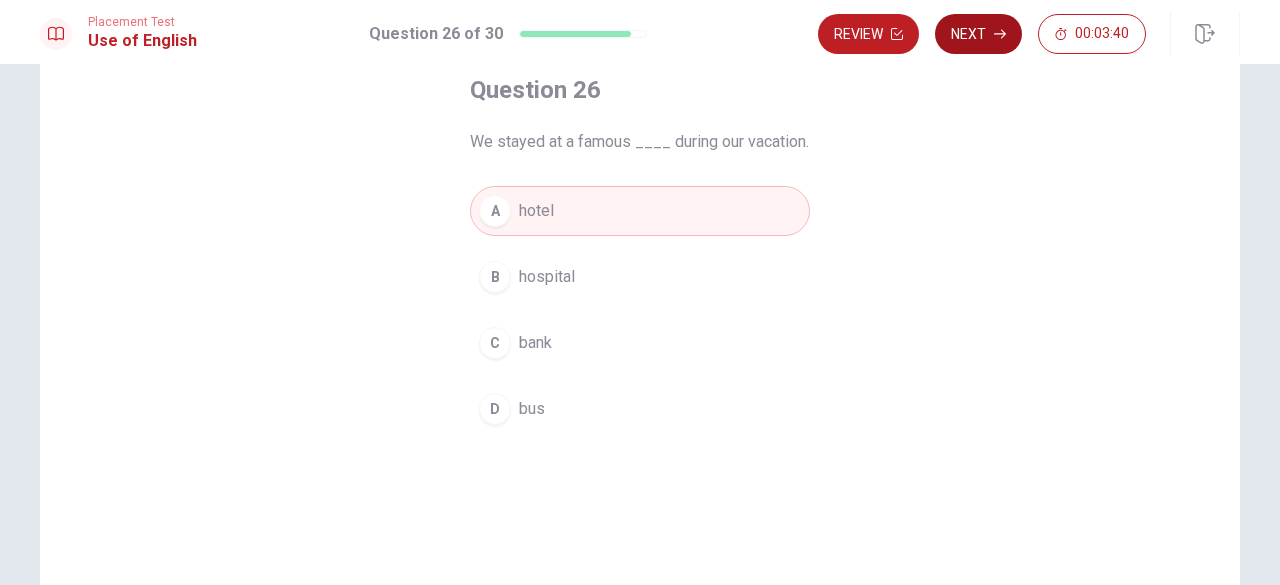 click 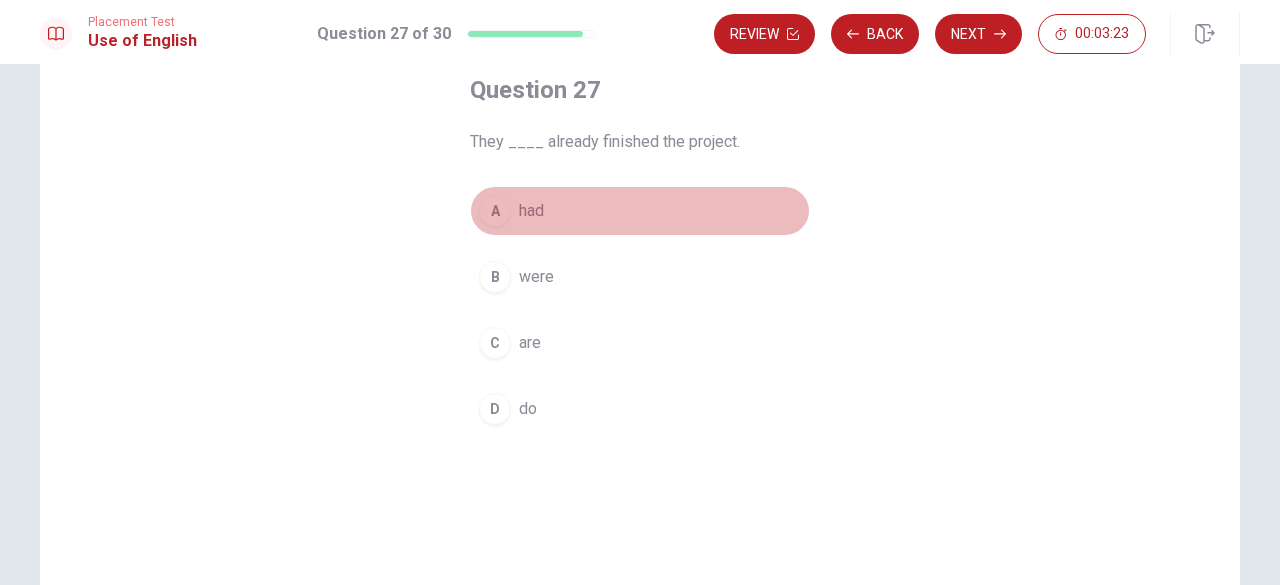click on "A had" at bounding box center (640, 211) 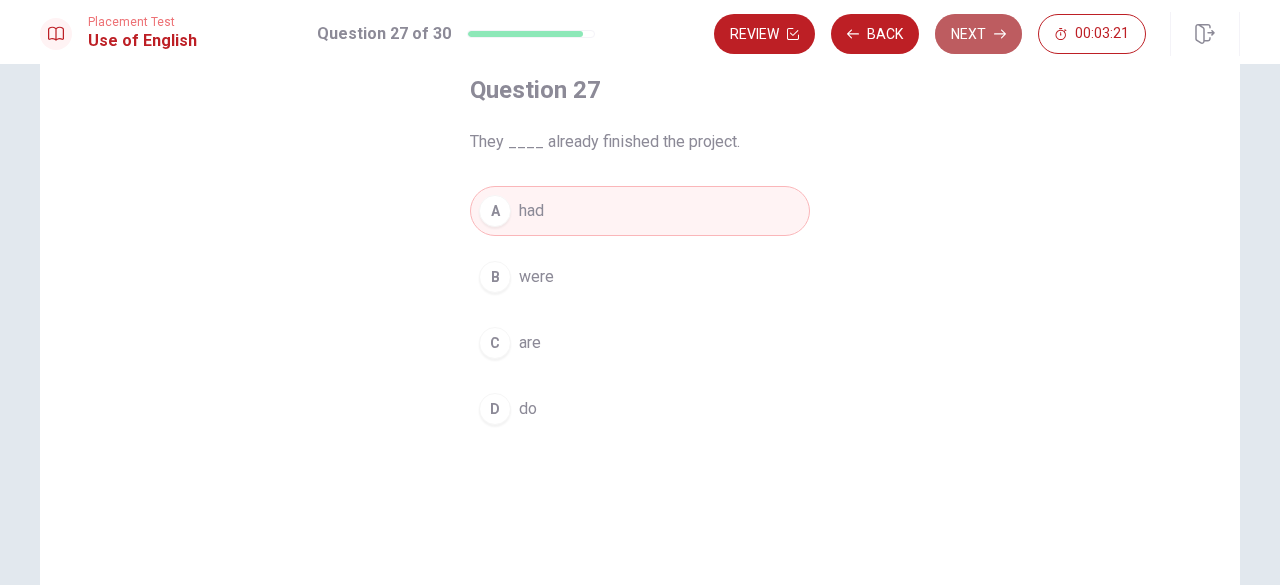 click on "Next" at bounding box center [978, 34] 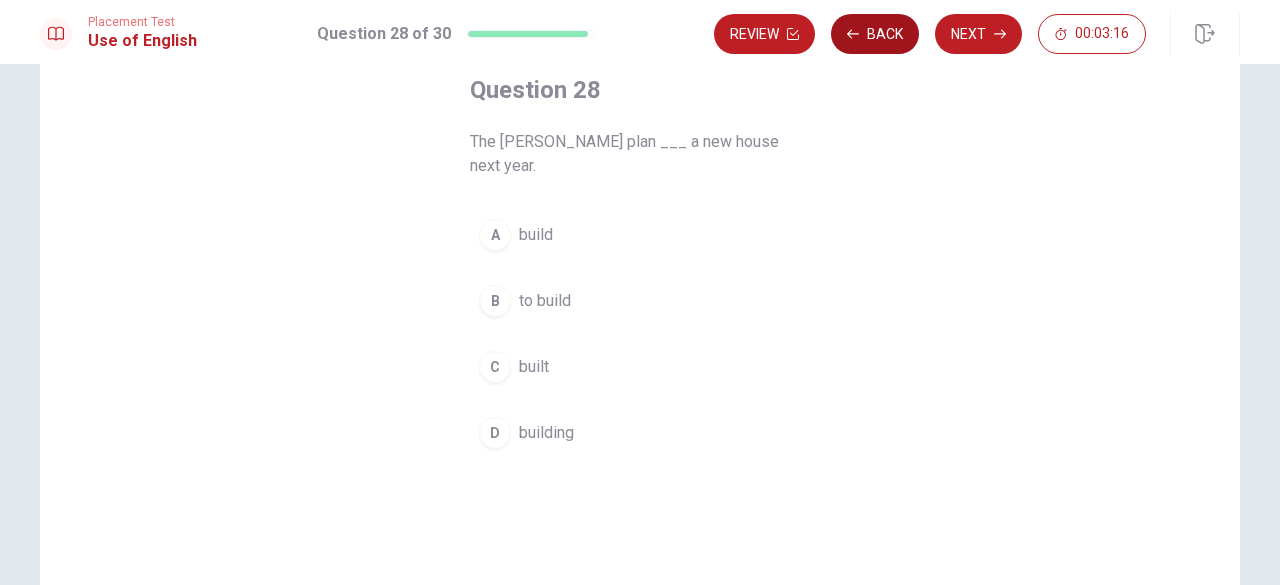 click on "Back" at bounding box center [875, 34] 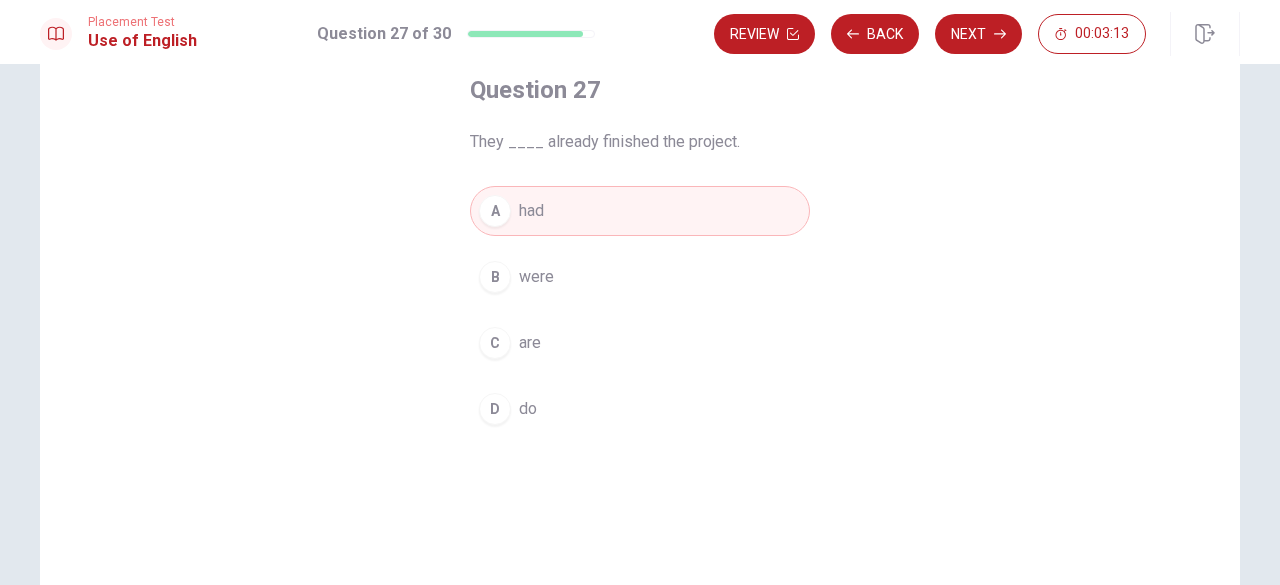 click on "C are" at bounding box center (640, 343) 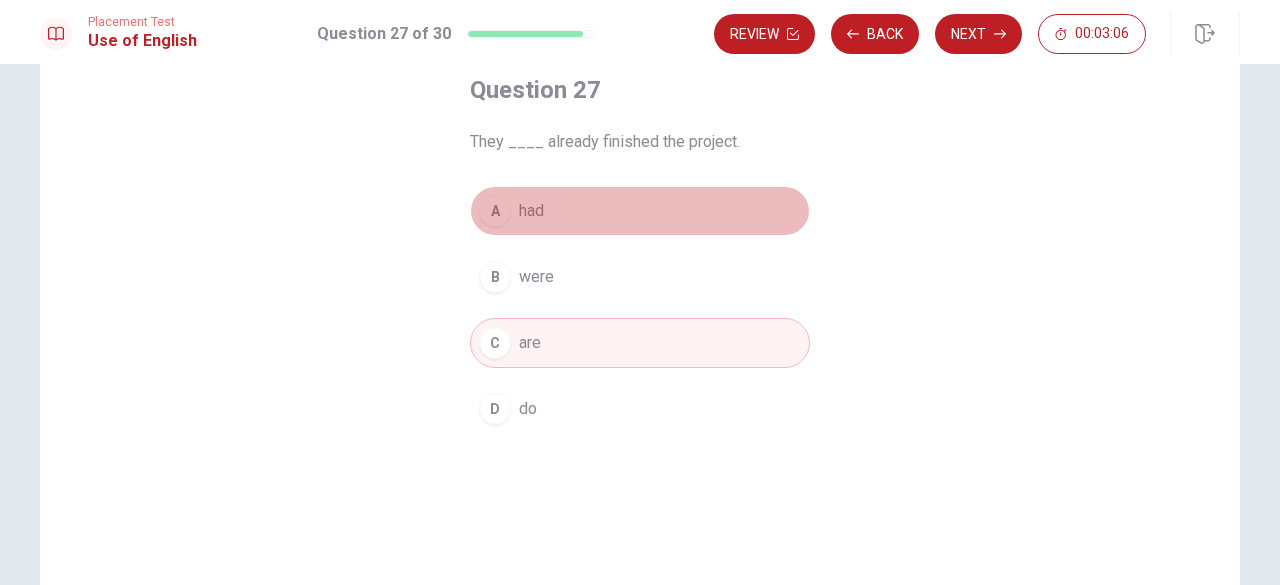 click on "A had" at bounding box center (640, 211) 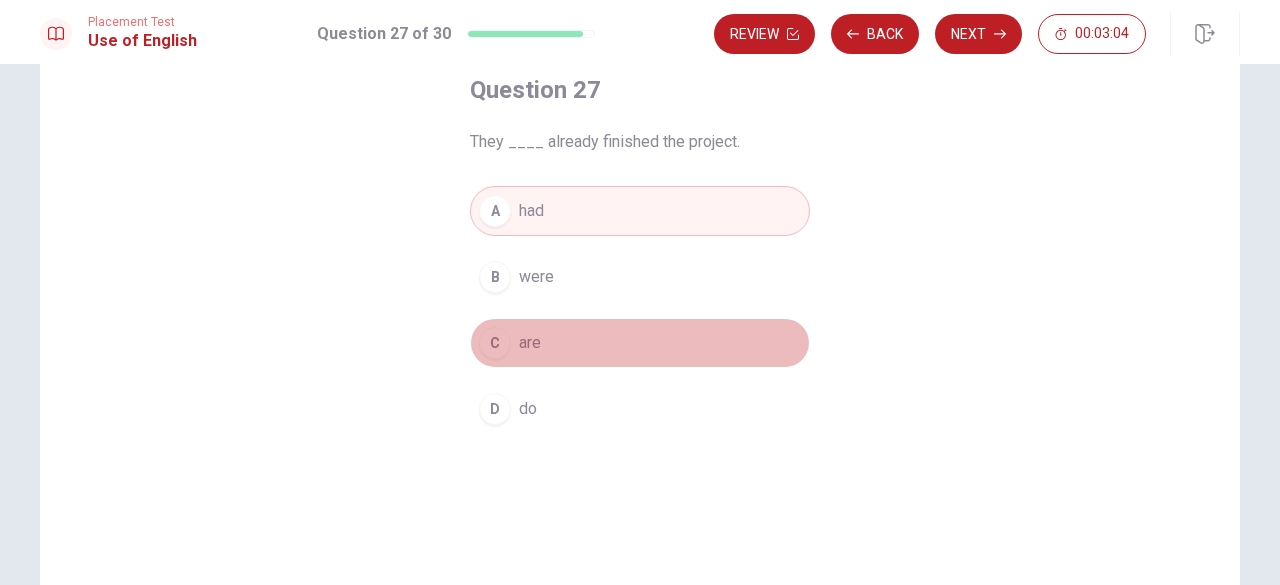 click on "are" at bounding box center (530, 343) 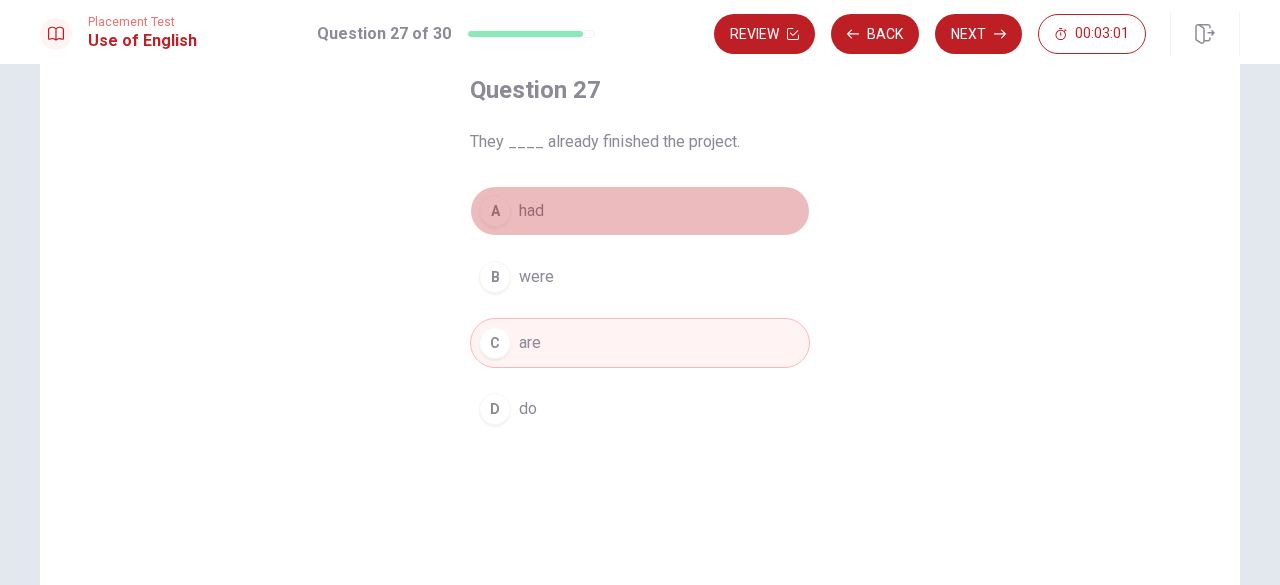 click on "A had" at bounding box center [640, 211] 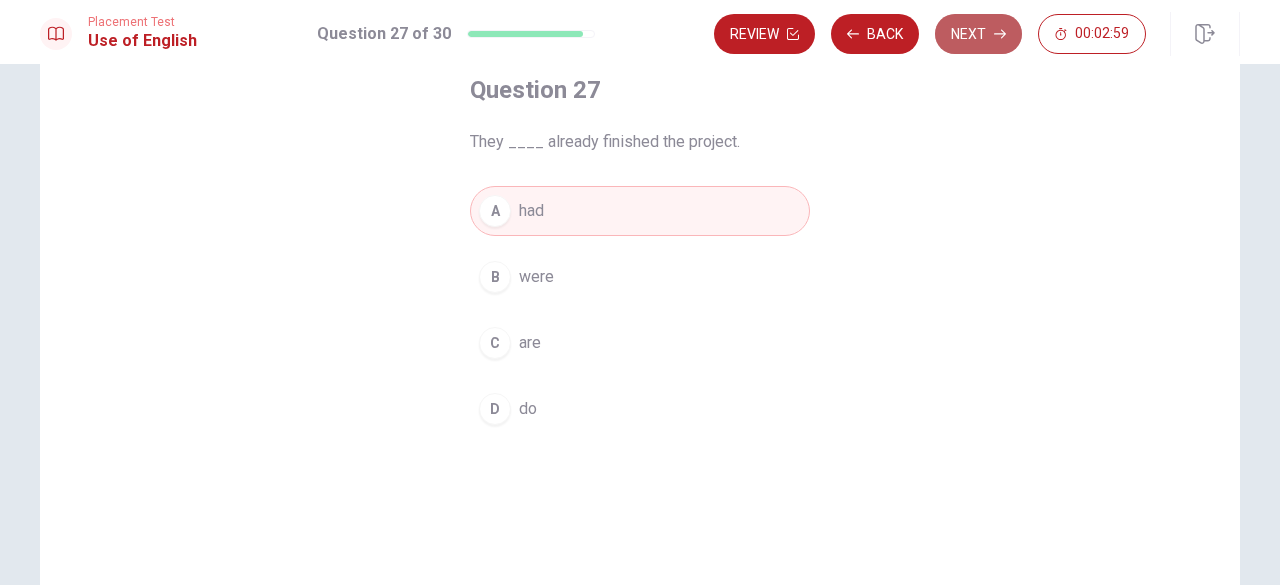 click on "Next" at bounding box center (978, 34) 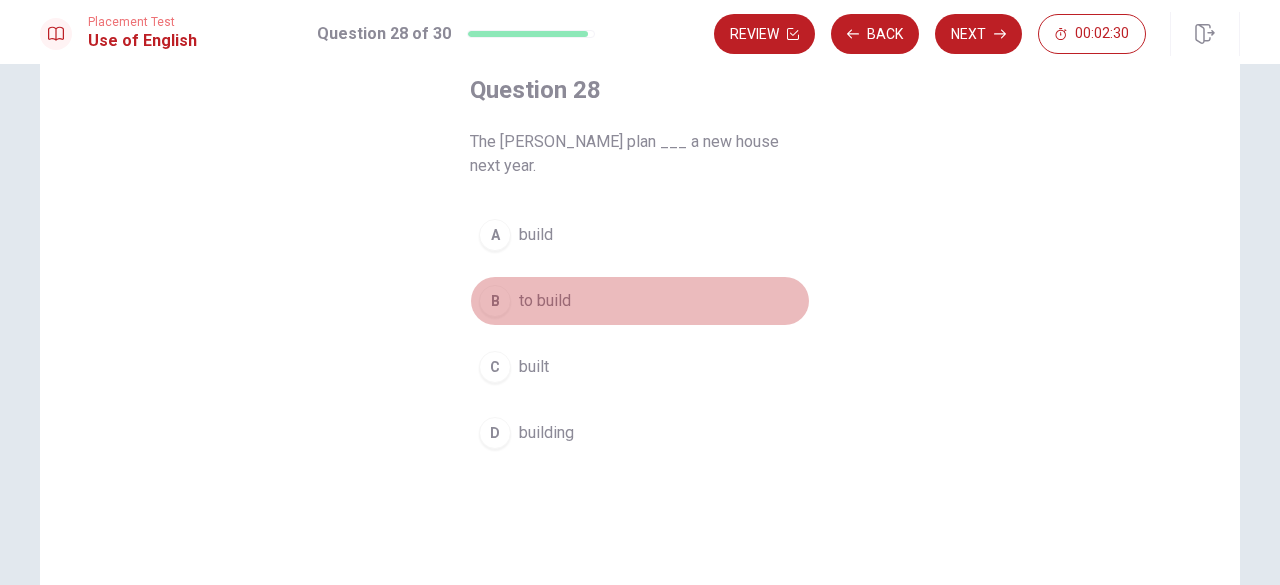 click on "to build" at bounding box center [545, 301] 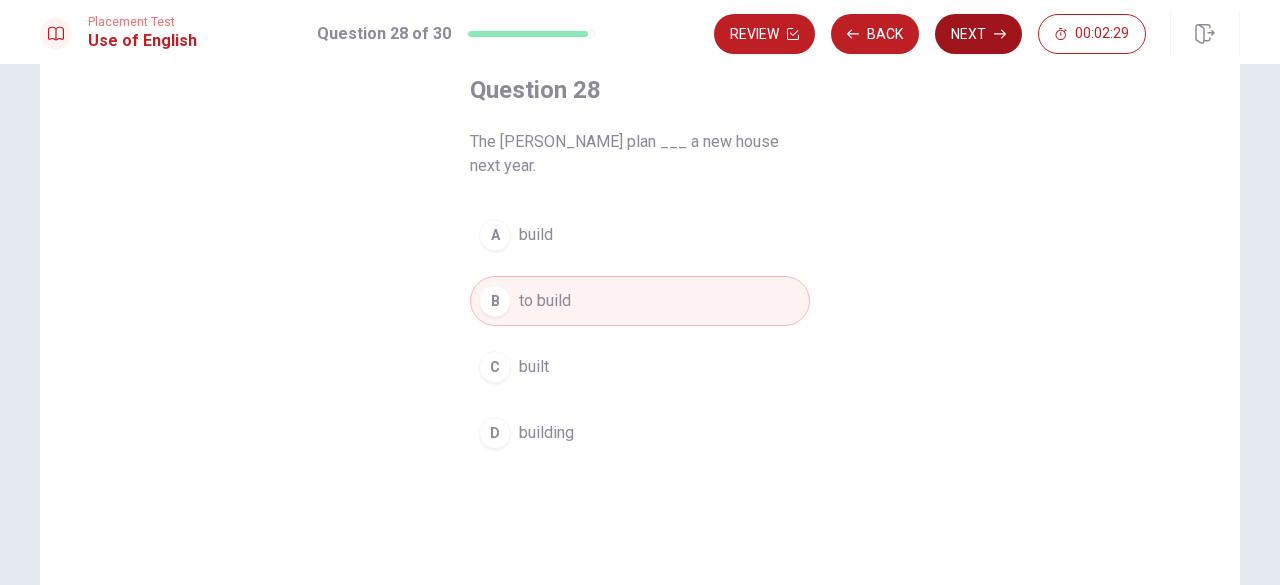 click on "Next" at bounding box center [978, 34] 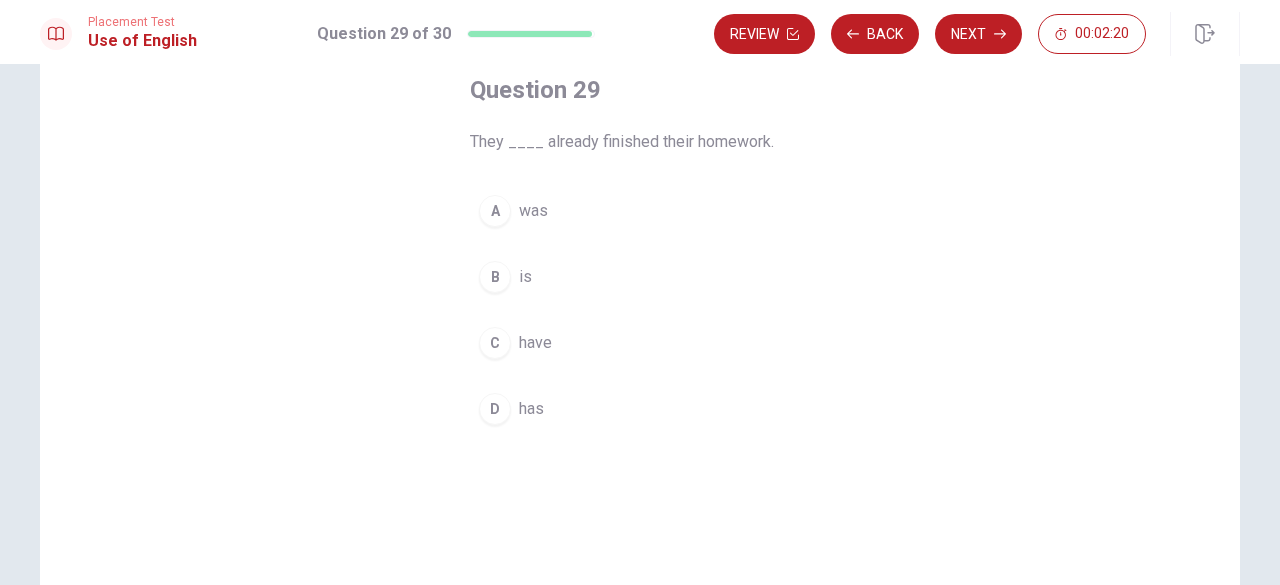 click on "has" at bounding box center [531, 409] 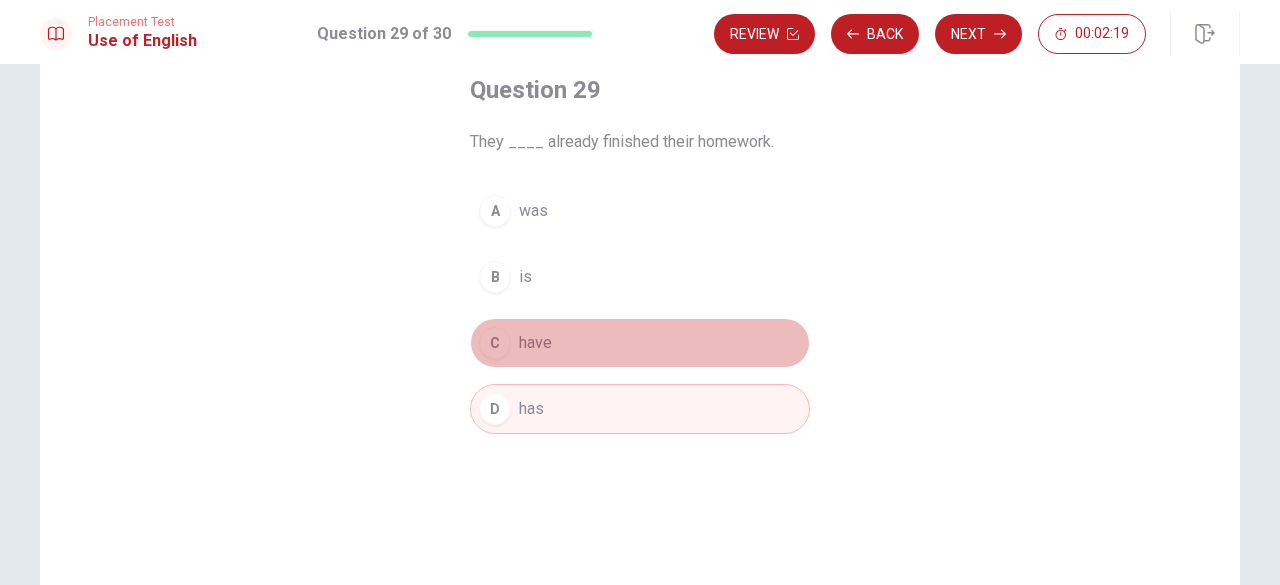 click on "C have" at bounding box center [640, 343] 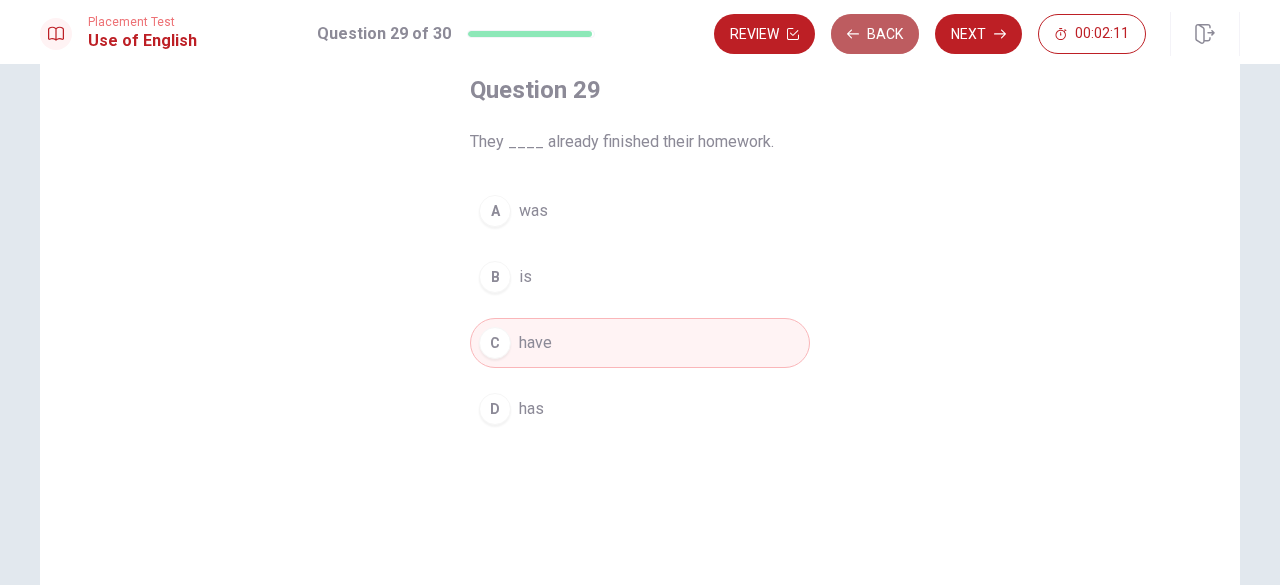 click 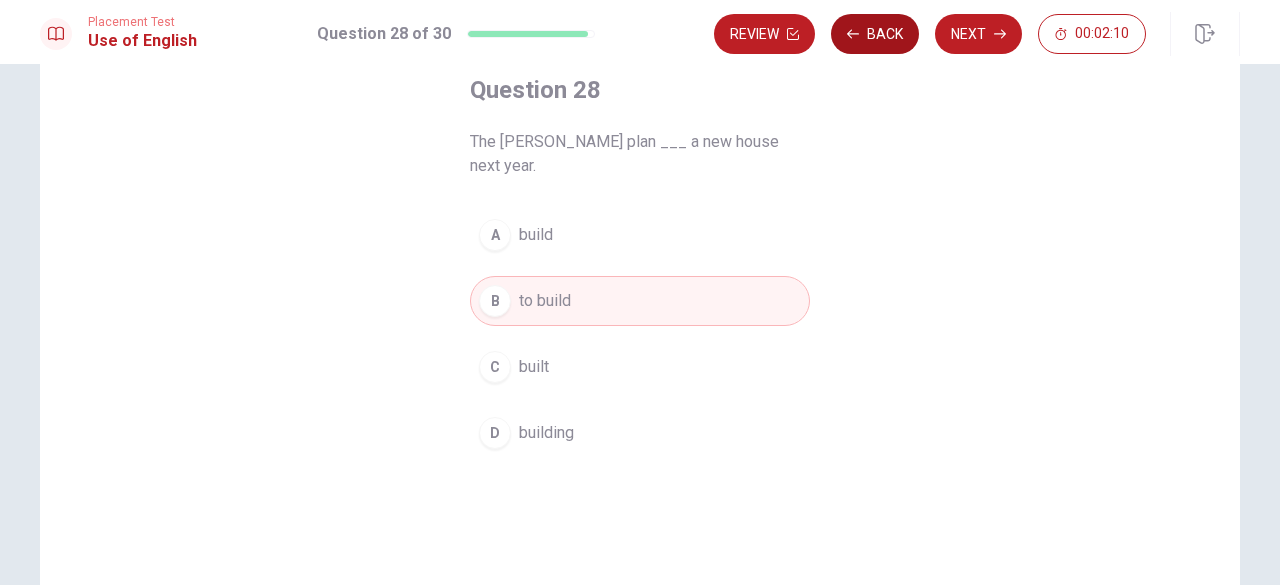 click 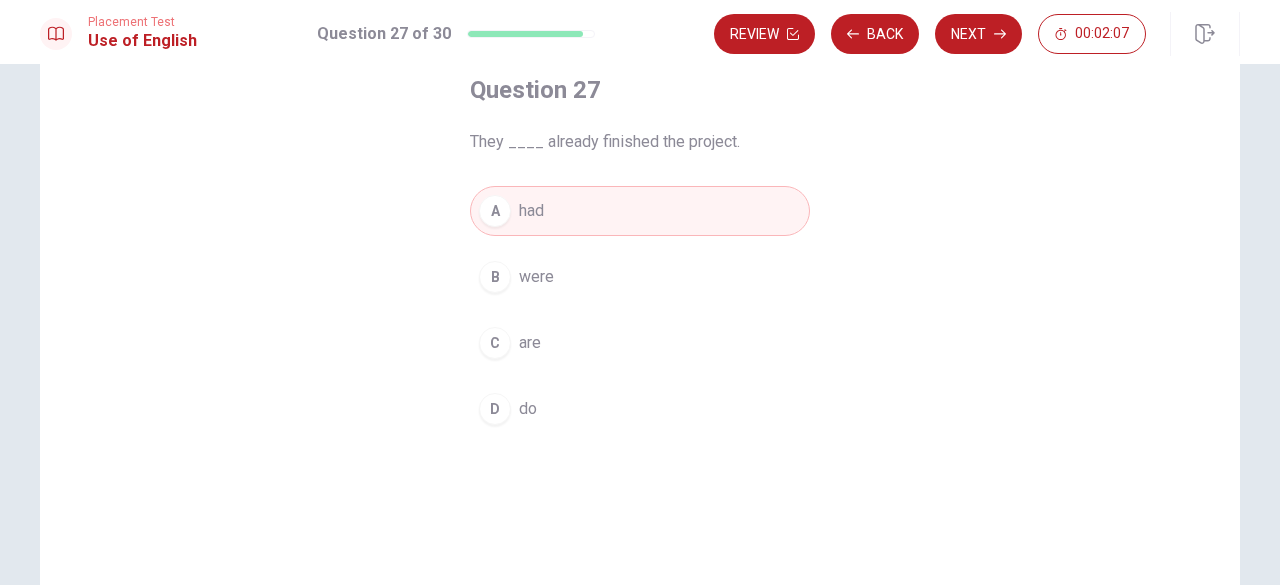 click on "C are" at bounding box center [640, 343] 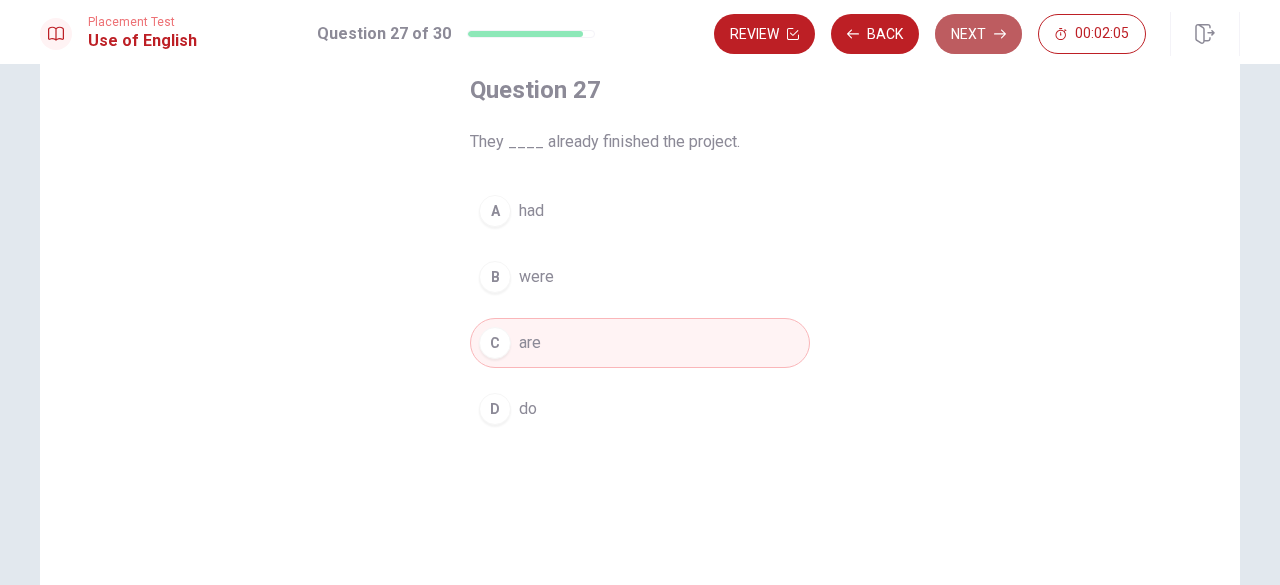 click on "Next" at bounding box center (978, 34) 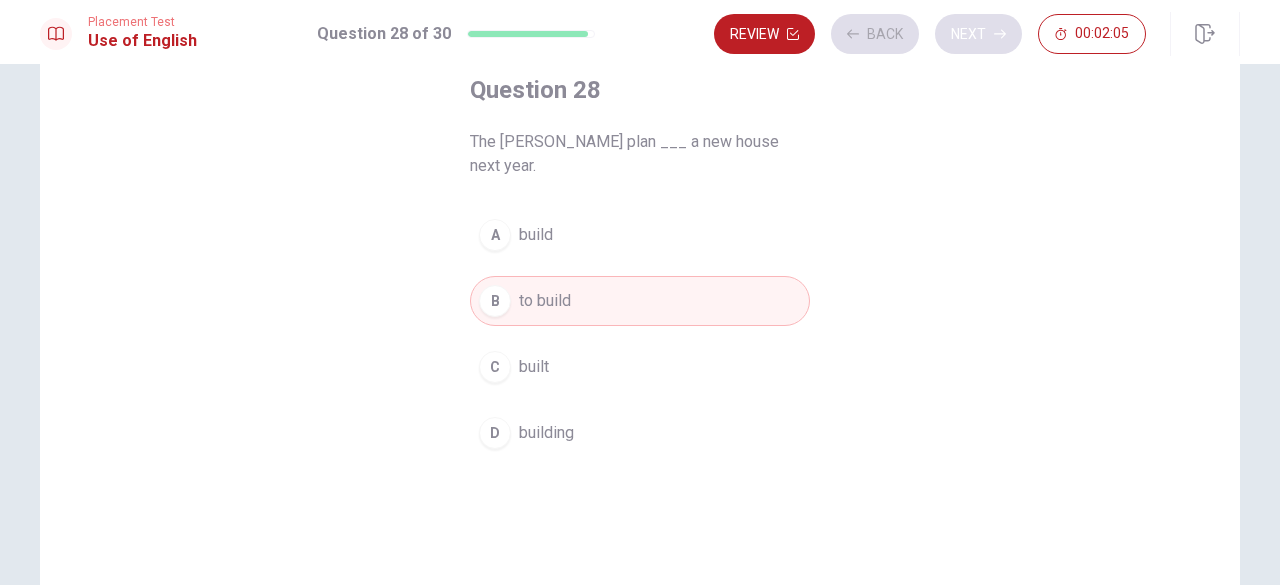 click on "Review Back Next 00:02:05" at bounding box center (930, 34) 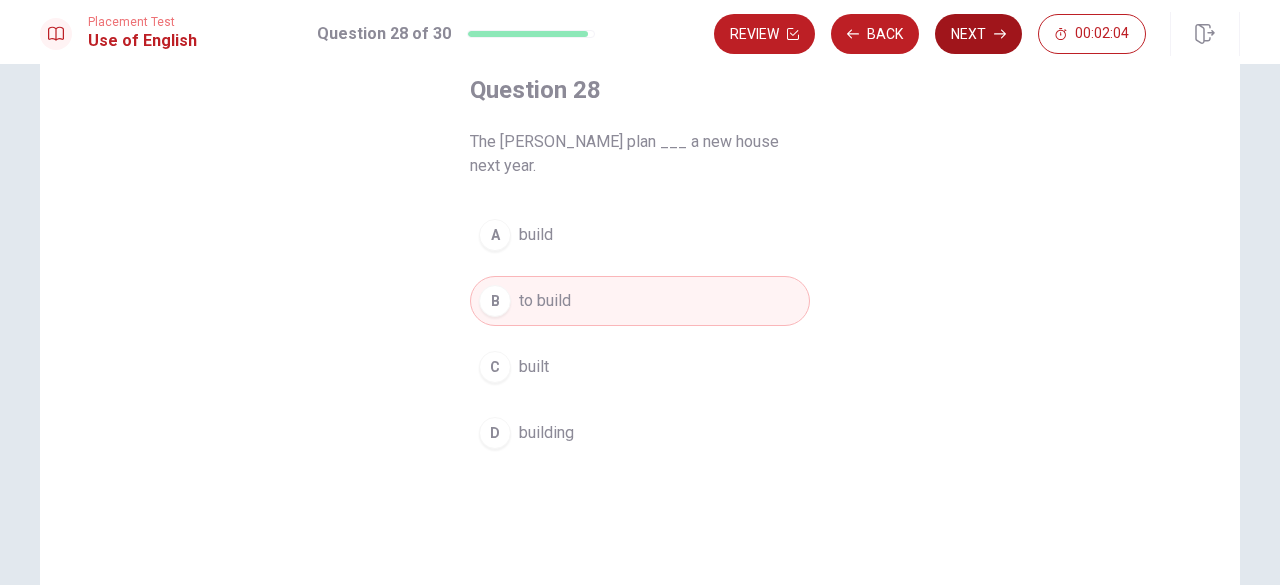 click on "Next" at bounding box center (978, 34) 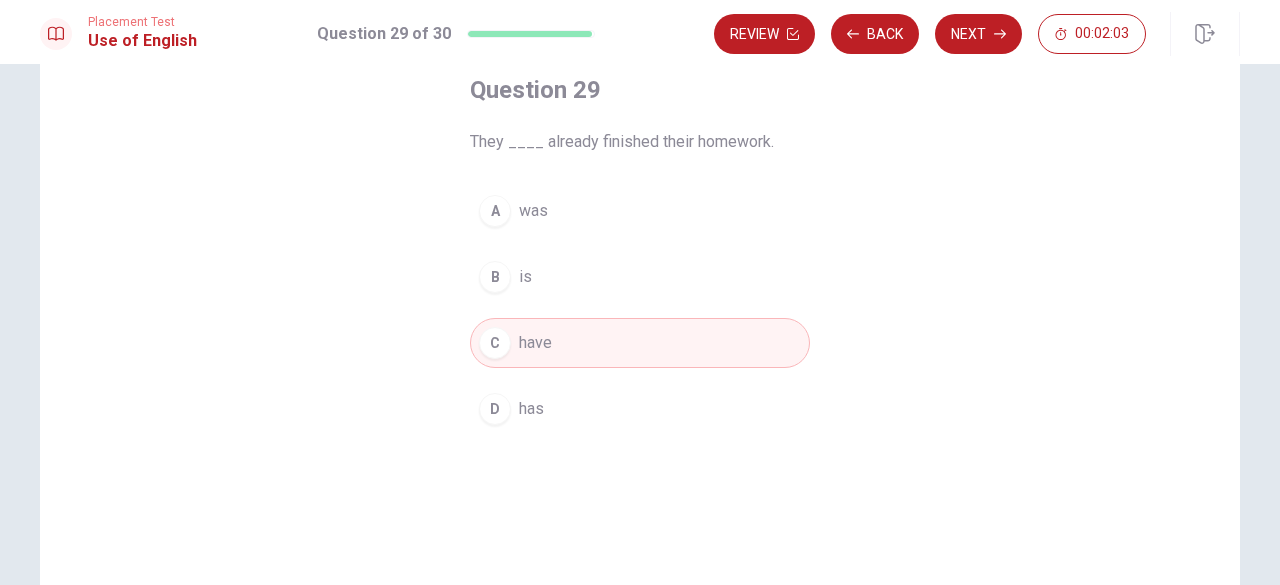 click on "B is" at bounding box center [640, 277] 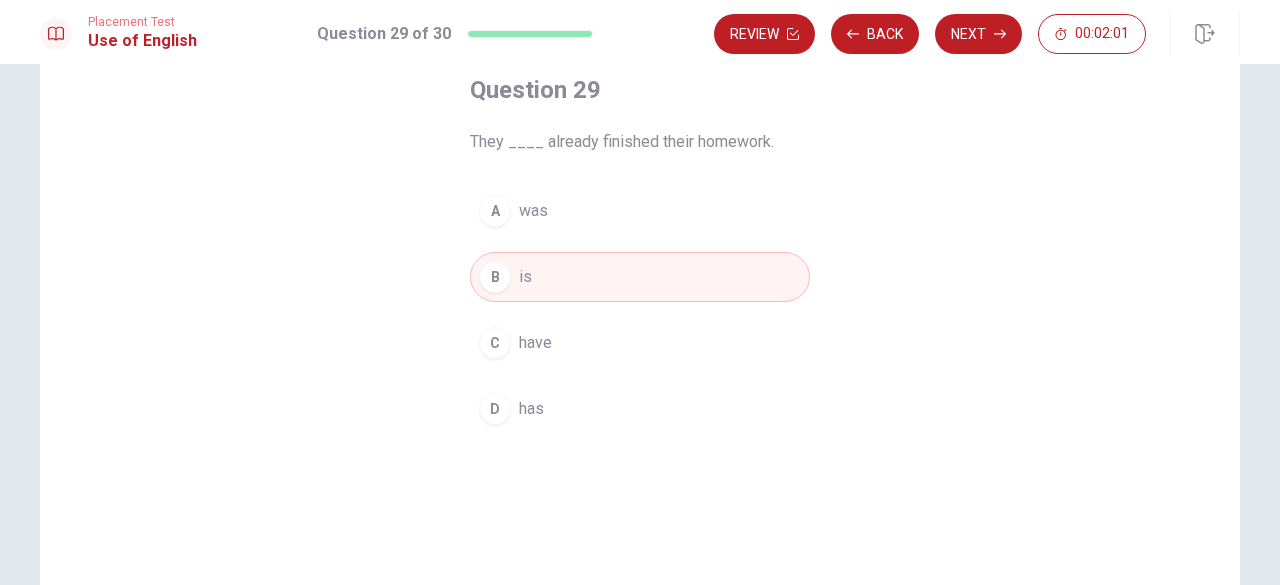 click on "have" at bounding box center [535, 343] 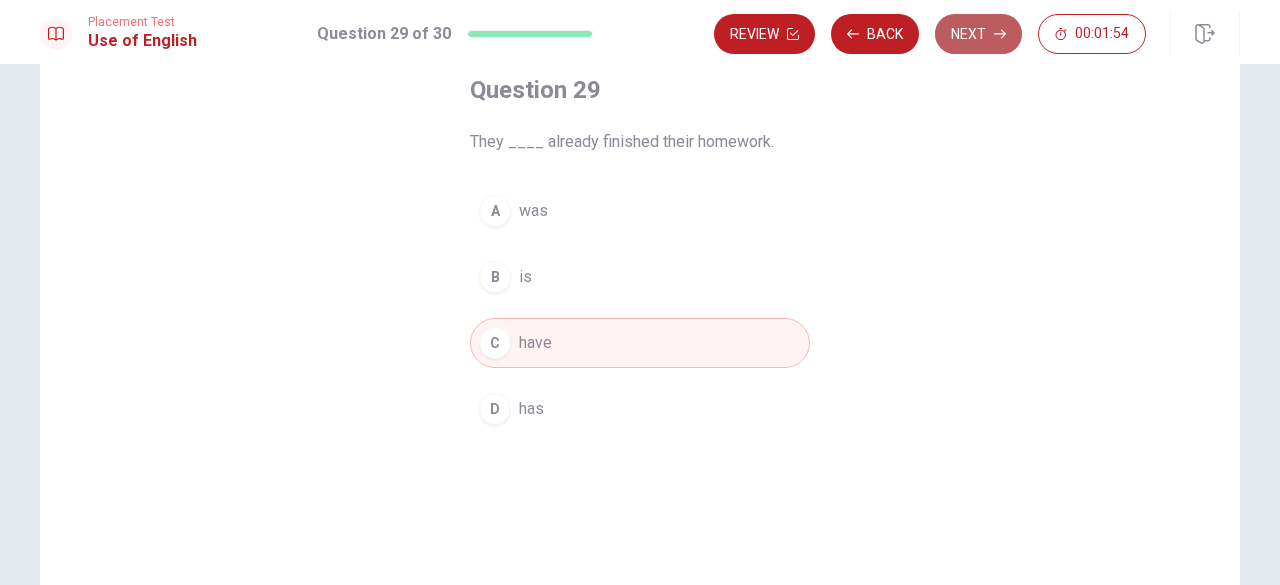 click on "Next" at bounding box center (978, 34) 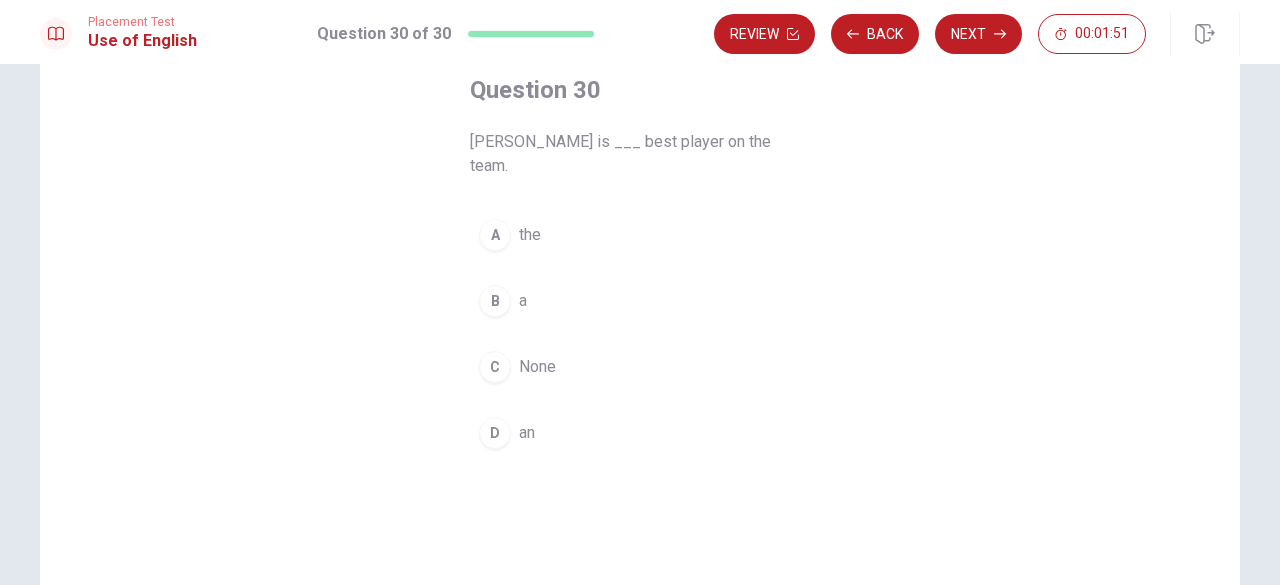 click on "A the" at bounding box center [640, 235] 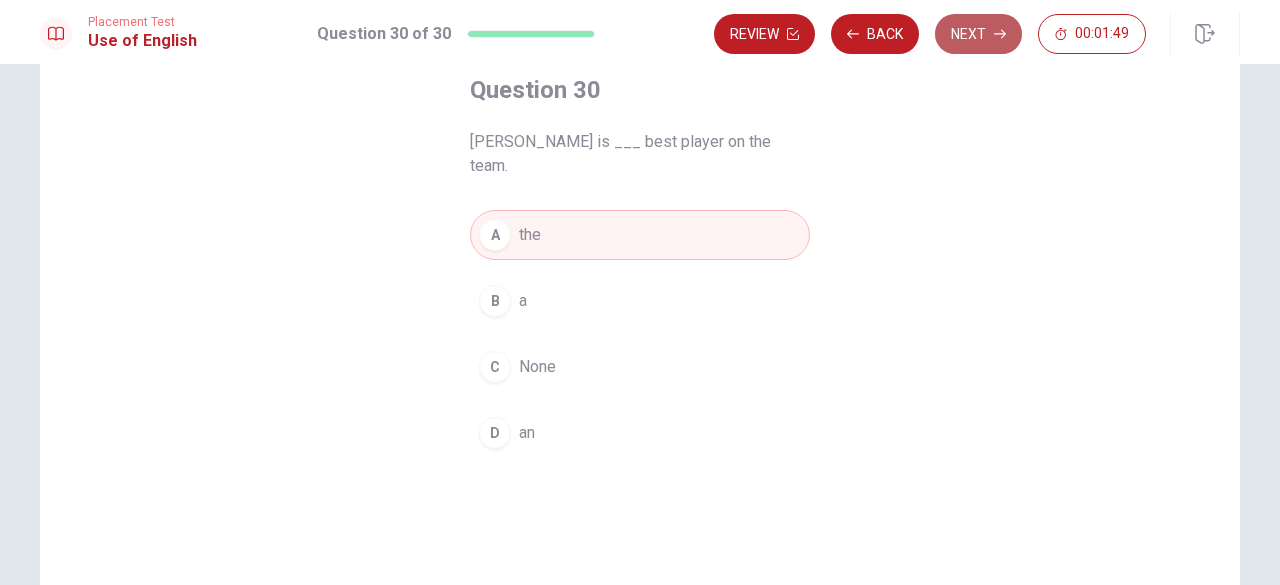 click on "Next" at bounding box center [978, 34] 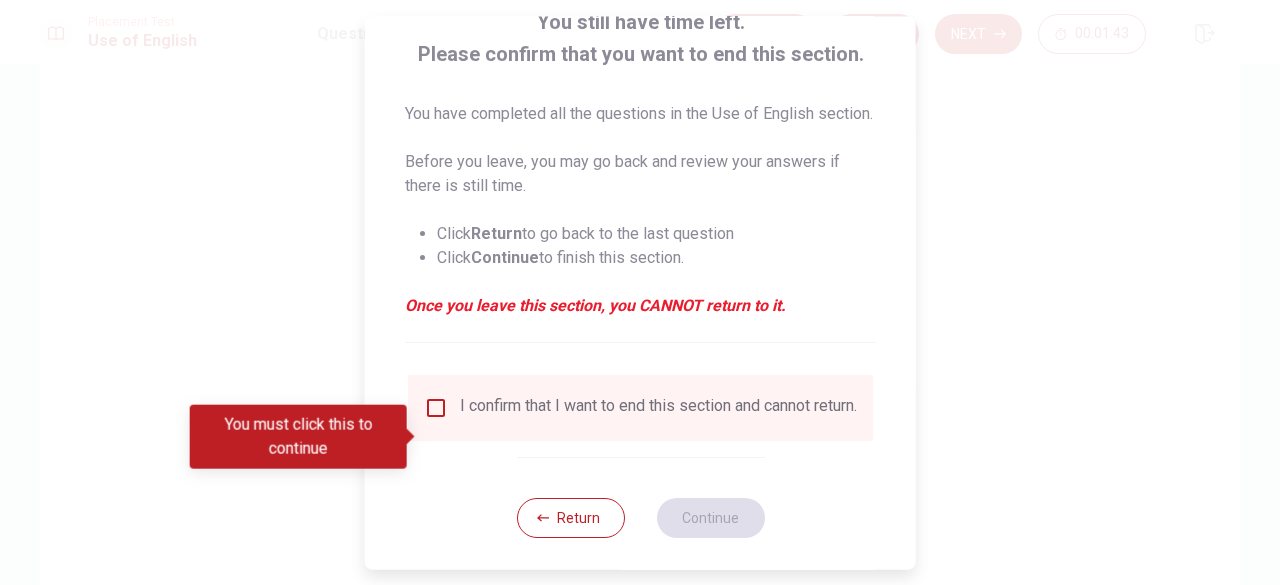 scroll, scrollTop: 131, scrollLeft: 0, axis: vertical 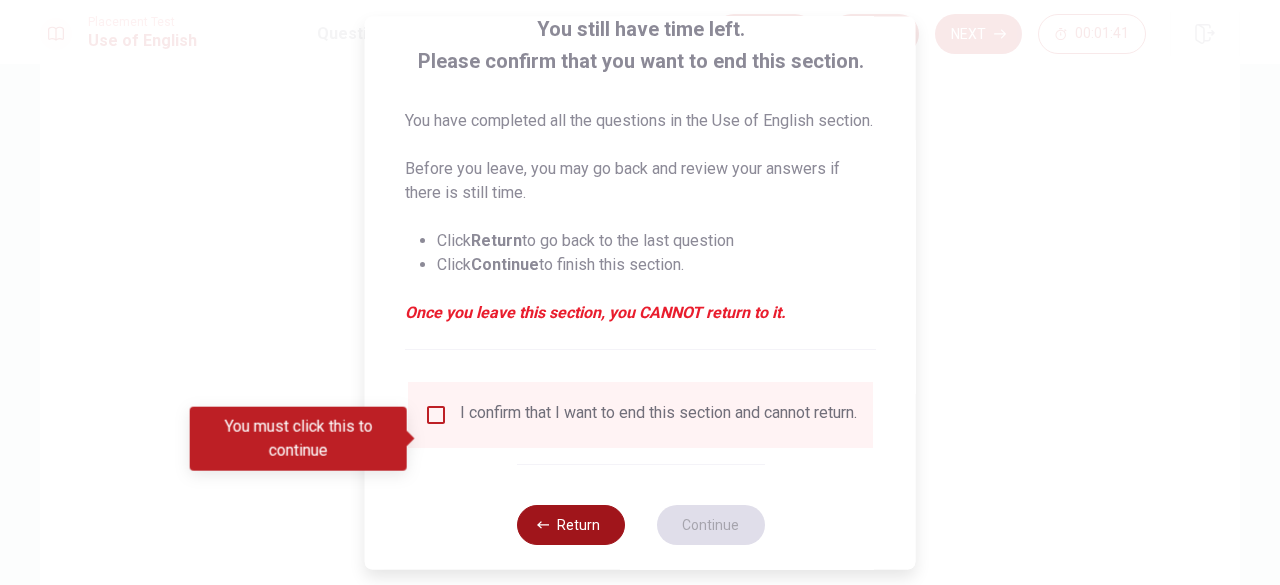 click on "Return" at bounding box center (570, 525) 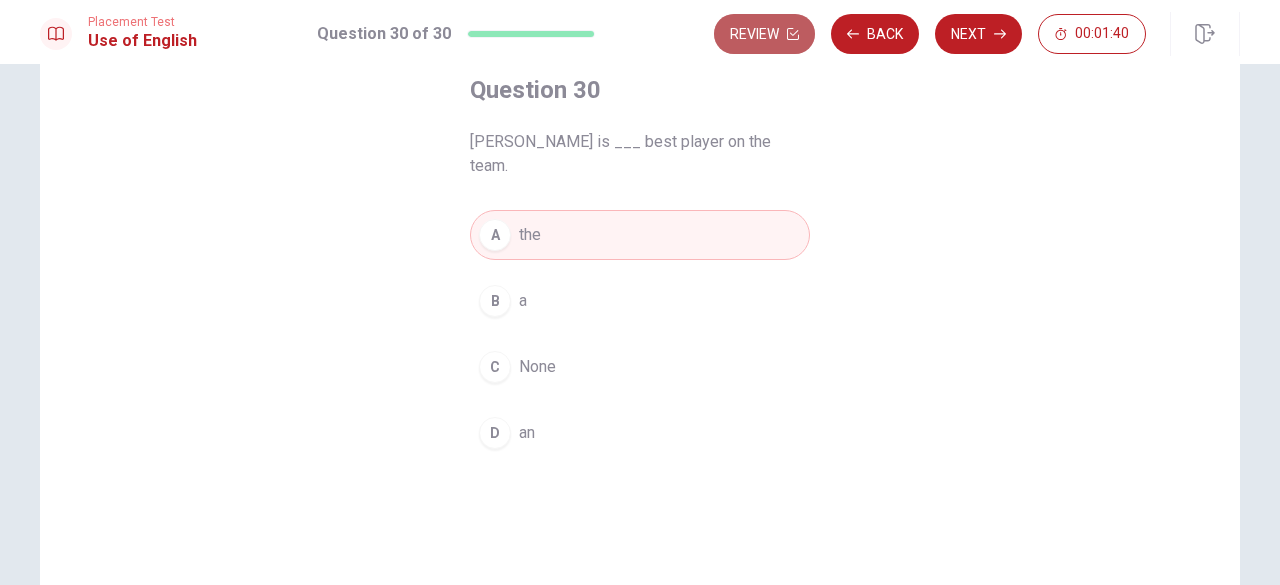 click on "Review" at bounding box center (764, 34) 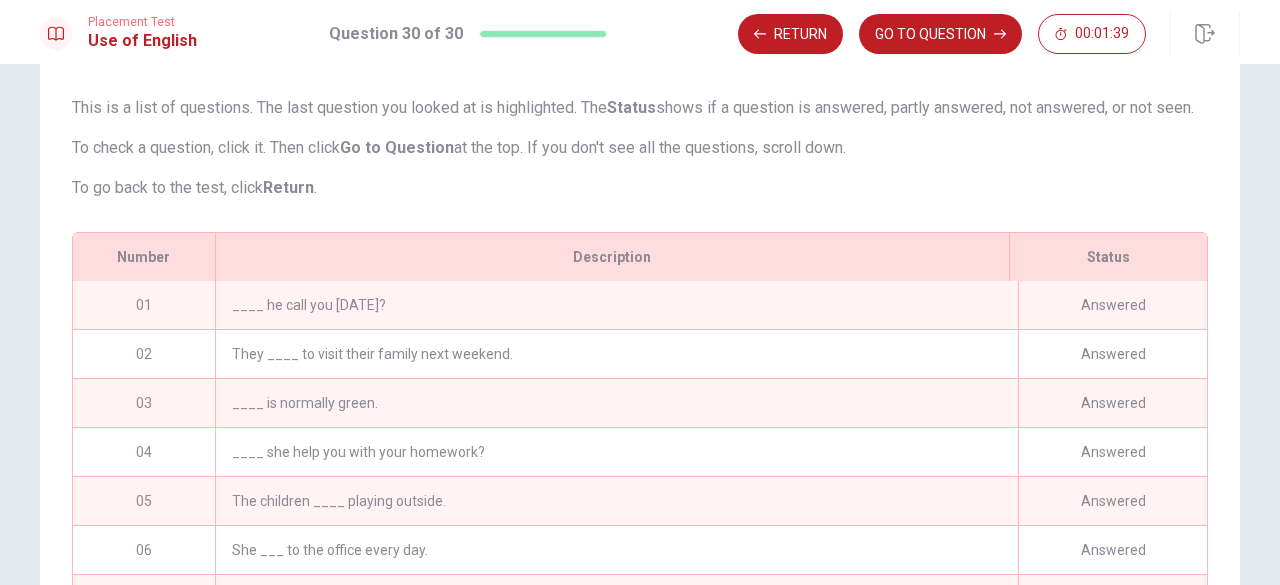scroll, scrollTop: 414, scrollLeft: 0, axis: vertical 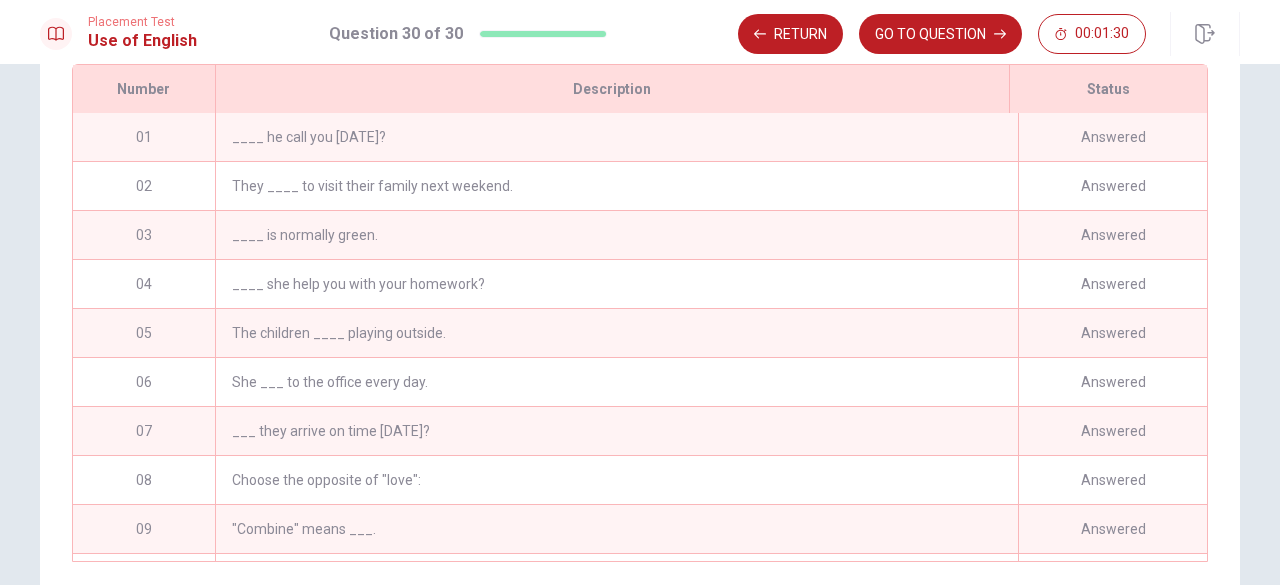 click on "____ he call you [DATE]?" at bounding box center [616, 137] 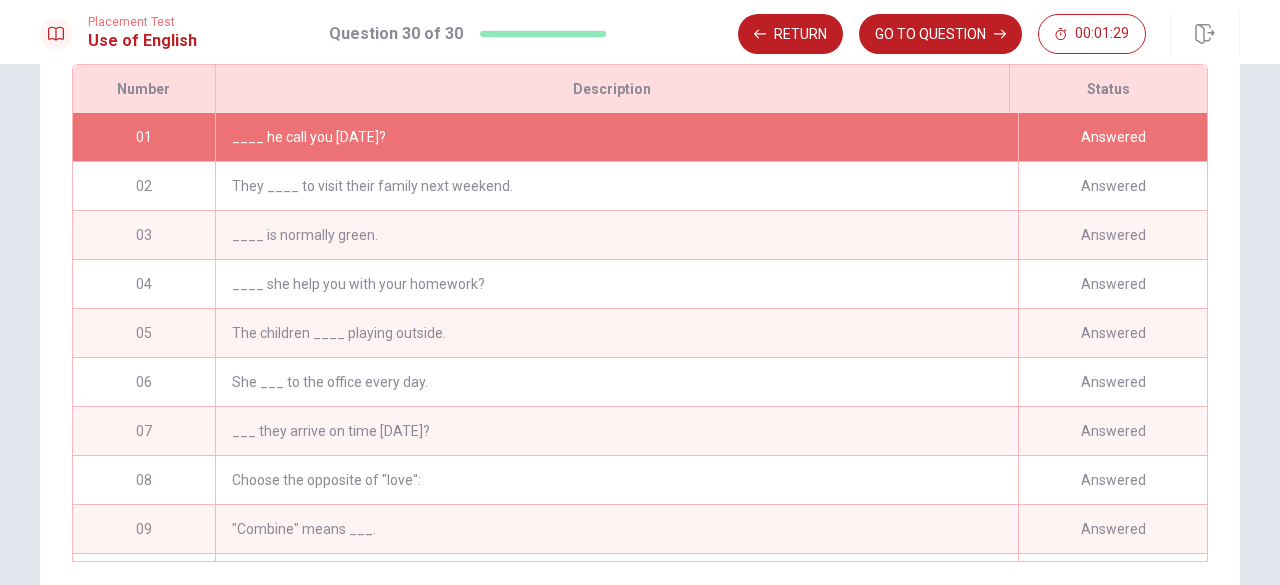 click on "____ he call you [DATE]?" at bounding box center [616, 137] 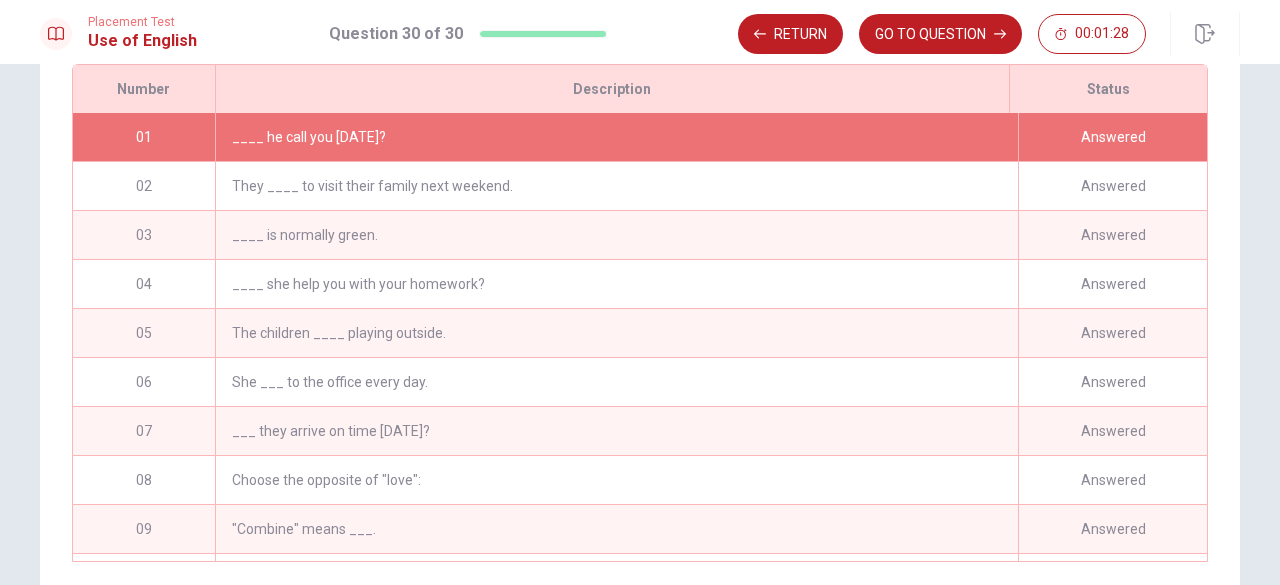 click on "____ he call you [DATE]?" at bounding box center (616, 137) 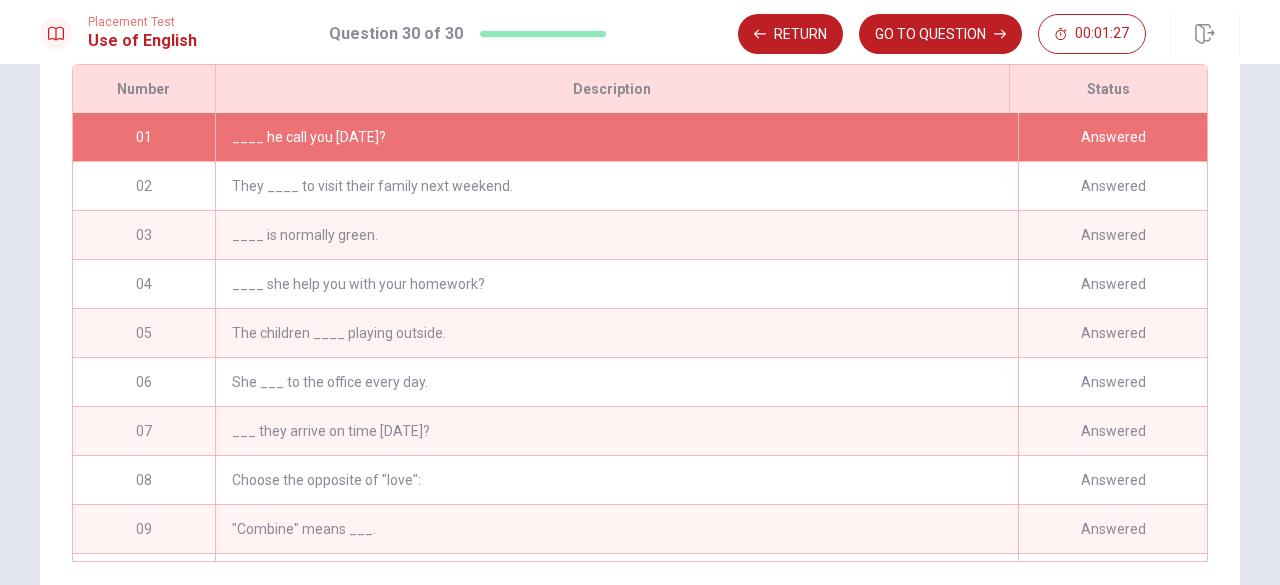click on "Answered" at bounding box center [1112, 137] 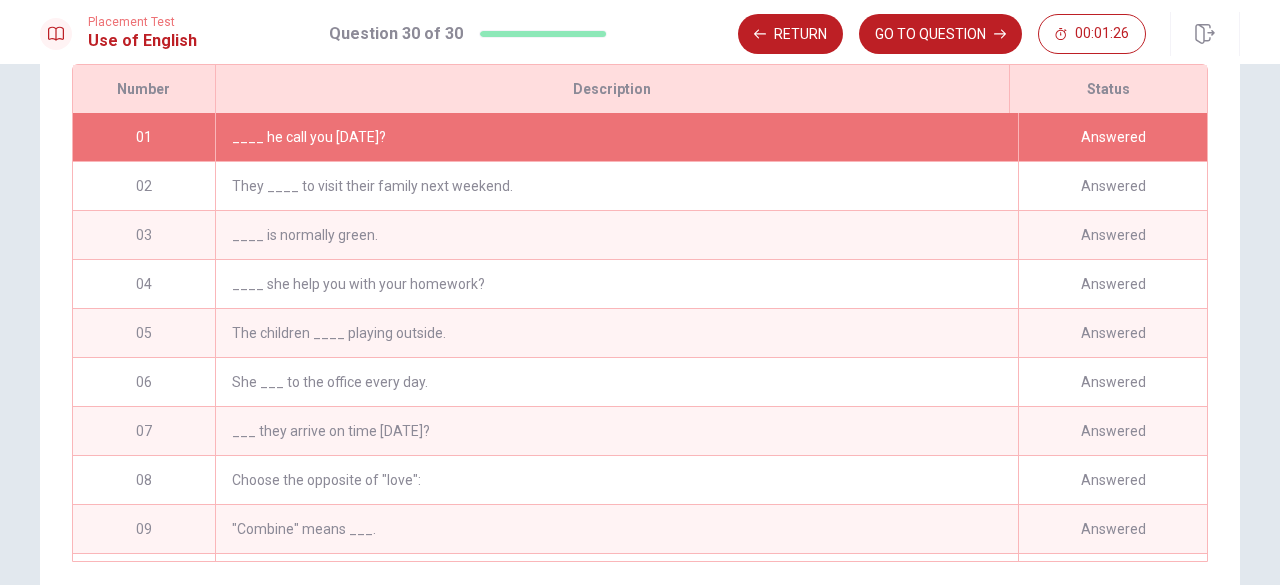 drag, startPoint x: 1202, startPoint y: 181, endPoint x: 1178, endPoint y: 321, distance: 142.04225 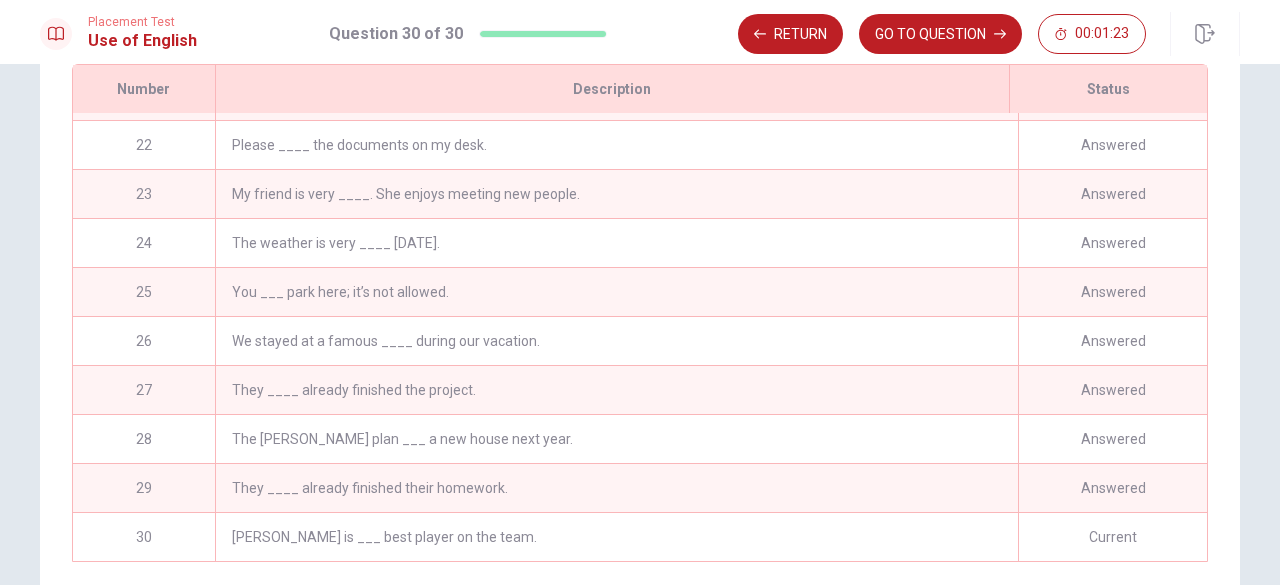 scroll, scrollTop: 0, scrollLeft: 0, axis: both 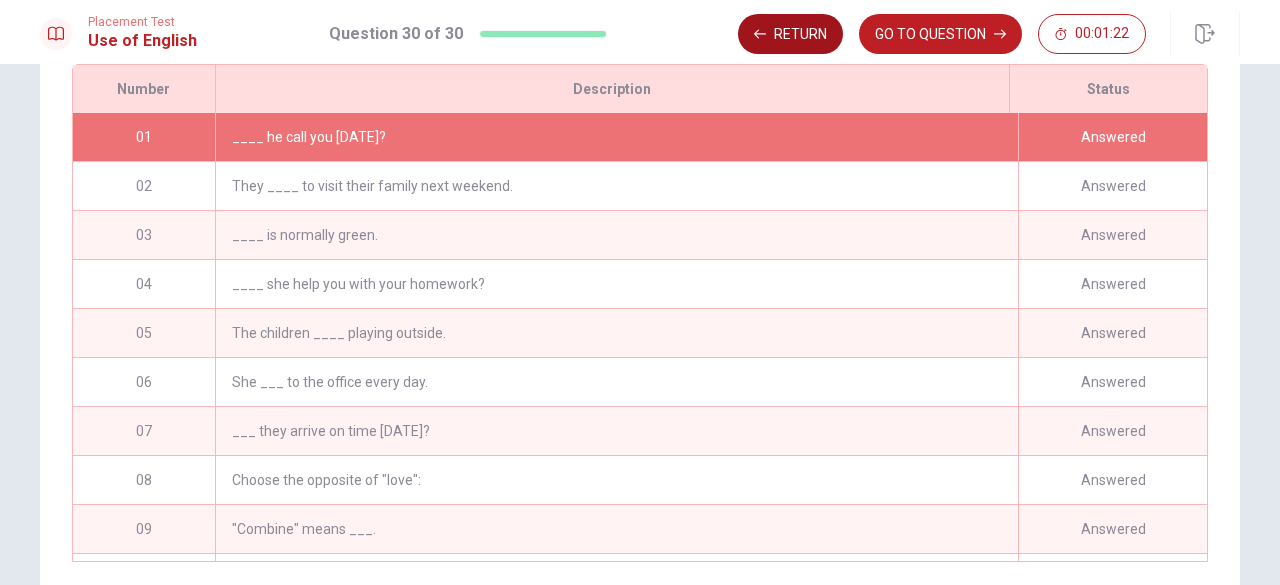 click on "Return" at bounding box center (790, 34) 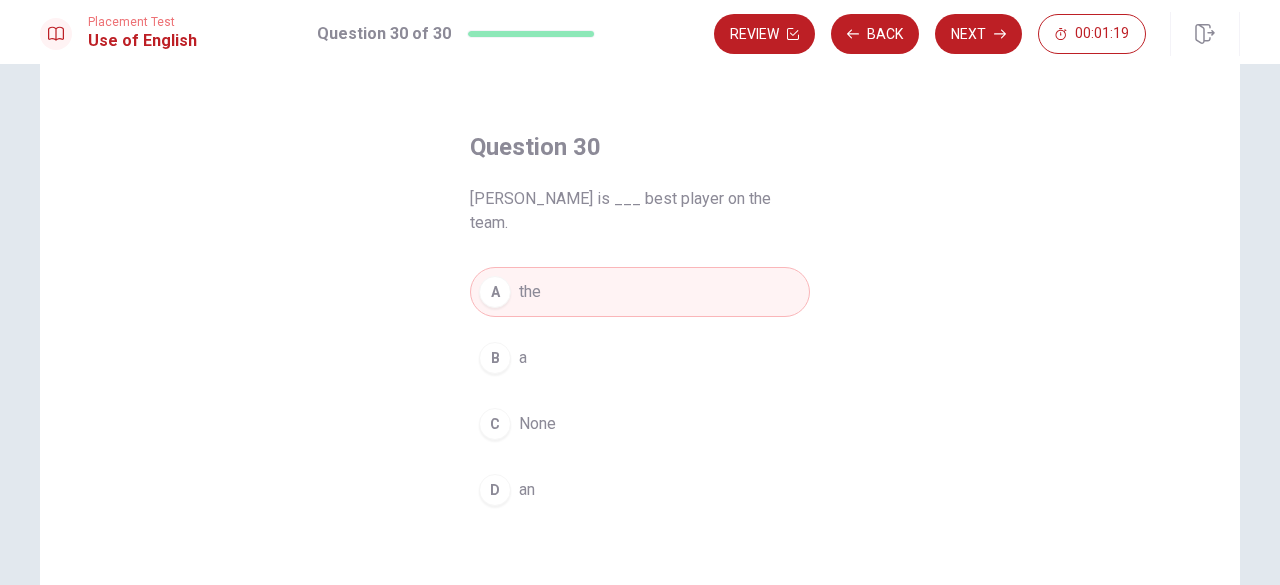 scroll, scrollTop: 47, scrollLeft: 0, axis: vertical 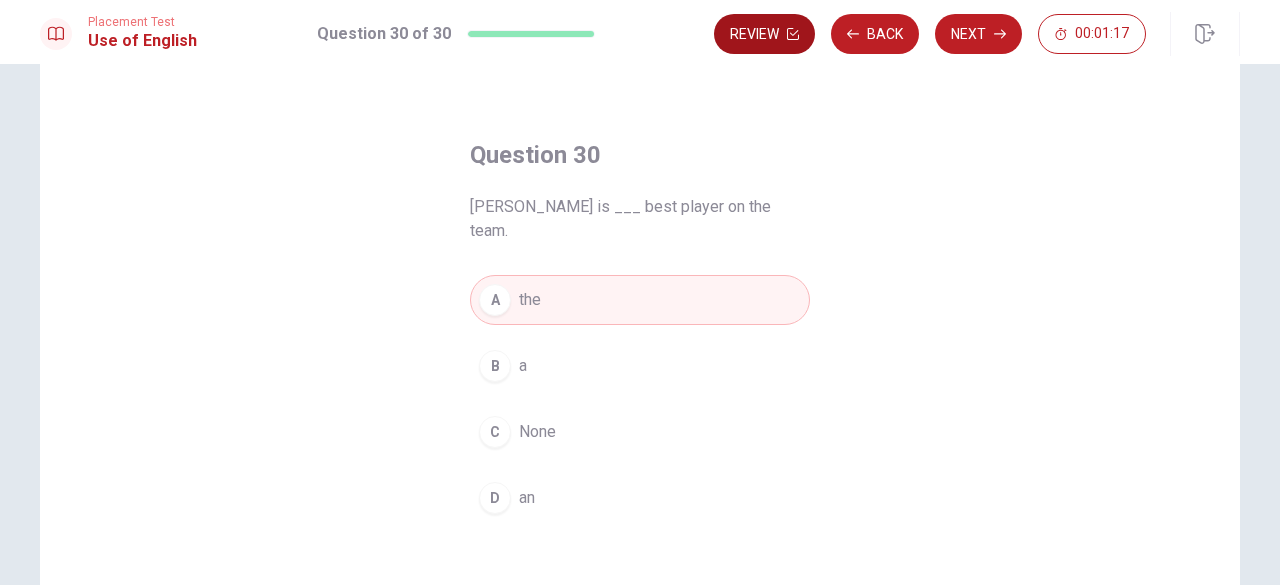 click on "Review" at bounding box center (764, 34) 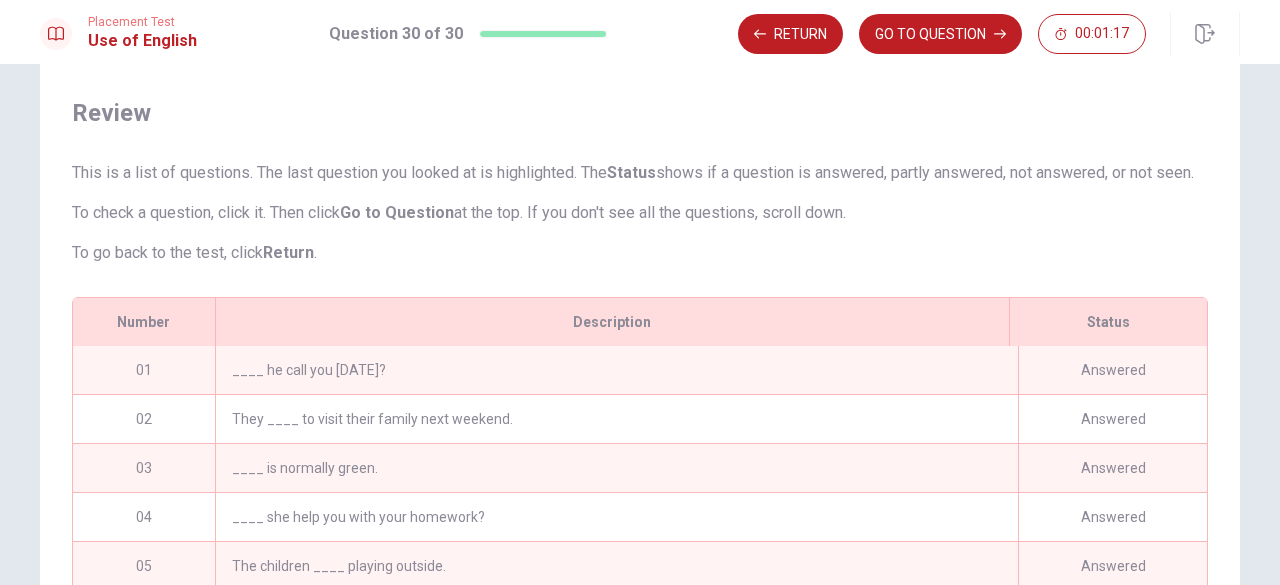 scroll, scrollTop: 184, scrollLeft: 0, axis: vertical 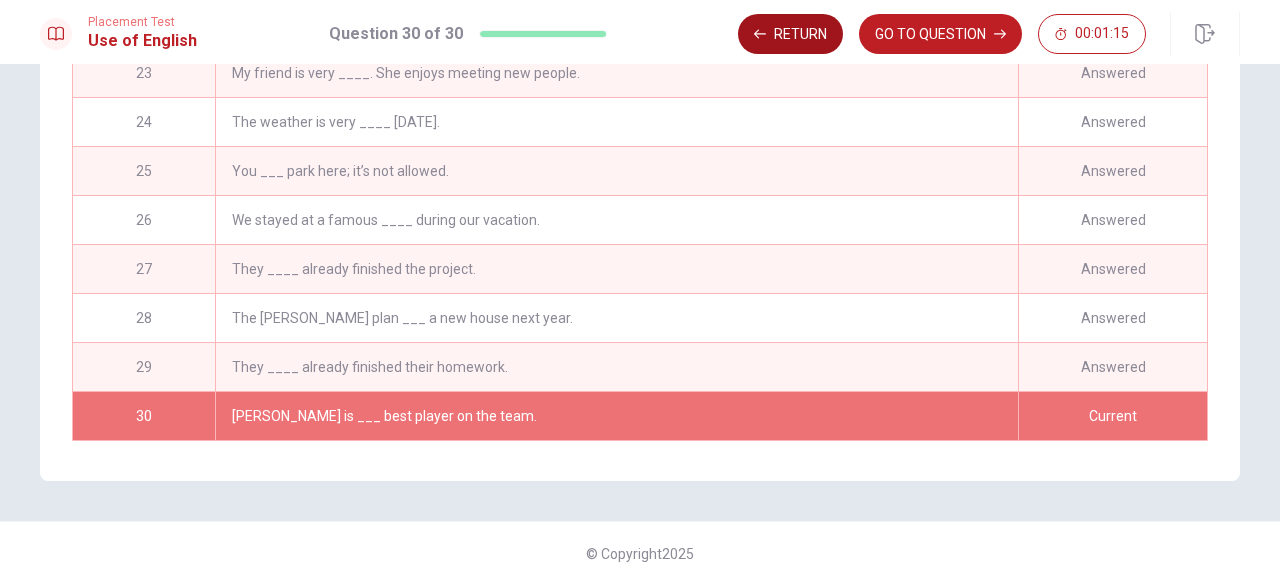 click on "Return" at bounding box center (790, 34) 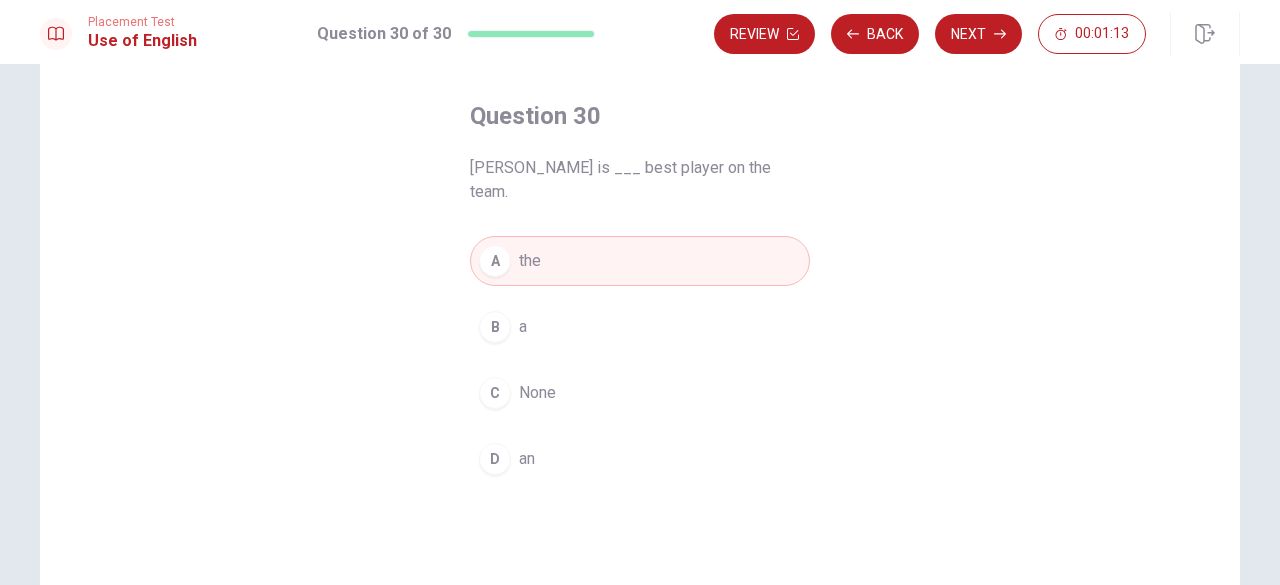 scroll, scrollTop: 0, scrollLeft: 0, axis: both 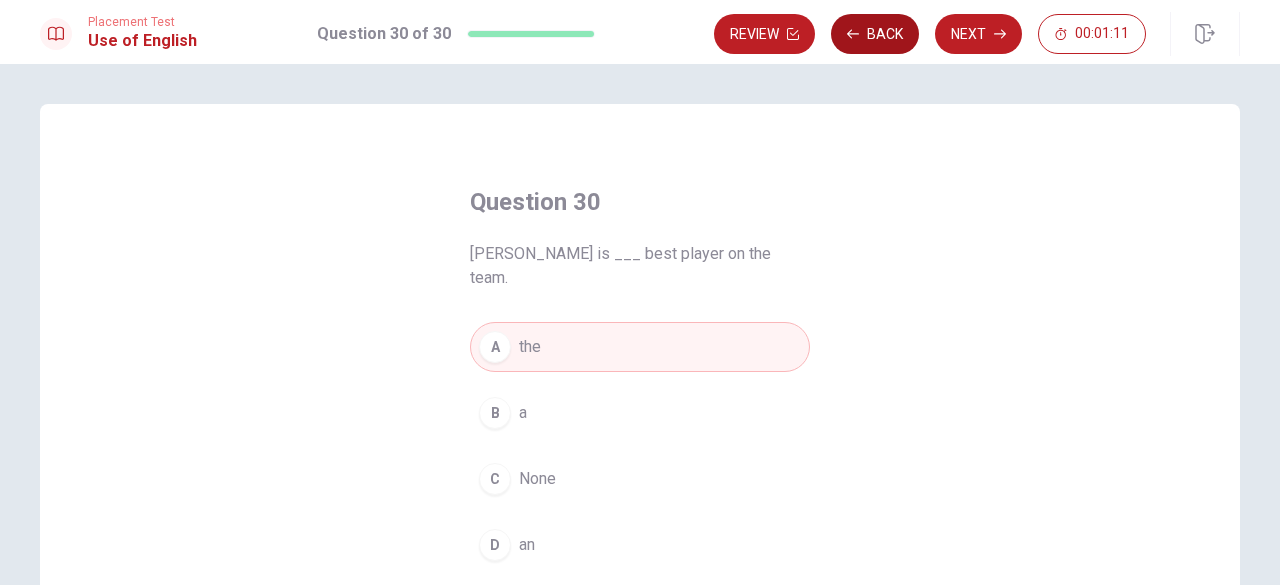 click on "Back" at bounding box center [875, 34] 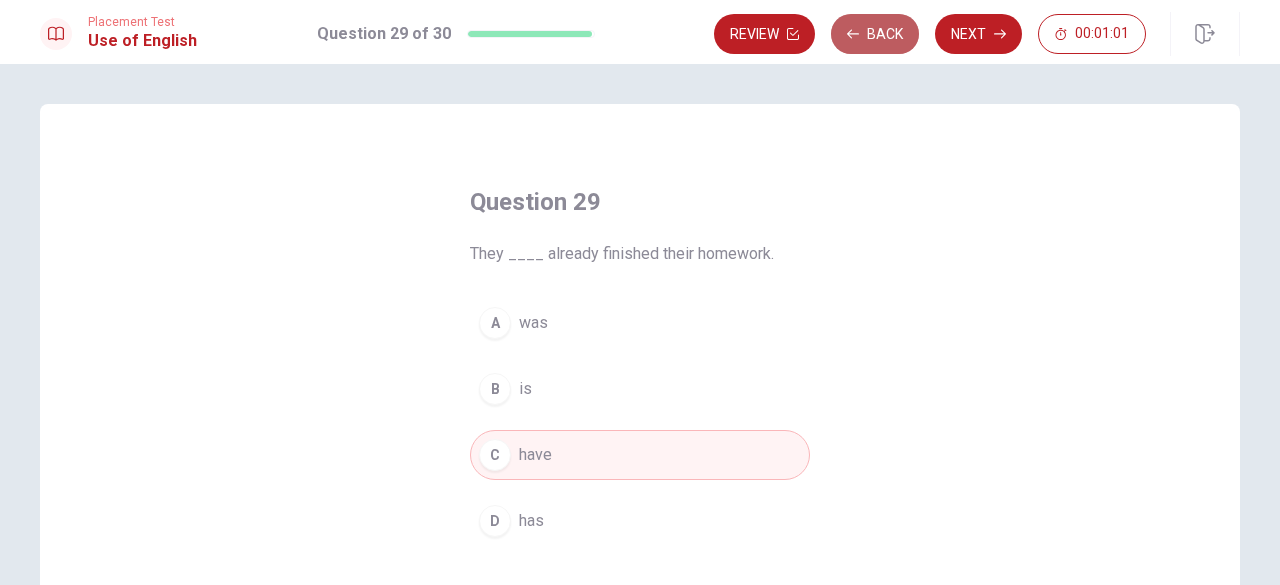 click on "Back" at bounding box center (875, 34) 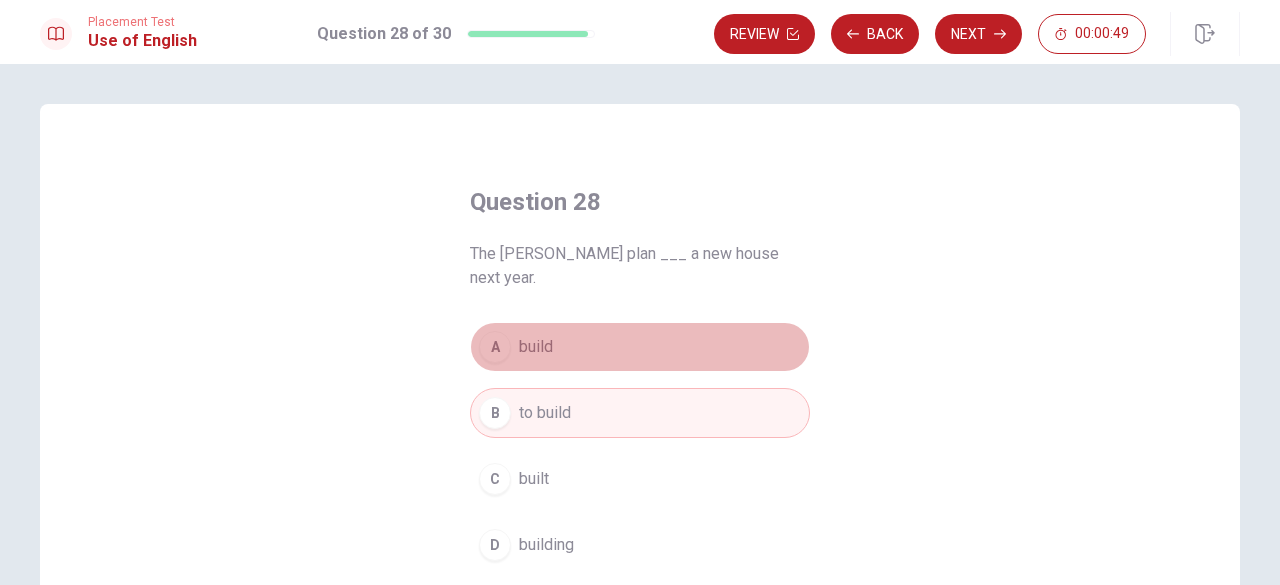 click on "A build" at bounding box center (640, 347) 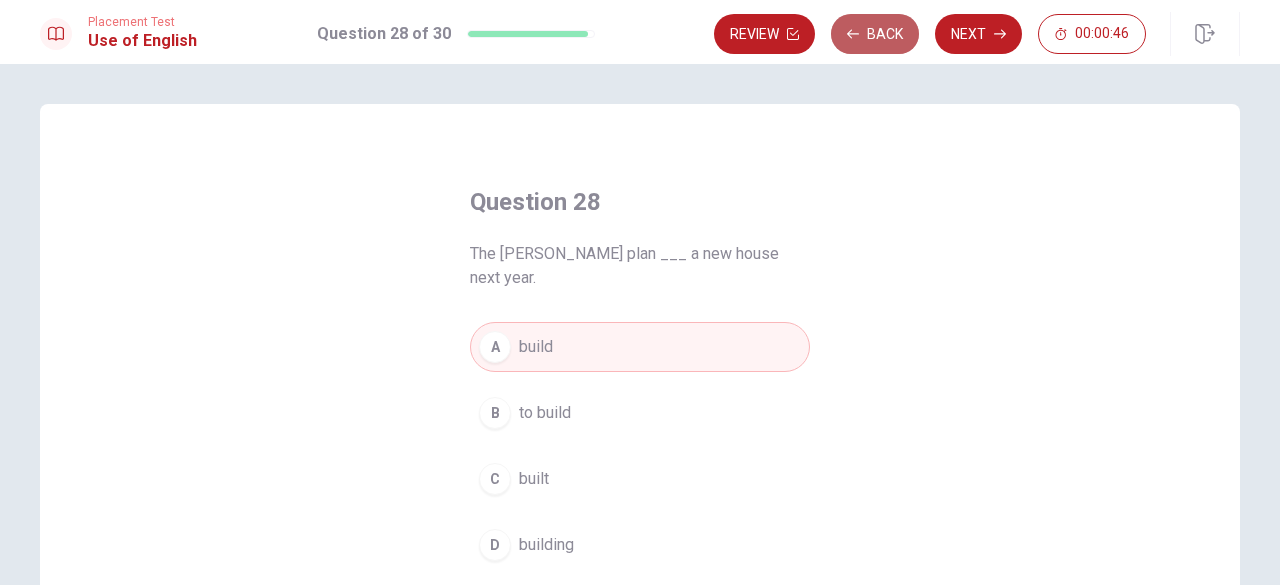 click on "Back" at bounding box center [875, 34] 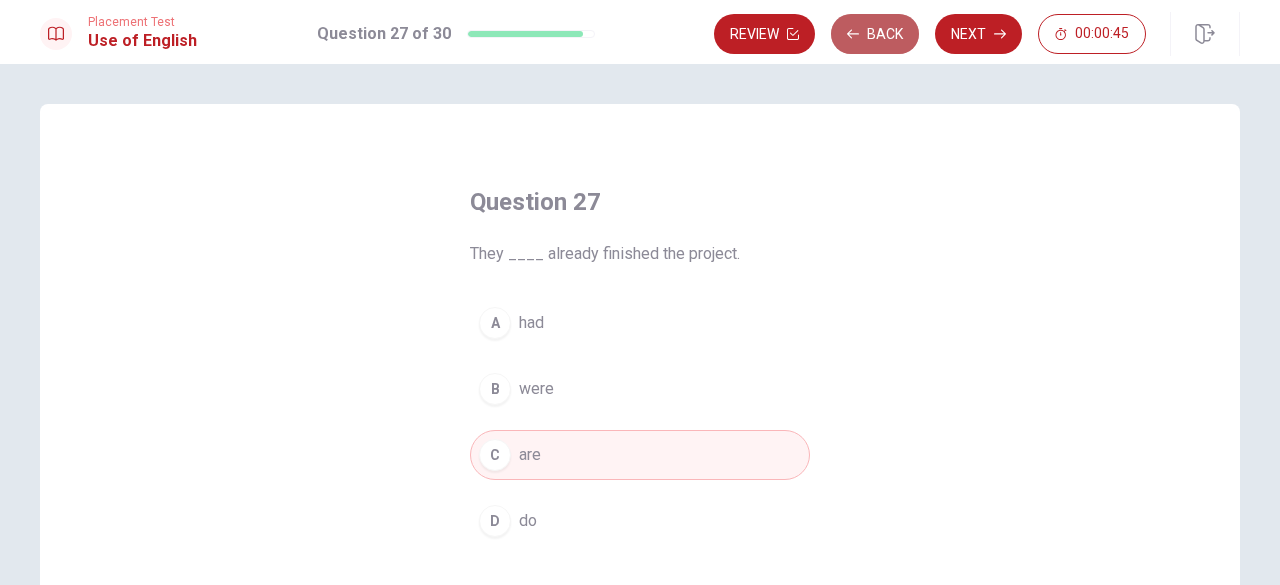 click on "Back" at bounding box center (875, 34) 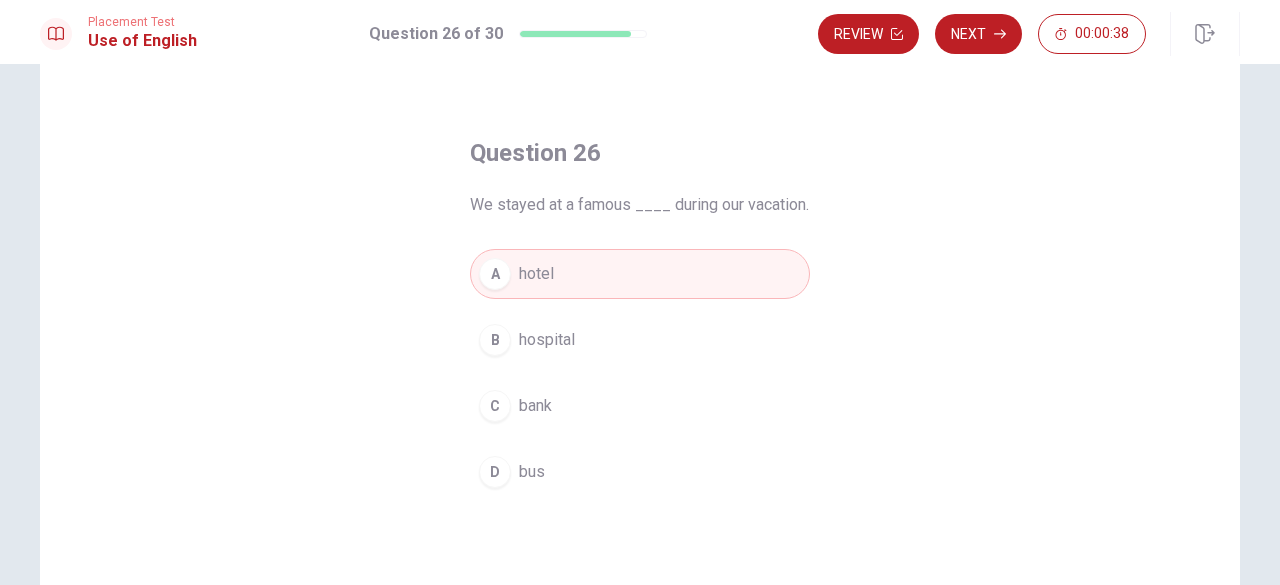scroll, scrollTop: 57, scrollLeft: 0, axis: vertical 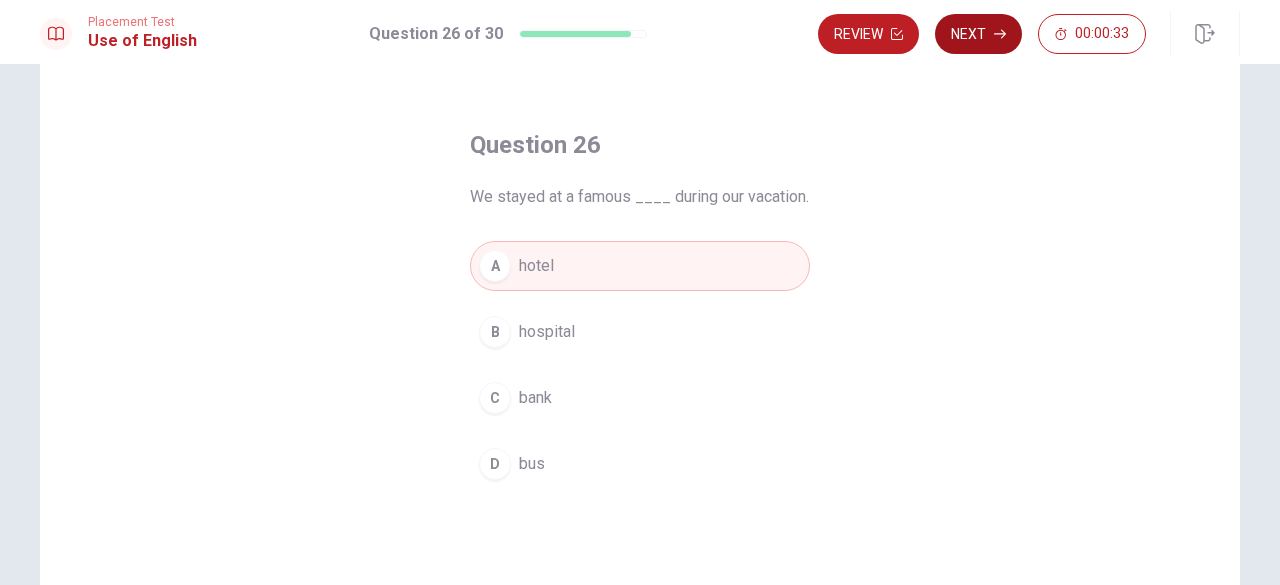 click on "Next" at bounding box center [978, 34] 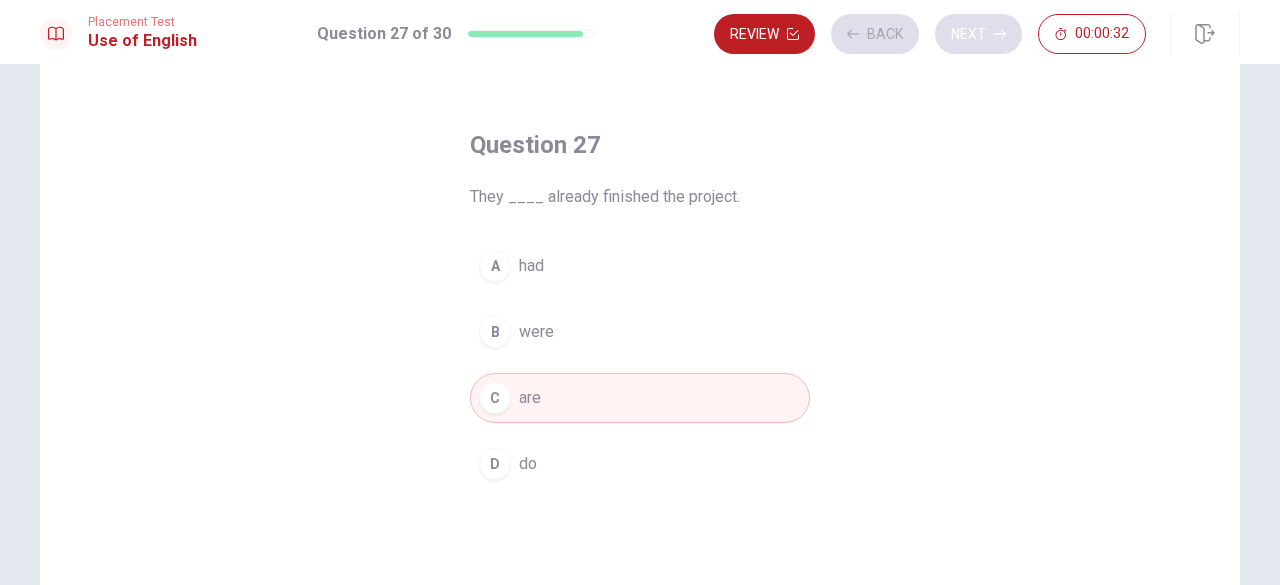 click on "Review Back Next 00:00:32" at bounding box center [930, 34] 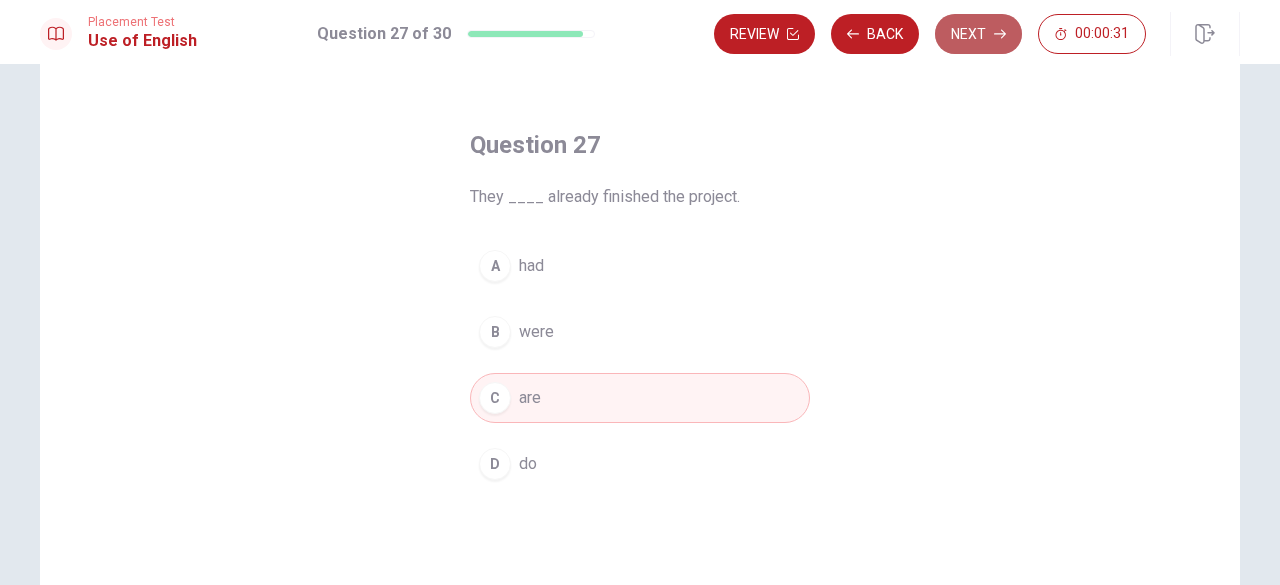 click on "Next" at bounding box center (978, 34) 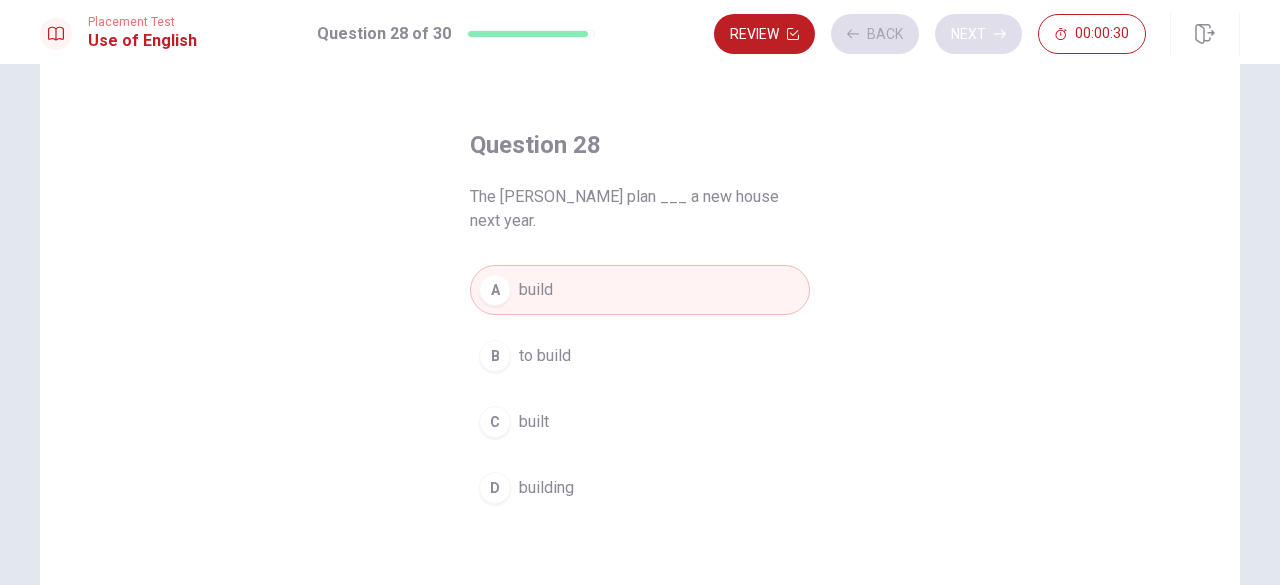 click on "Review Back Next 00:00:30" at bounding box center [930, 34] 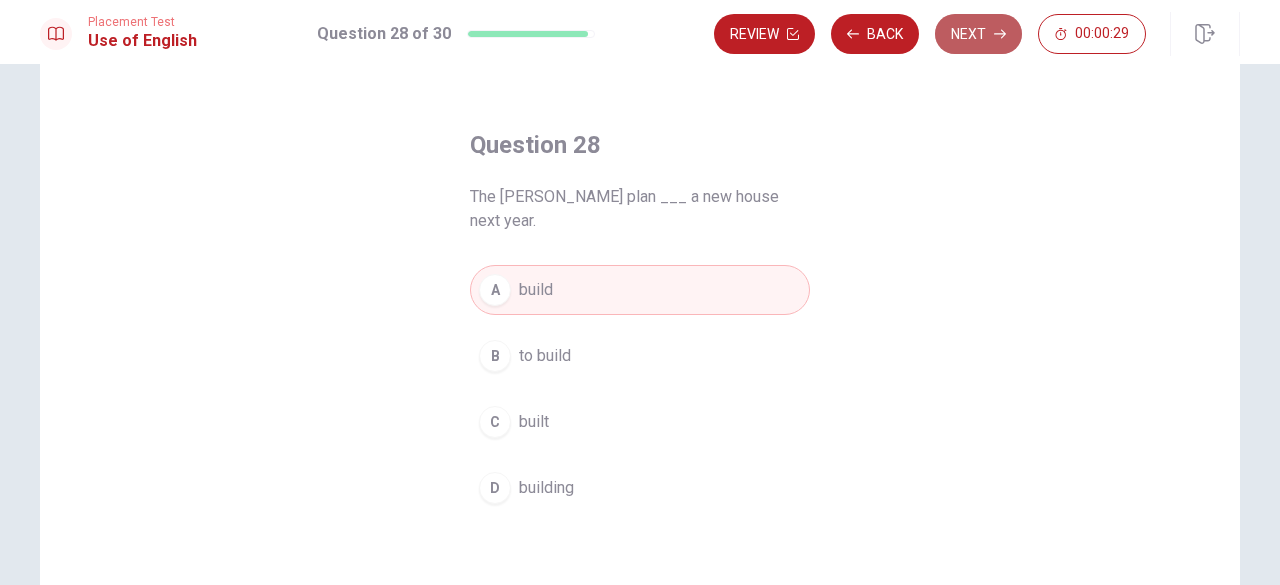 click on "Next" at bounding box center (978, 34) 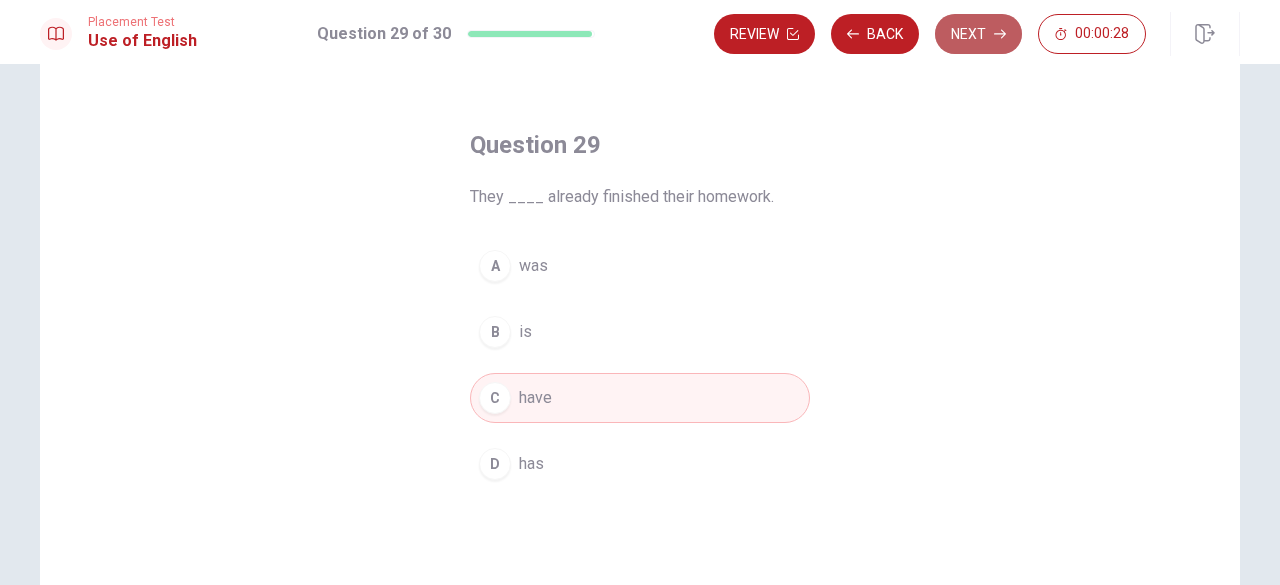 click on "Next" at bounding box center (978, 34) 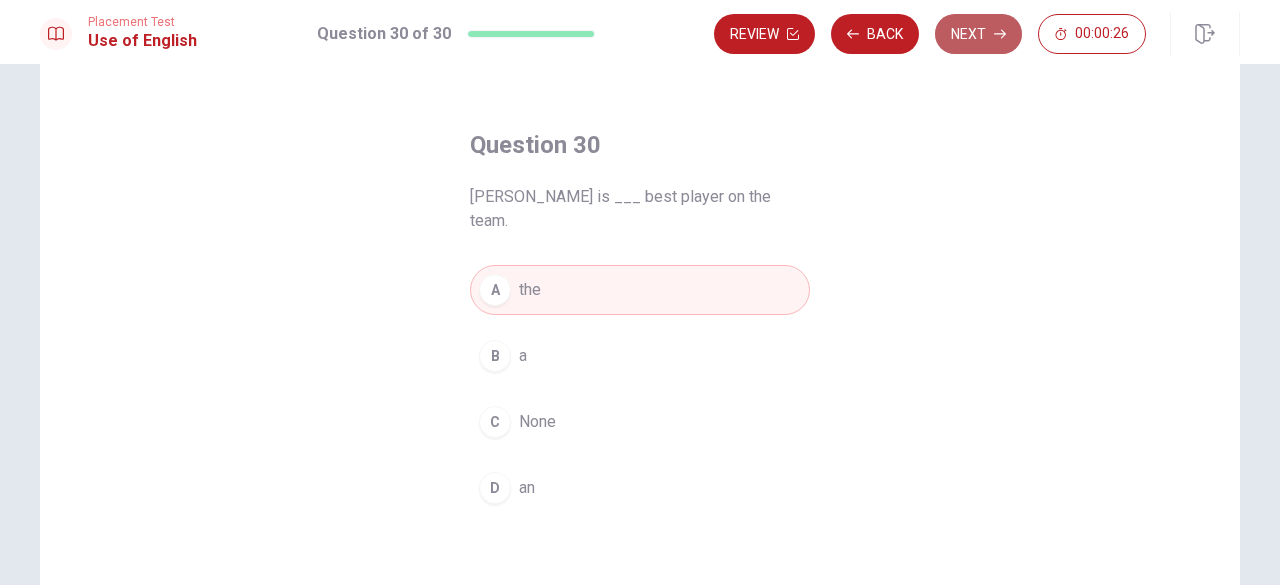 click on "Next" at bounding box center (978, 34) 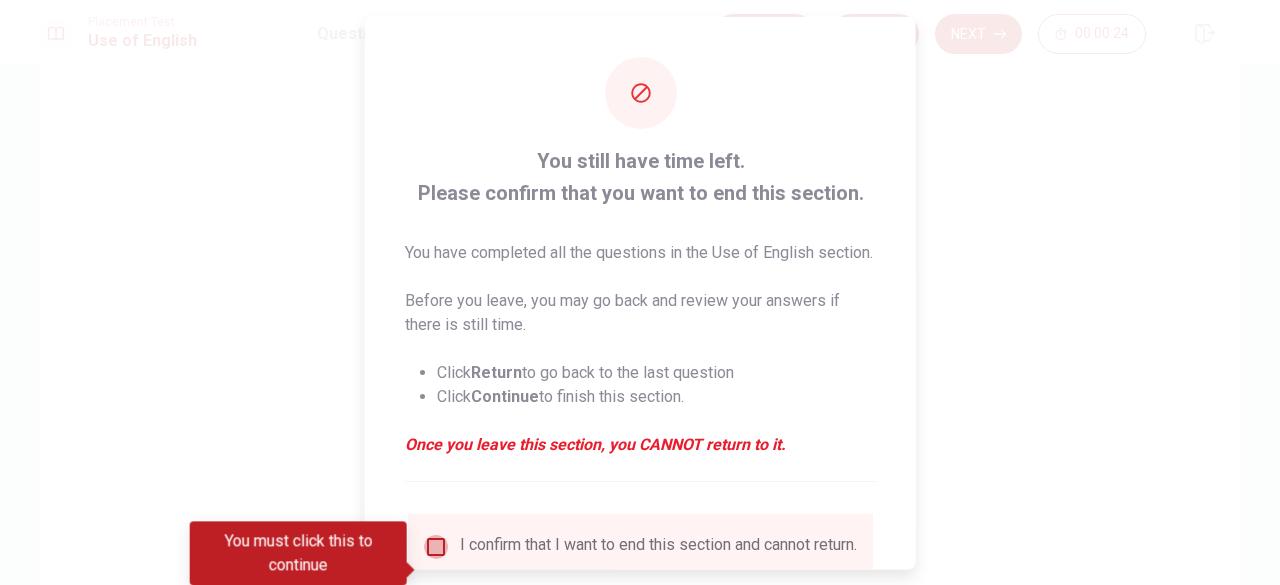 click at bounding box center (436, 546) 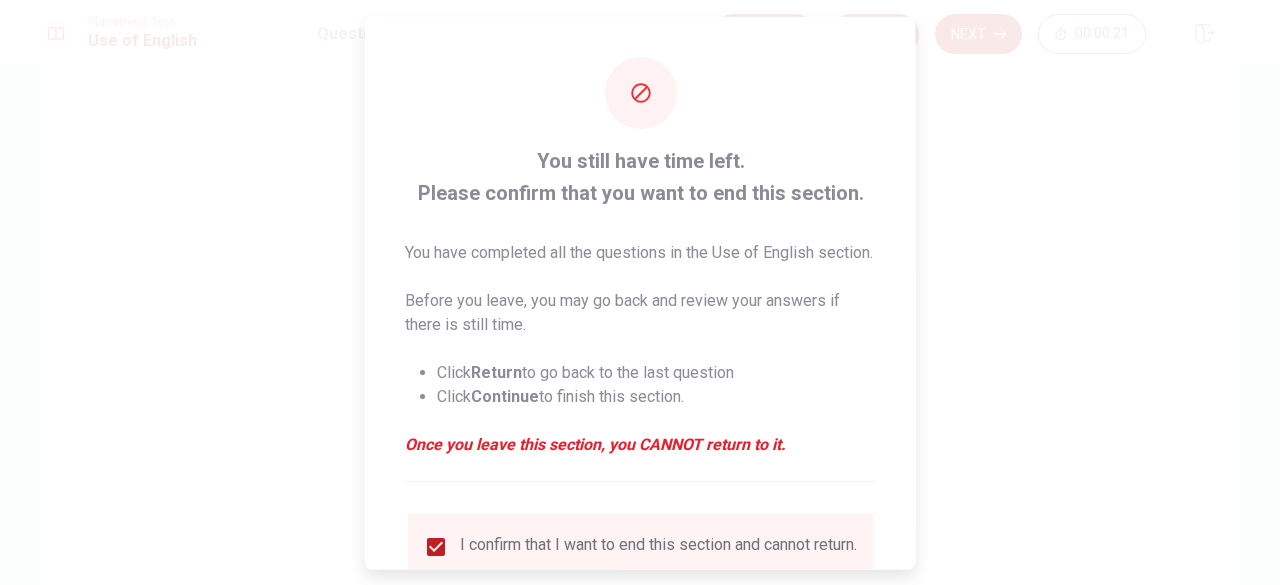 drag, startPoint x: 926, startPoint y: 172, endPoint x: 894, endPoint y: 333, distance: 164.14932 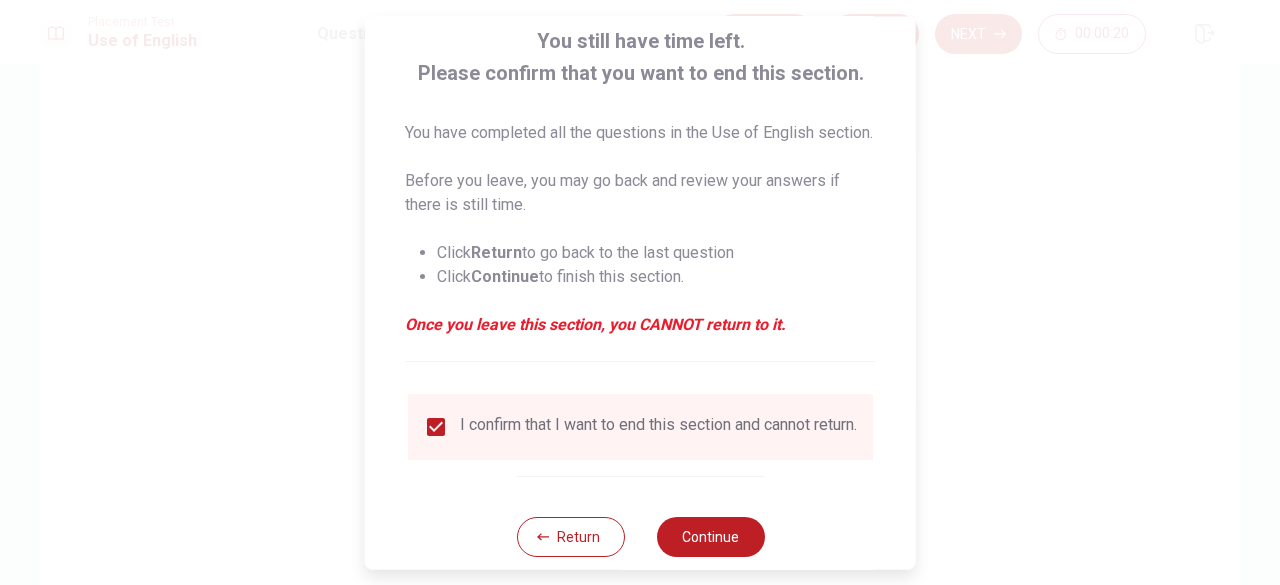 scroll, scrollTop: 184, scrollLeft: 0, axis: vertical 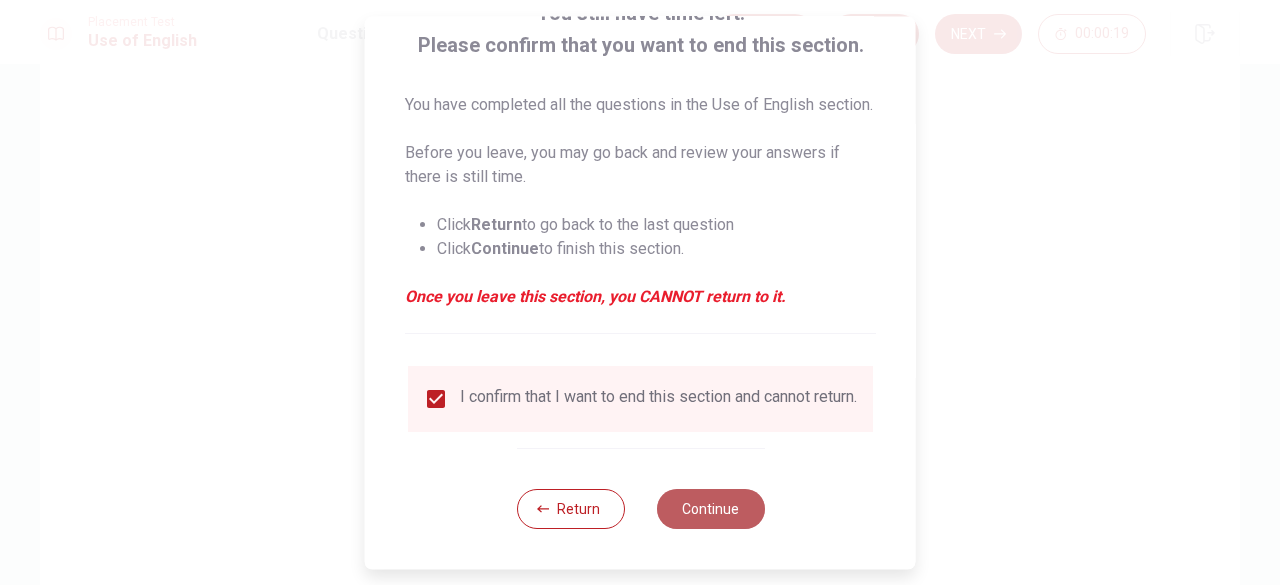 click on "Continue" at bounding box center [710, 509] 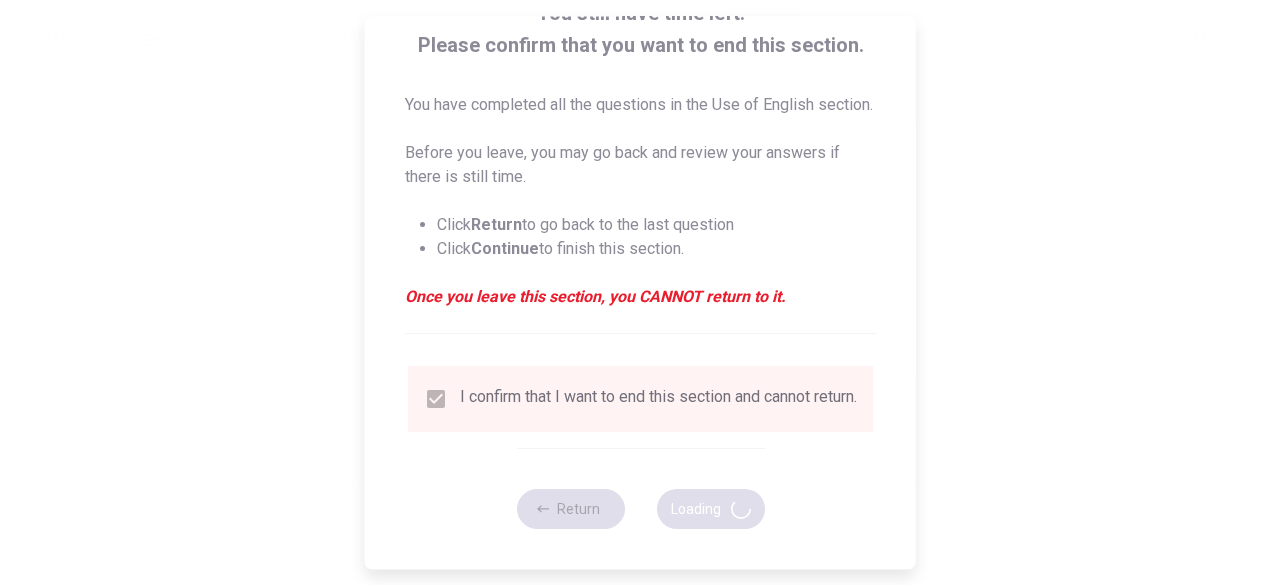 scroll, scrollTop: 0, scrollLeft: 0, axis: both 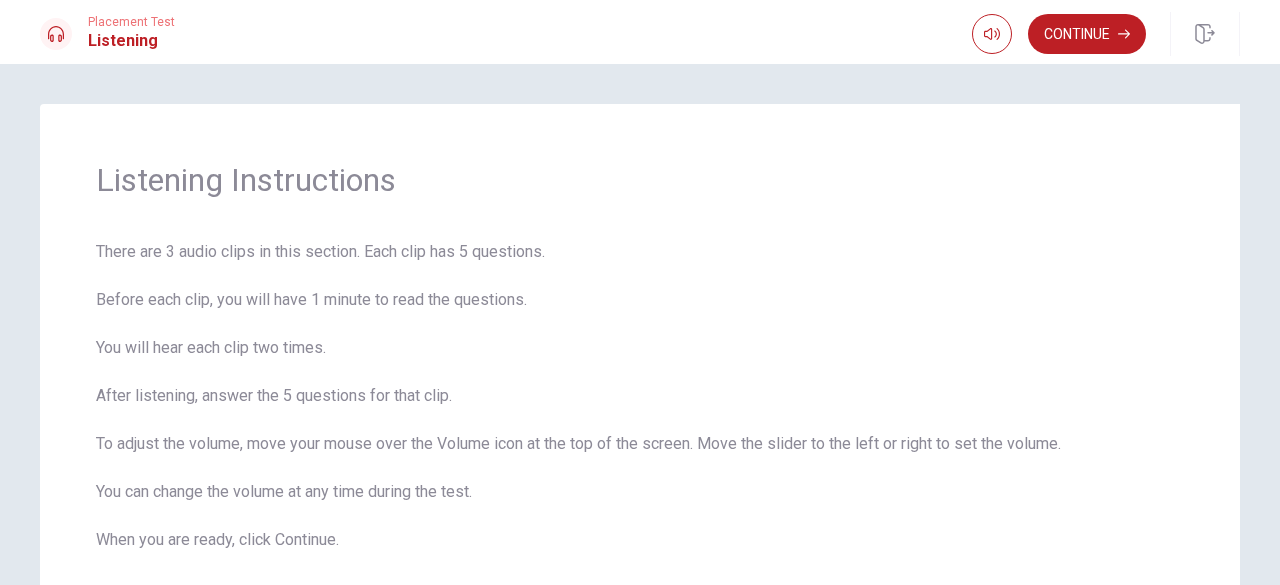drag, startPoint x: 1279, startPoint y: 16, endPoint x: 1279, endPoint y: 110, distance: 94 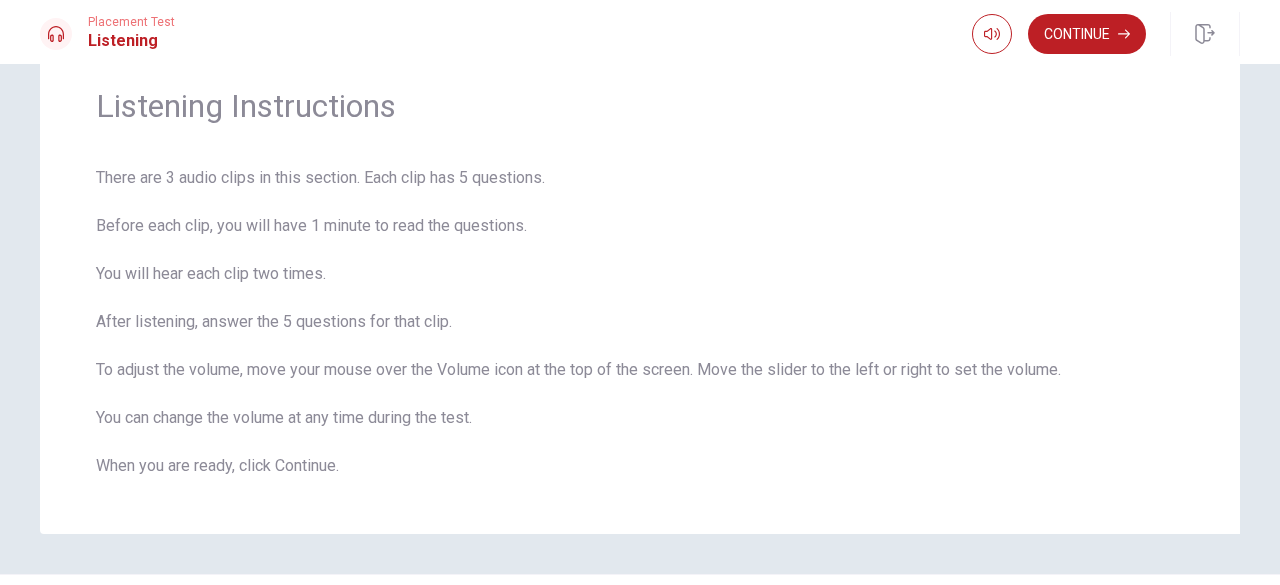 scroll, scrollTop: 63, scrollLeft: 0, axis: vertical 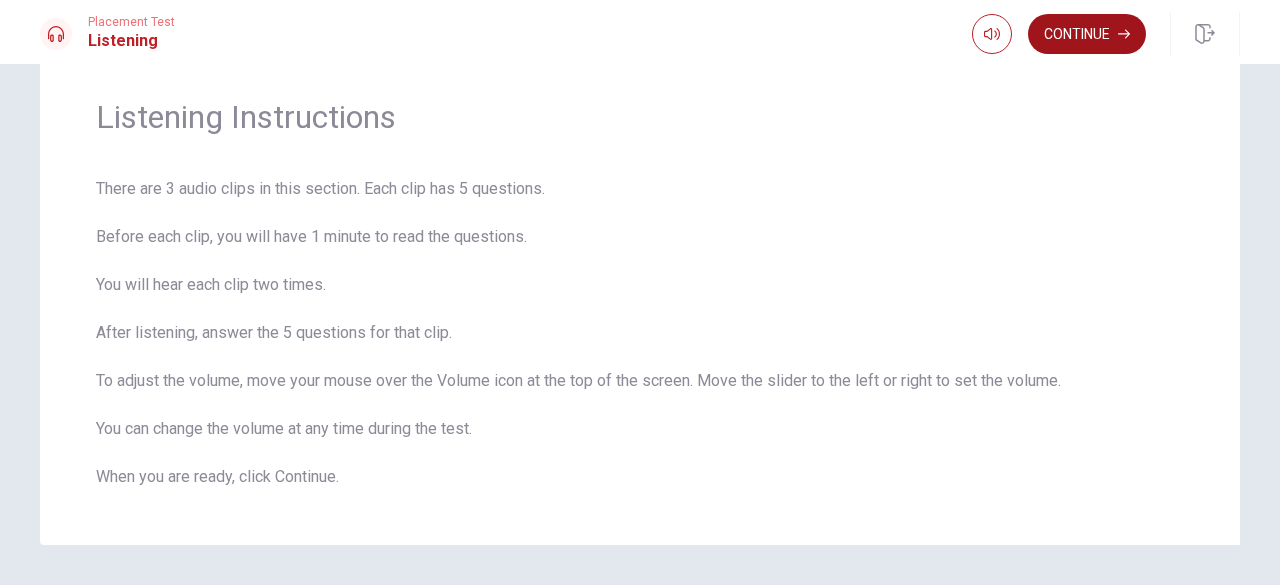 click on "Continue" at bounding box center [1087, 34] 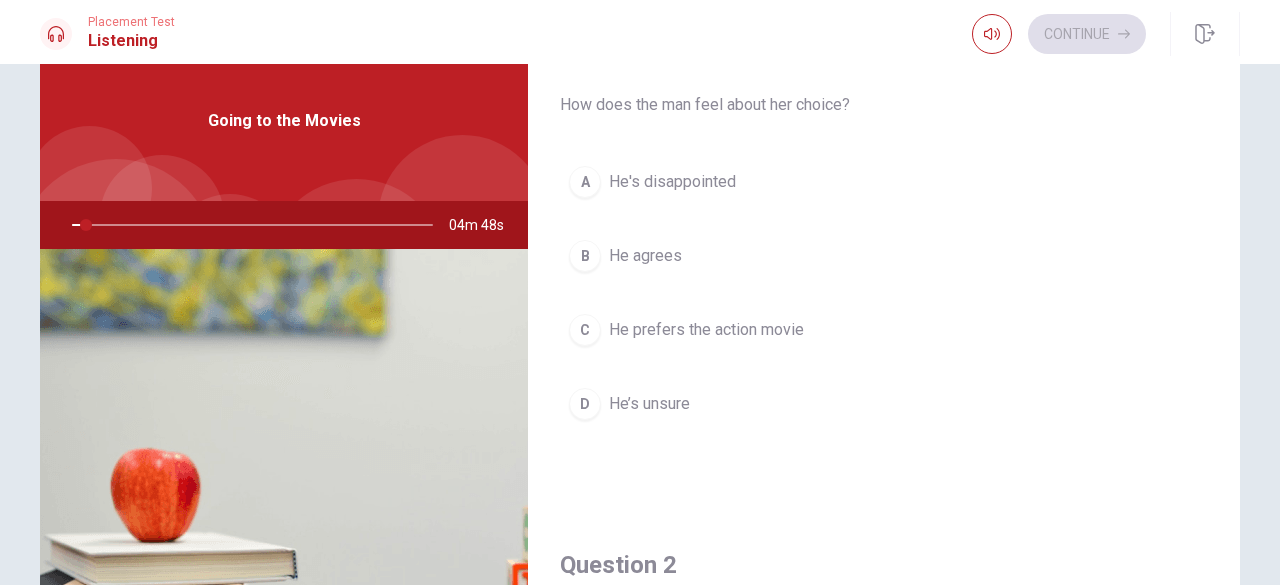scroll, scrollTop: 0, scrollLeft: 0, axis: both 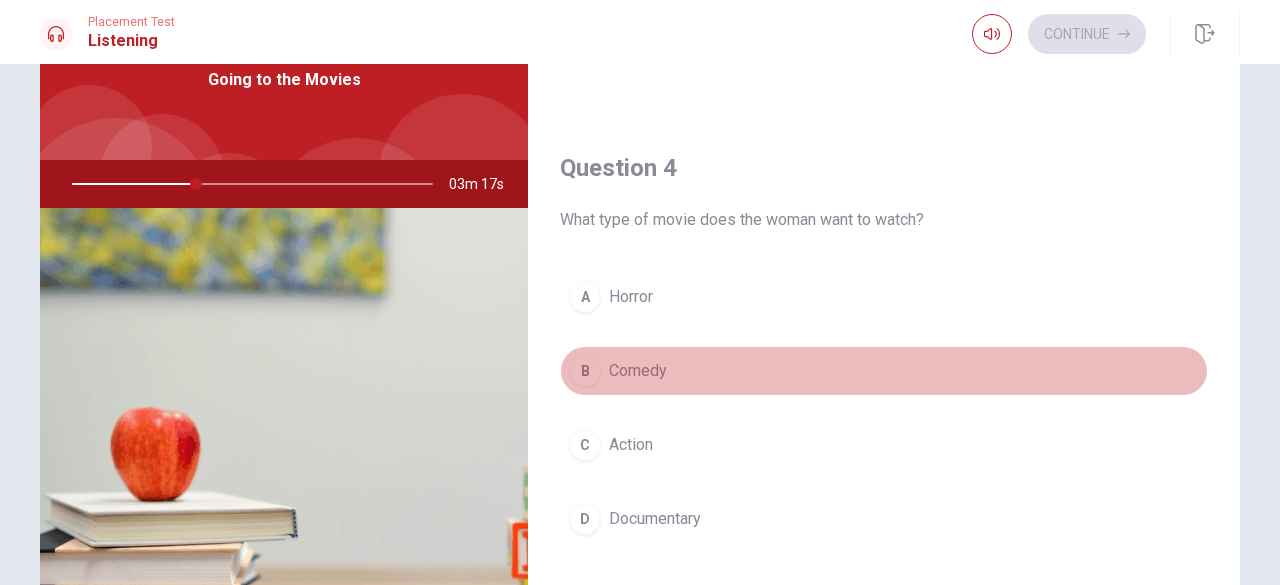 click on "B Comedy" at bounding box center [884, 371] 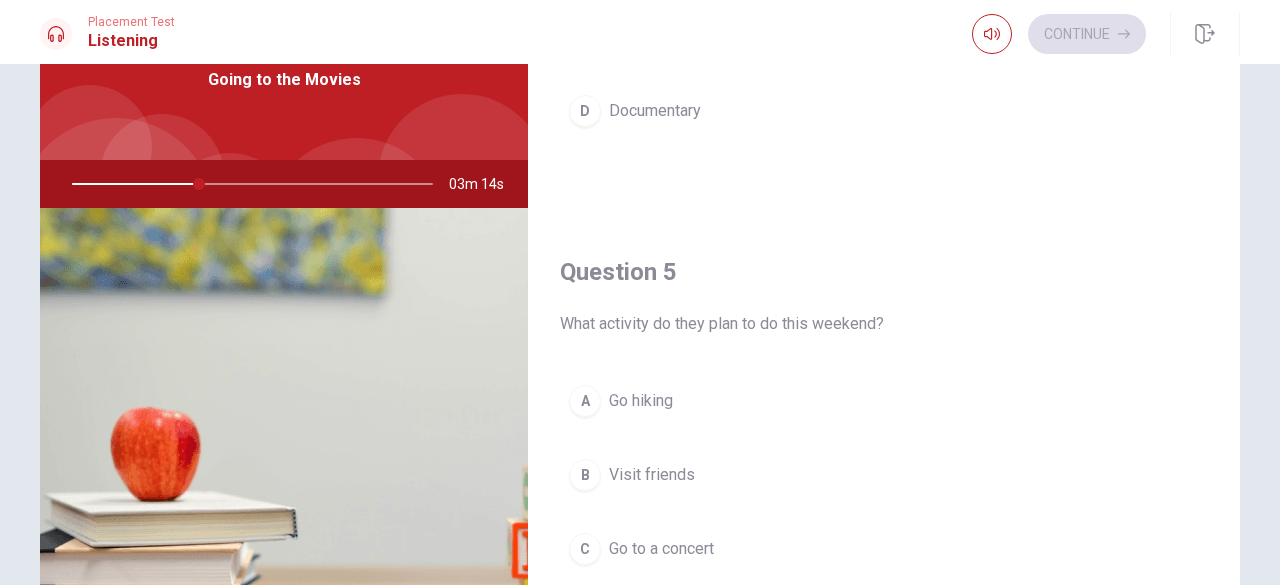 scroll, scrollTop: 1851, scrollLeft: 0, axis: vertical 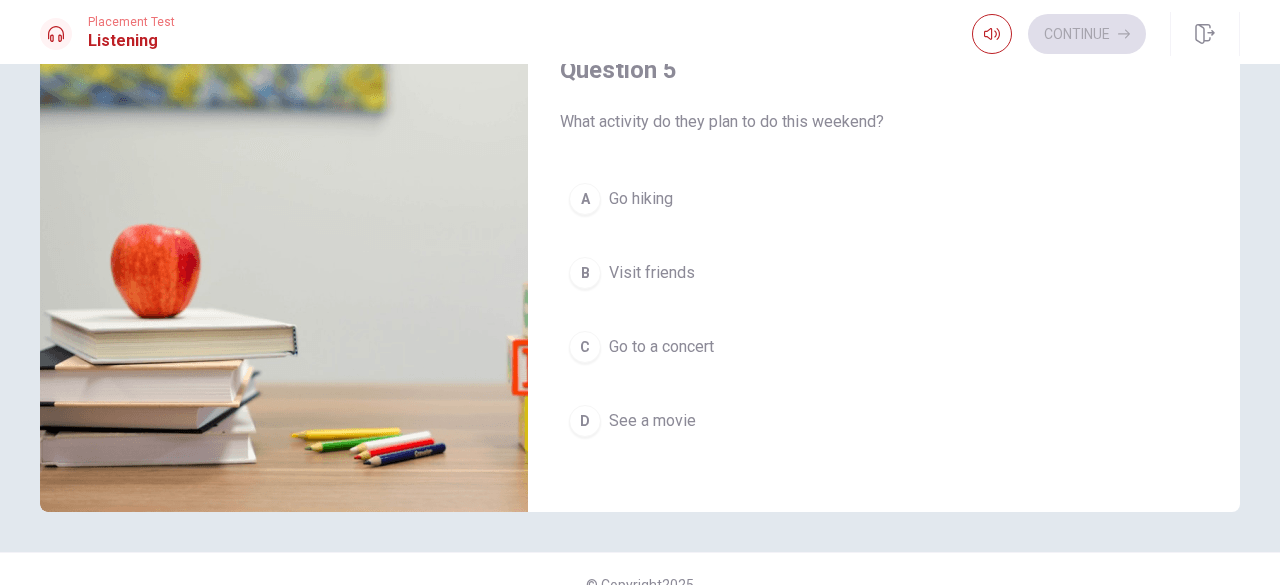 click on "D See a movie" at bounding box center [884, 421] 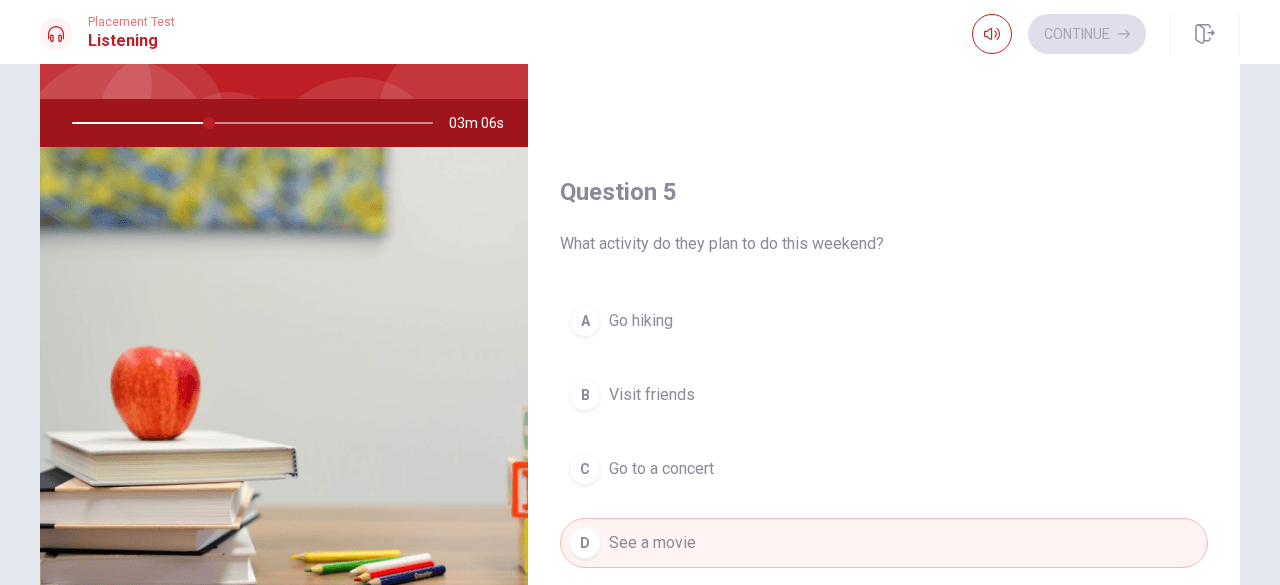 scroll, scrollTop: 158, scrollLeft: 0, axis: vertical 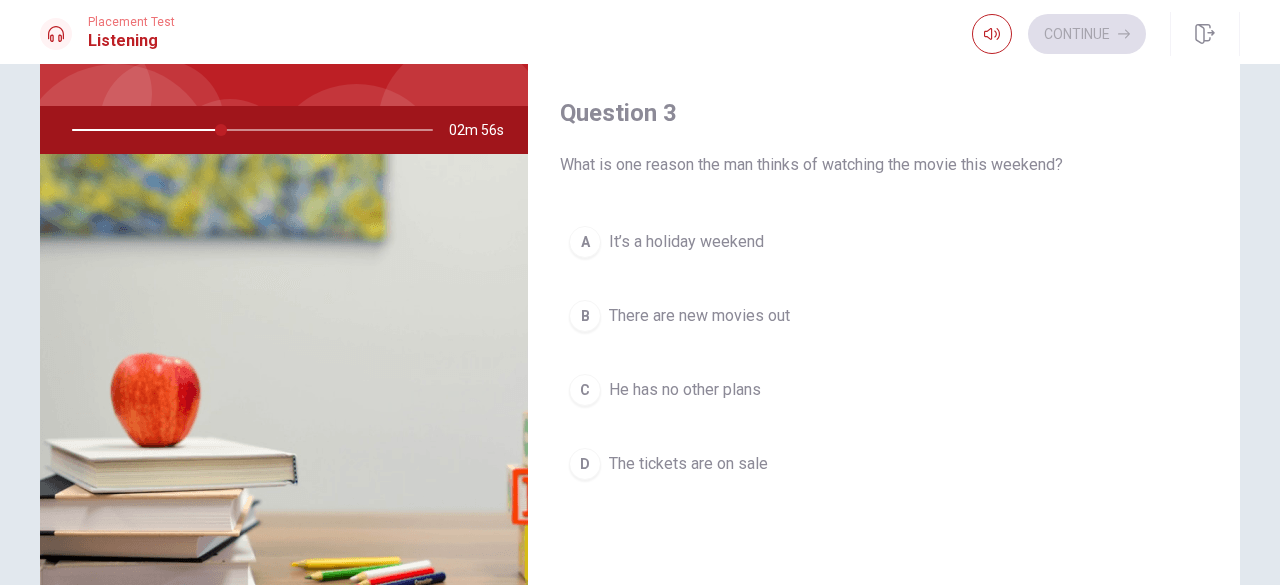 click on "B There are new movies out" at bounding box center (884, 316) 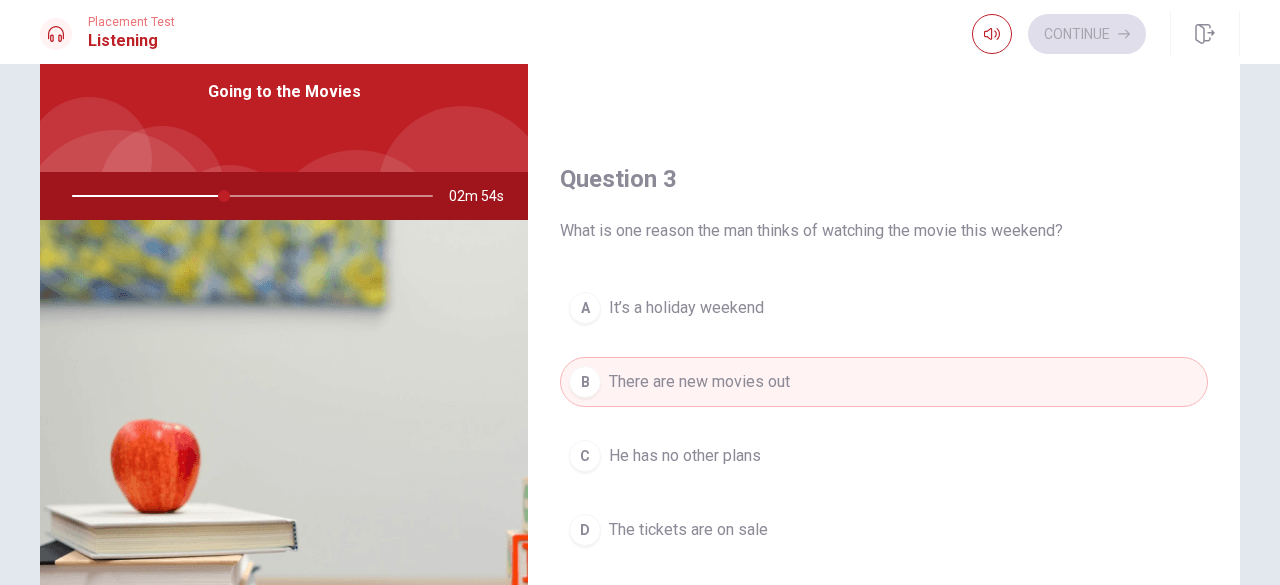 scroll, scrollTop: 81, scrollLeft: 0, axis: vertical 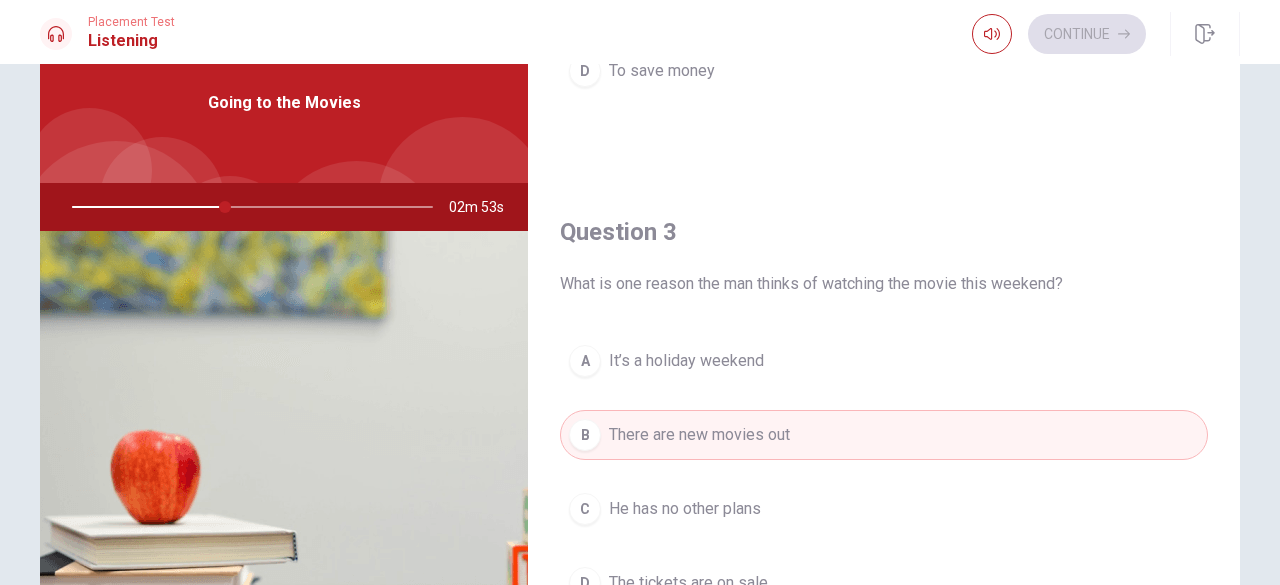 drag, startPoint x: 1234, startPoint y: 304, endPoint x: 1231, endPoint y: 291, distance: 13.341664 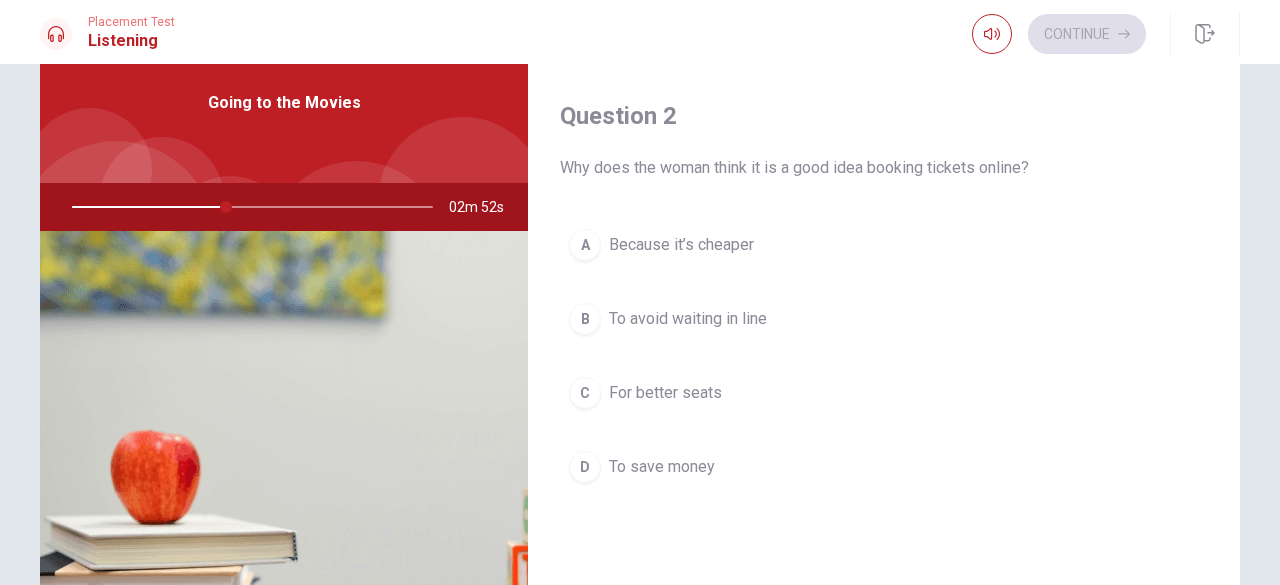 scroll, scrollTop: 465, scrollLeft: 0, axis: vertical 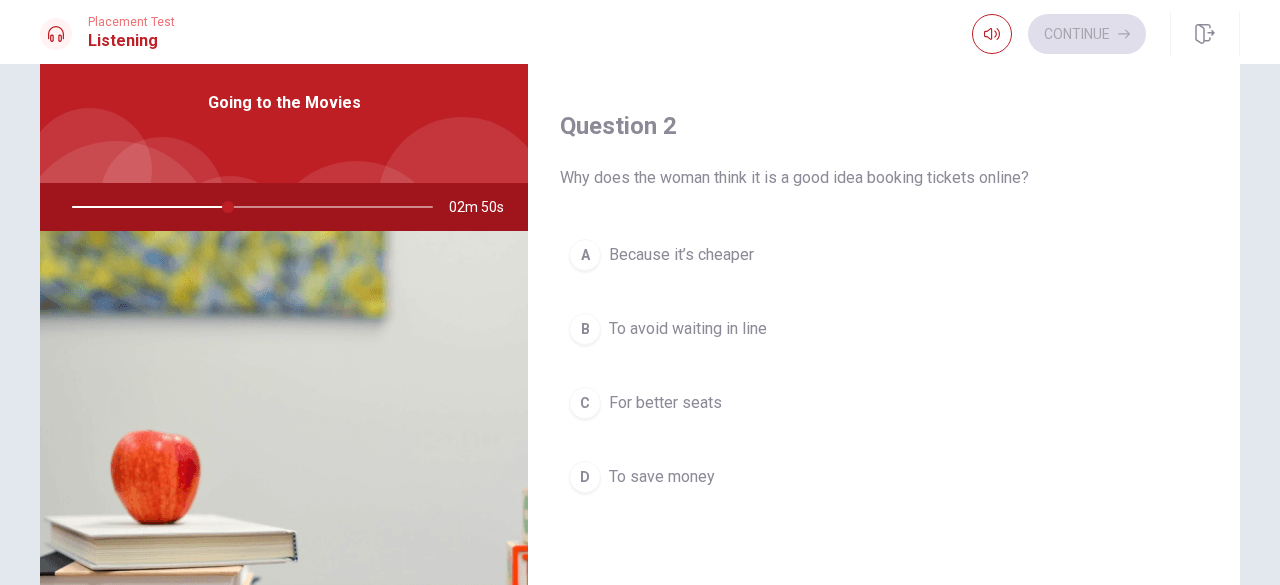 click on "B To avoid waiting in line" at bounding box center (884, 329) 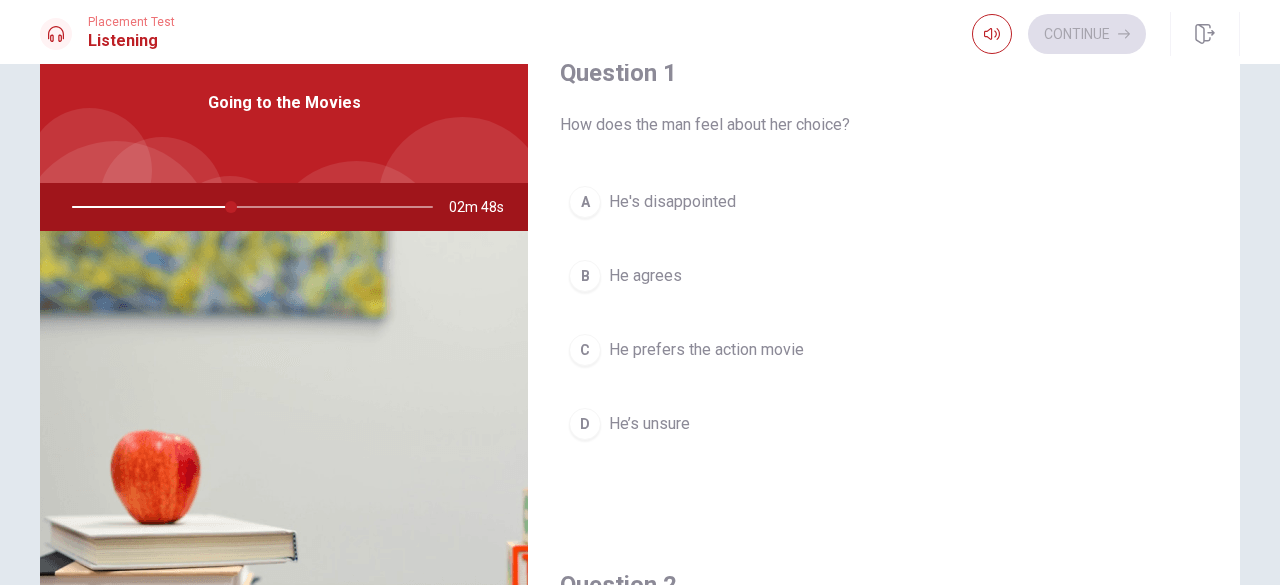 scroll, scrollTop: 1, scrollLeft: 0, axis: vertical 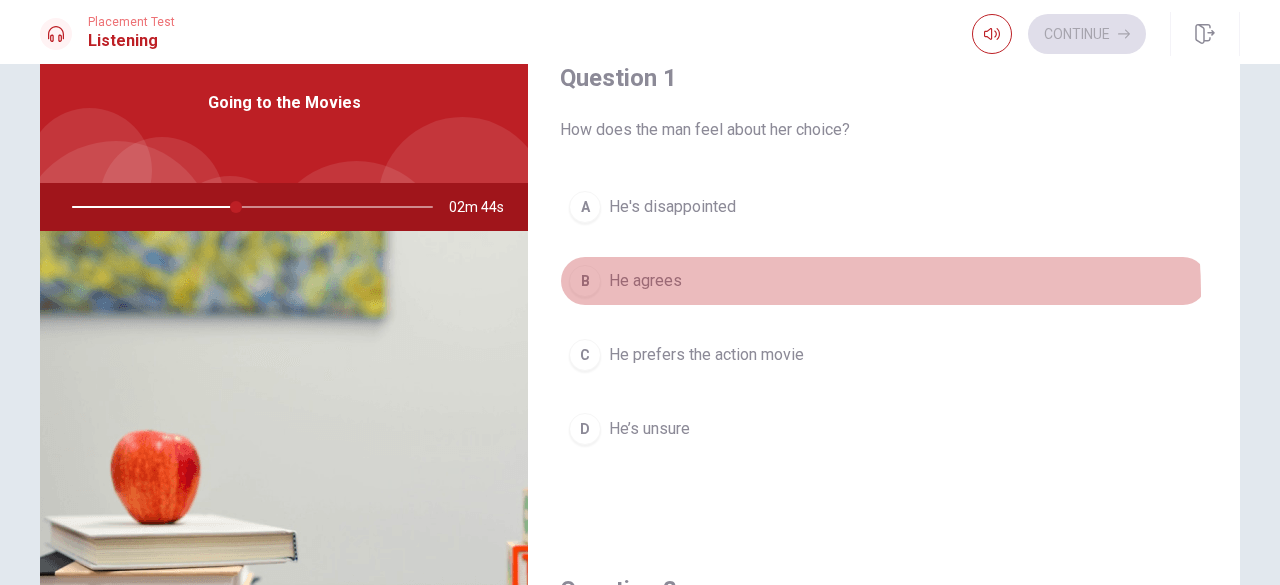 click on "B He agrees" at bounding box center (884, 281) 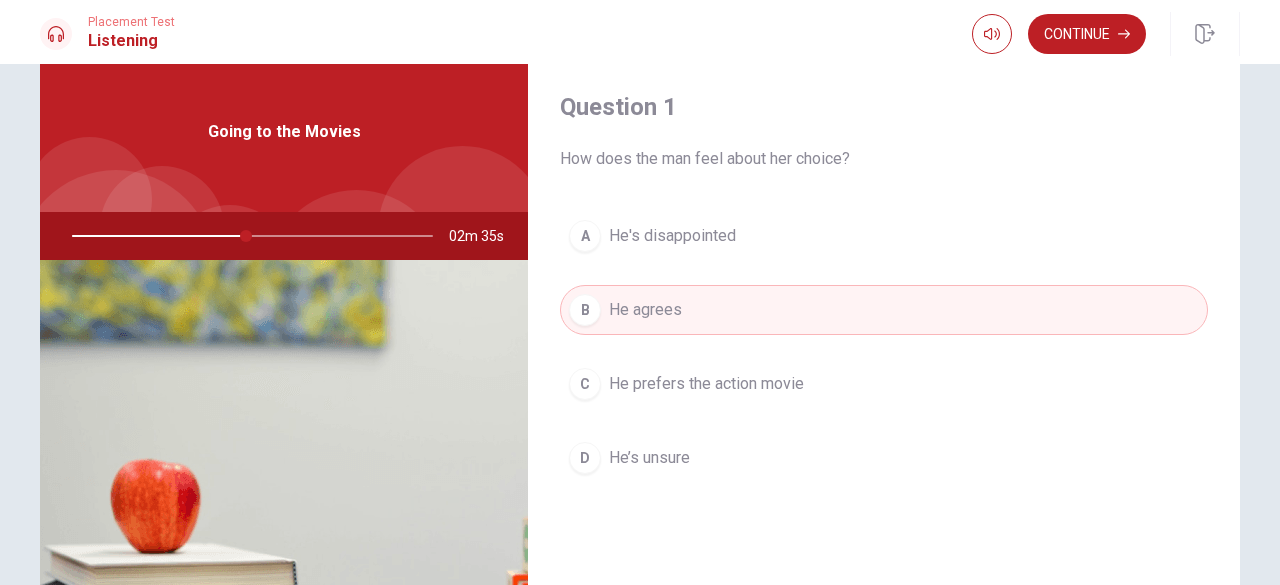 scroll, scrollTop: 52, scrollLeft: 0, axis: vertical 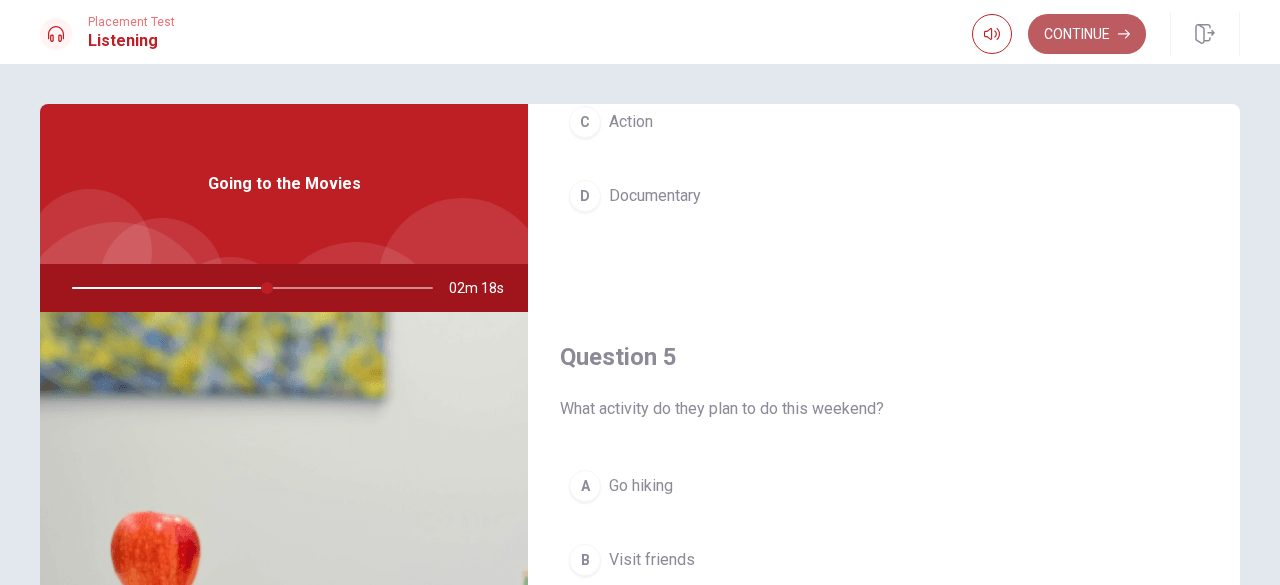 click on "Continue" at bounding box center [1087, 34] 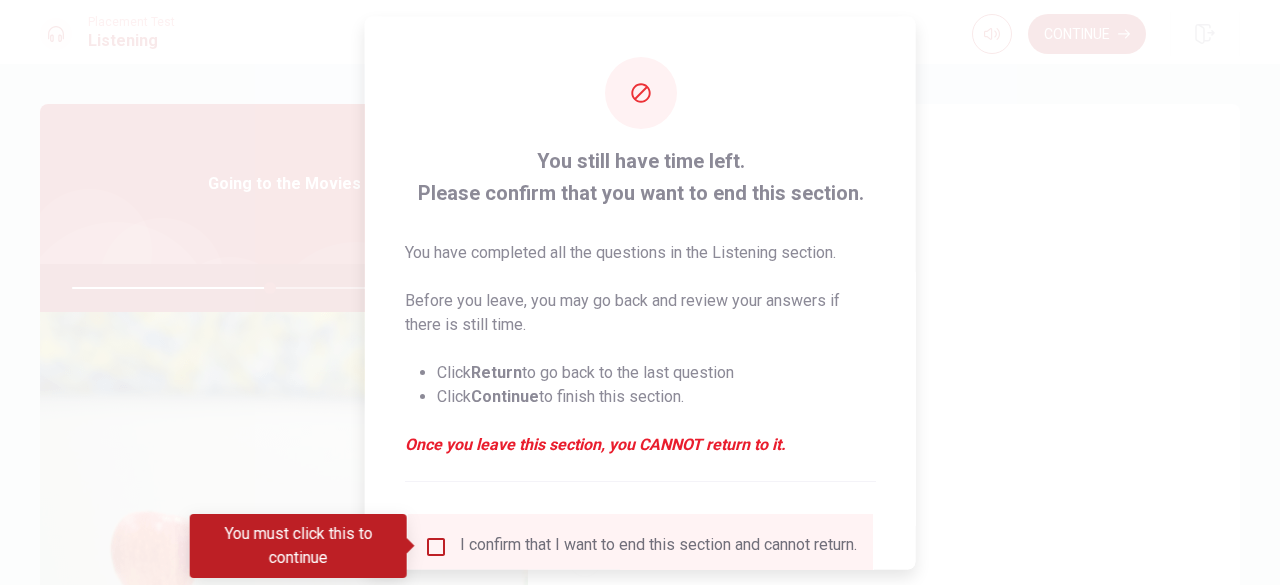 click on "You still have time left.   Please confirm that you want to end this section. You have completed all the questions in the Listening section. Before you leave, you may go back and review your answers if there is still time. Click  Return  to go back to the last question Click  Continue  to finish this section. Once you leave this section, you CANNOT return to it. I confirm that I want to end this section and cannot return. Return Continue" at bounding box center (640, 366) 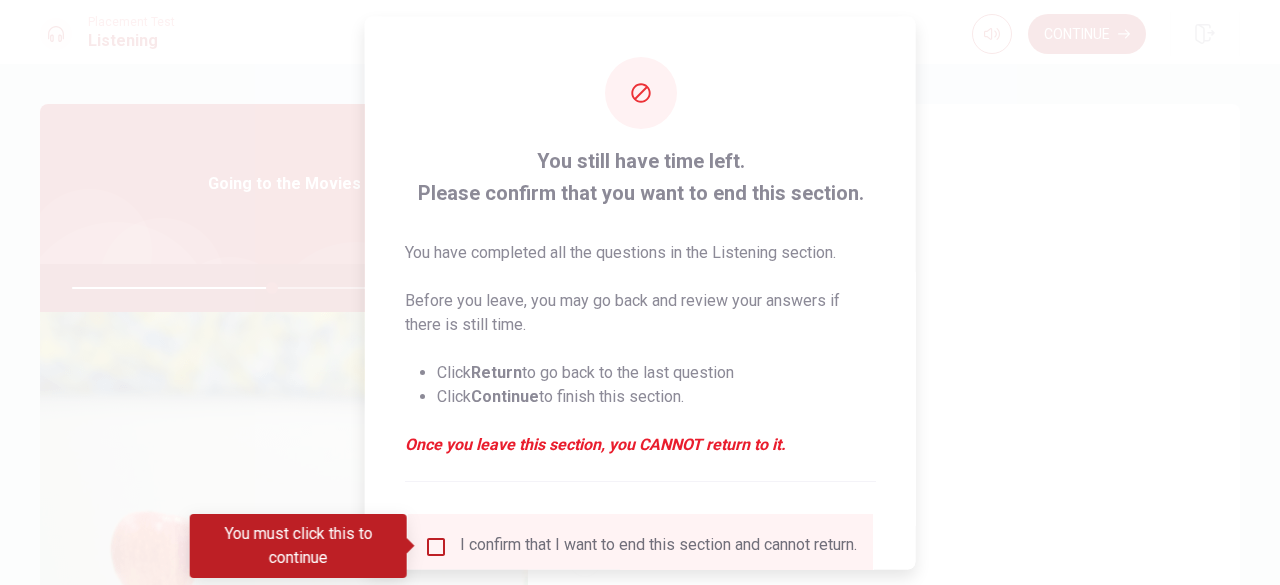 drag, startPoint x: 923, startPoint y: 211, endPoint x: 926, endPoint y: 285, distance: 74.06078 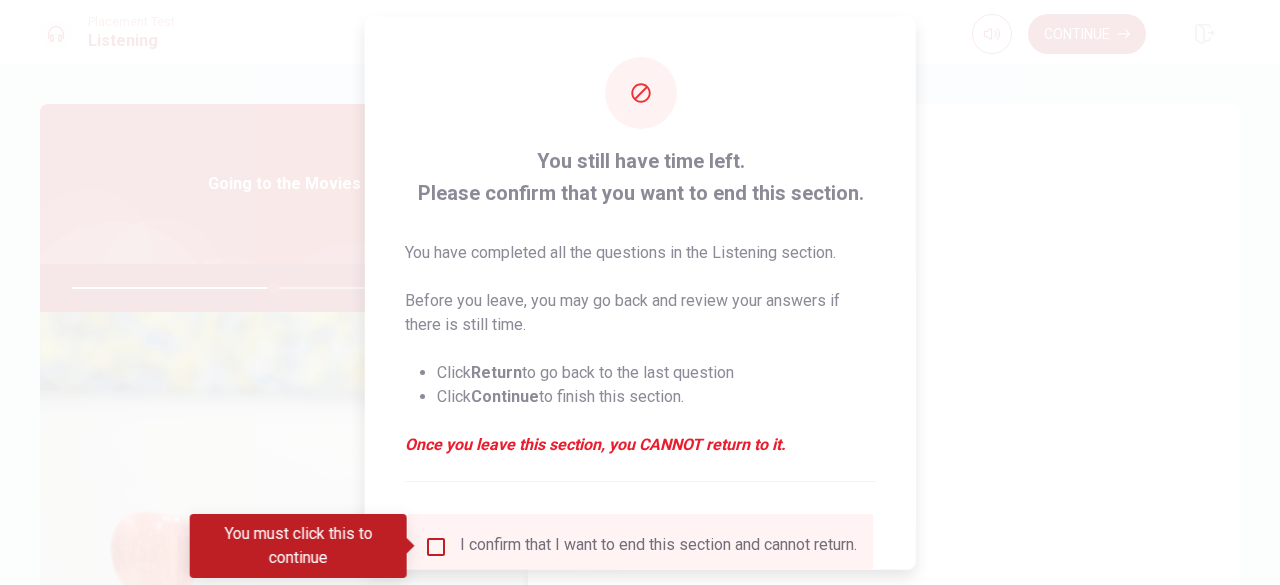 click at bounding box center [640, 292] 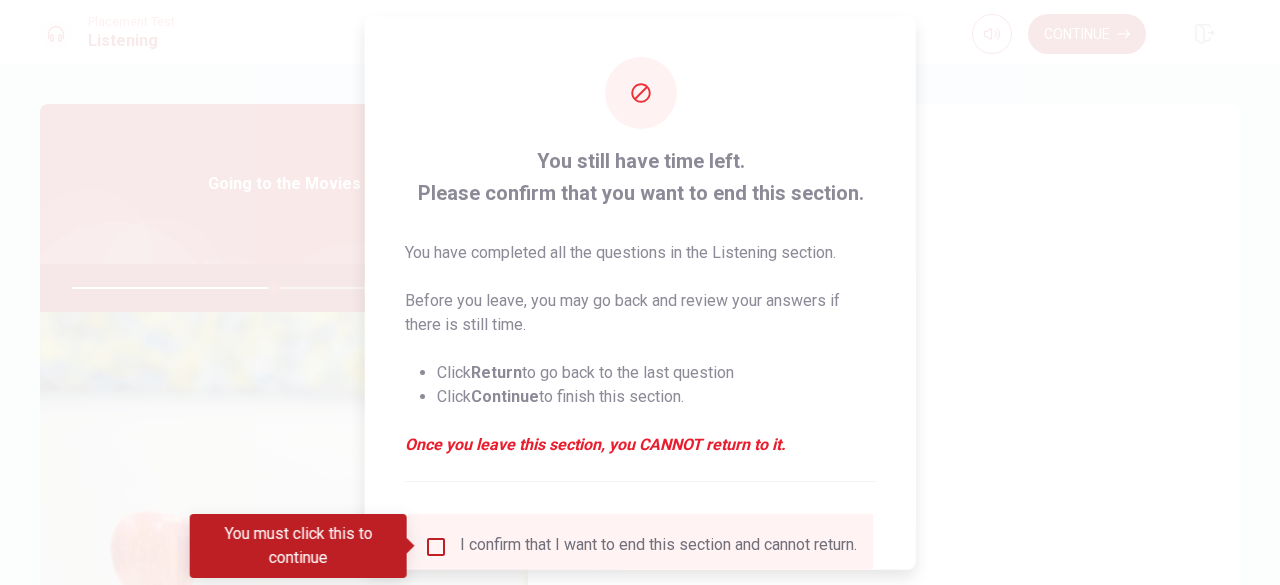 drag, startPoint x: 1279, startPoint y: 295, endPoint x: 1279, endPoint y: 341, distance: 46 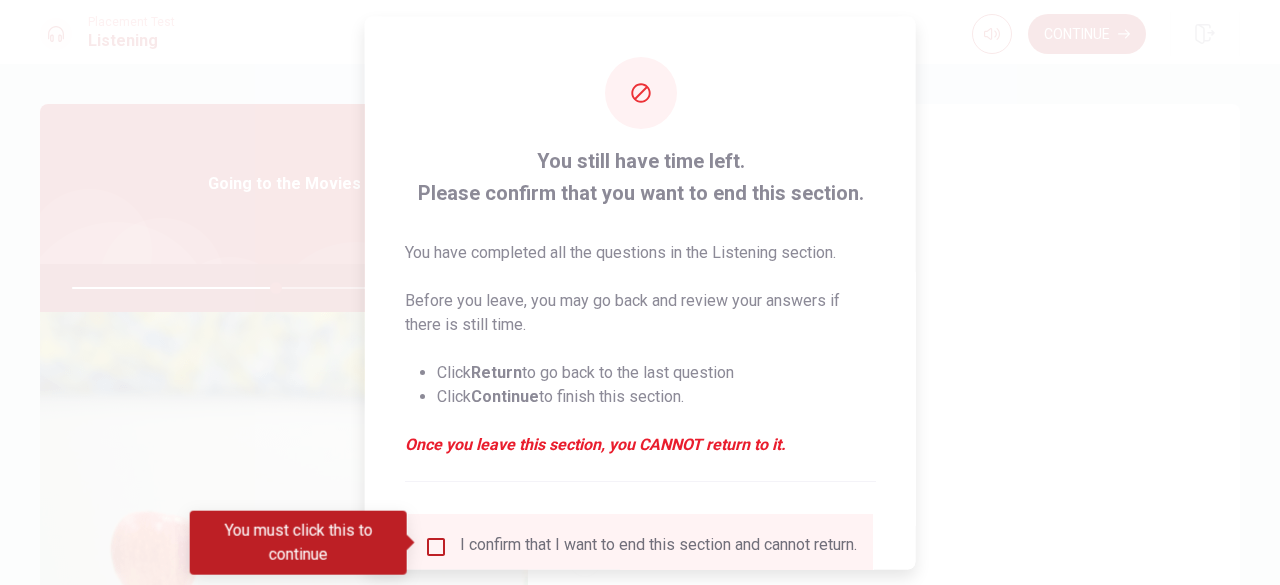 scroll, scrollTop: 160, scrollLeft: 0, axis: vertical 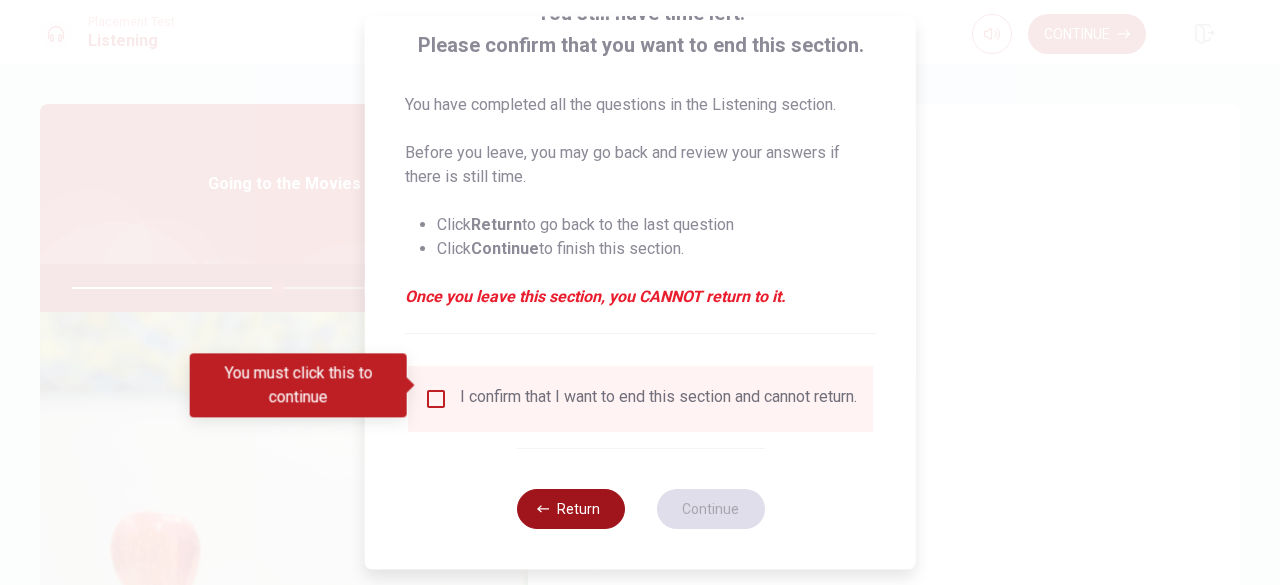 click on "Return" at bounding box center (570, 509) 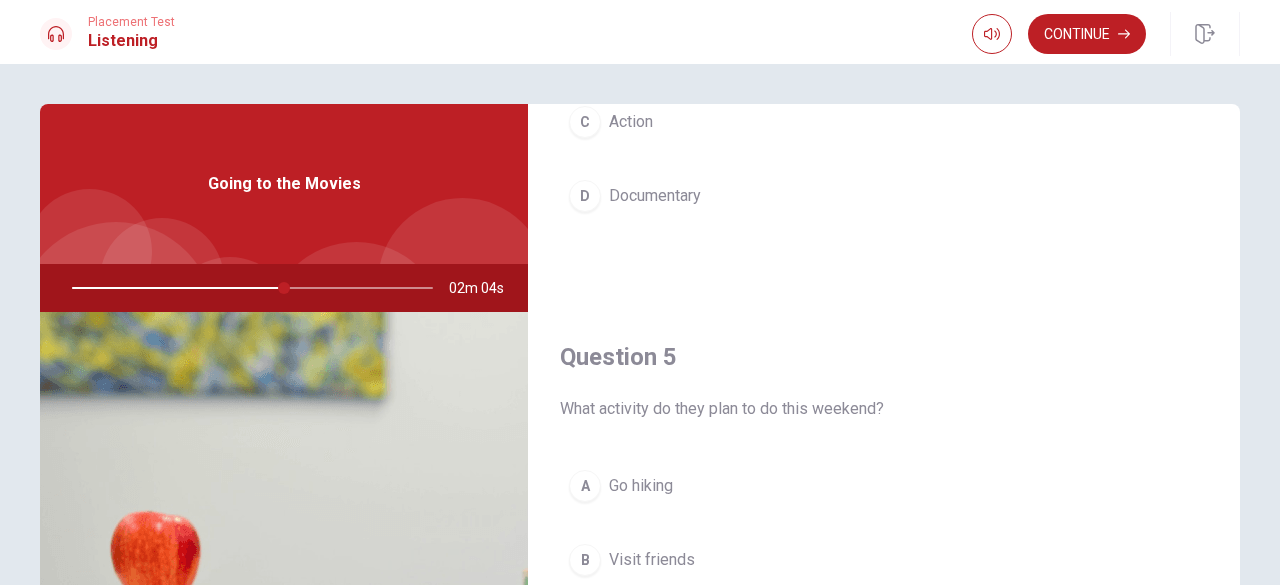 scroll, scrollTop: 0, scrollLeft: 0, axis: both 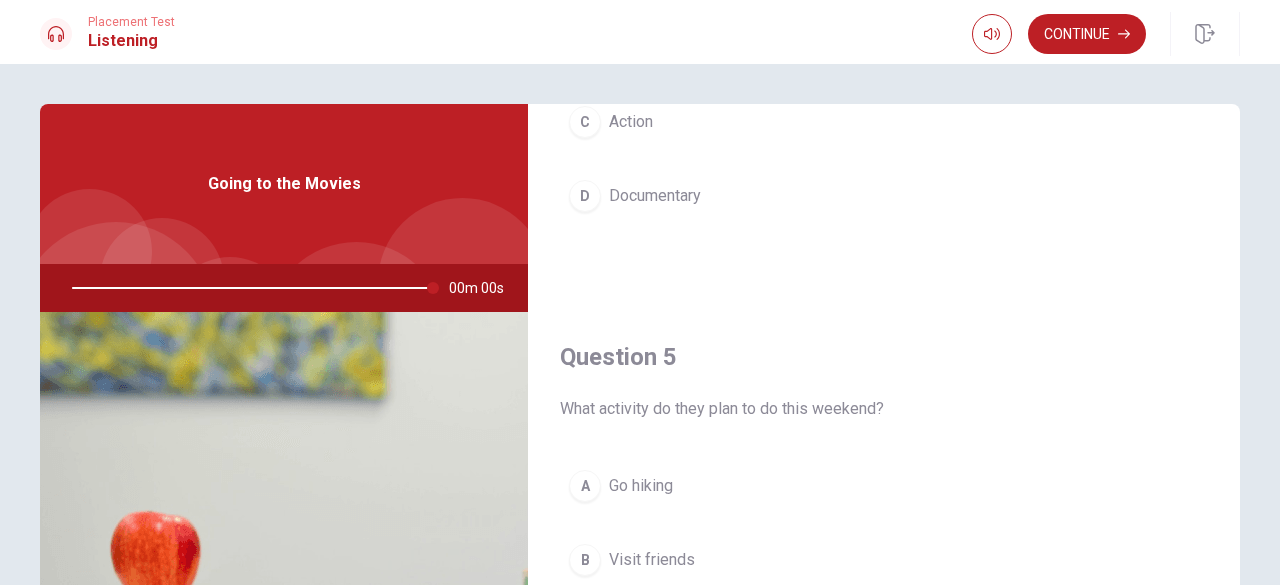 type on "0" 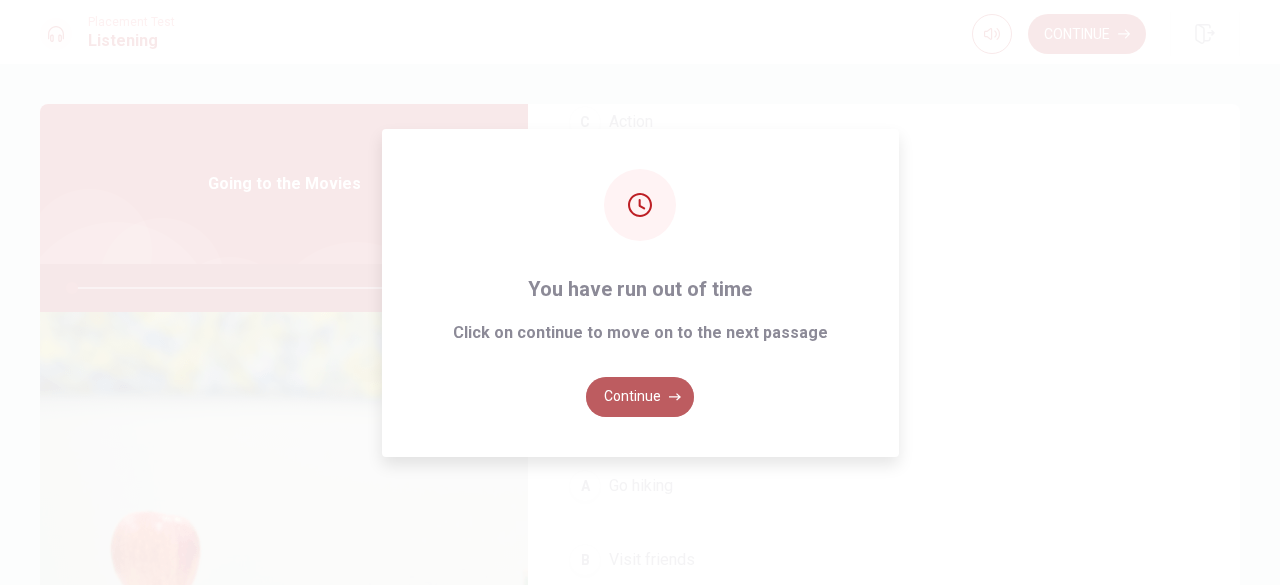 click on "Continue" at bounding box center (640, 397) 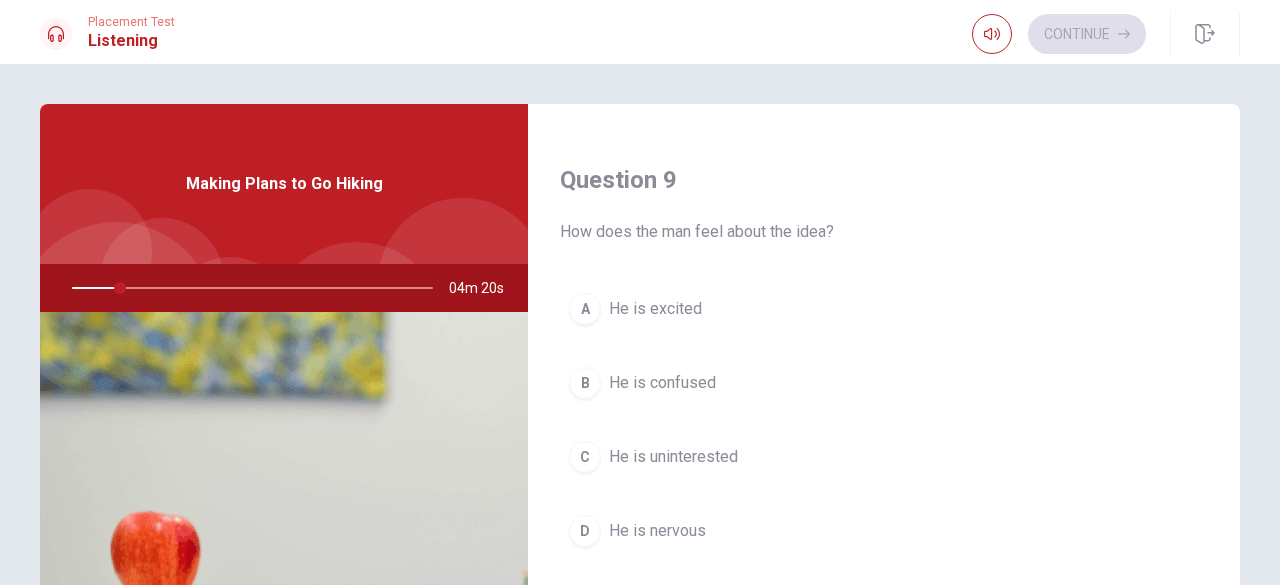 scroll, scrollTop: 1528, scrollLeft: 0, axis: vertical 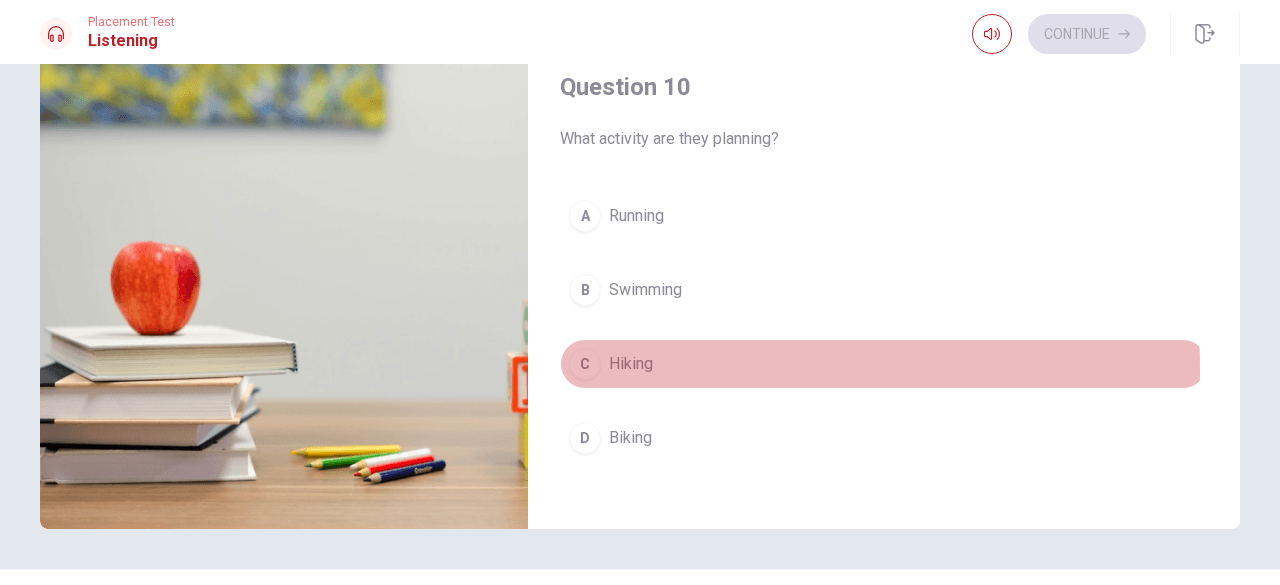 click on "C Hiking" at bounding box center [884, 364] 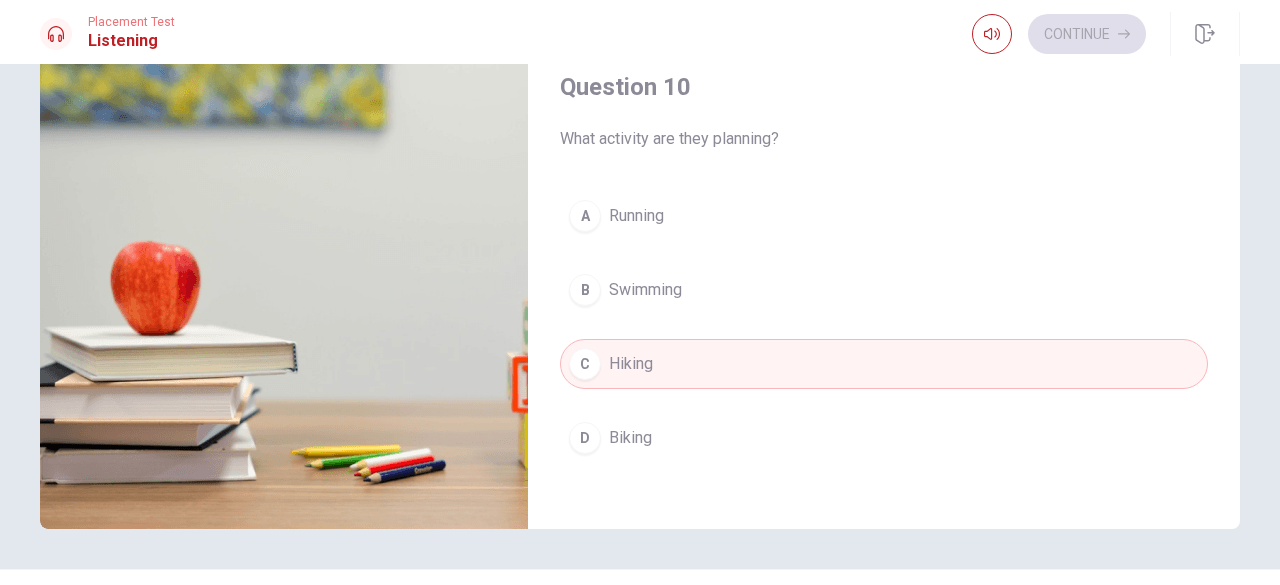 scroll, scrollTop: 0, scrollLeft: 0, axis: both 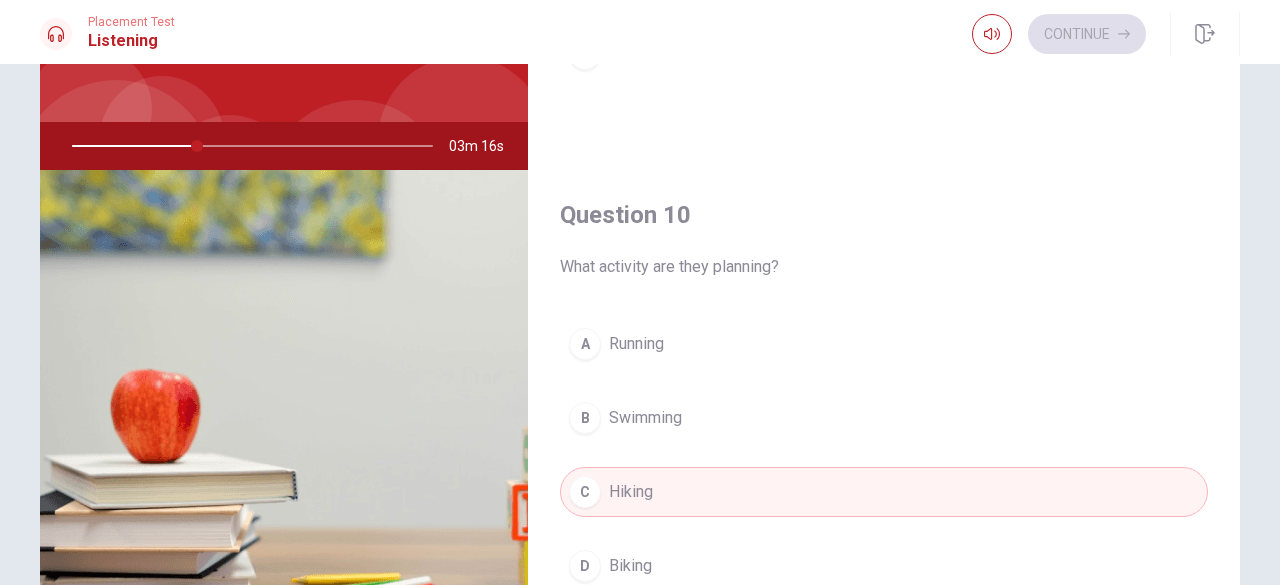click on "Question 10 What activity are they planning? A Running B Swimming C Hiking D Biking" at bounding box center (884, 415) 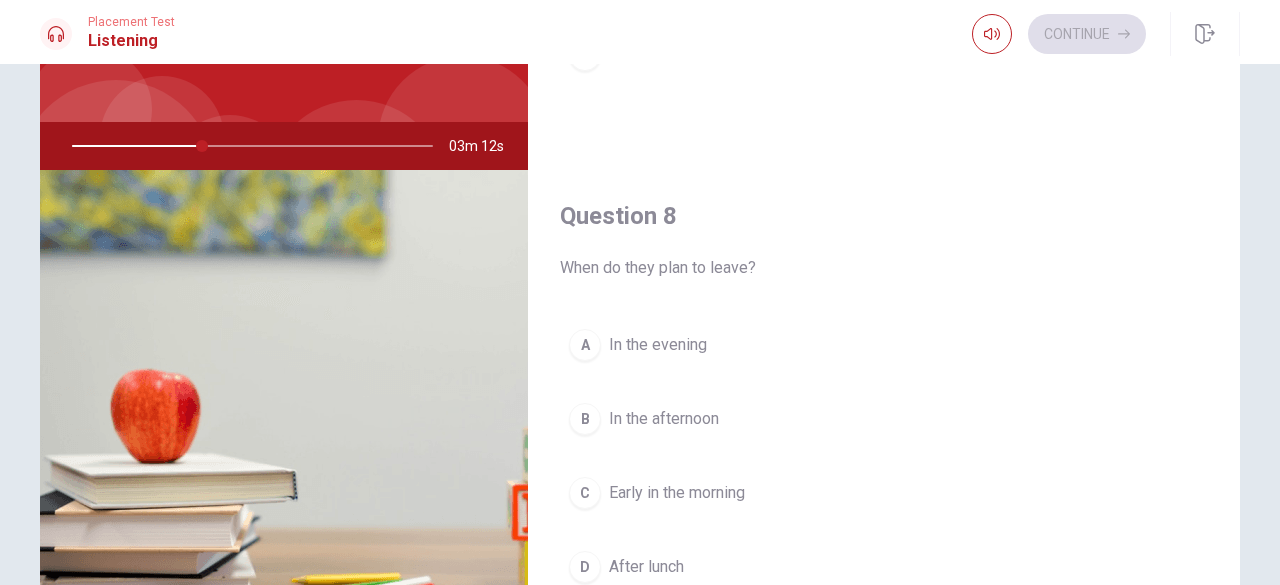 scroll, scrollTop: 815, scrollLeft: 0, axis: vertical 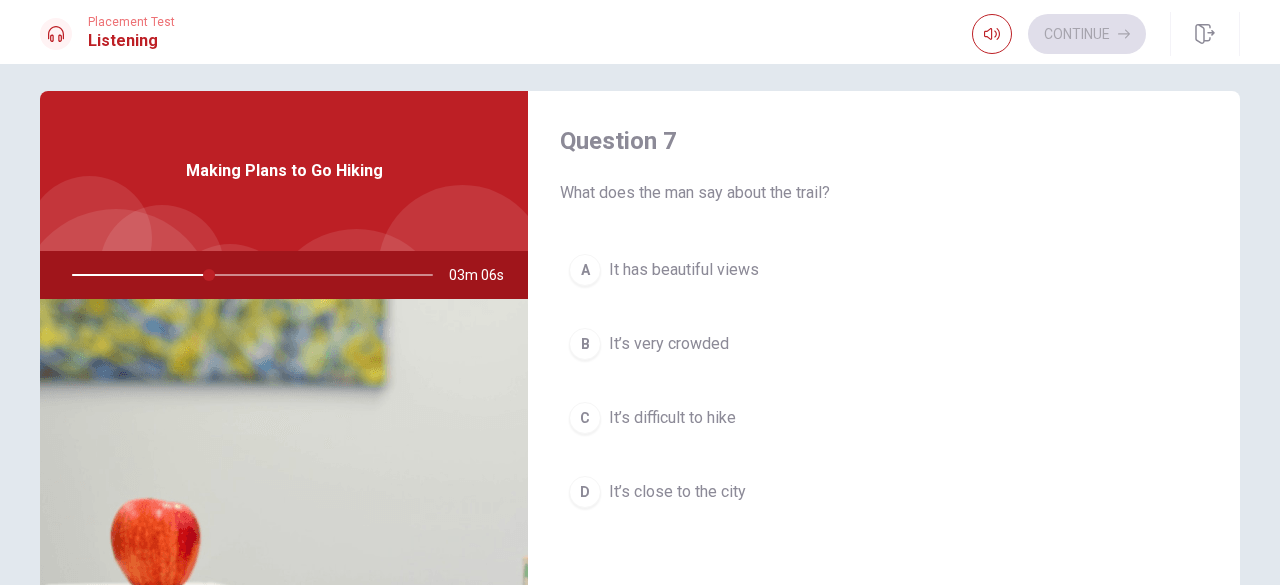 drag, startPoint x: 1234, startPoint y: 347, endPoint x: 1200, endPoint y: 270, distance: 84.17244 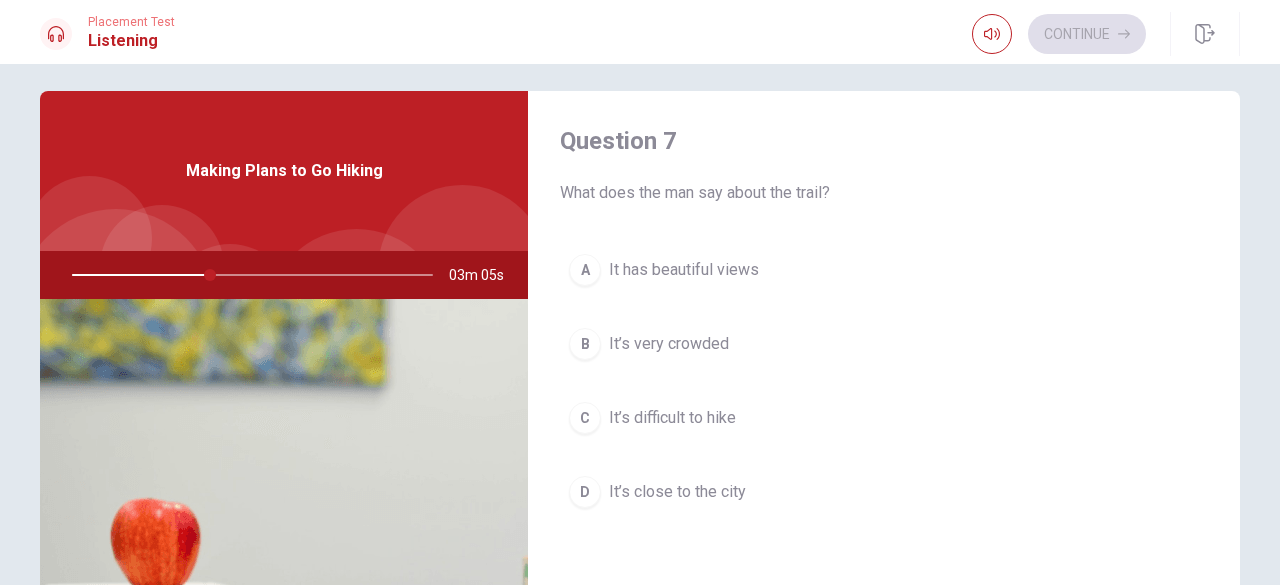 click on "A It has beautiful views" at bounding box center (884, 270) 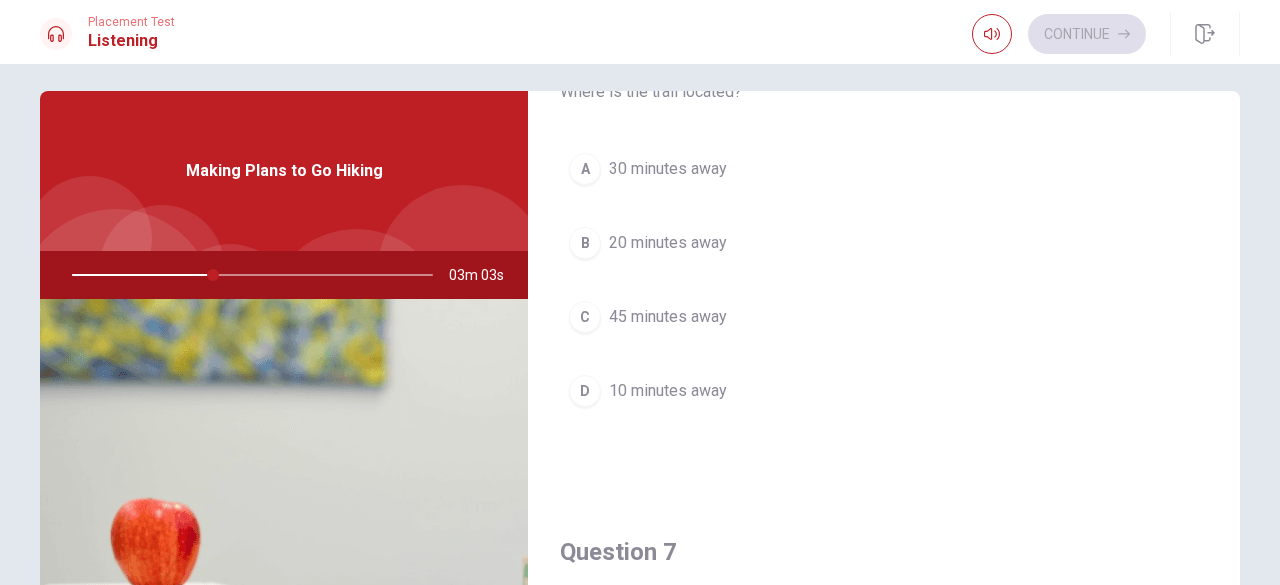 scroll, scrollTop: 52, scrollLeft: 0, axis: vertical 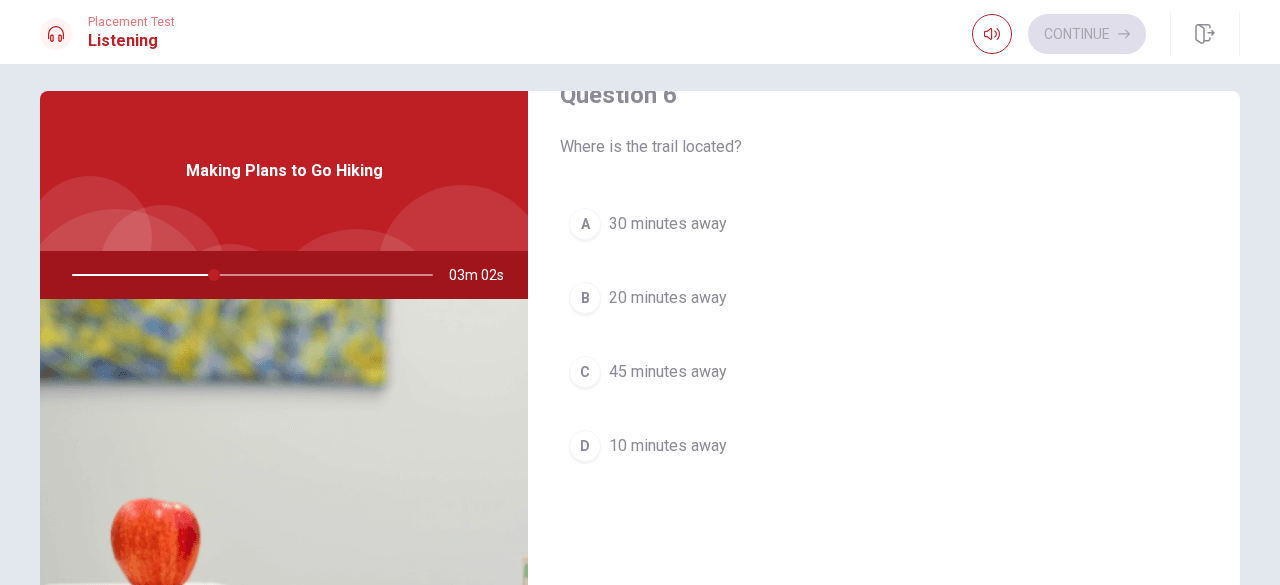 click on "A 30 minutes away" at bounding box center [884, 224] 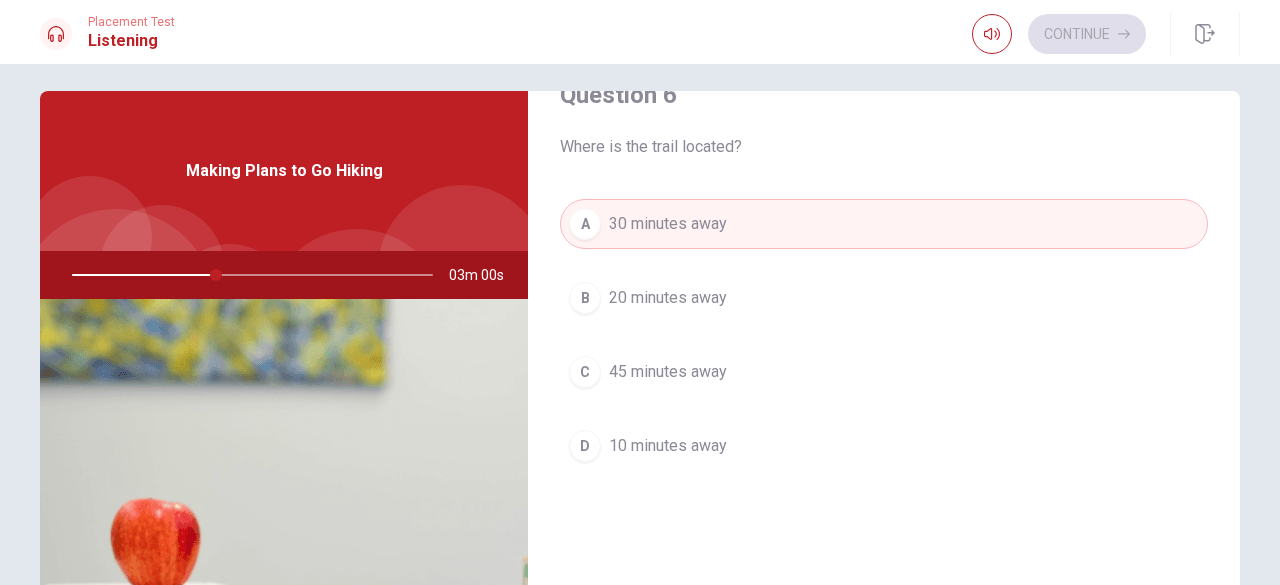 drag, startPoint x: 1224, startPoint y: 216, endPoint x: 1259, endPoint y: 370, distance: 157.9272 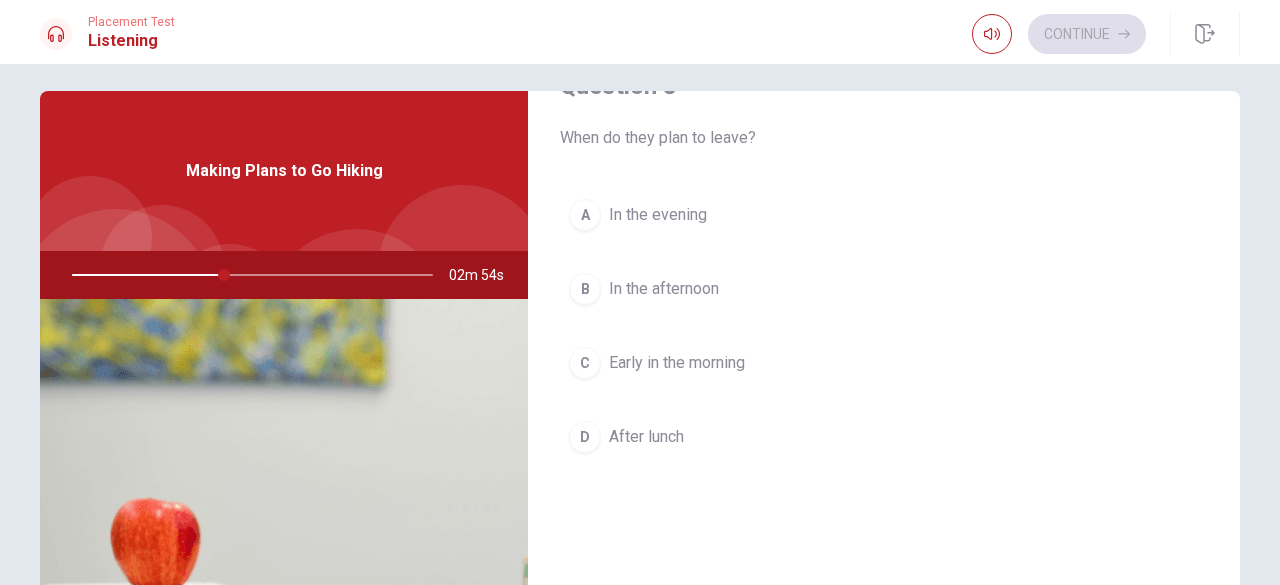 scroll, scrollTop: 1080, scrollLeft: 0, axis: vertical 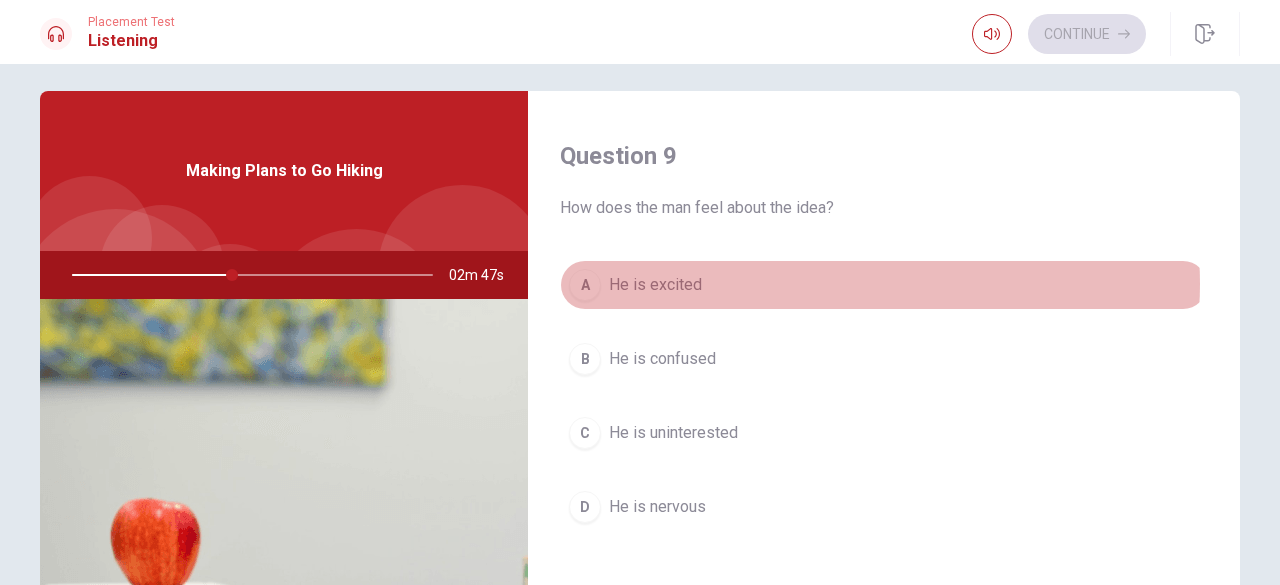 click on "A He is excited" at bounding box center (884, 285) 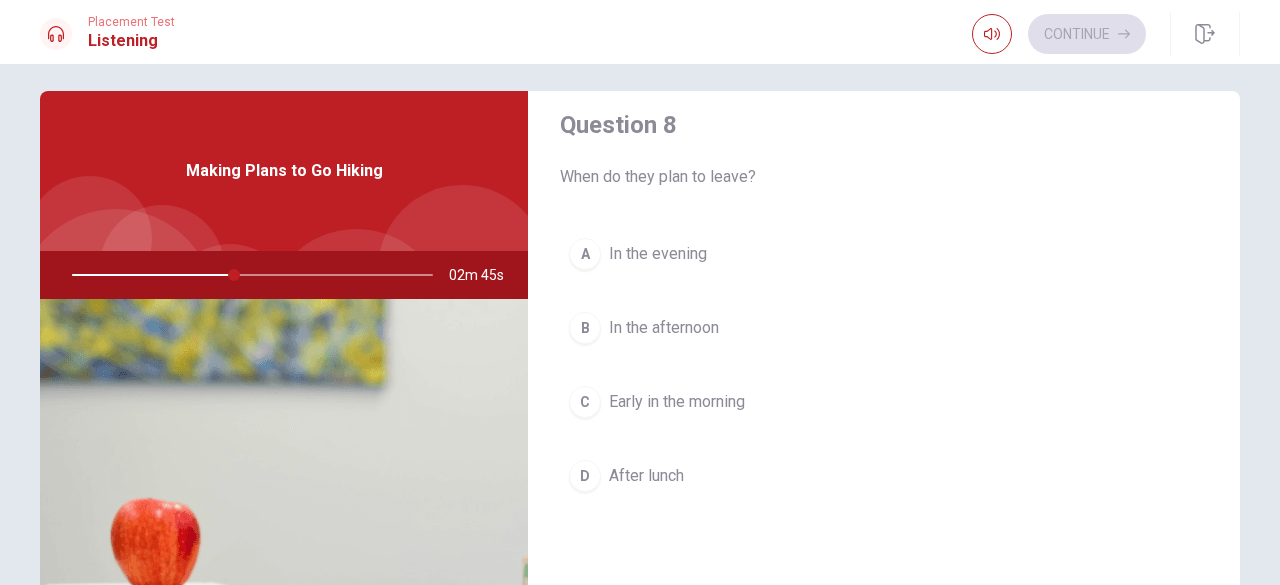 scroll, scrollTop: 1053, scrollLeft: 0, axis: vertical 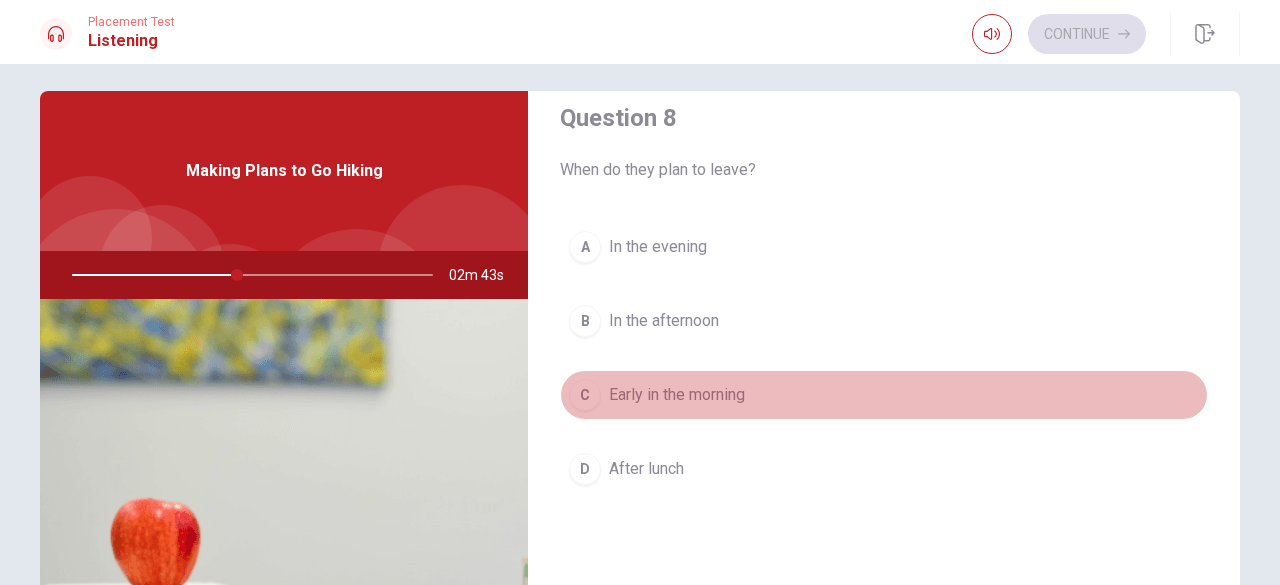 click on "C Early in the morning" at bounding box center (884, 395) 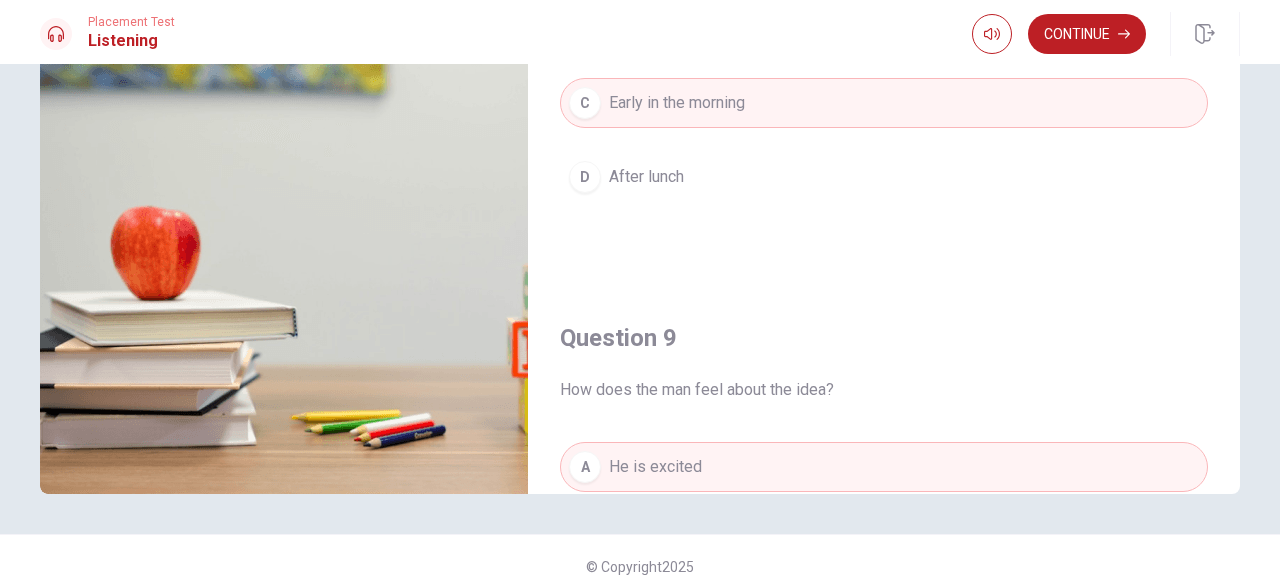scroll, scrollTop: 0, scrollLeft: 0, axis: both 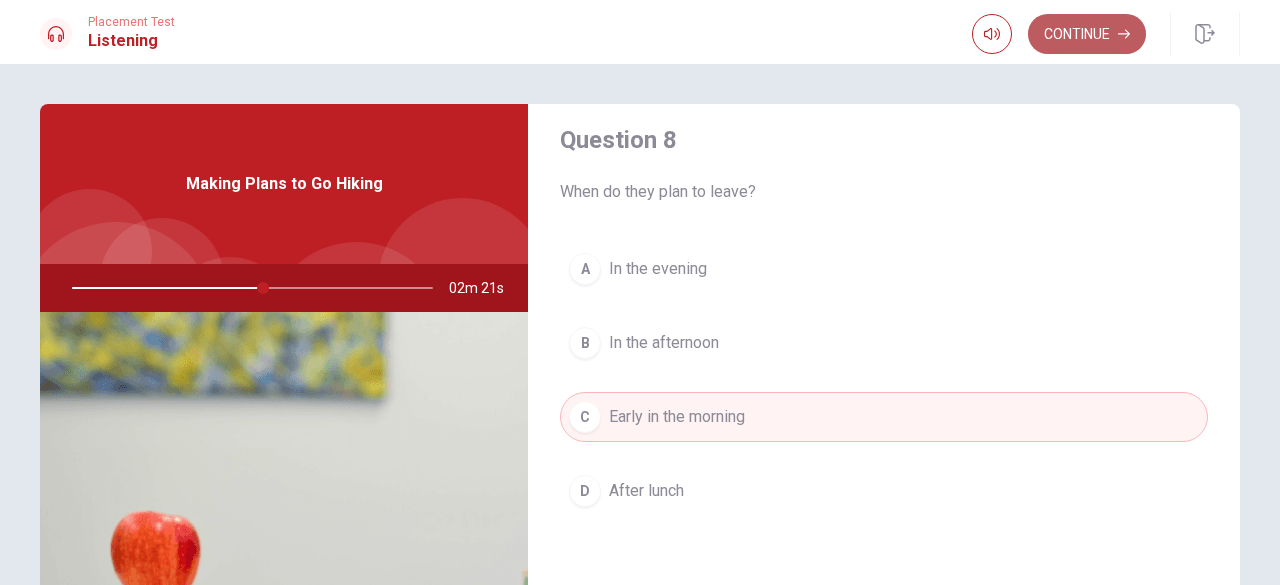 click on "Continue" at bounding box center [1087, 34] 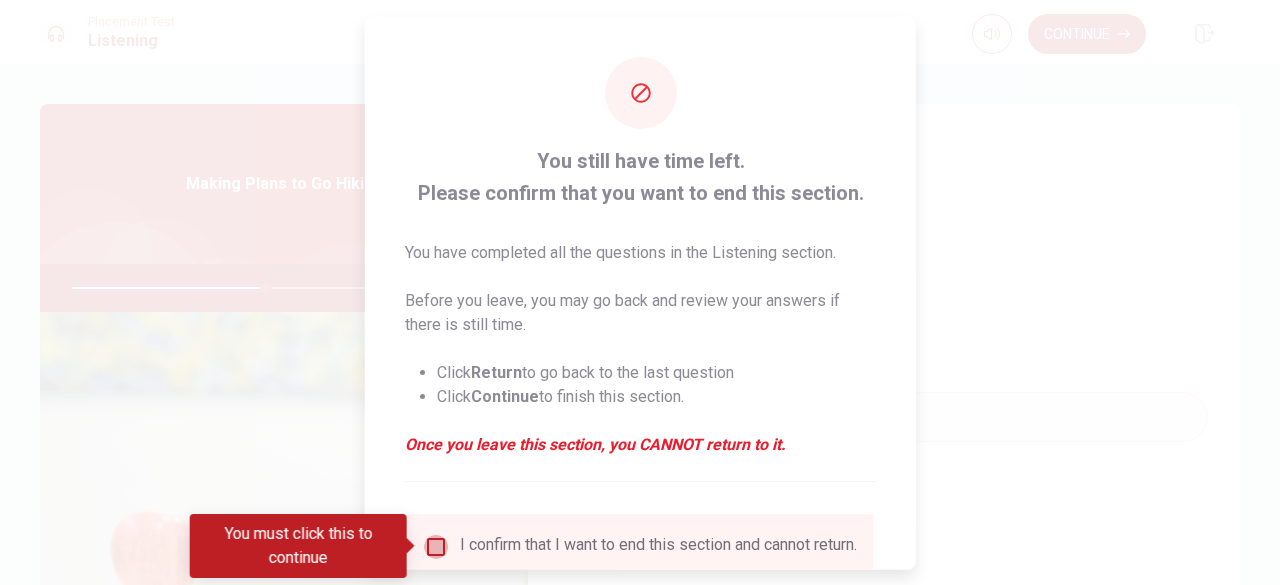 click at bounding box center [436, 546] 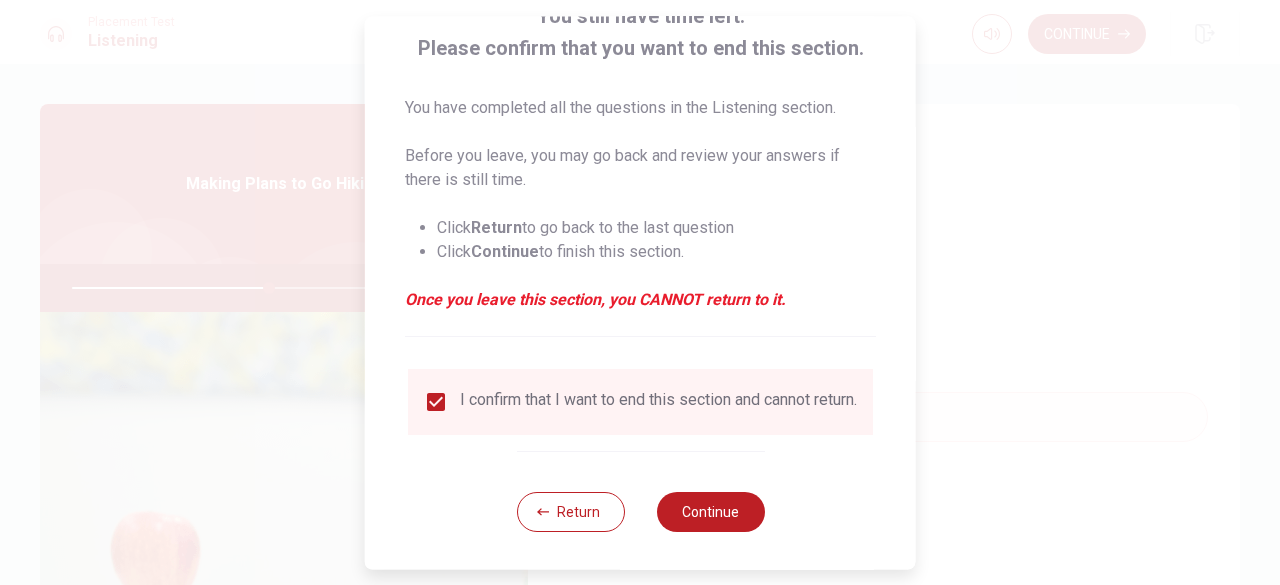 scroll, scrollTop: 160, scrollLeft: 0, axis: vertical 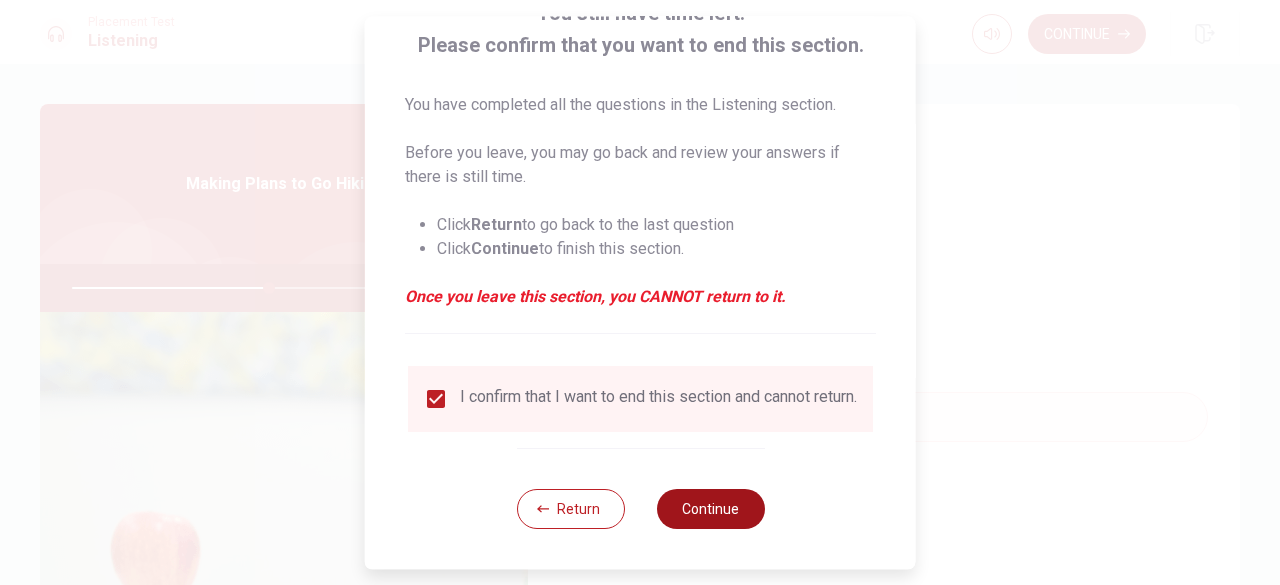 click on "Continue" at bounding box center (710, 509) 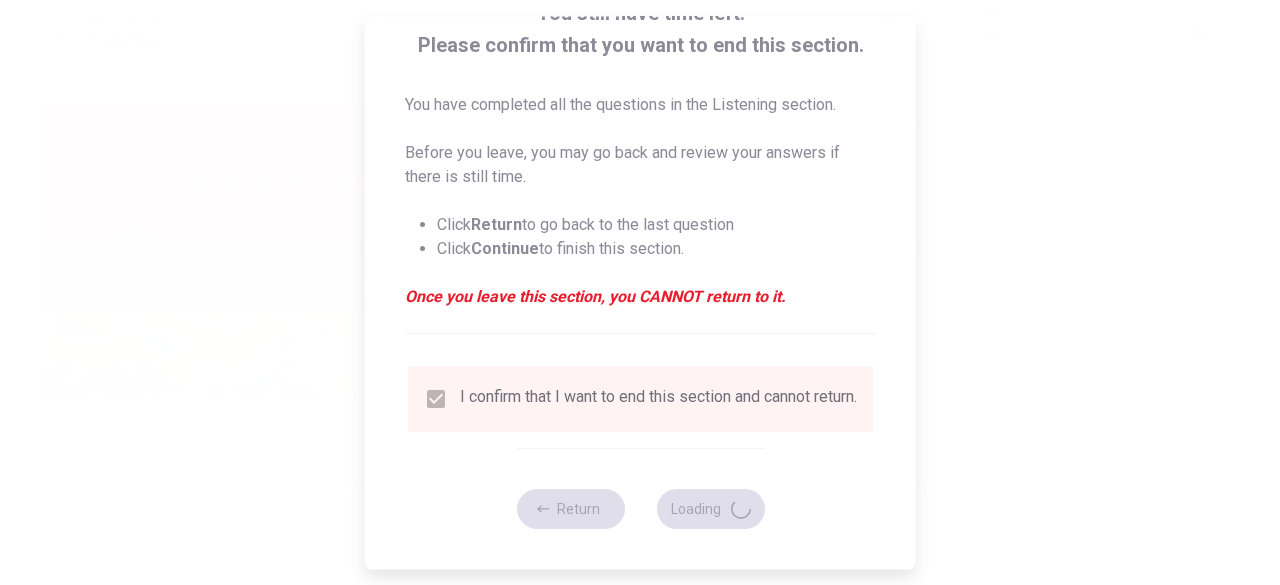 type on "55" 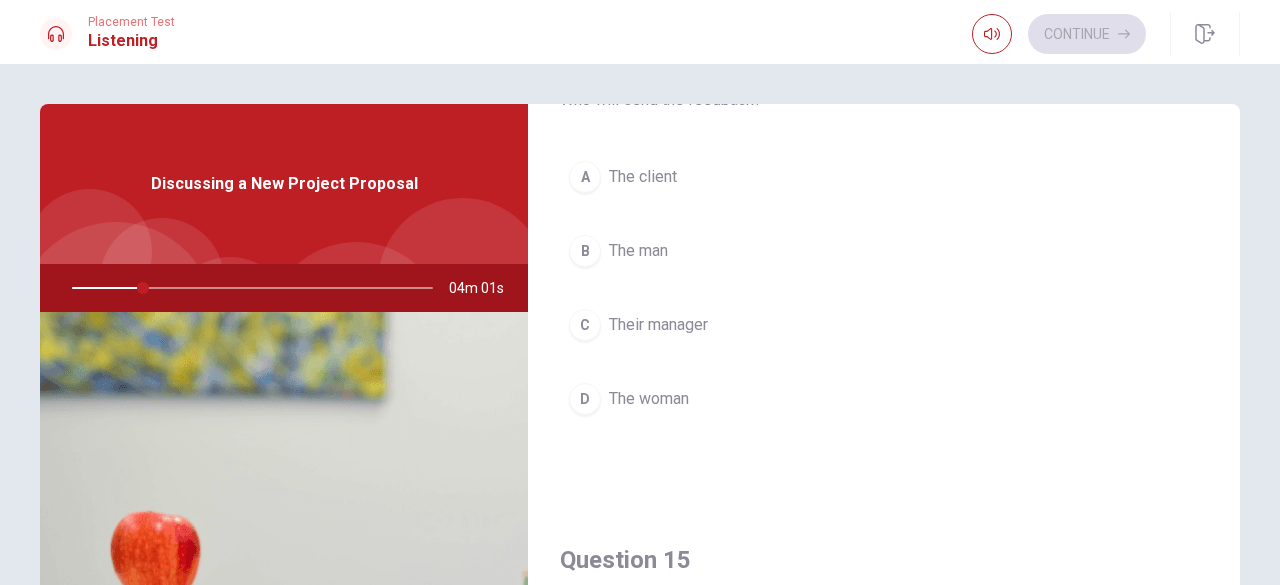 scroll, scrollTop: 1652, scrollLeft: 0, axis: vertical 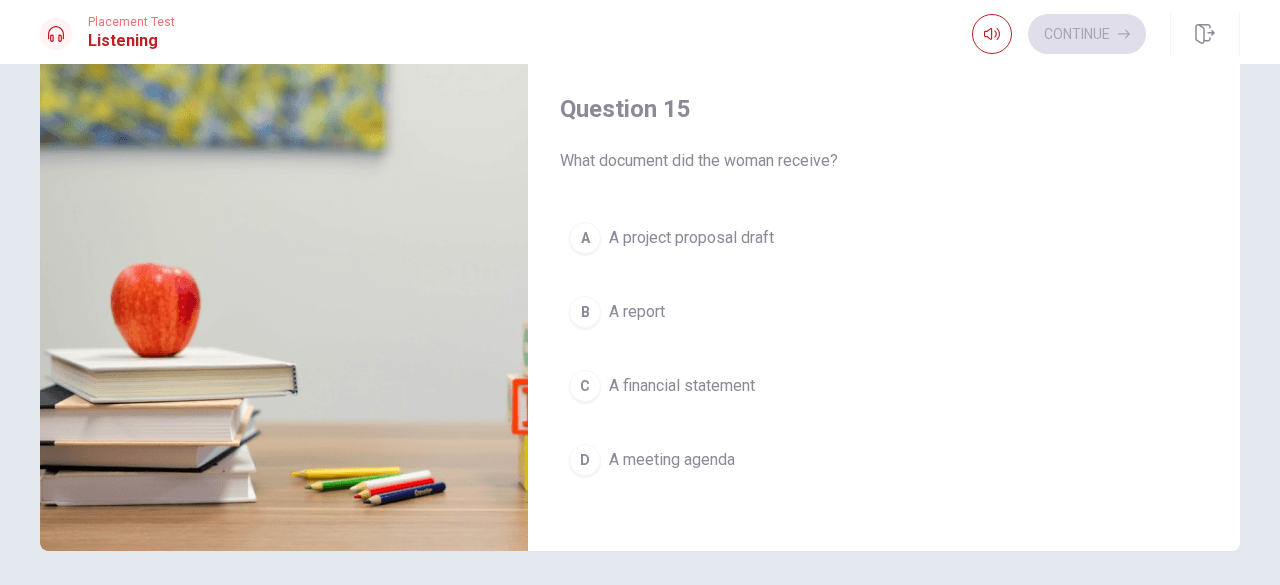 click on "A project proposal draft" at bounding box center [691, 238] 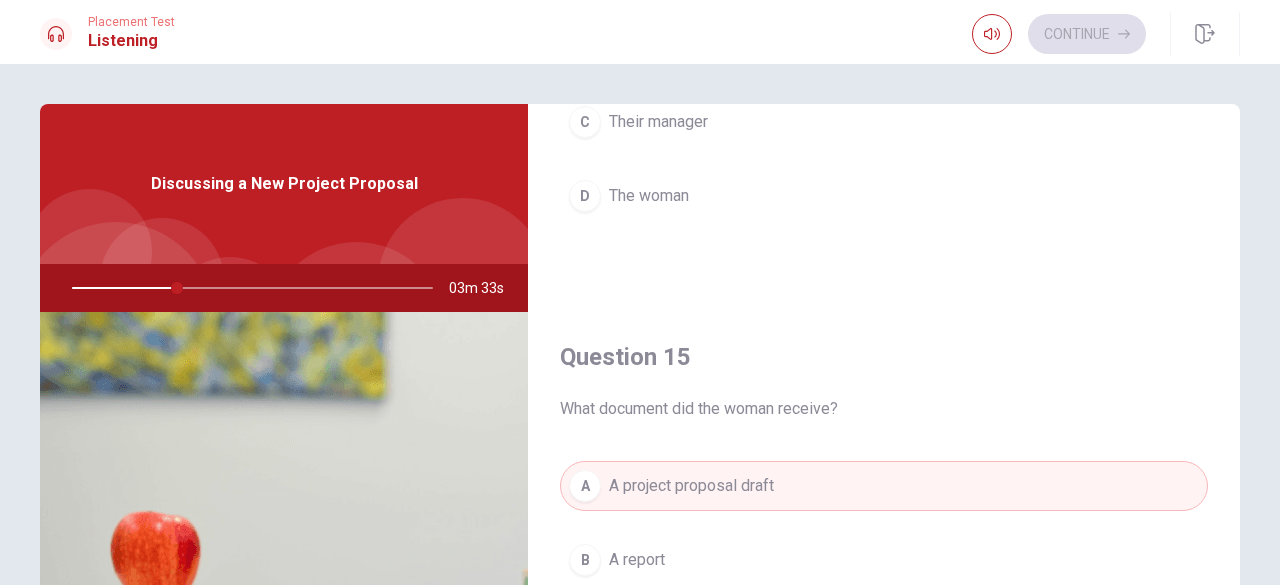 scroll, scrollTop: 60, scrollLeft: 0, axis: vertical 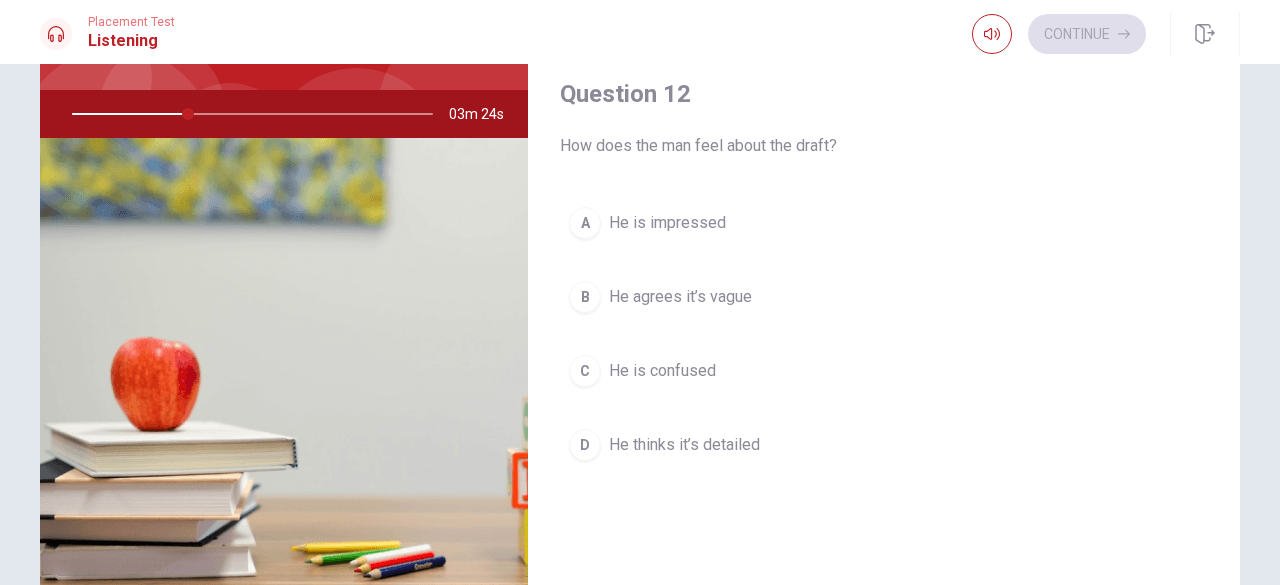 click on "He agrees it’s vague" at bounding box center (680, 297) 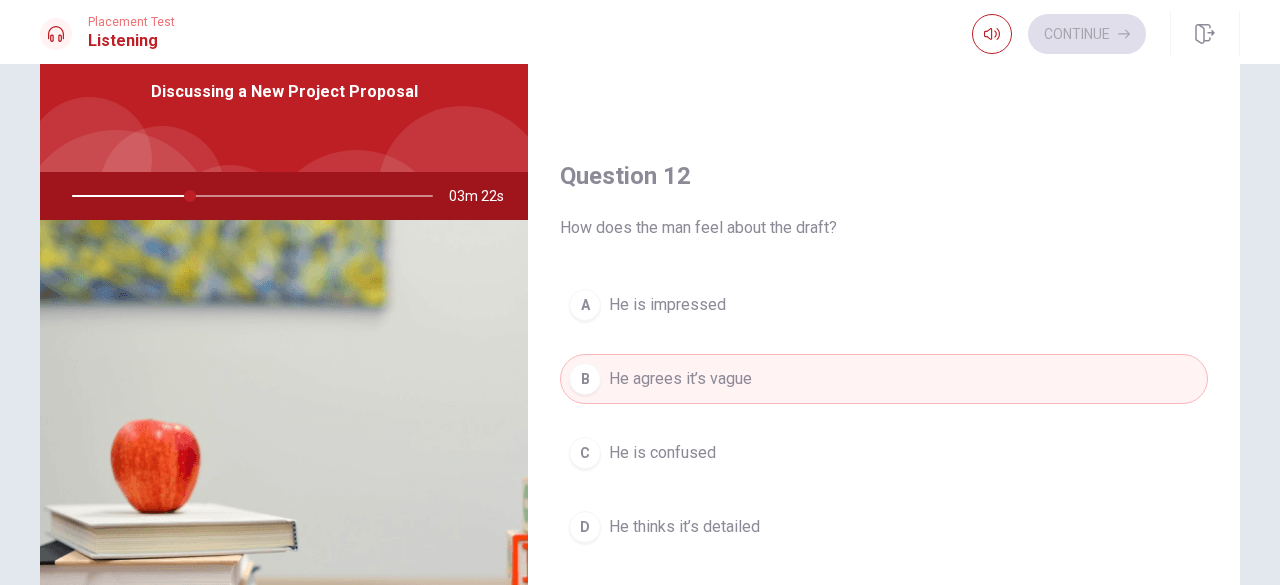 scroll, scrollTop: 83, scrollLeft: 0, axis: vertical 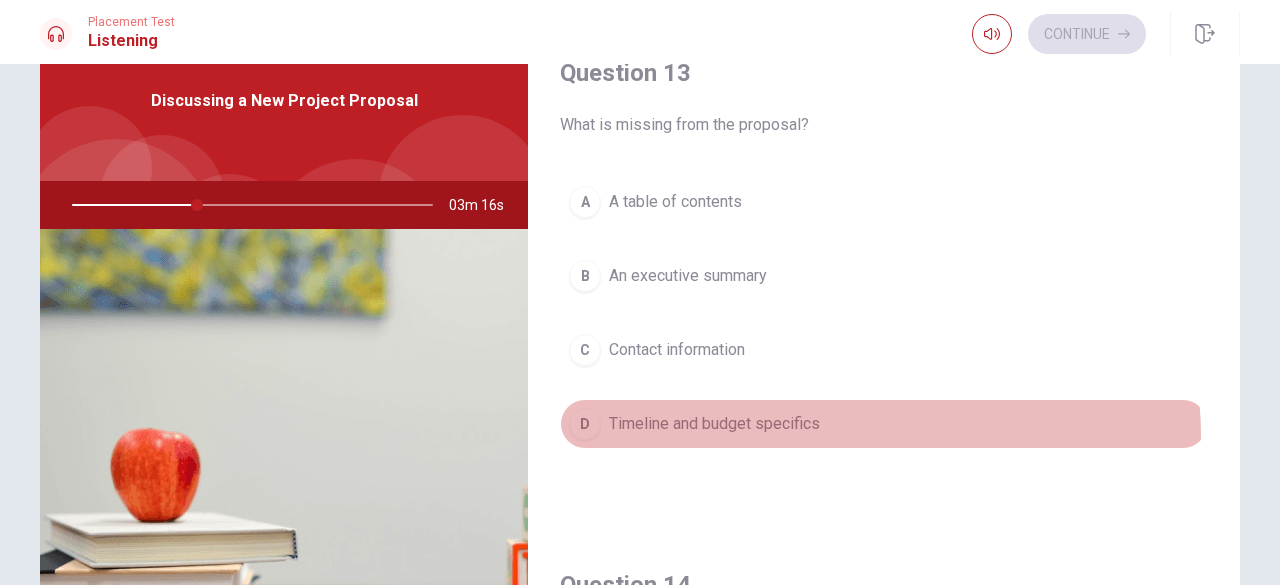 click on "D Timeline and budget specifics" at bounding box center [884, 424] 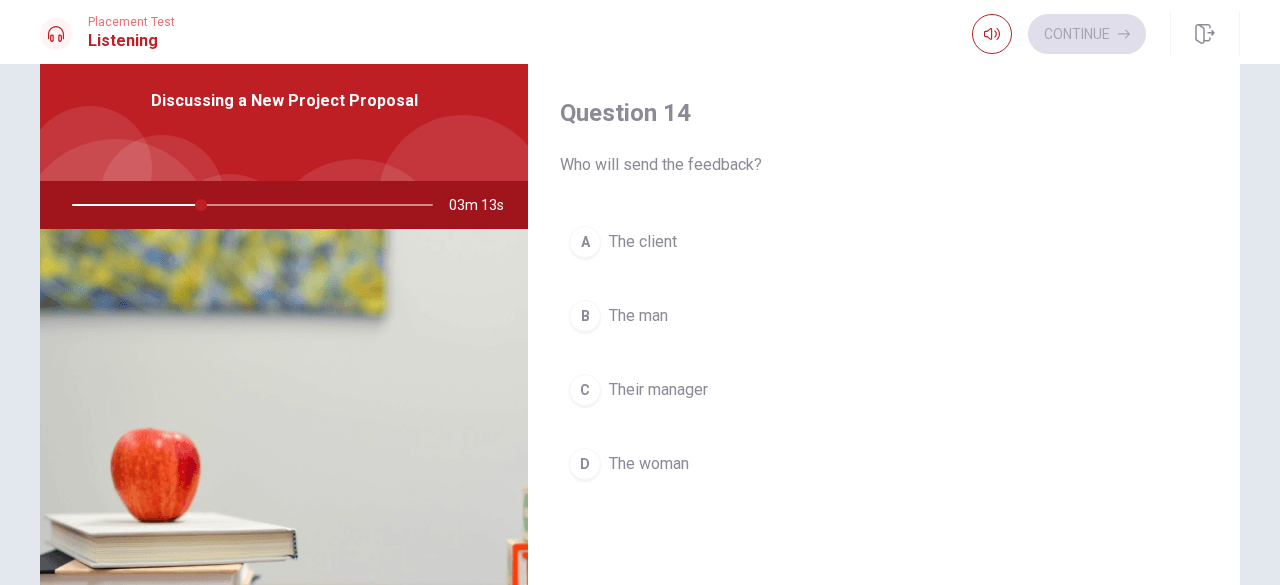 scroll, scrollTop: 1477, scrollLeft: 0, axis: vertical 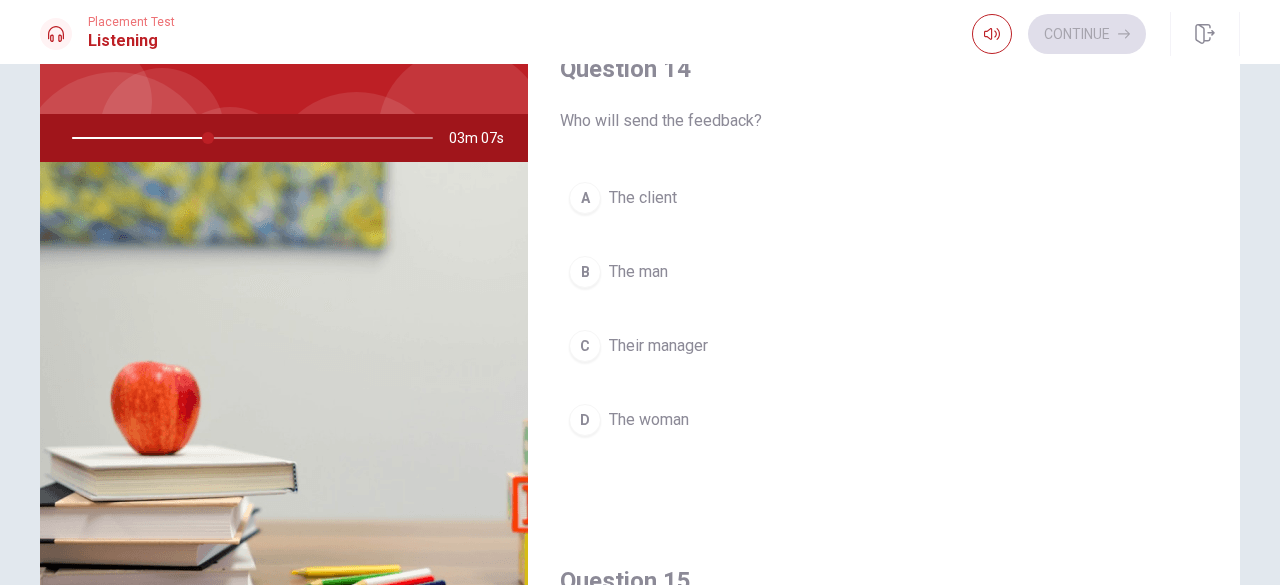 click on "D The woman" at bounding box center [884, 420] 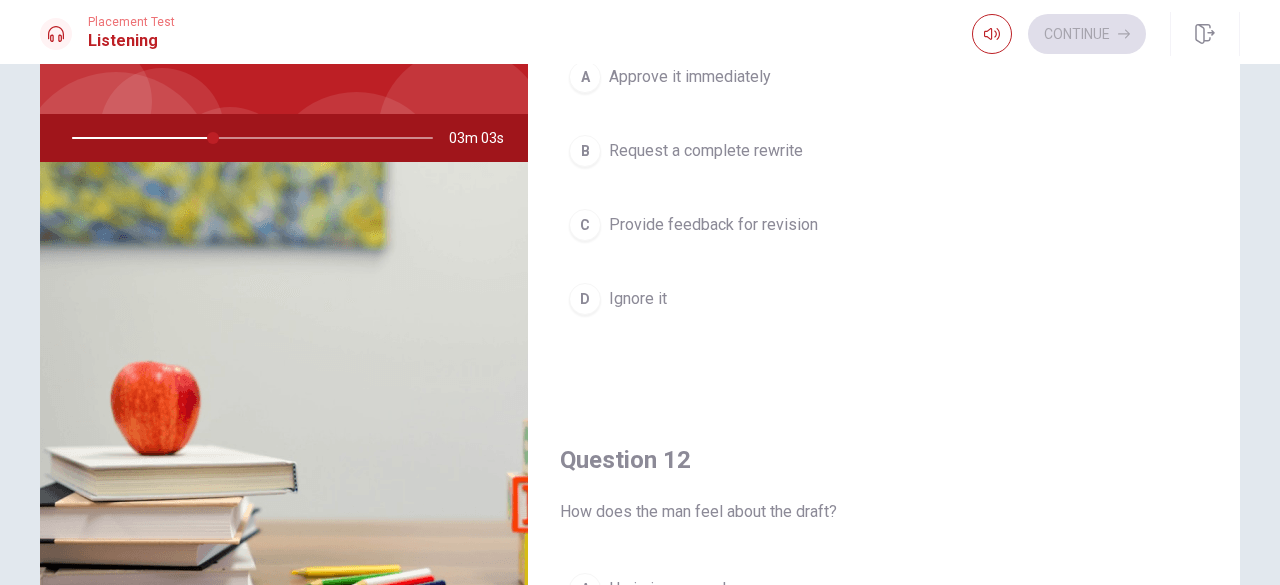 scroll, scrollTop: 31, scrollLeft: 0, axis: vertical 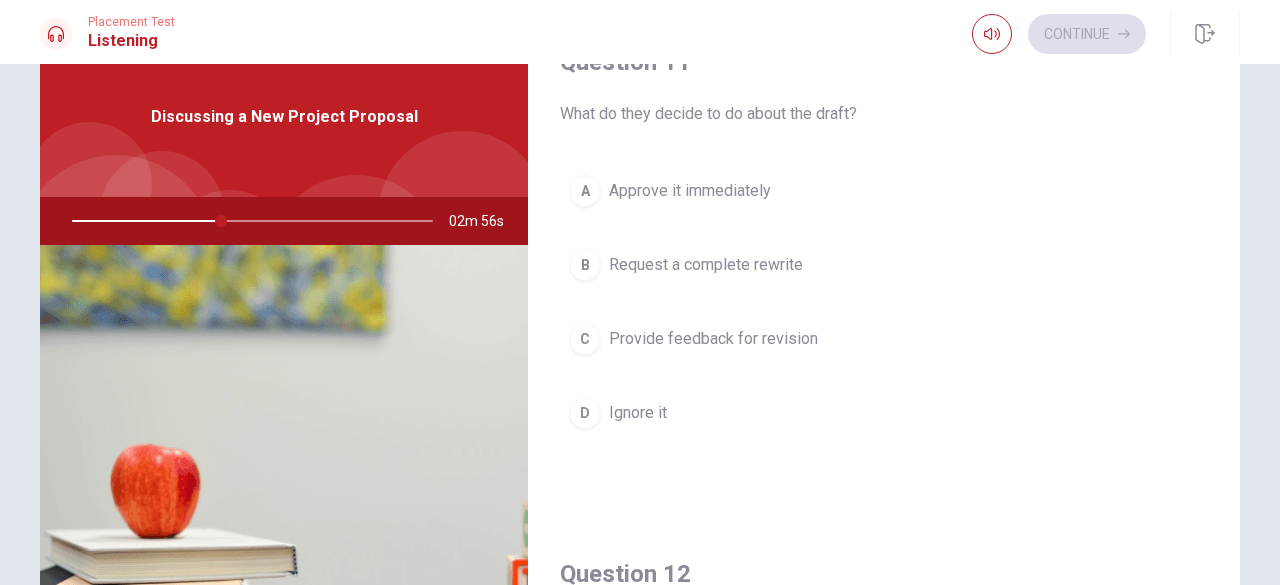 click on "Provide feedback for revision" at bounding box center [713, 339] 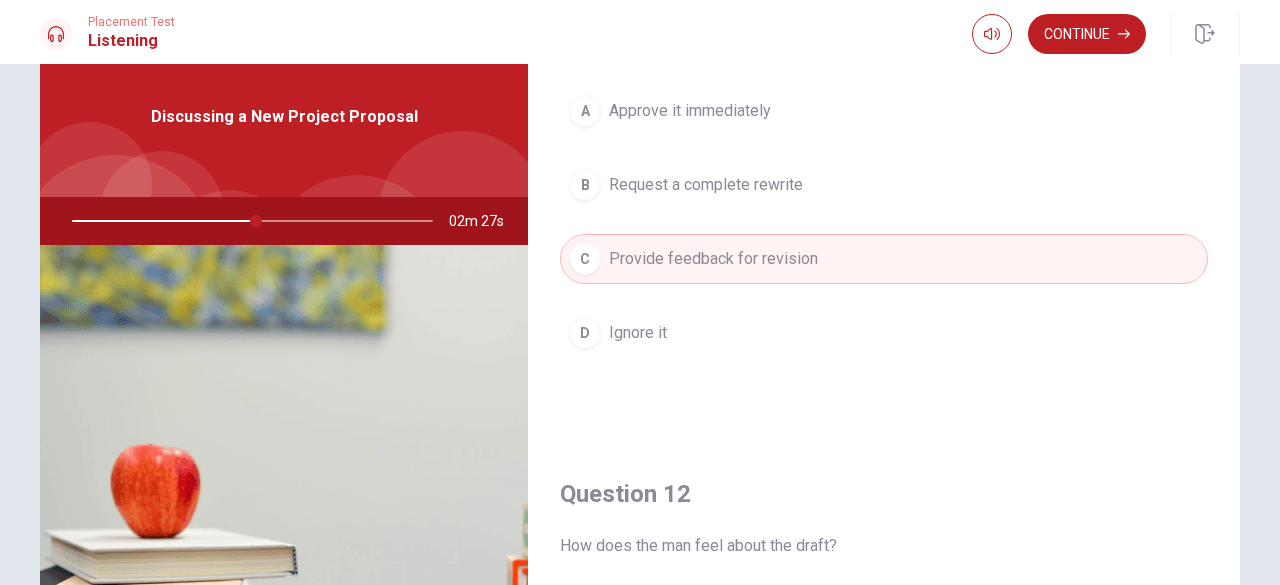 scroll, scrollTop: 0, scrollLeft: 0, axis: both 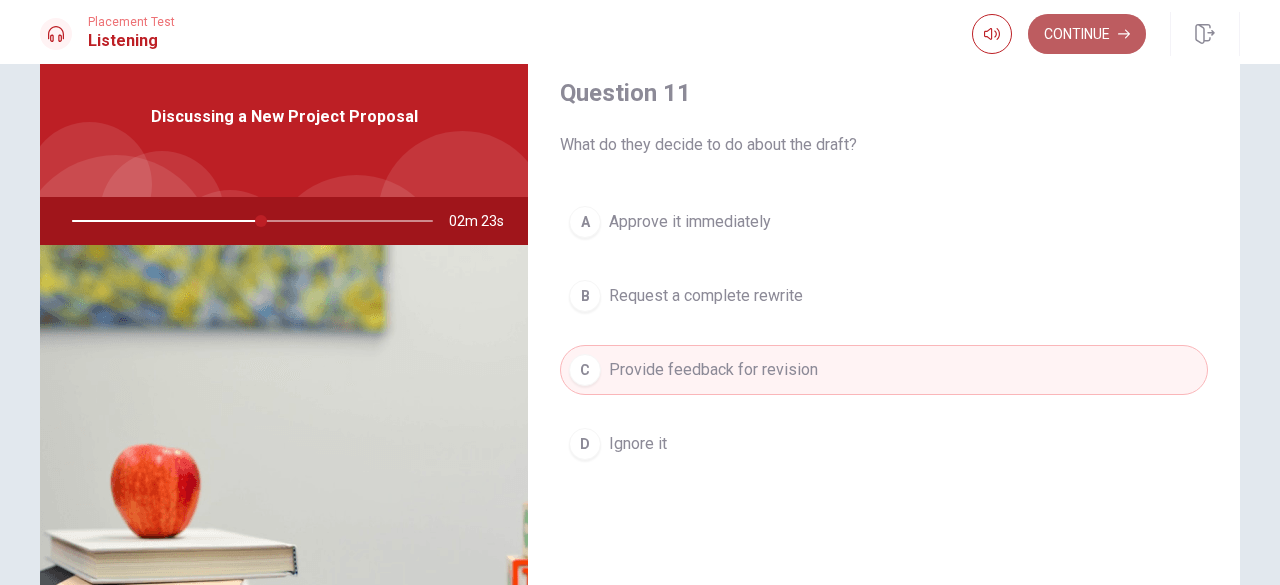click on "Continue" at bounding box center [1087, 34] 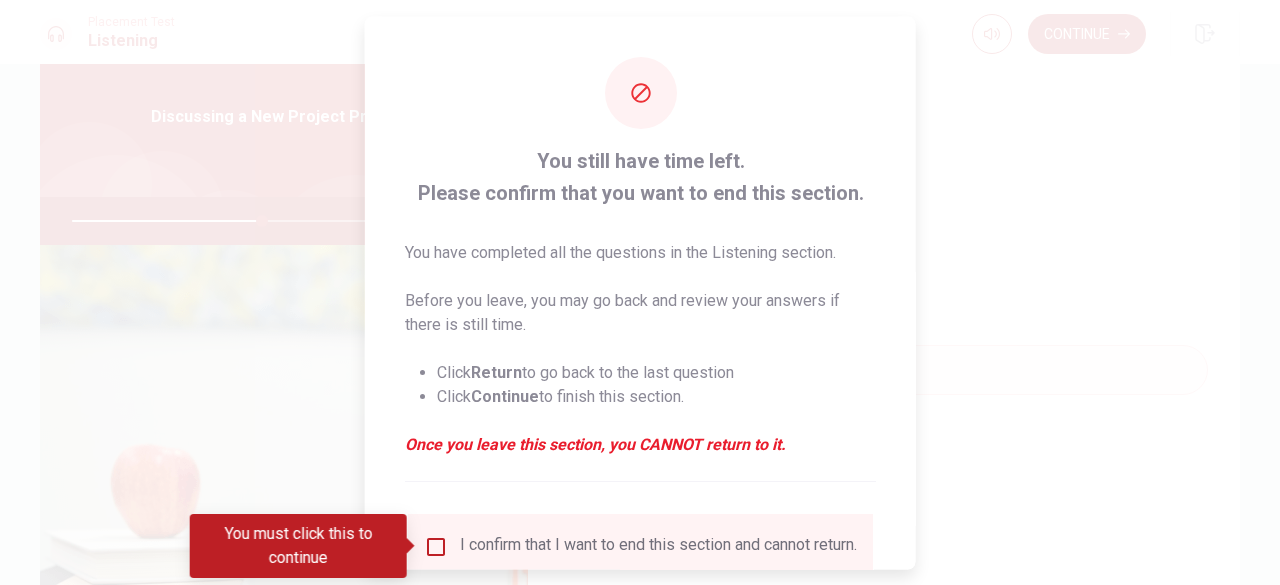 scroll, scrollTop: 160, scrollLeft: 0, axis: vertical 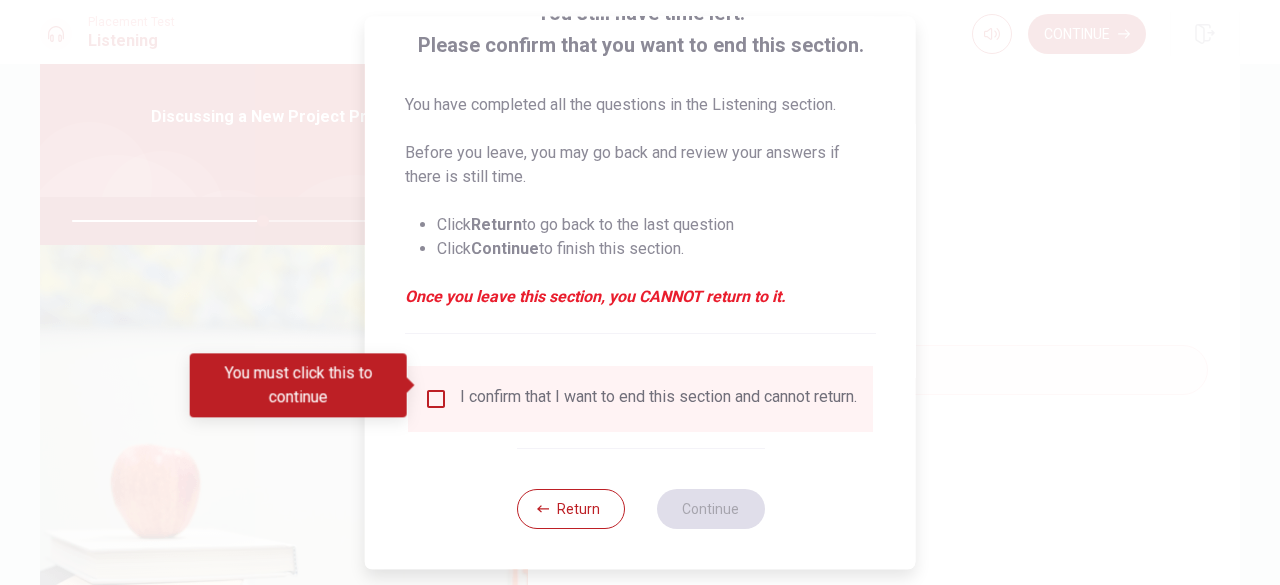 click at bounding box center [436, 399] 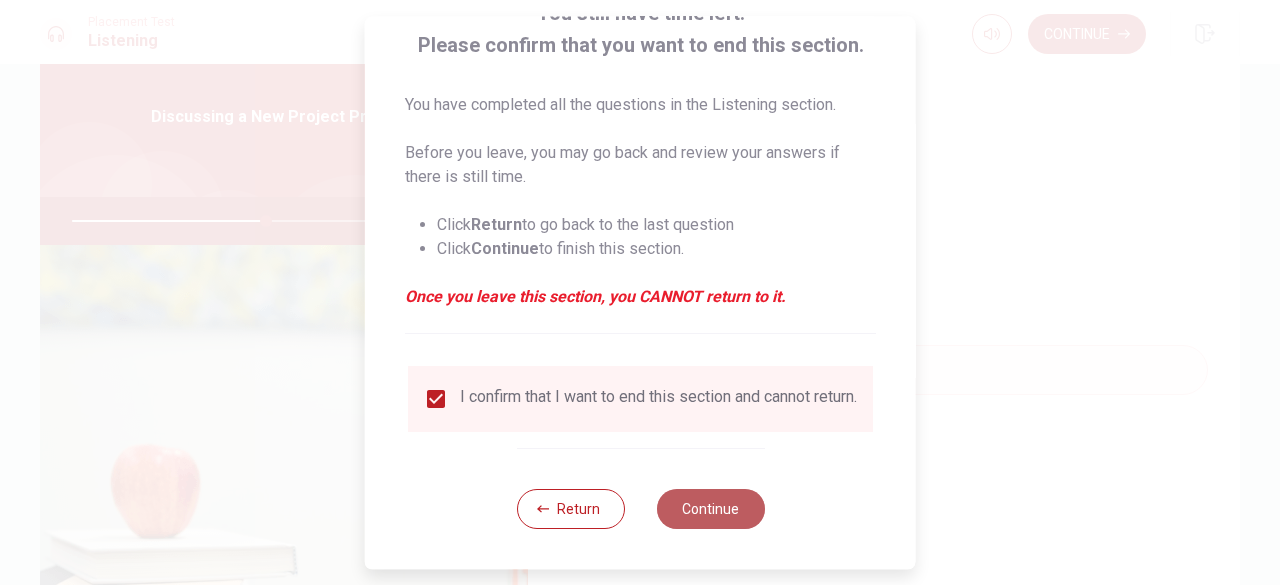 click on "Continue" at bounding box center (710, 509) 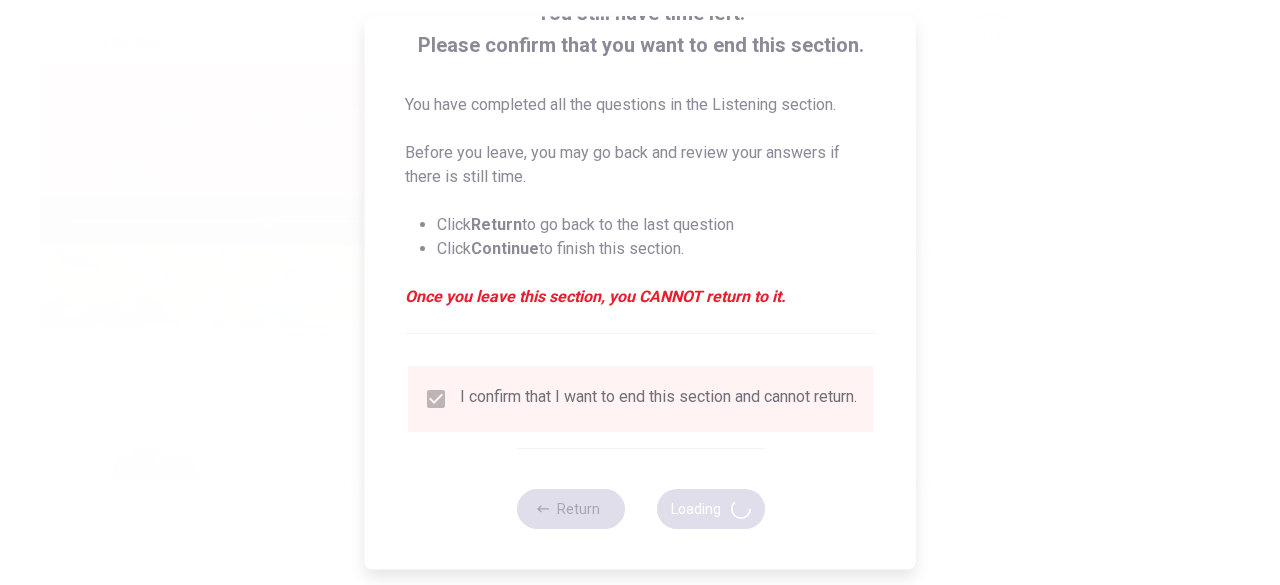 type on "54" 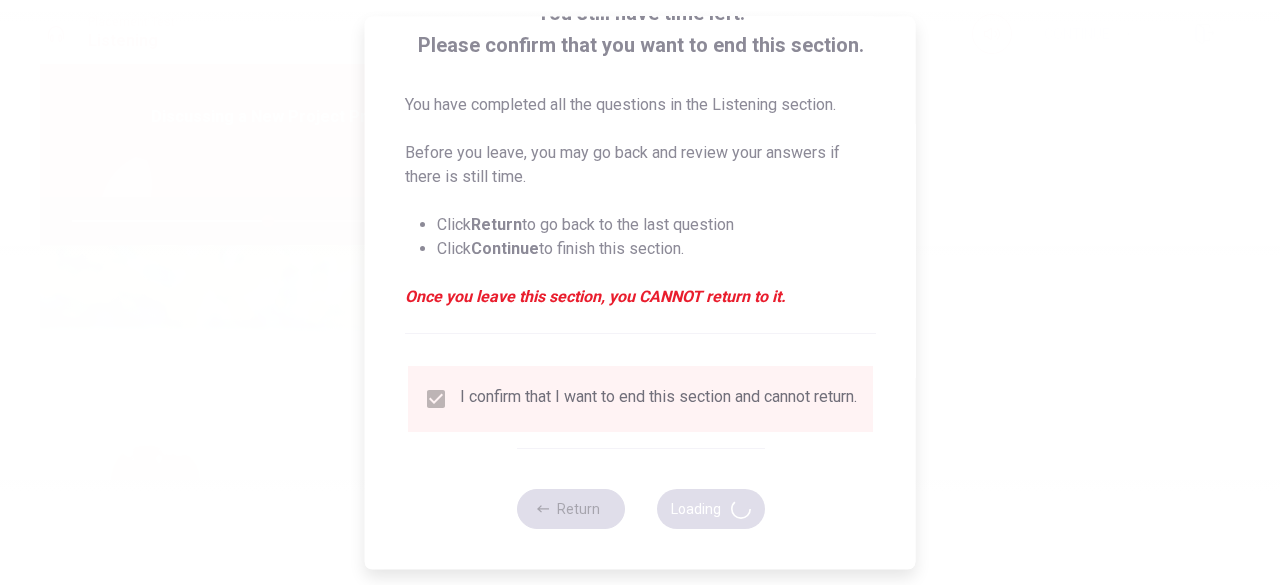 scroll, scrollTop: 0, scrollLeft: 0, axis: both 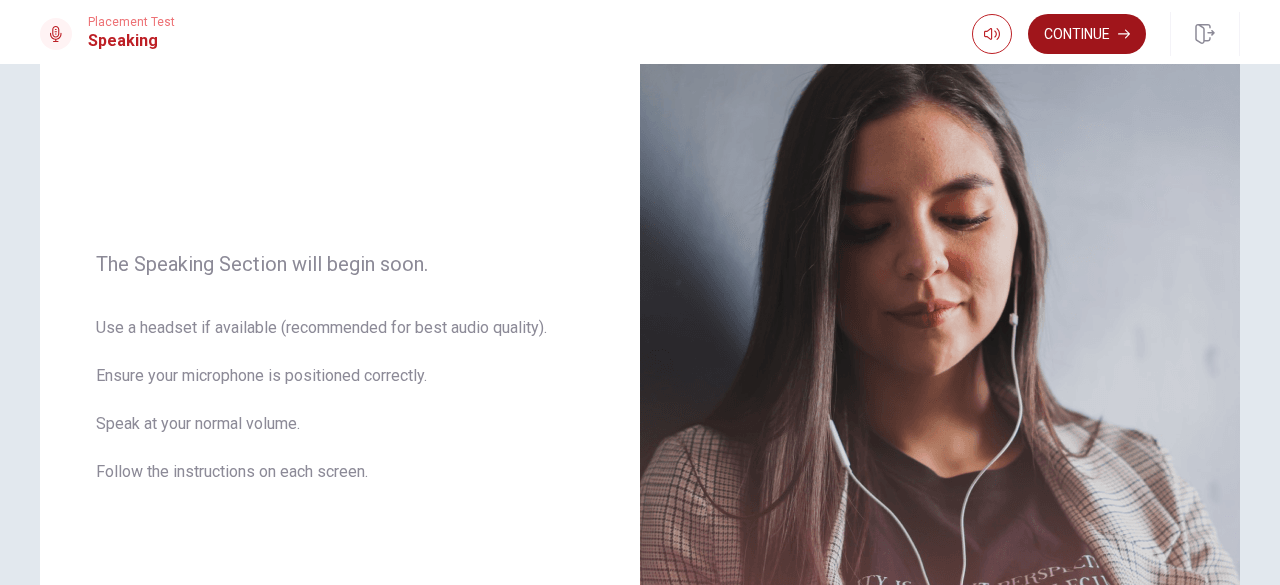 click on "Continue" at bounding box center (1087, 34) 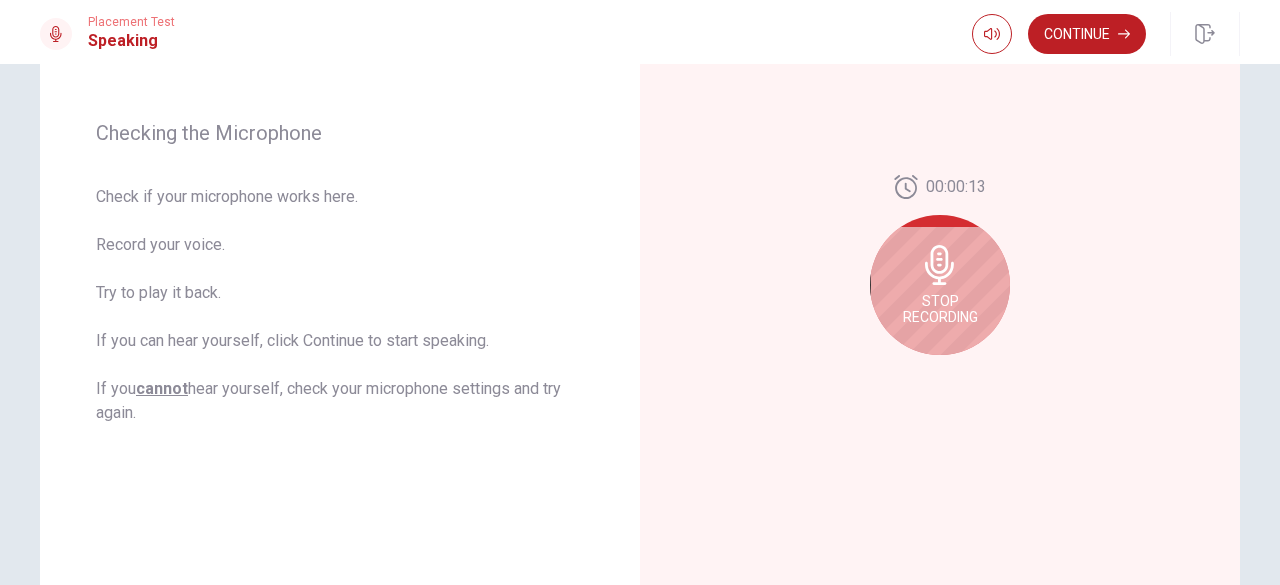 scroll, scrollTop: 244, scrollLeft: 0, axis: vertical 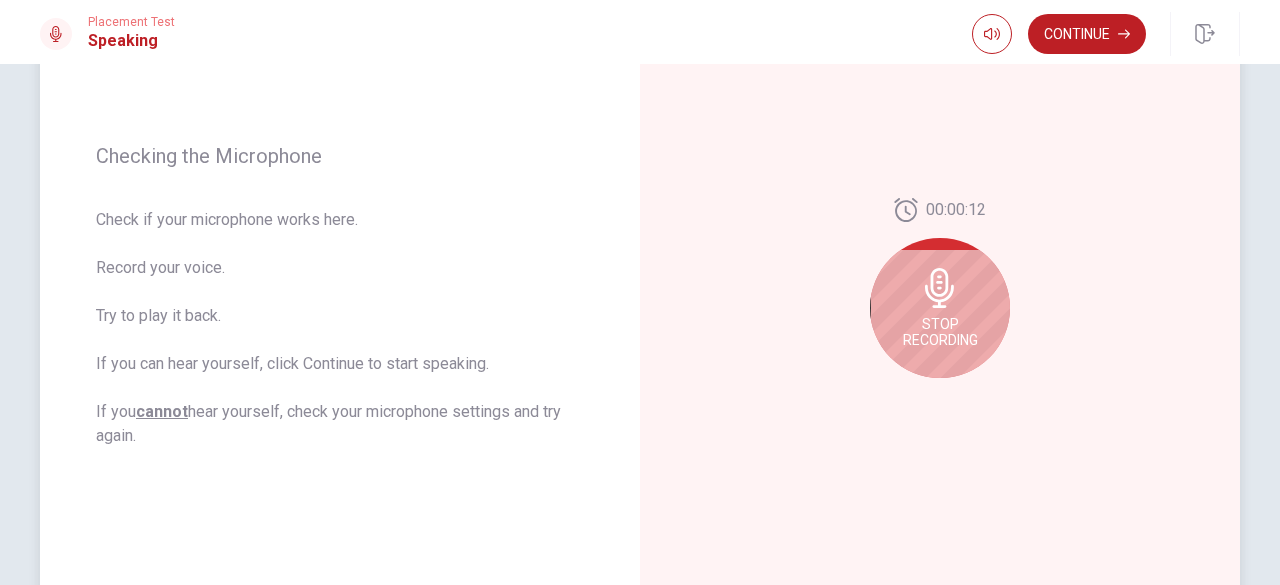 click on "Stop   Recording" at bounding box center [940, 332] 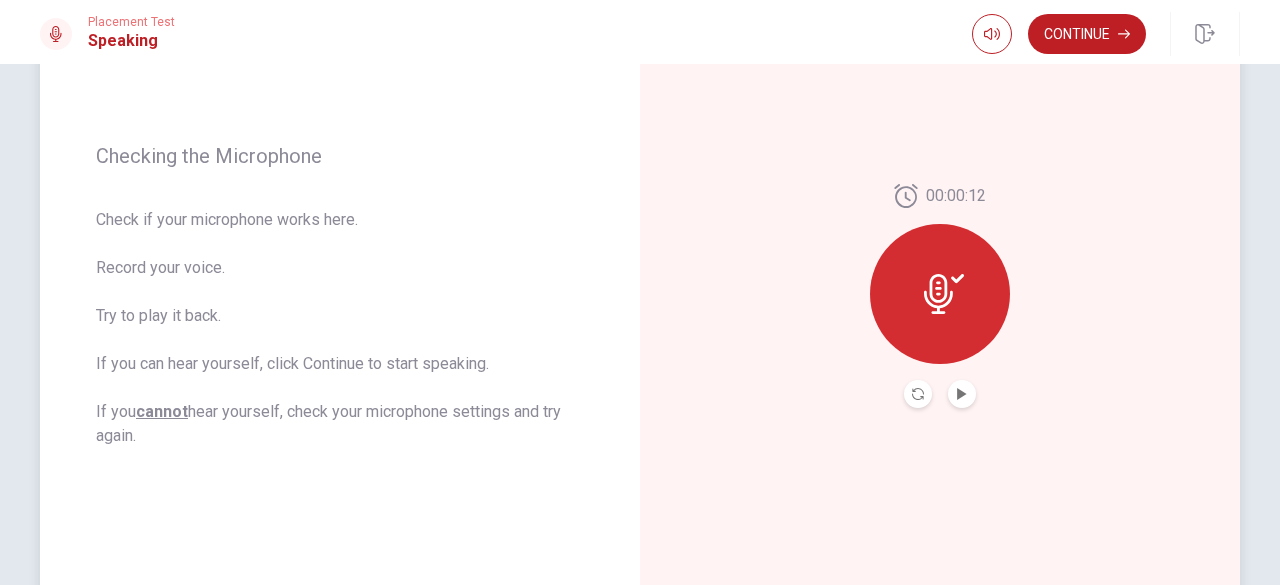click at bounding box center (940, 294) 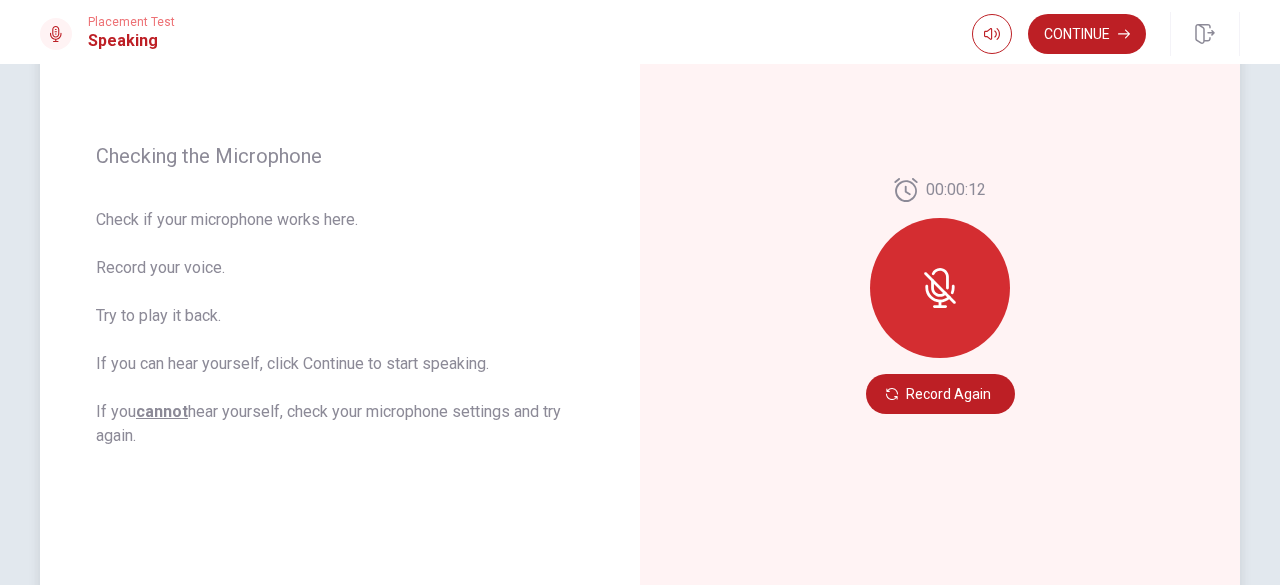click 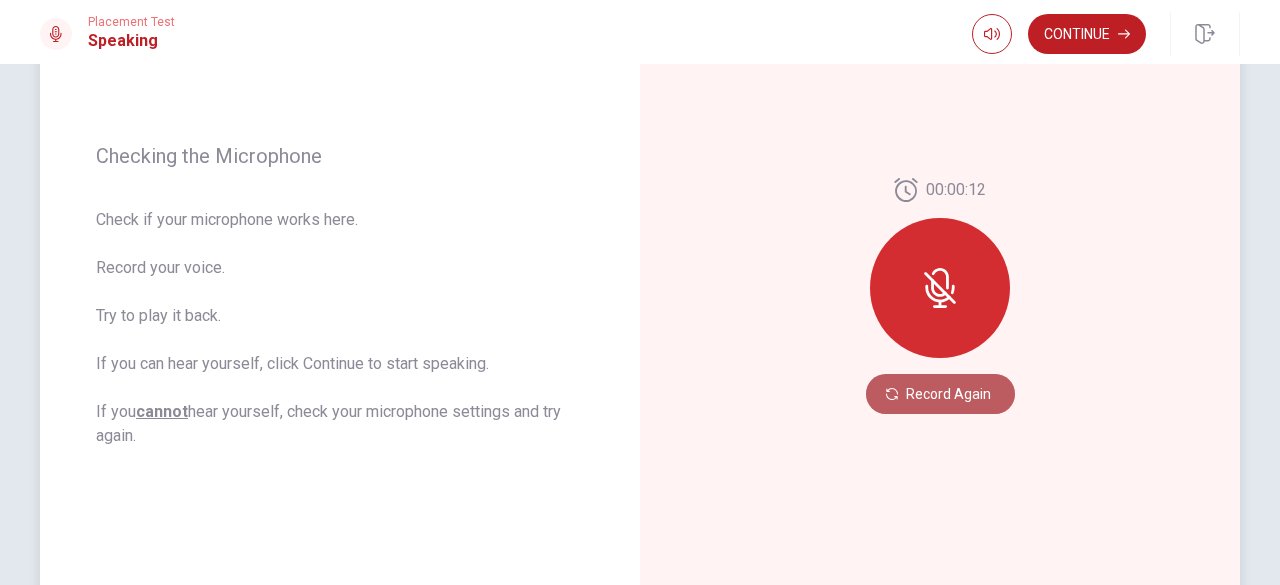 click on "Record Again" at bounding box center [940, 394] 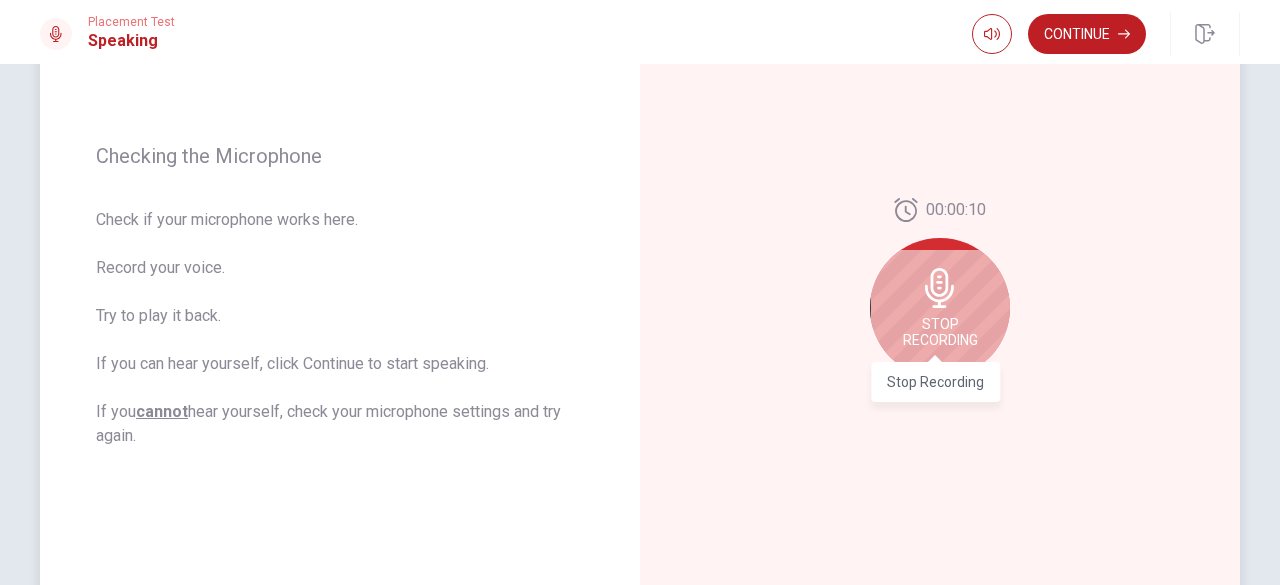 click on "Stop   Recording" at bounding box center [940, 332] 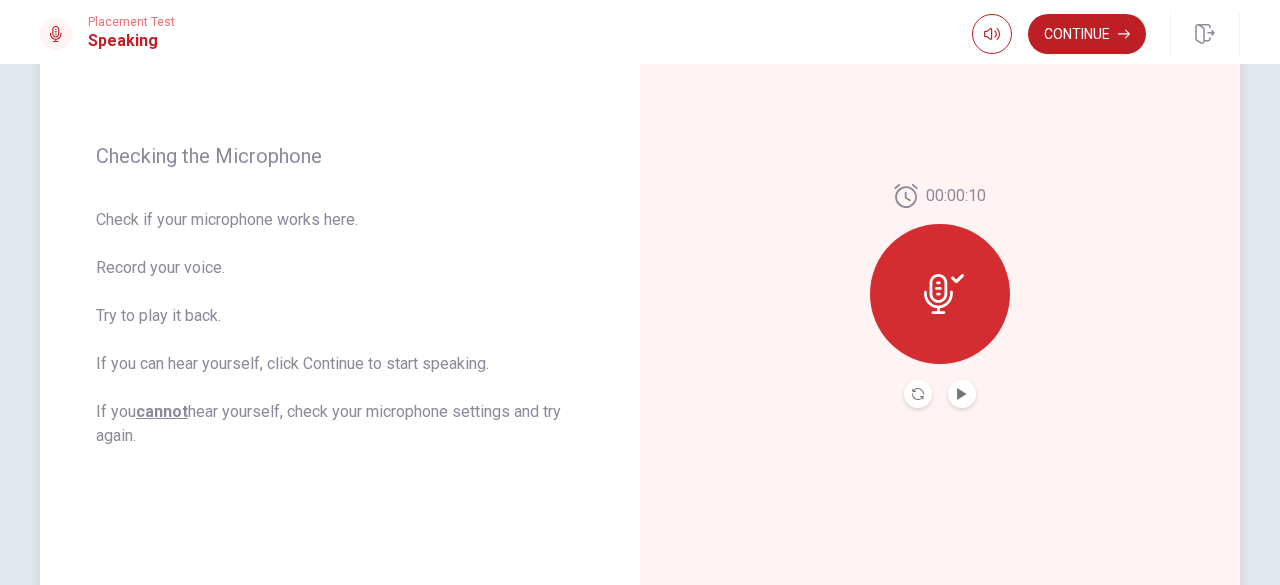click at bounding box center [962, 394] 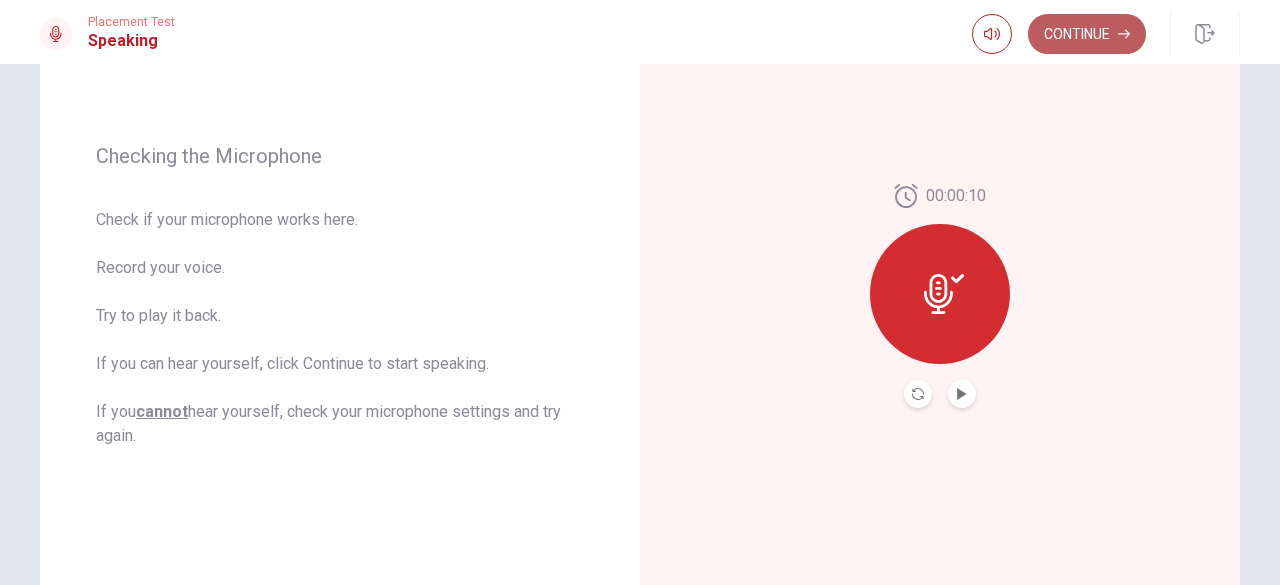 click on "Continue" at bounding box center (1087, 34) 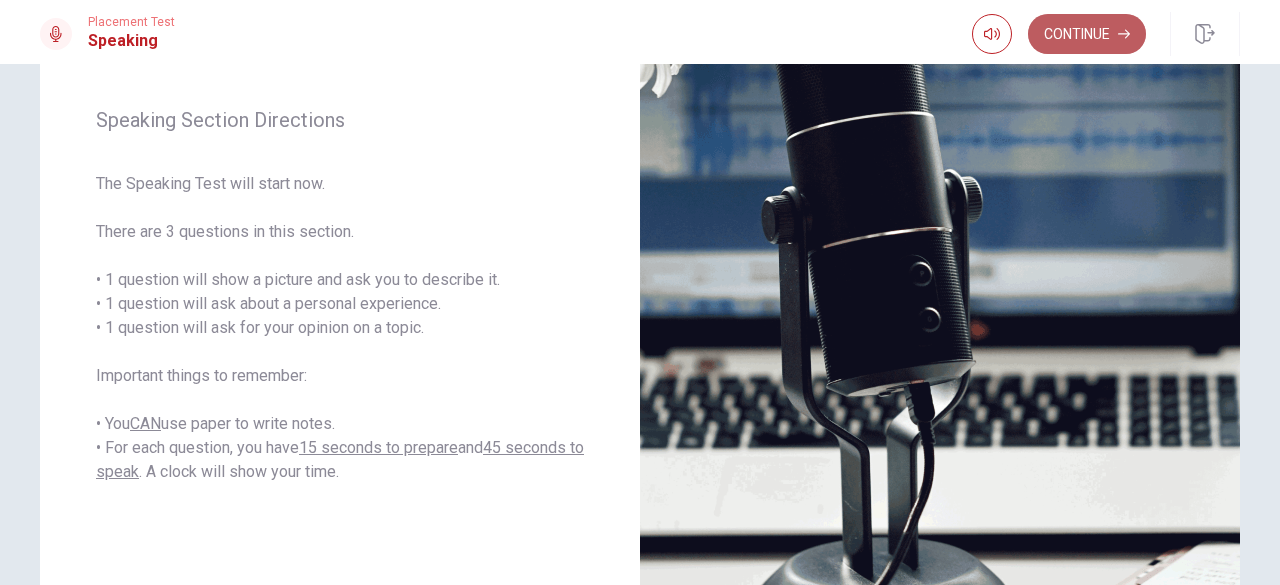 click on "Continue" at bounding box center [1087, 34] 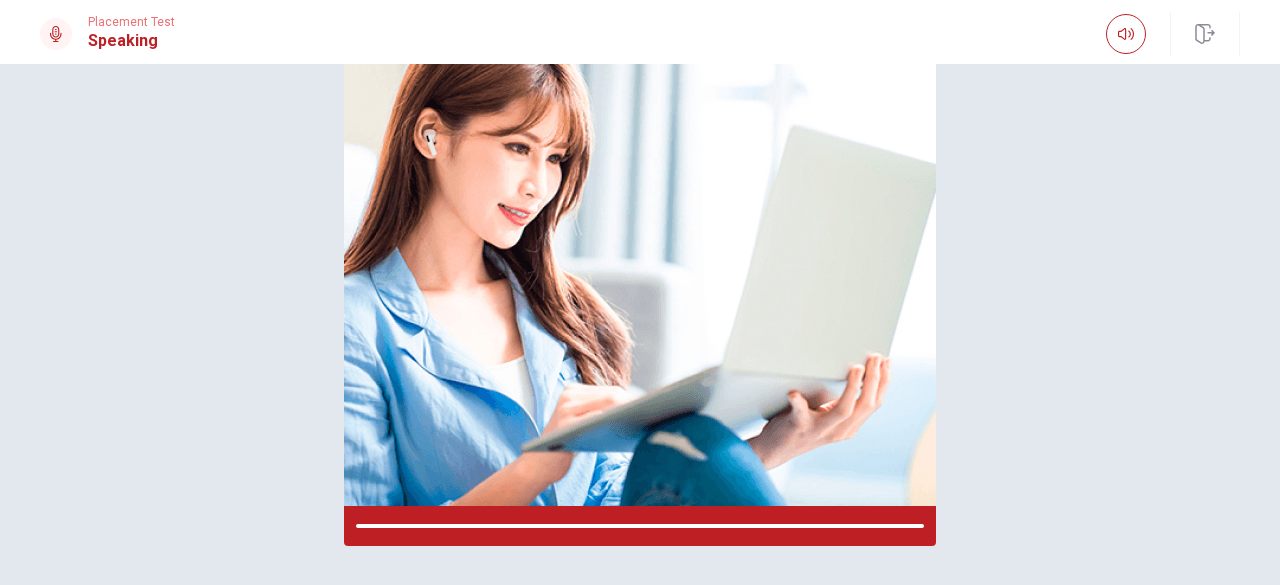 scroll, scrollTop: 228, scrollLeft: 0, axis: vertical 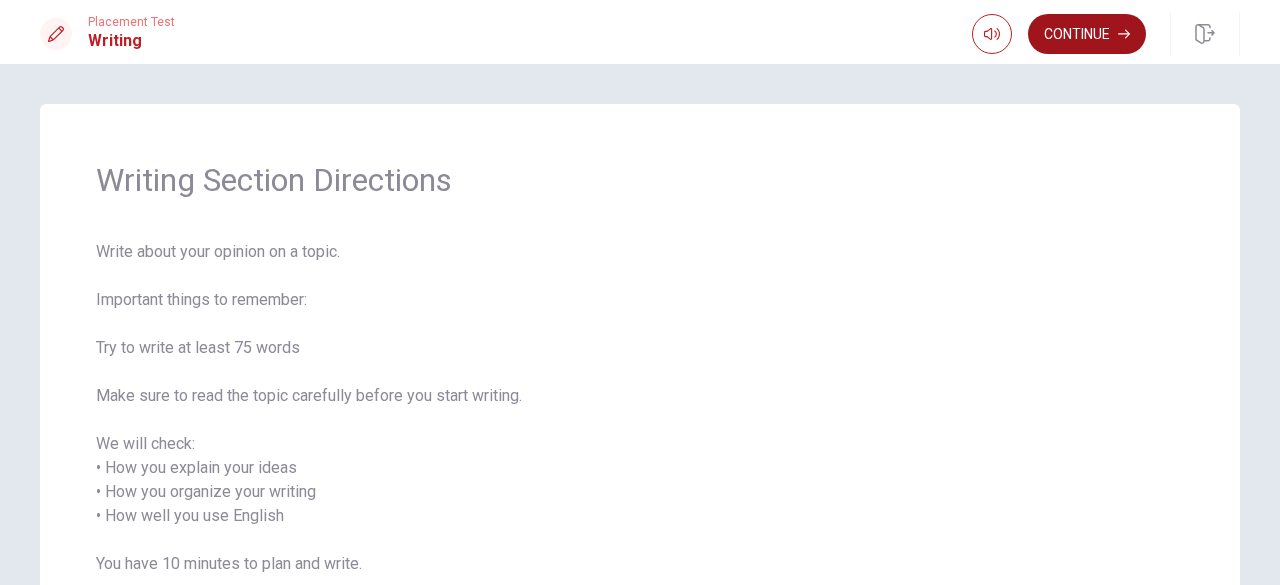 click on "Continue" at bounding box center (1087, 34) 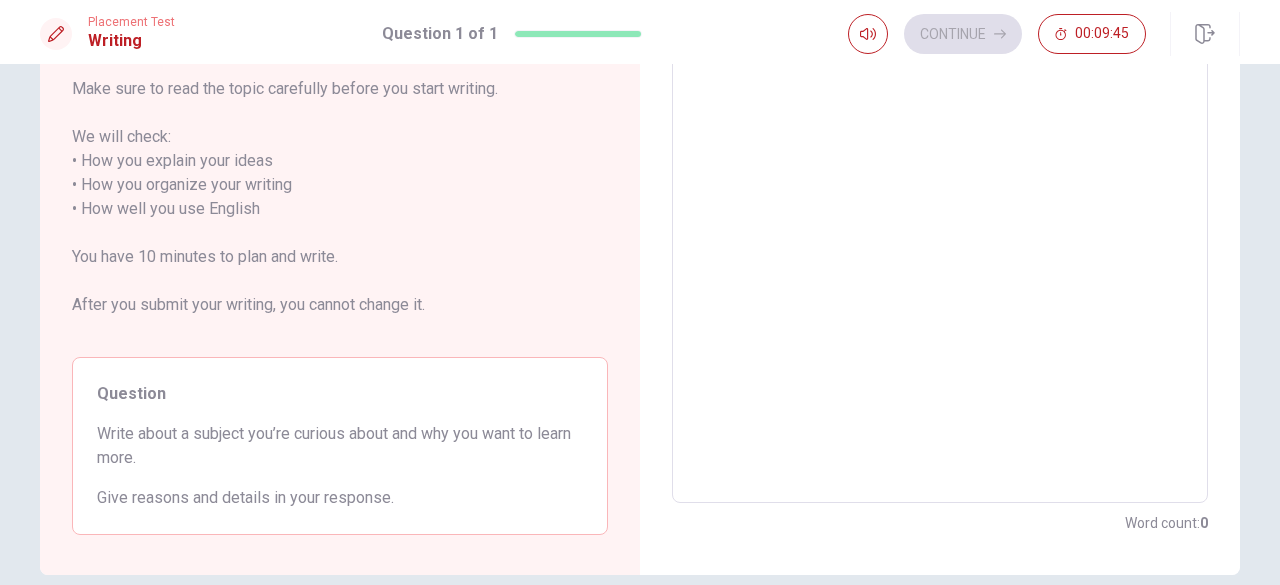 scroll, scrollTop: 258, scrollLeft: 0, axis: vertical 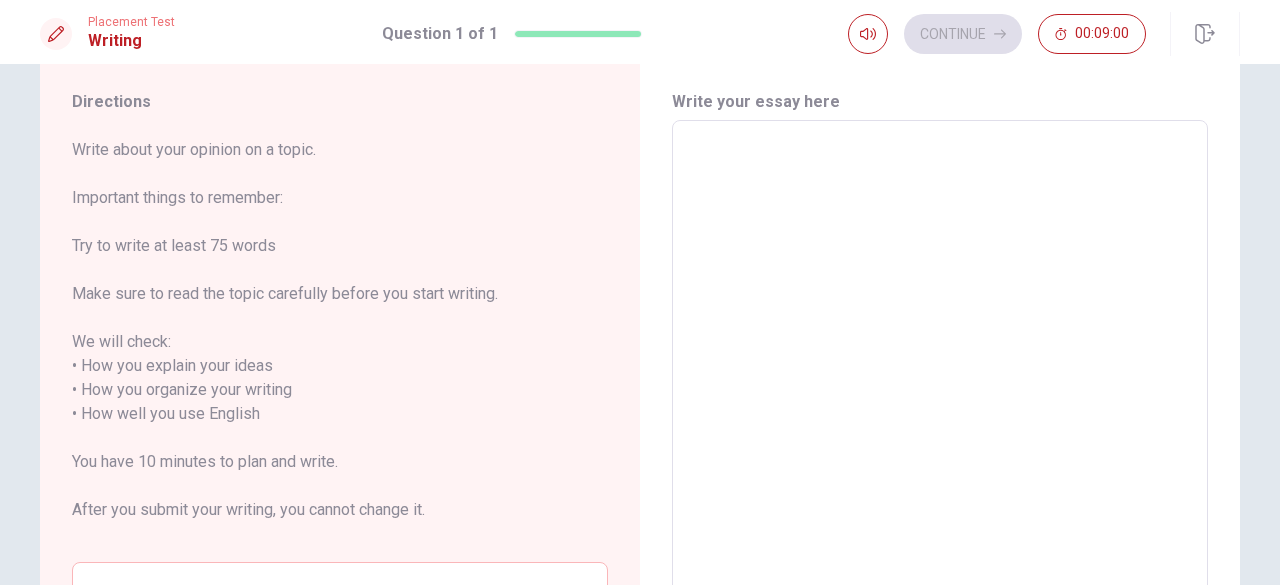 click at bounding box center [940, 414] 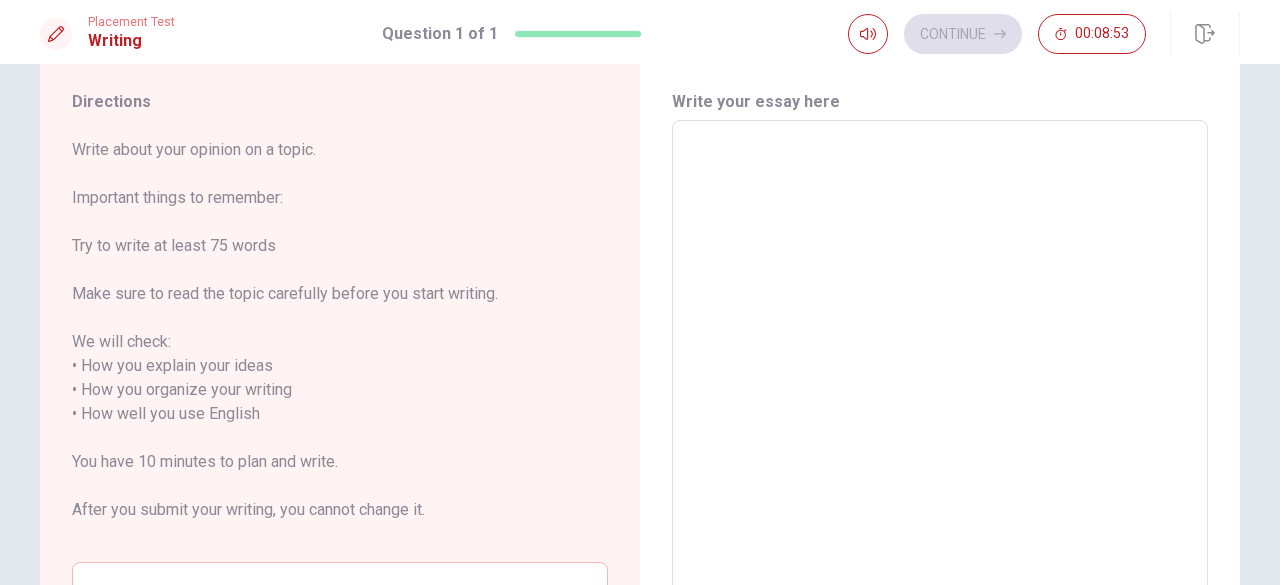type on "S" 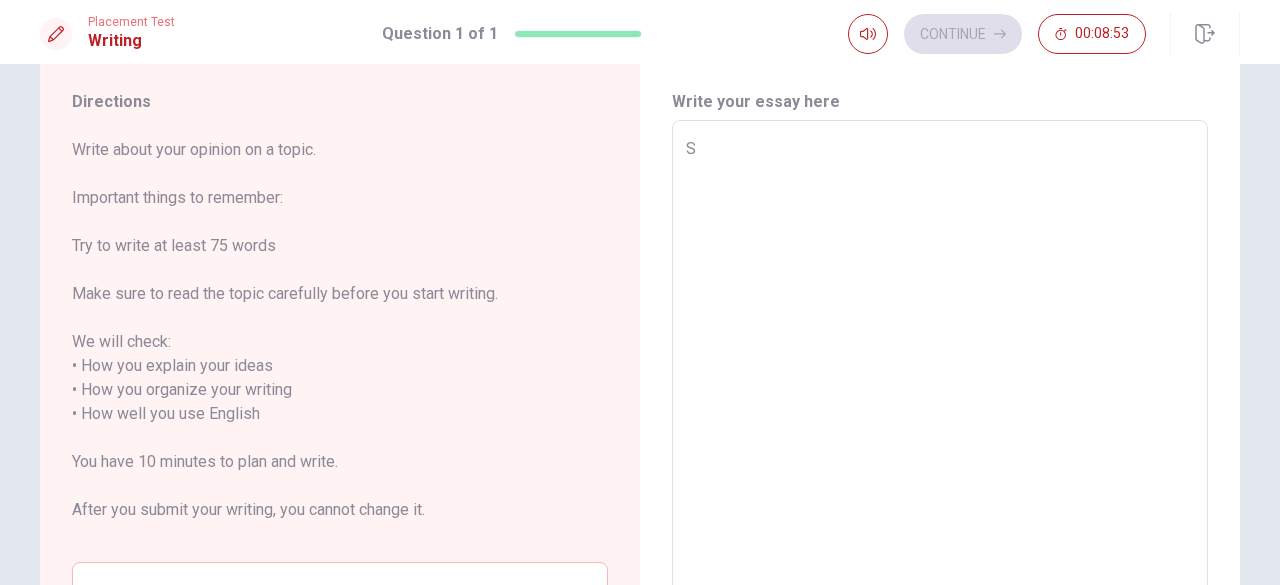 type on "x" 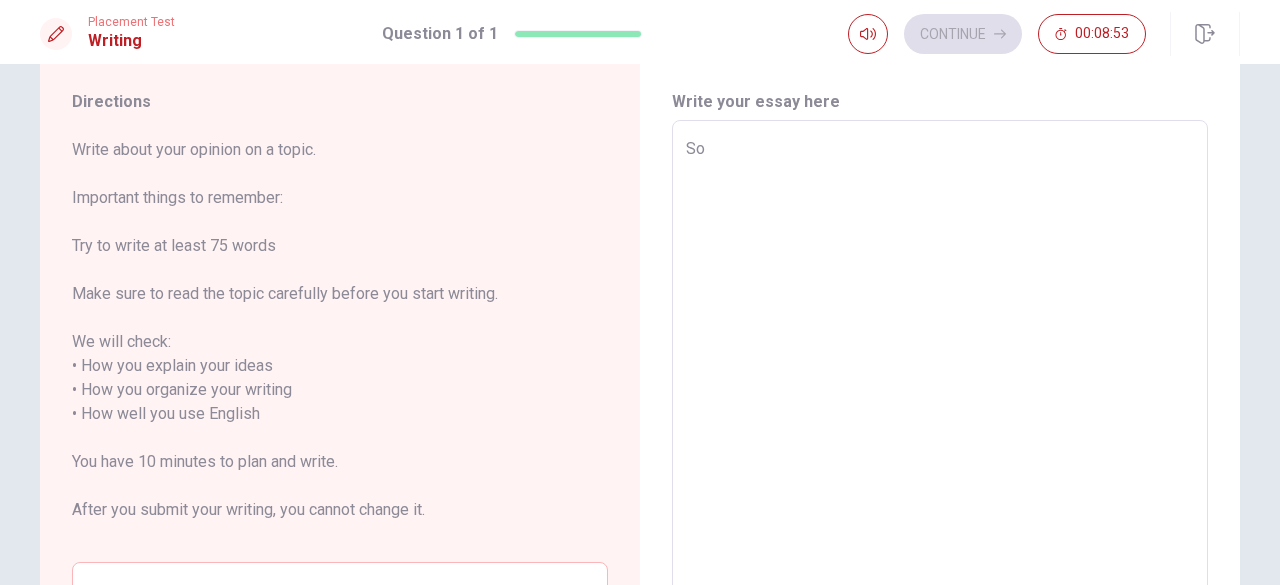 type on "x" 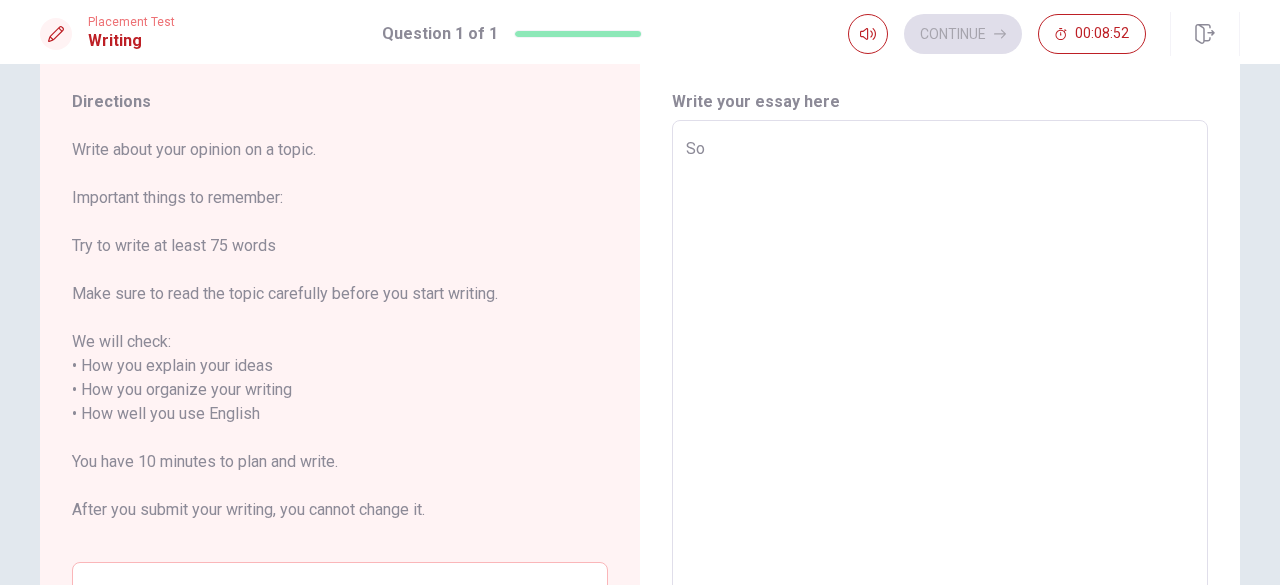 type on "Som" 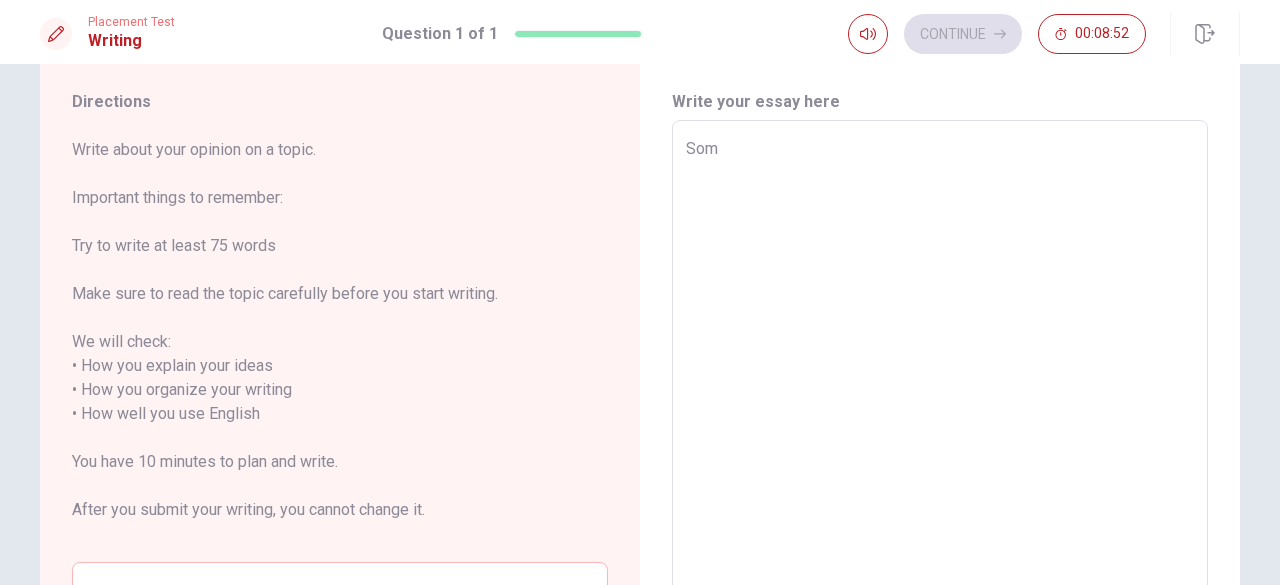type on "x" 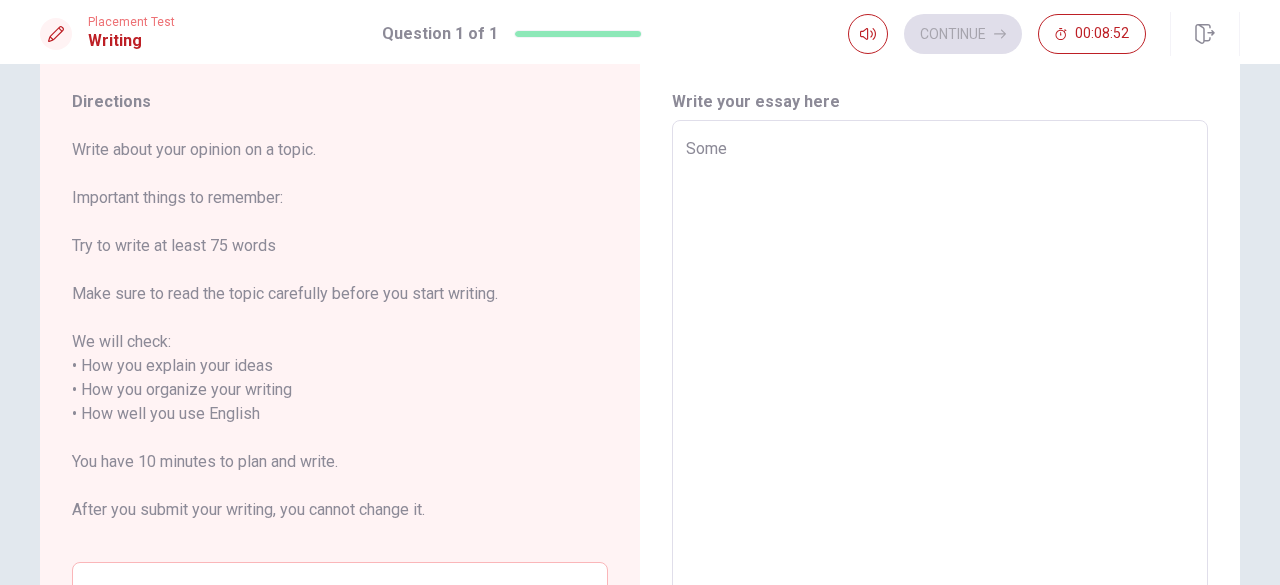 type on "x" 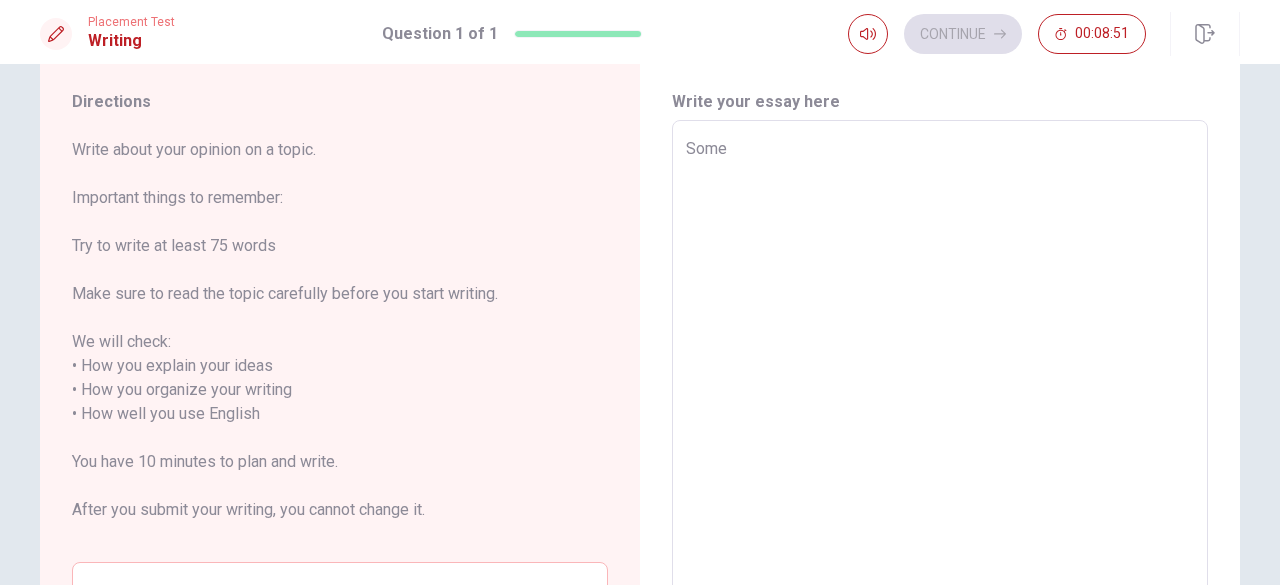 type on "x" 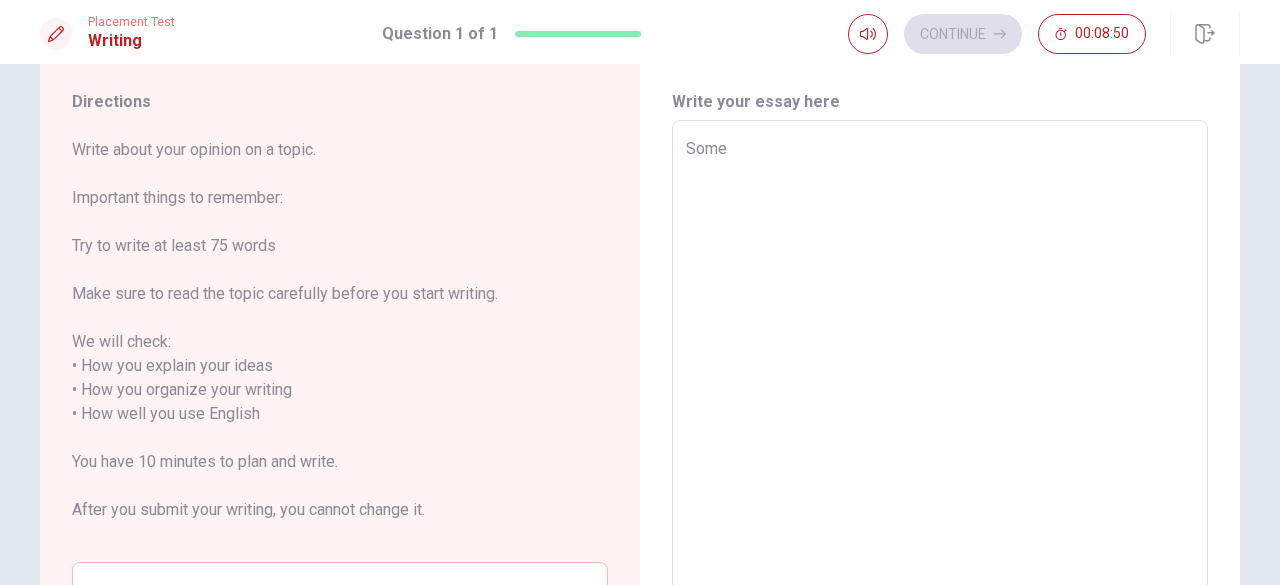 type on "Some" 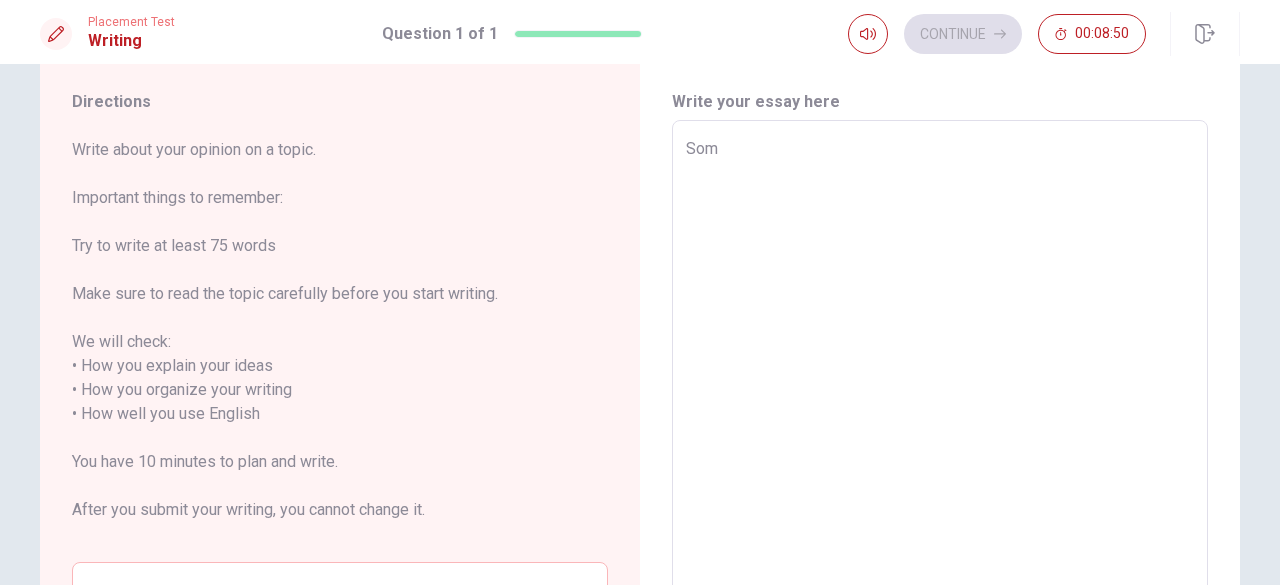 type on "x" 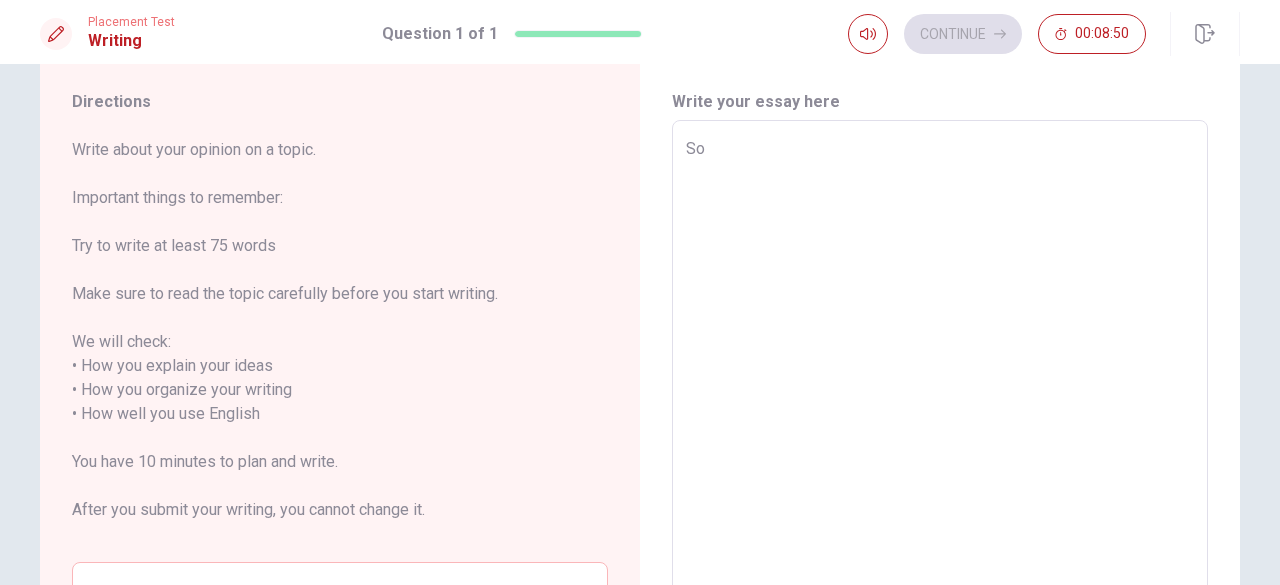 type on "x" 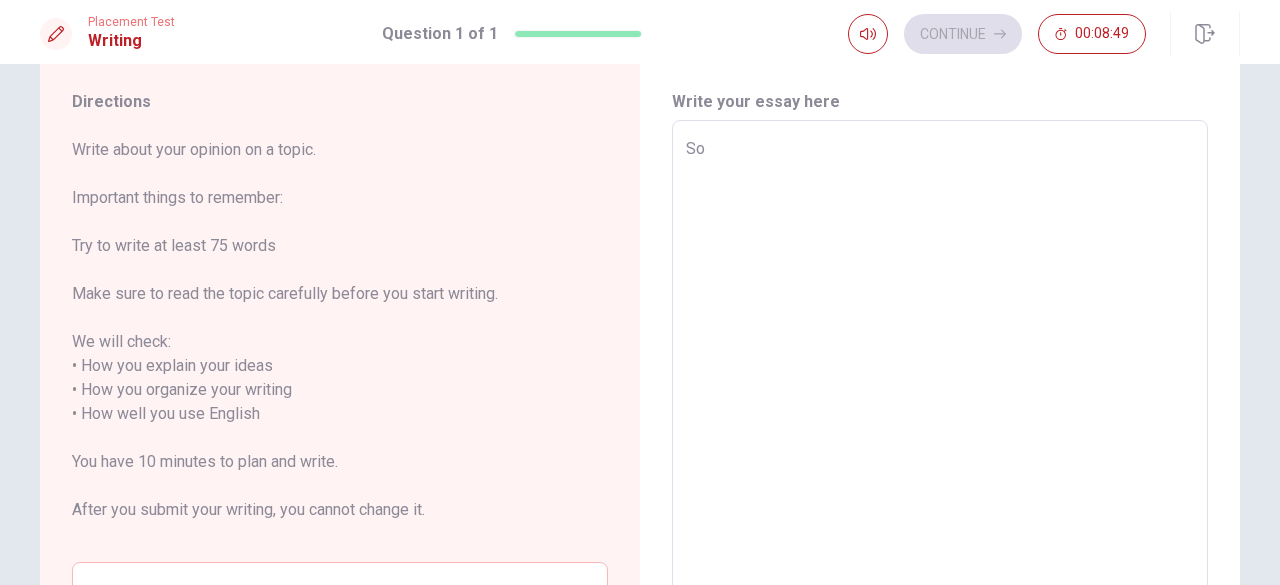 type on "S" 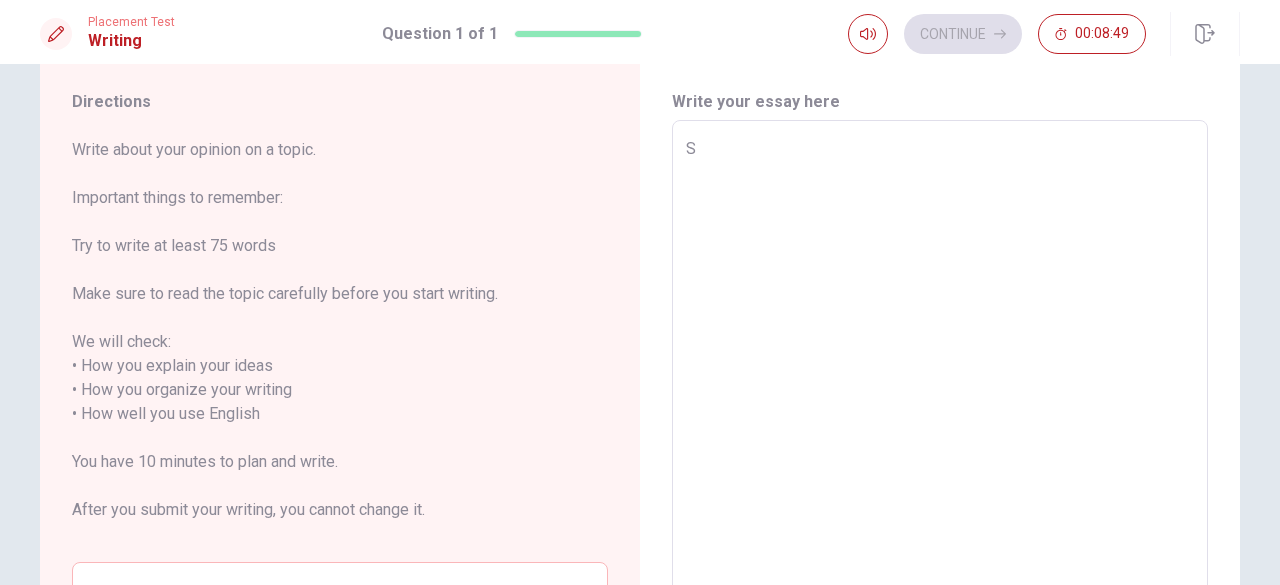 type on "x" 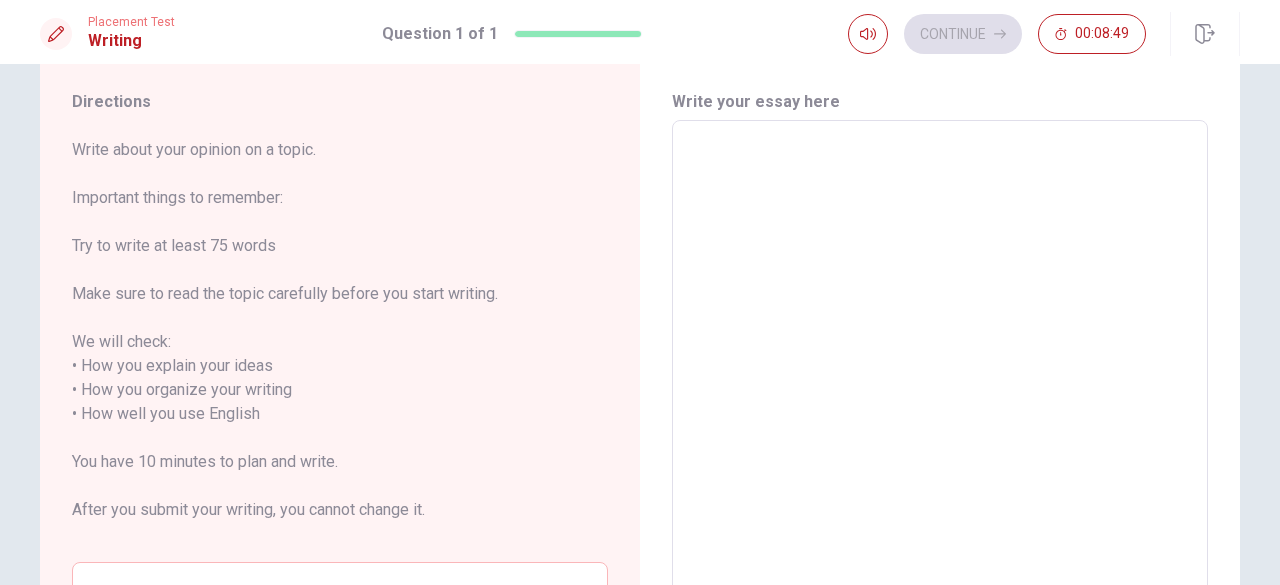 type on "I" 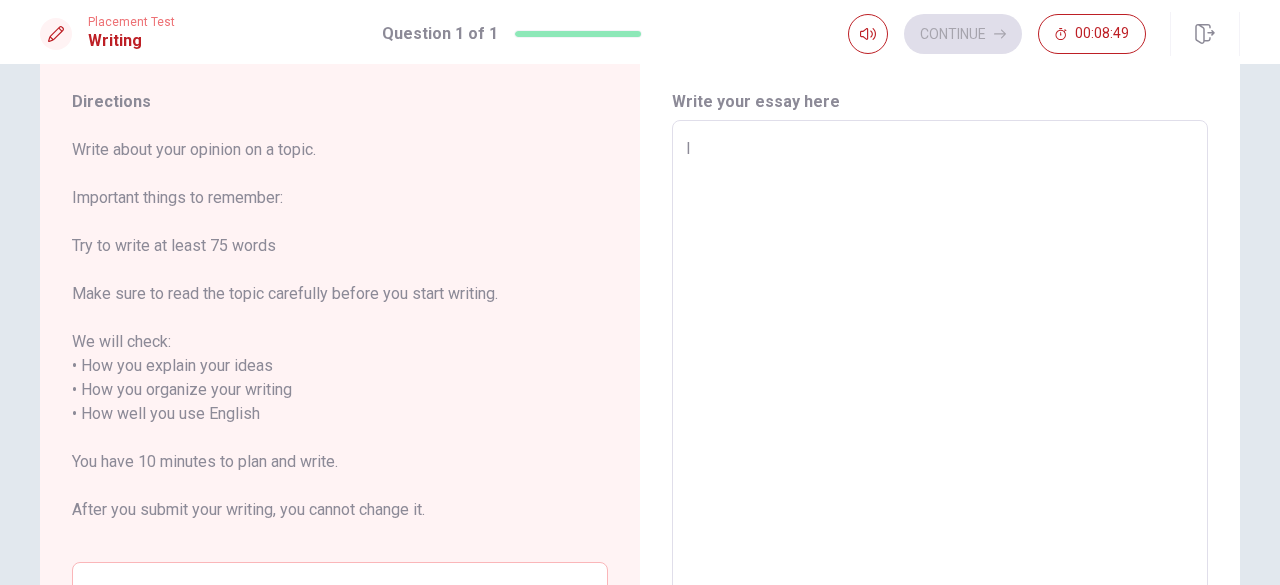 type on "x" 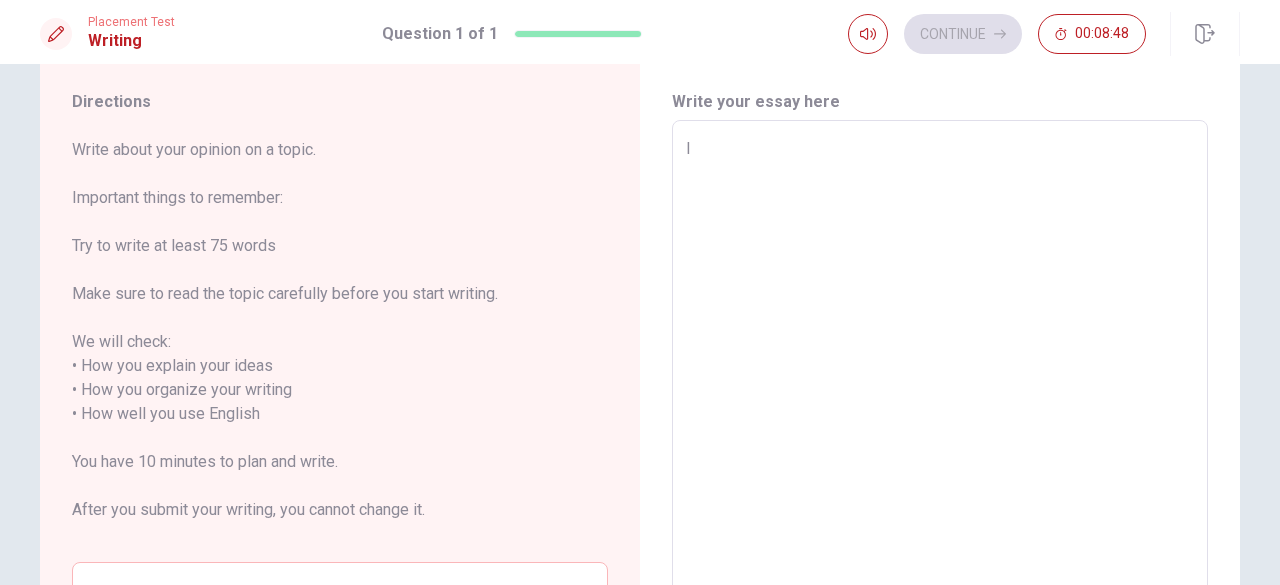 type on "I'" 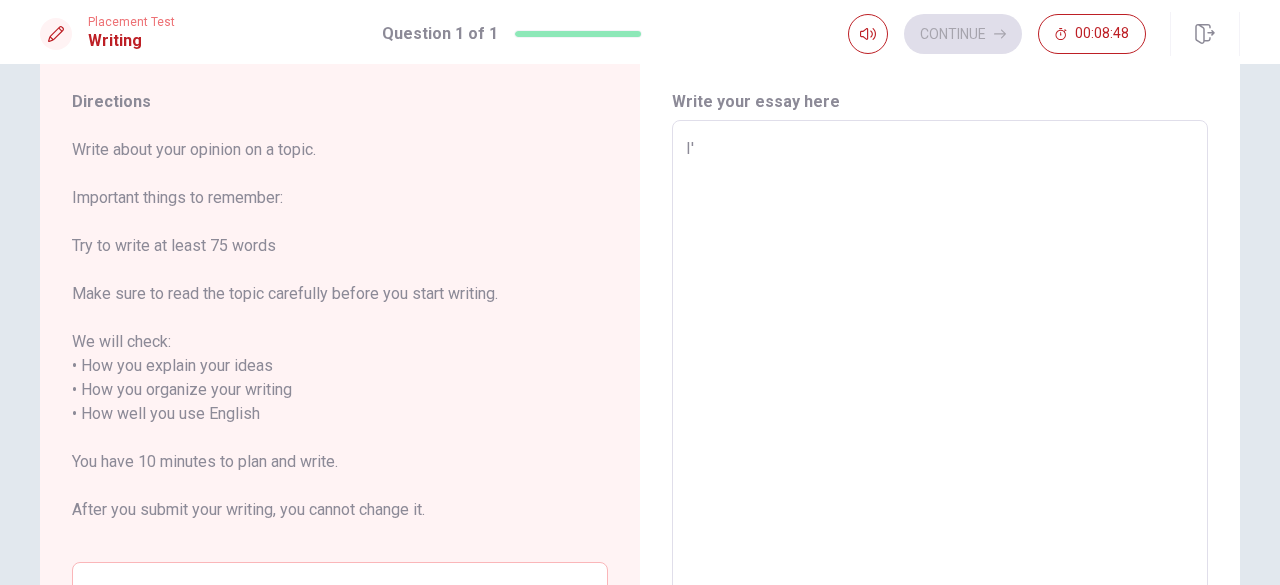 type on "x" 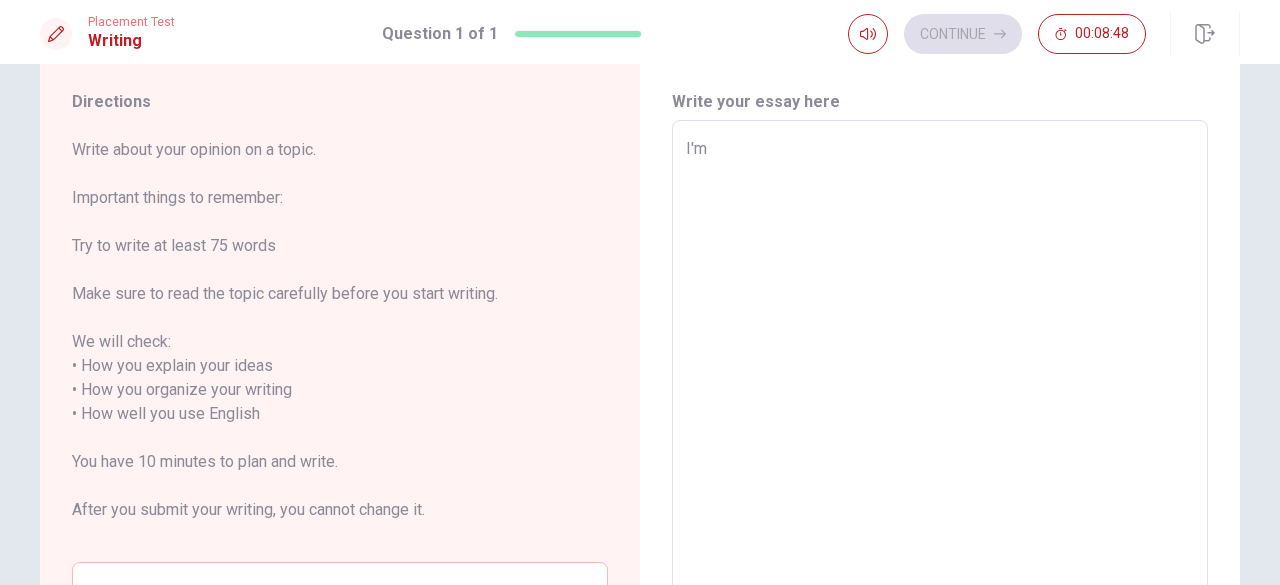 type on "x" 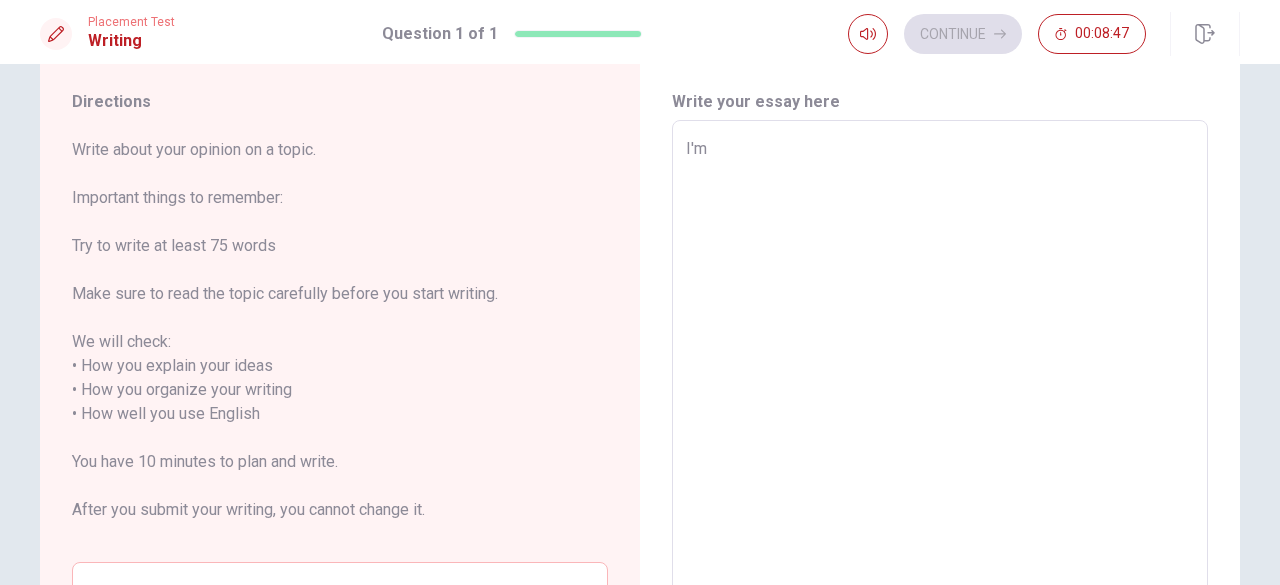 type on "I'm" 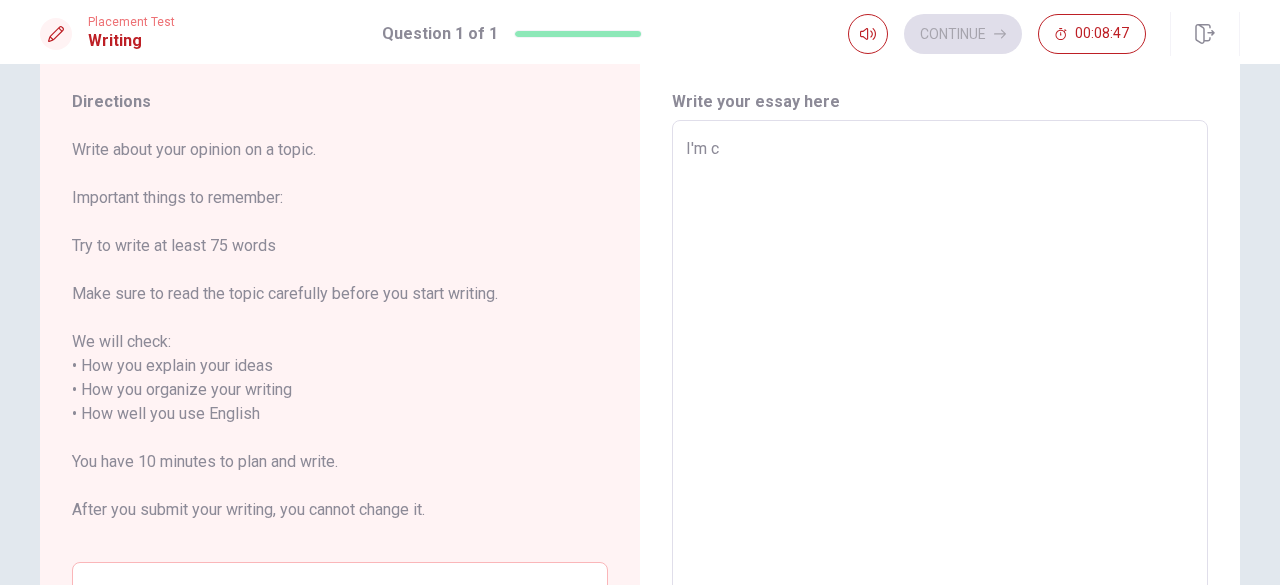 type on "x" 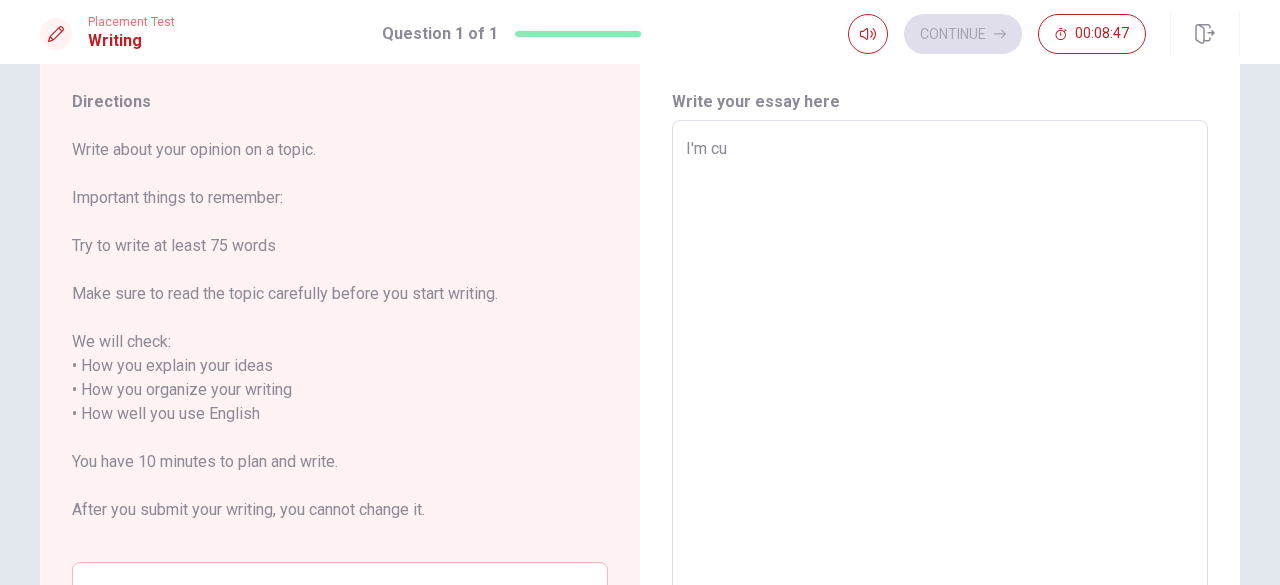 type on "x" 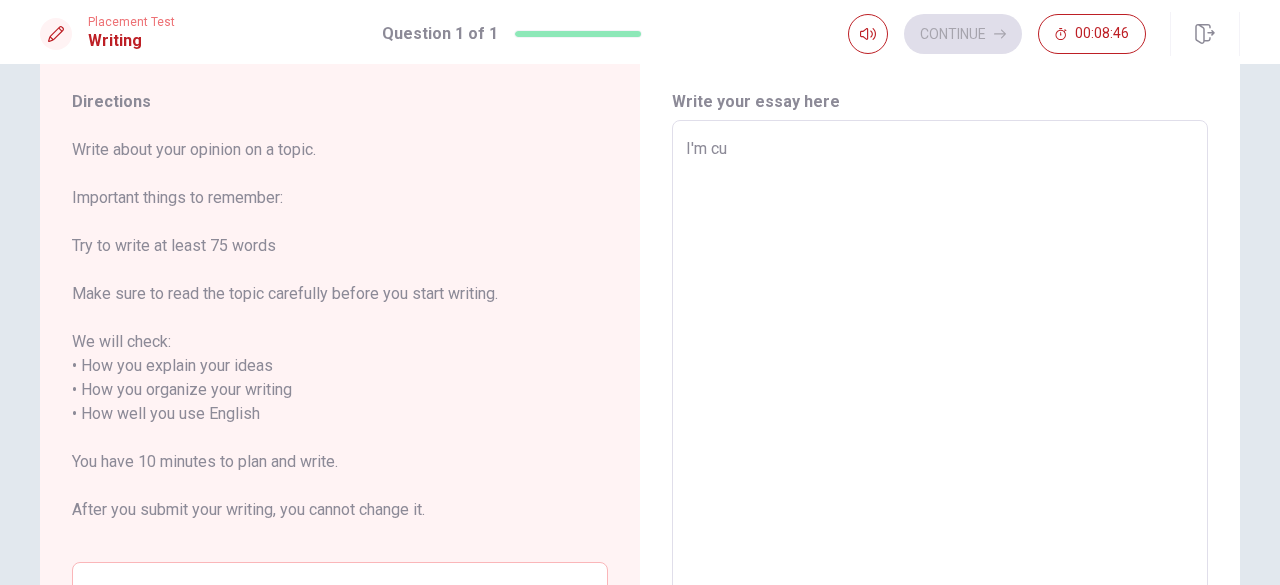 type on "I'm cur" 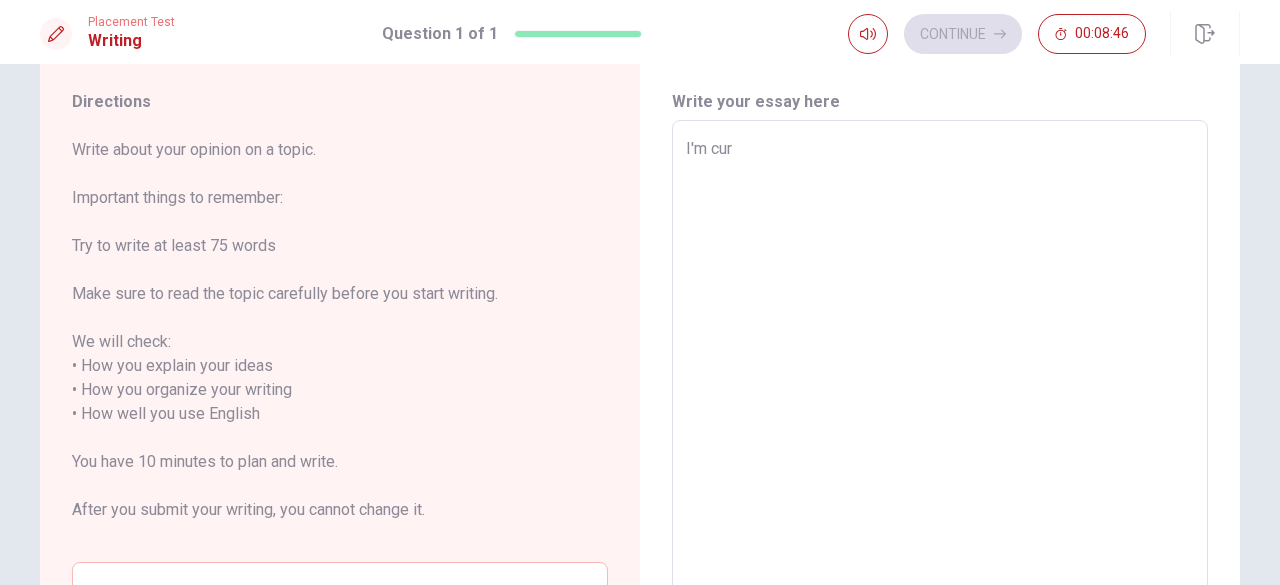 type on "x" 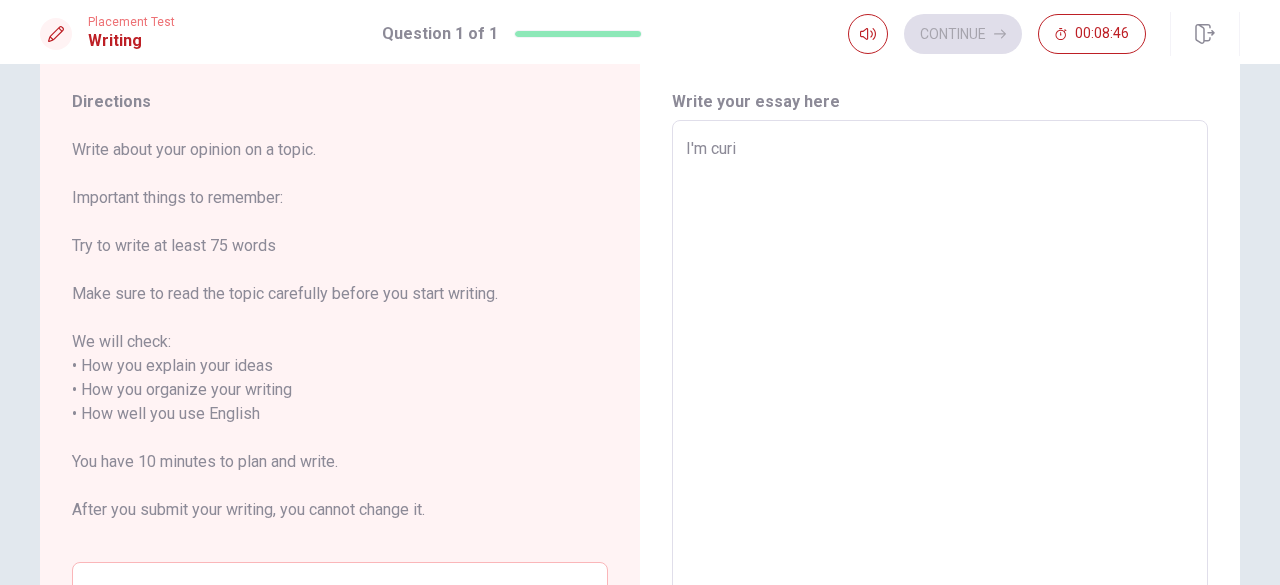 type on "x" 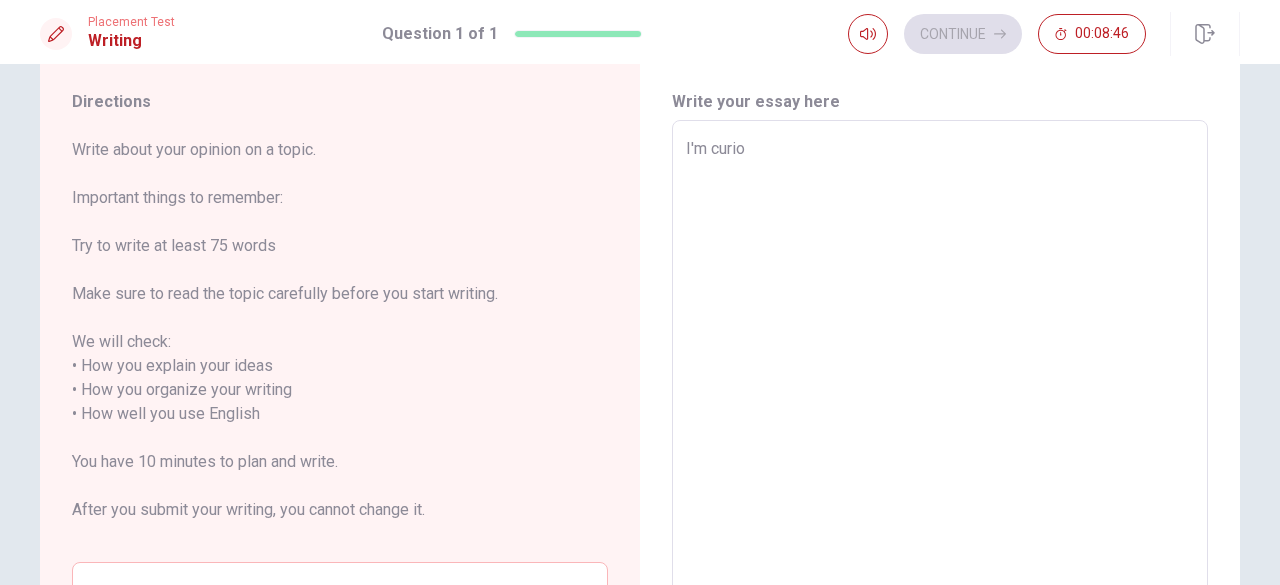 type on "x" 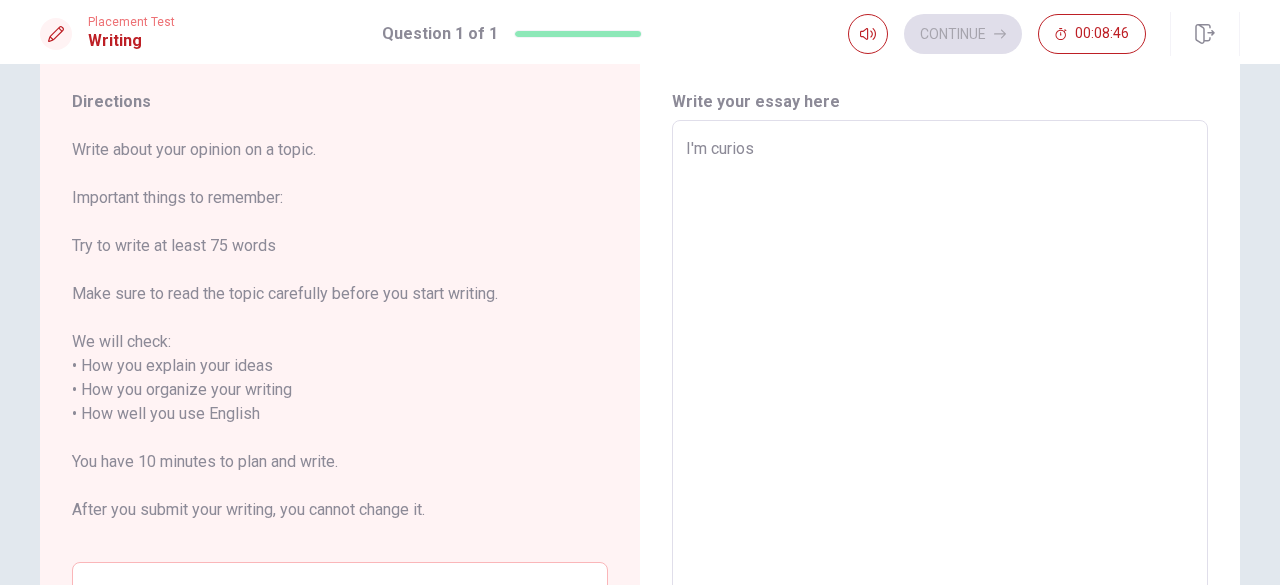 type on "x" 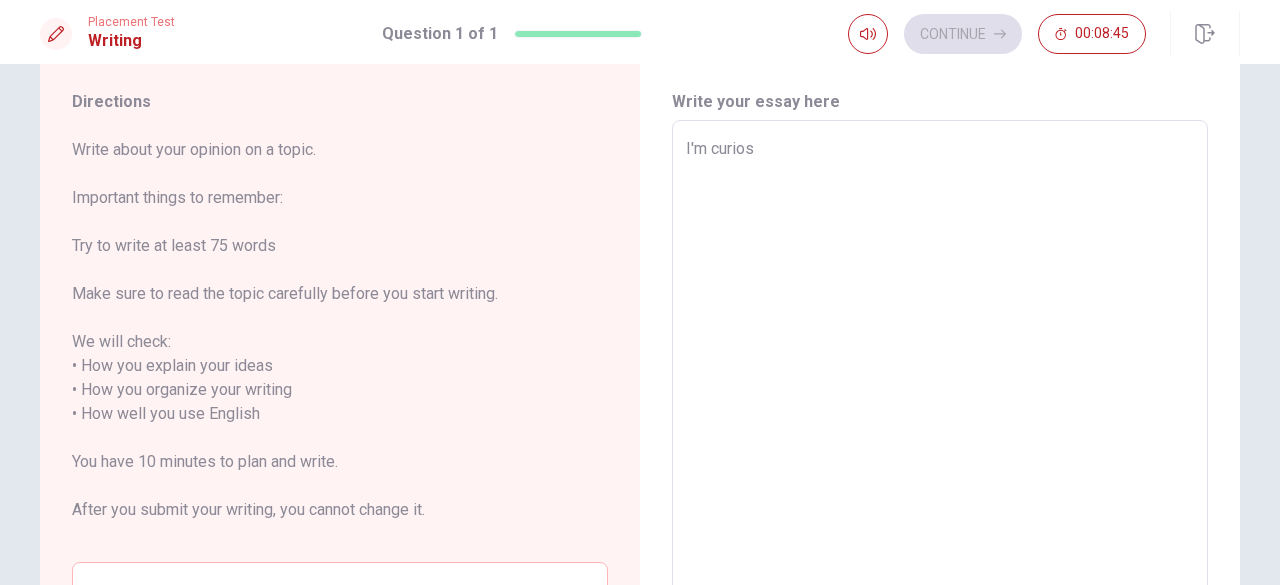 type on "I'm curios a" 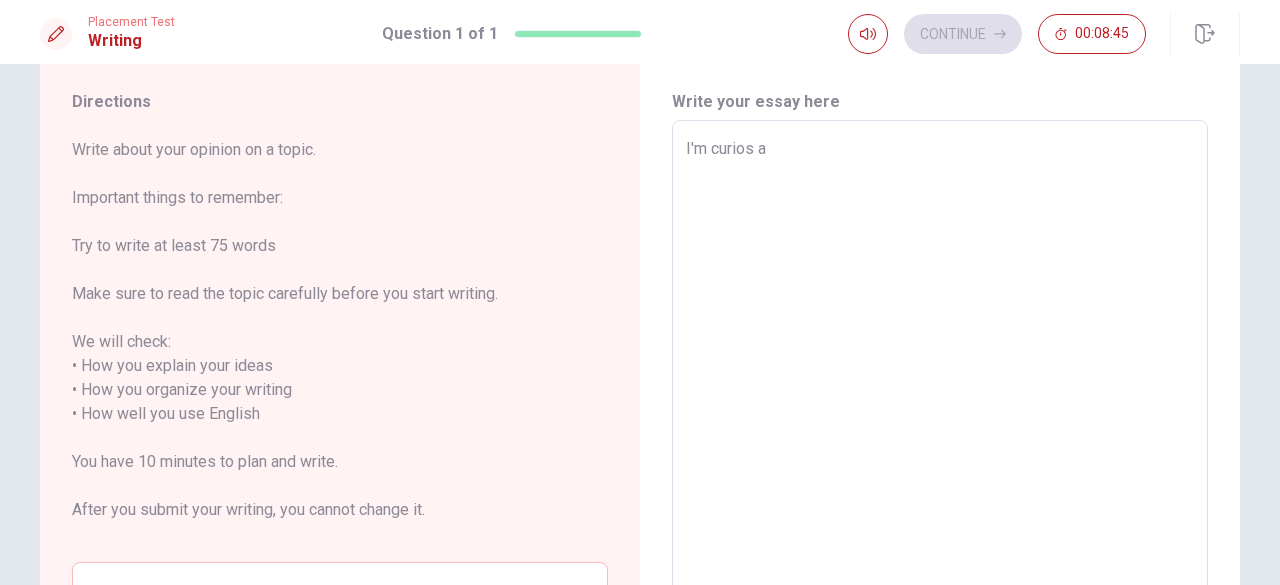 type on "x" 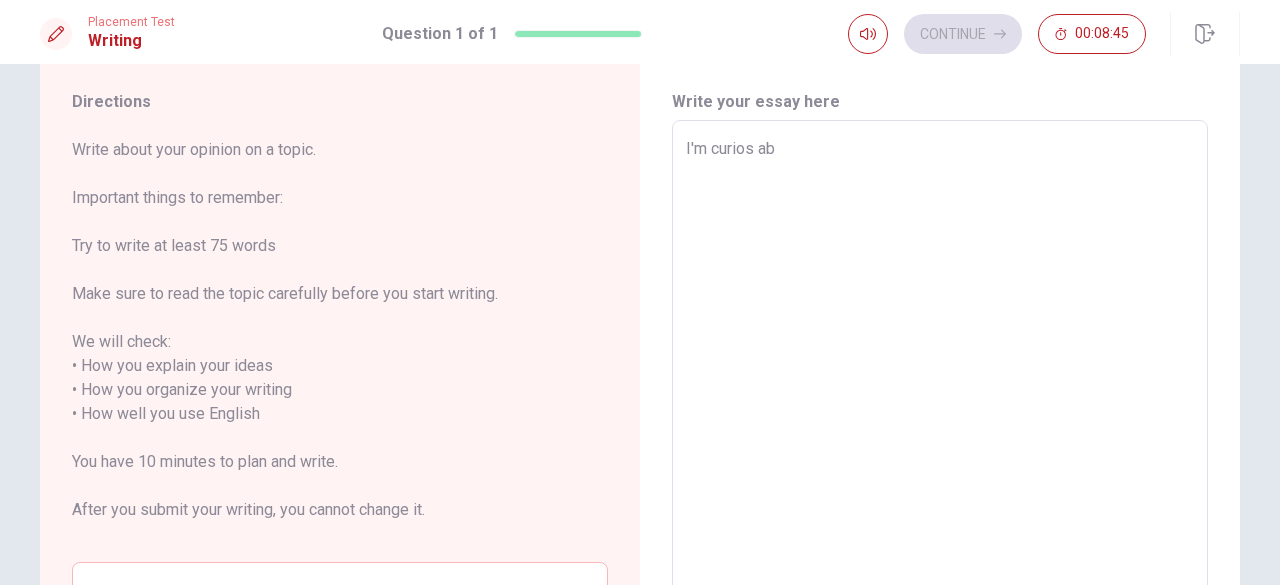 type on "x" 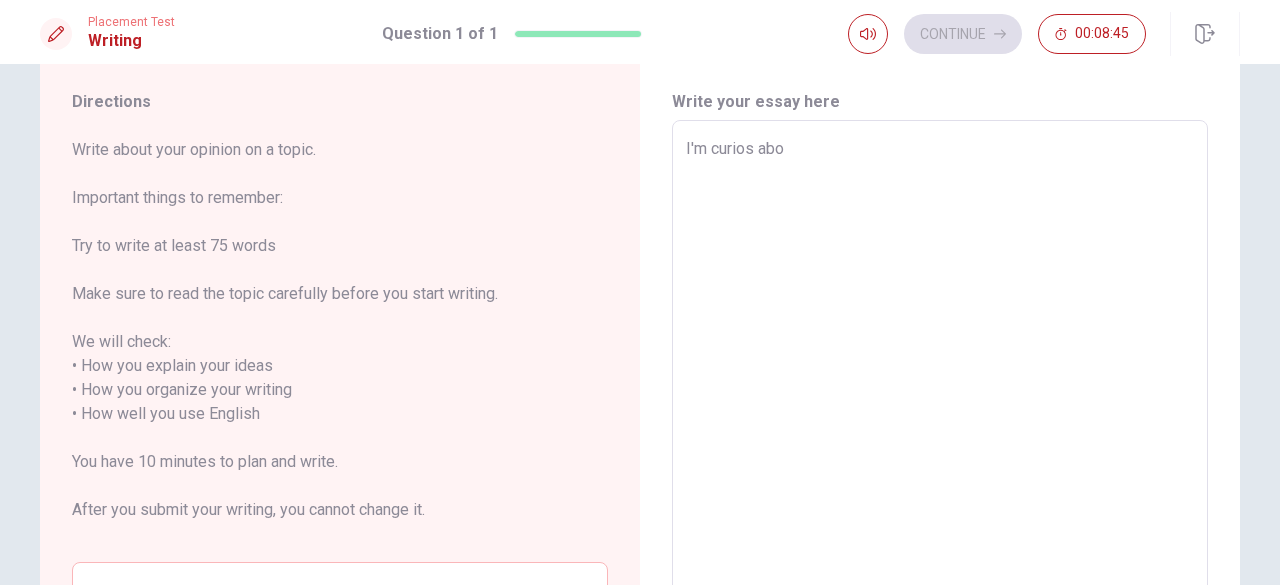 type on "x" 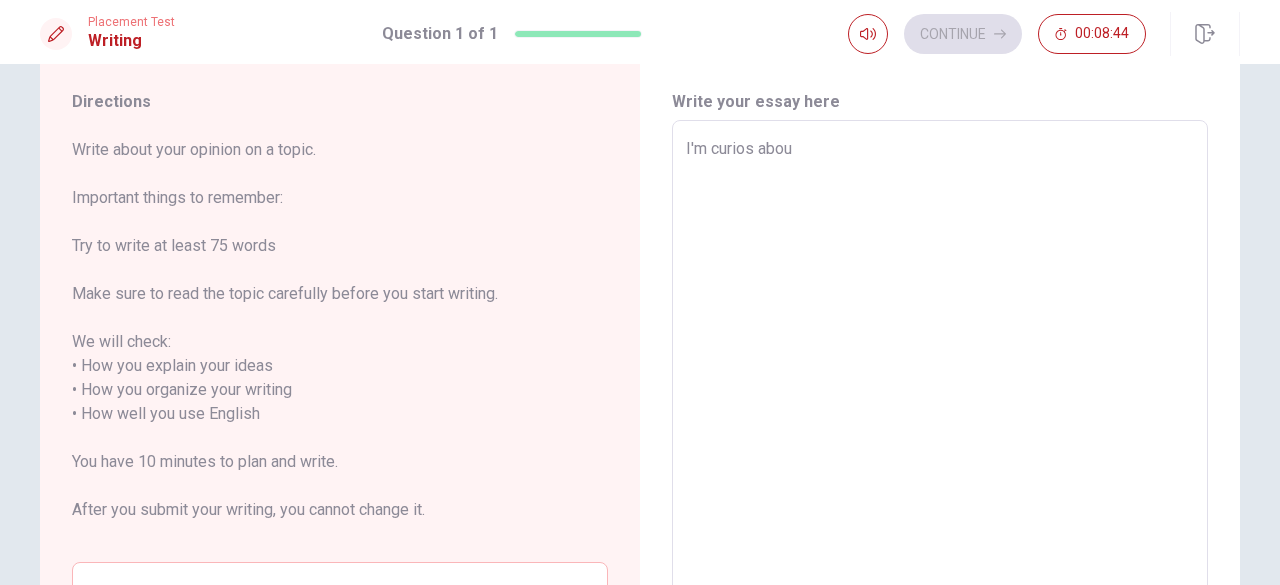 type on "x" 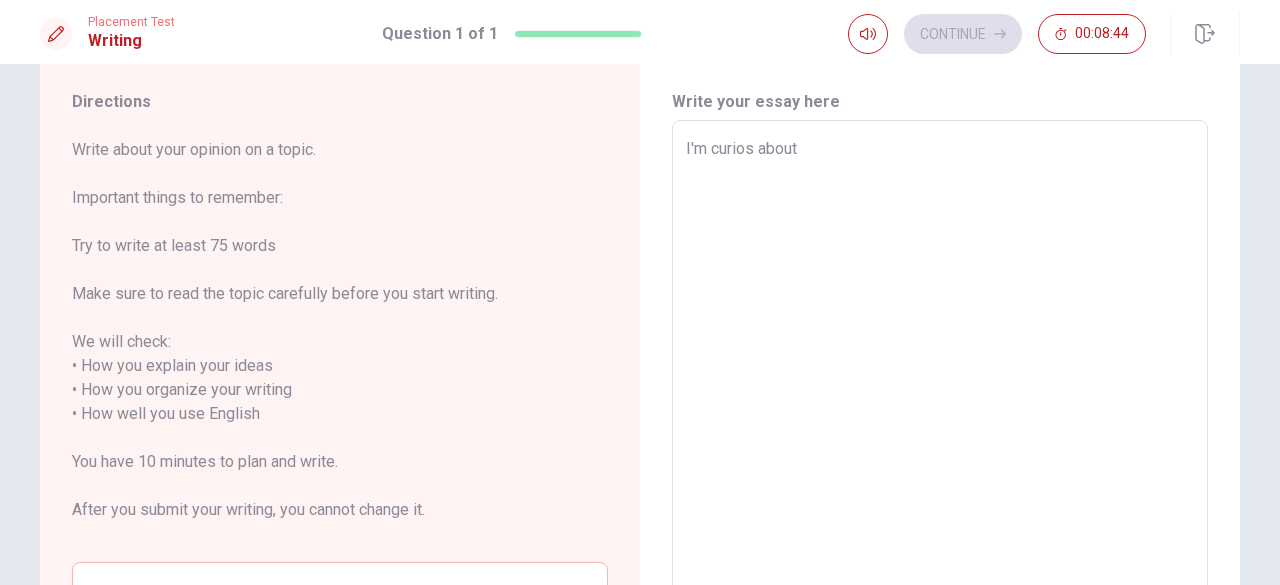 type on "x" 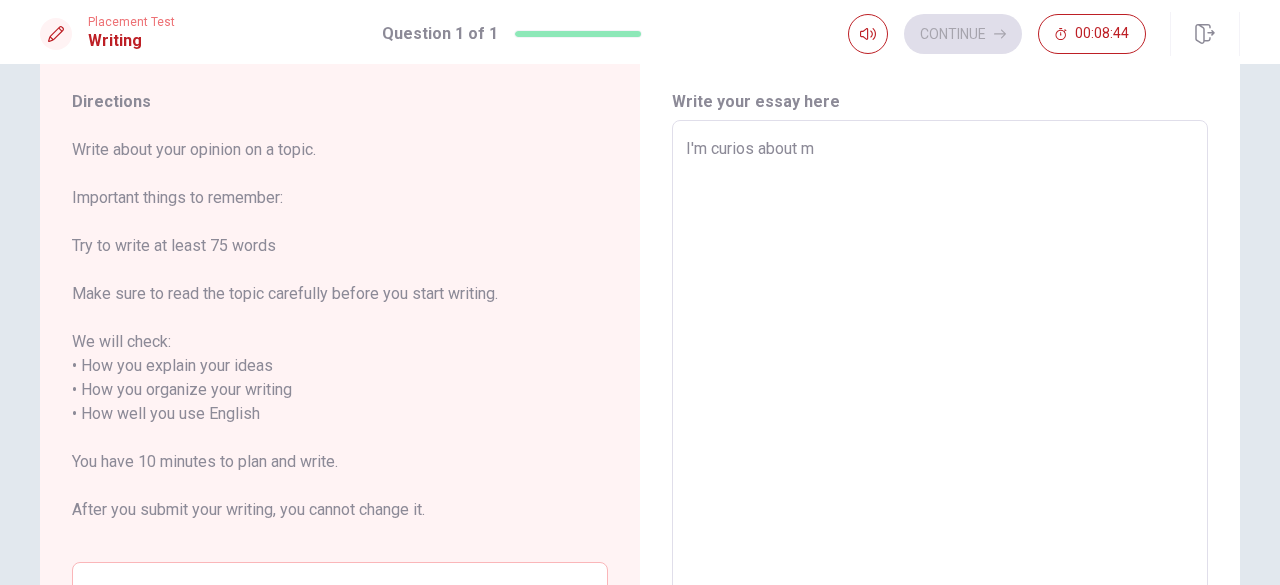 type on "x" 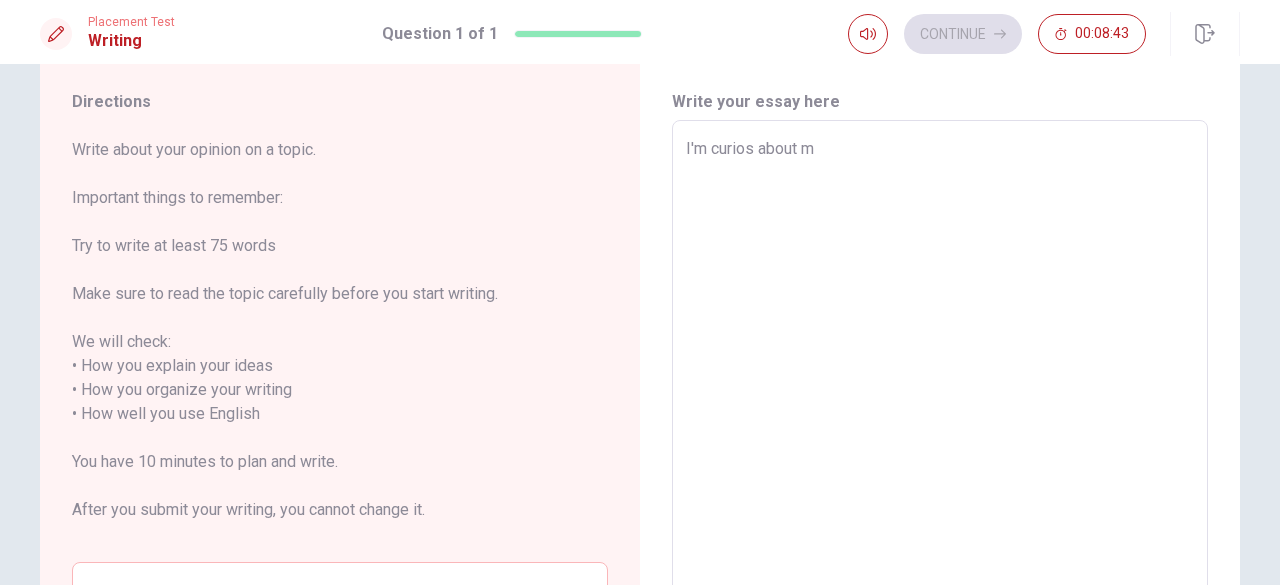 type on "I'm curios about ma" 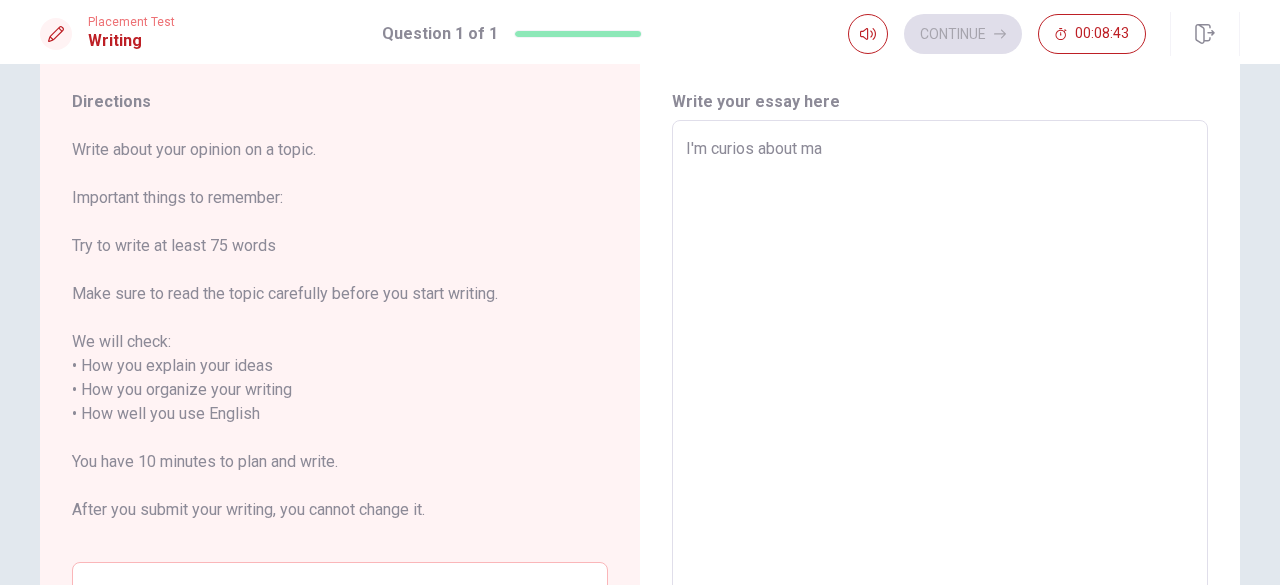 type on "x" 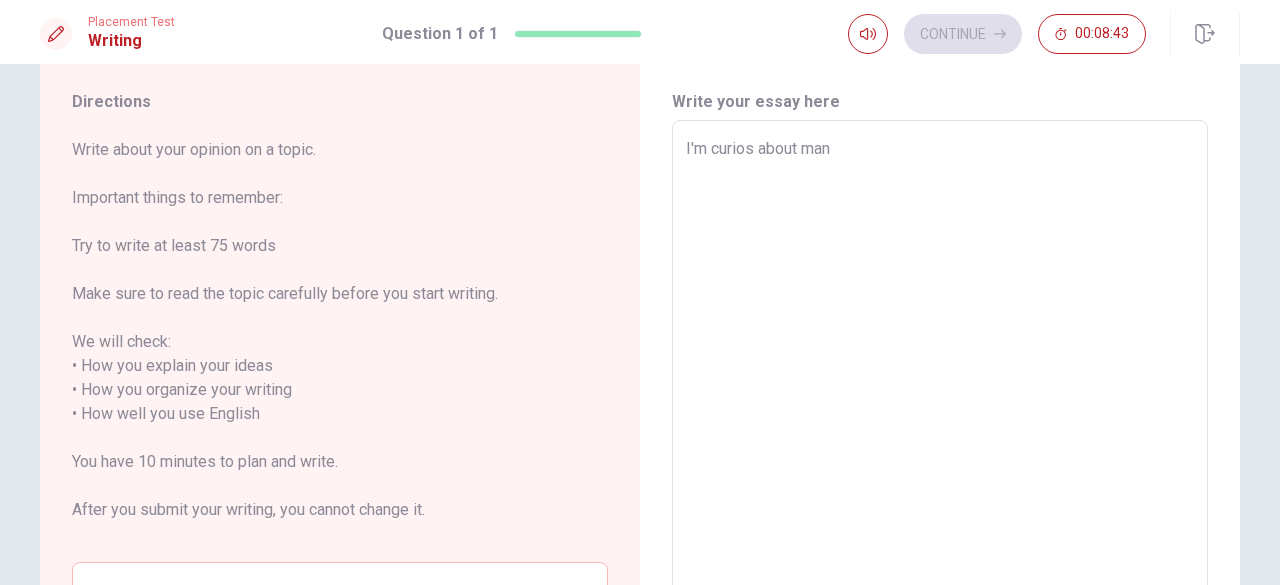 type on "x" 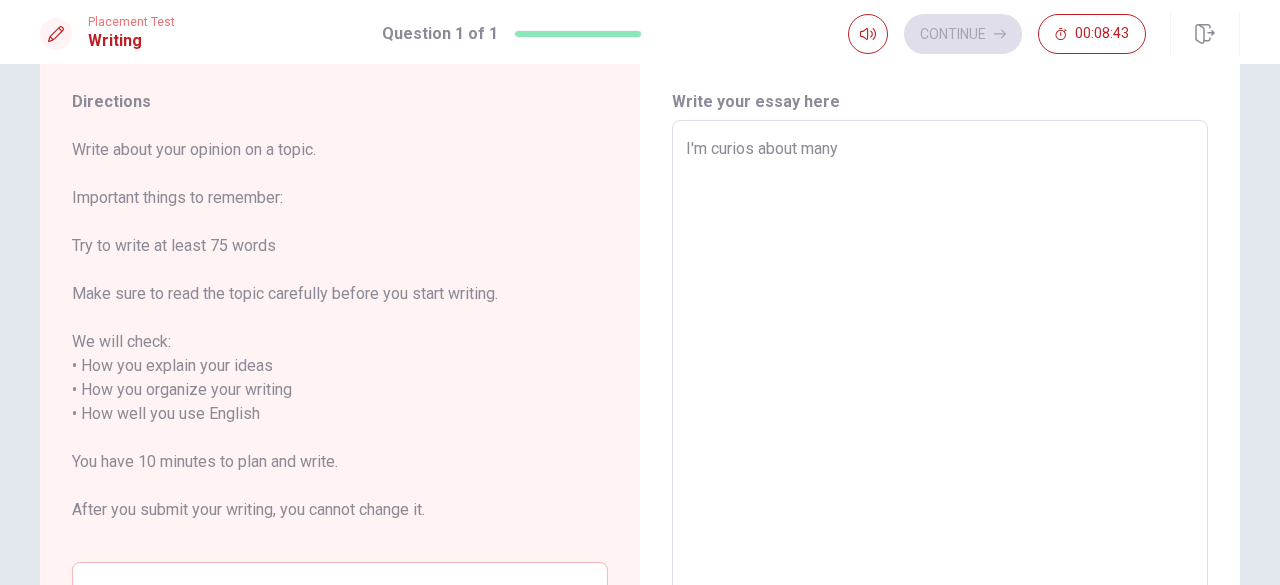 type on "x" 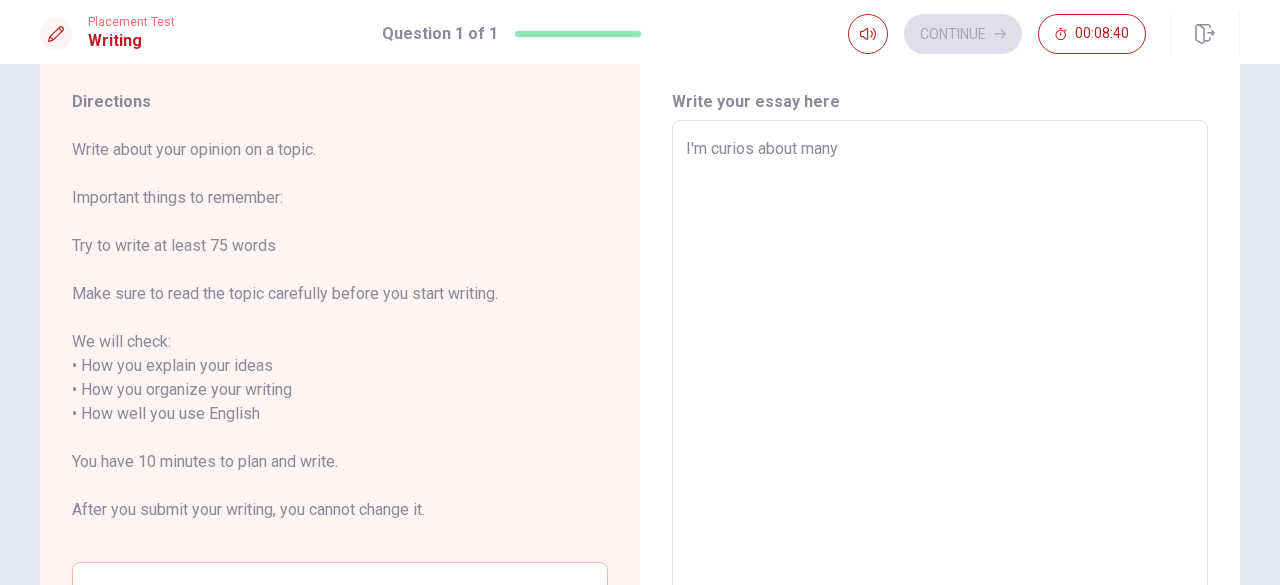 type on "x" 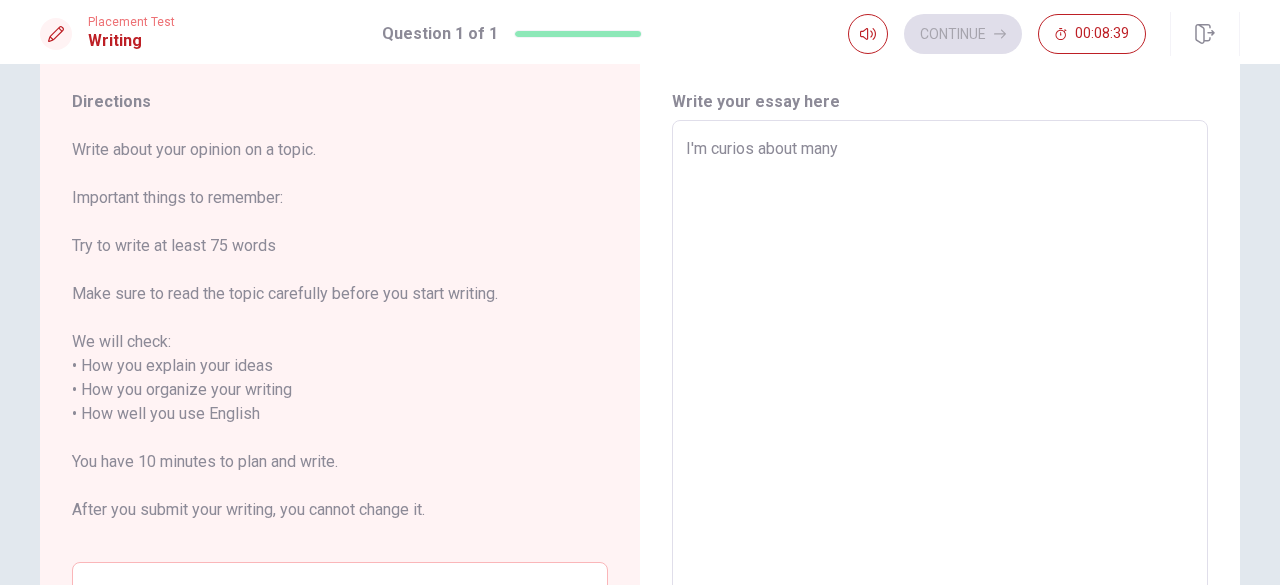 type on "I'm curios about many s" 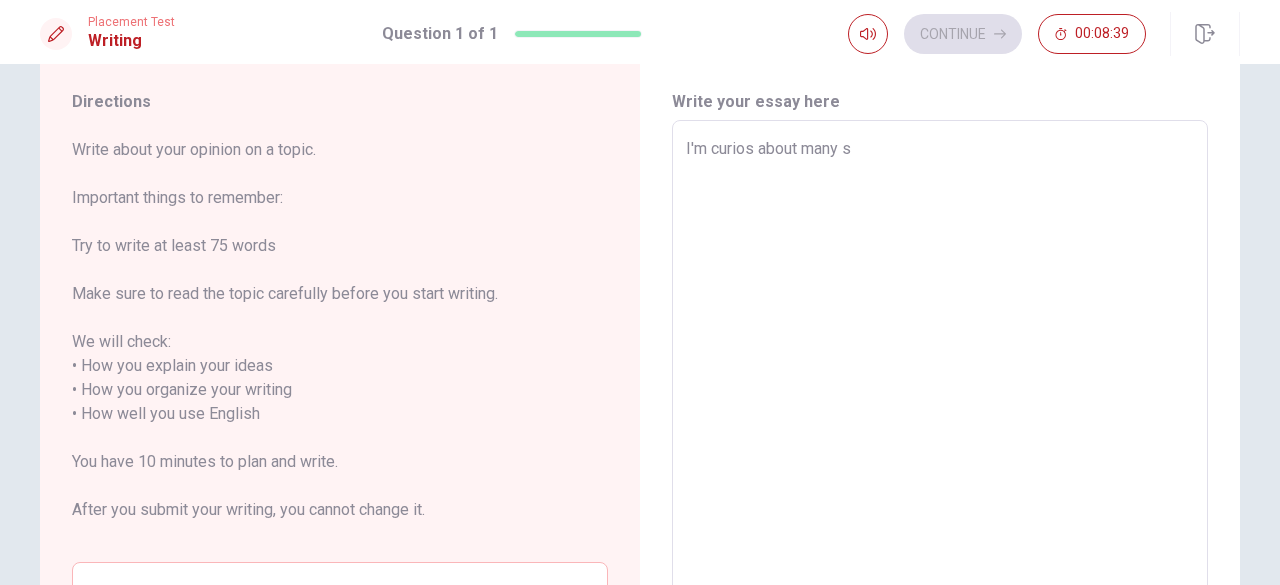 type on "x" 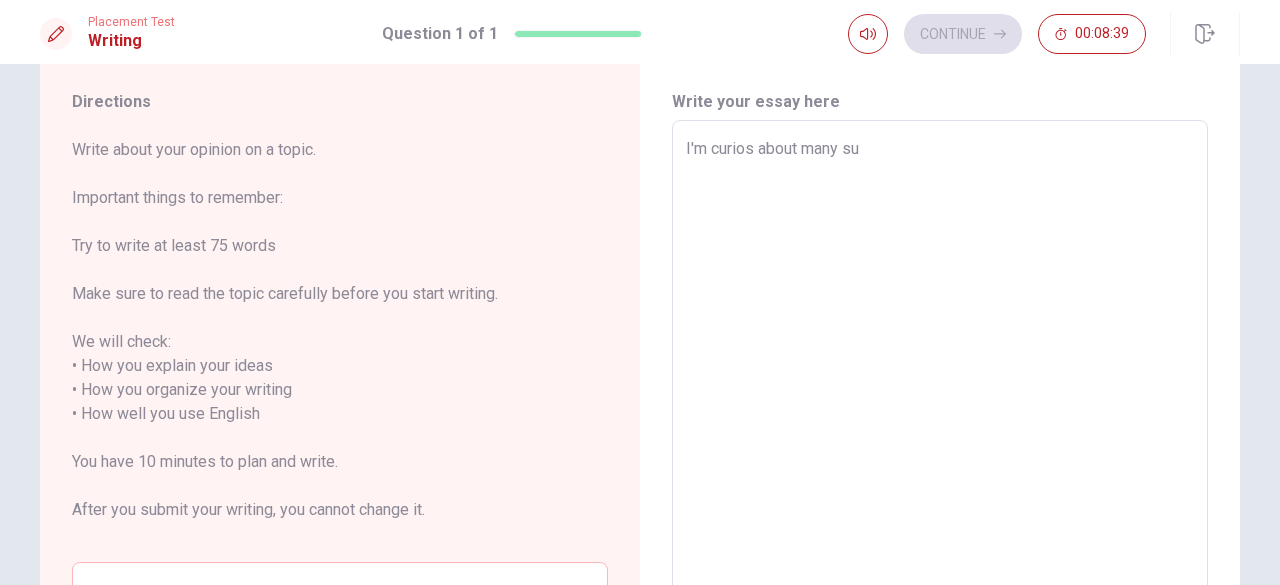 type on "x" 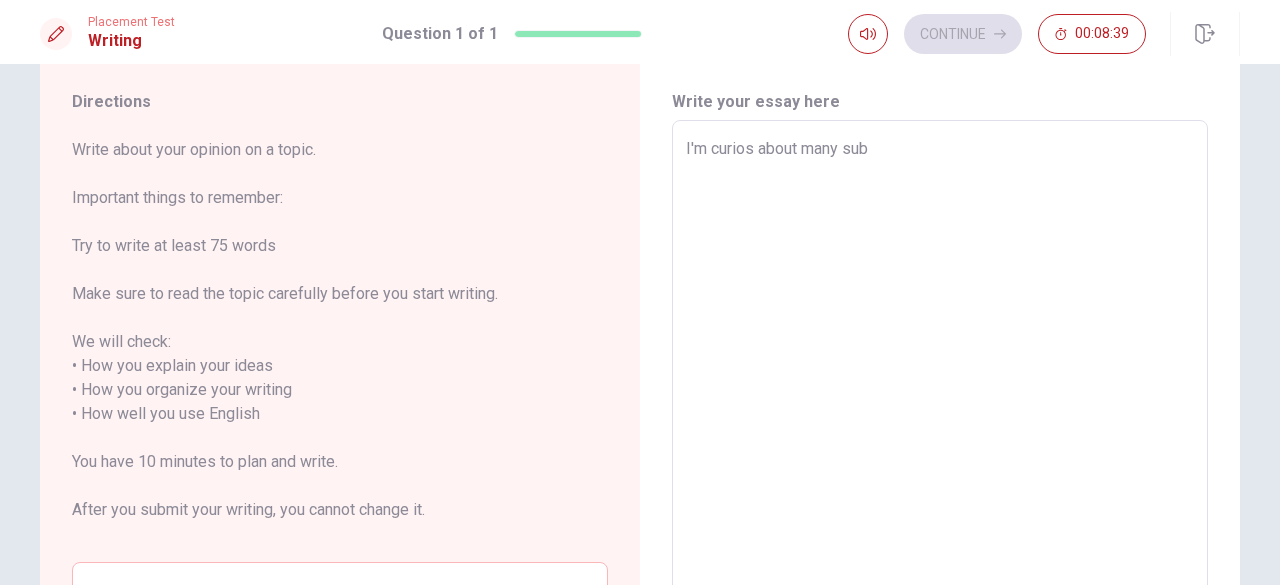 type on "x" 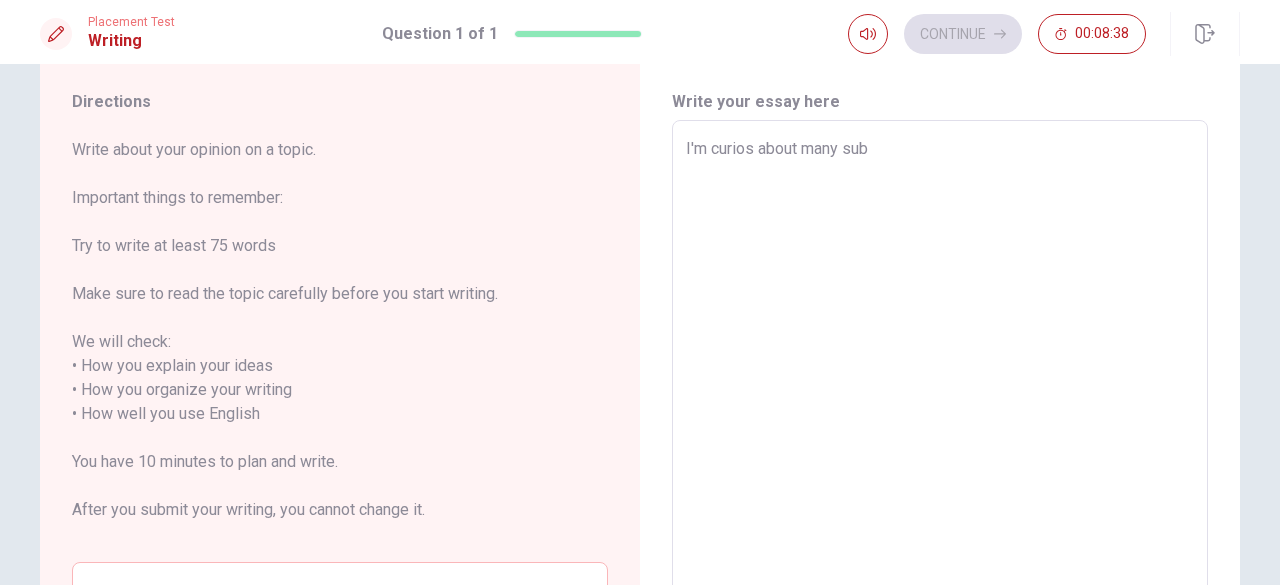type on "I'm curios about many subj" 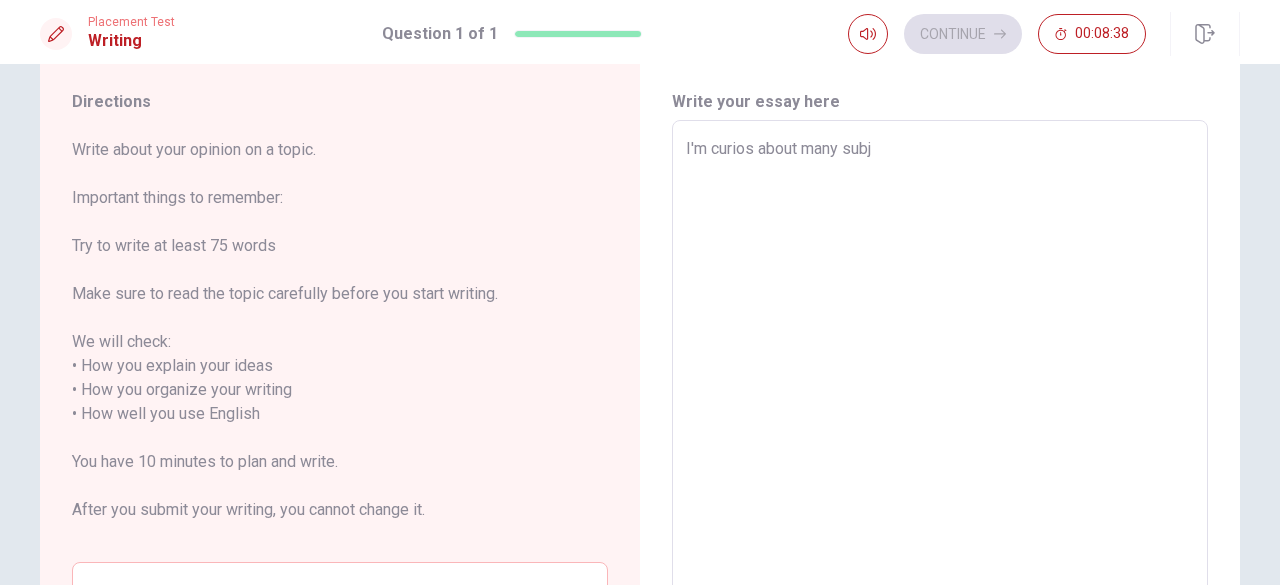 type on "x" 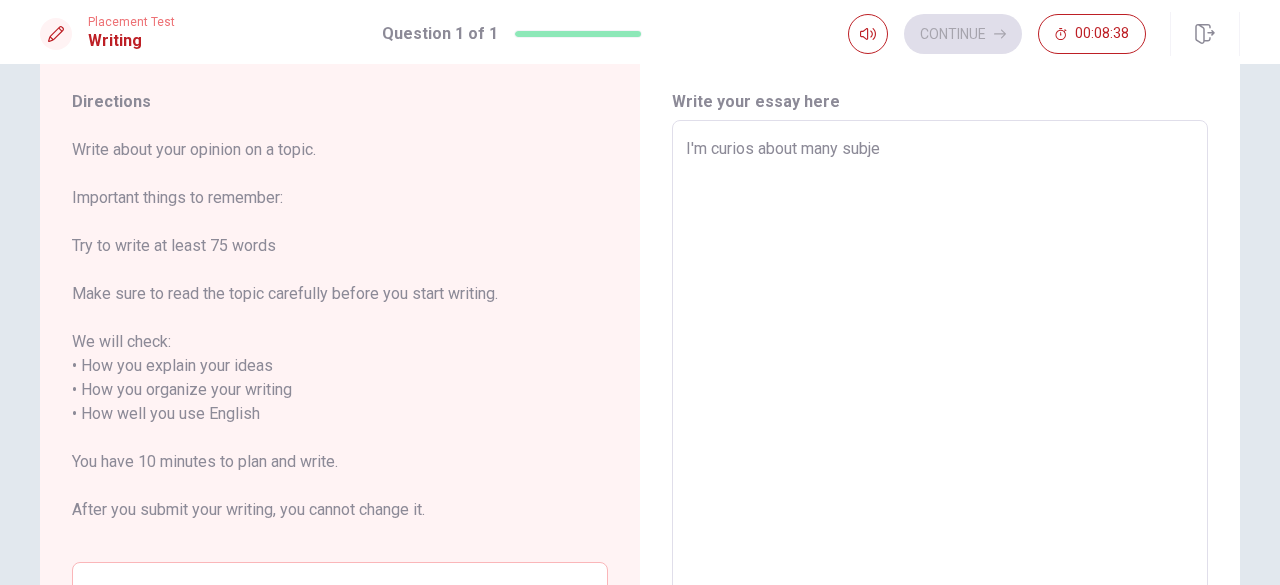 type on "x" 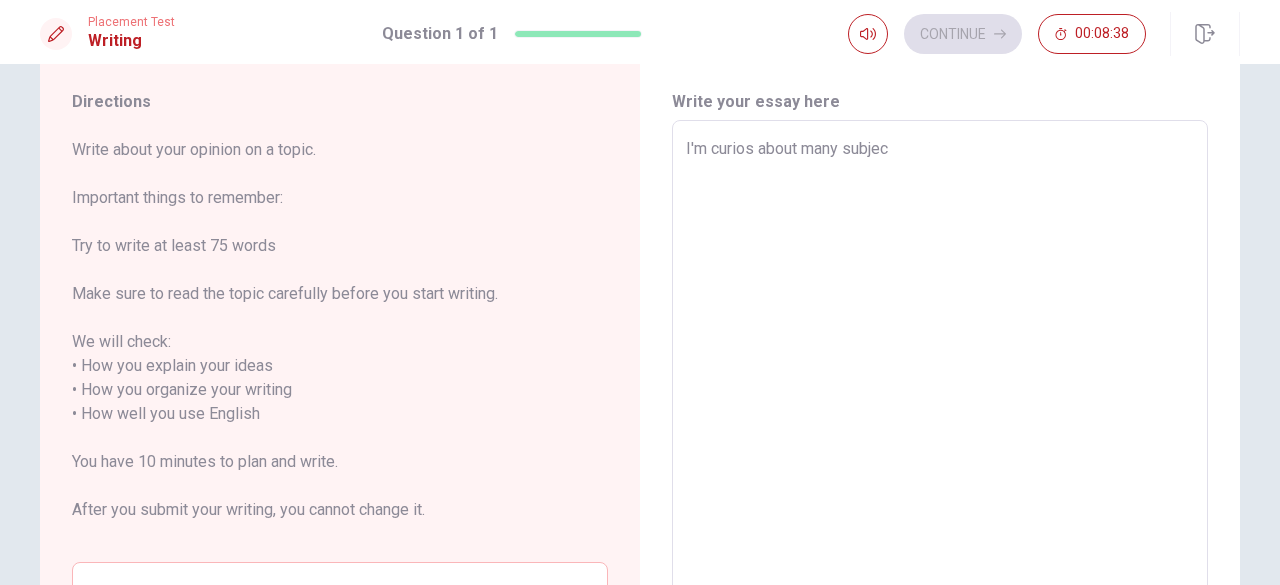 type on "x" 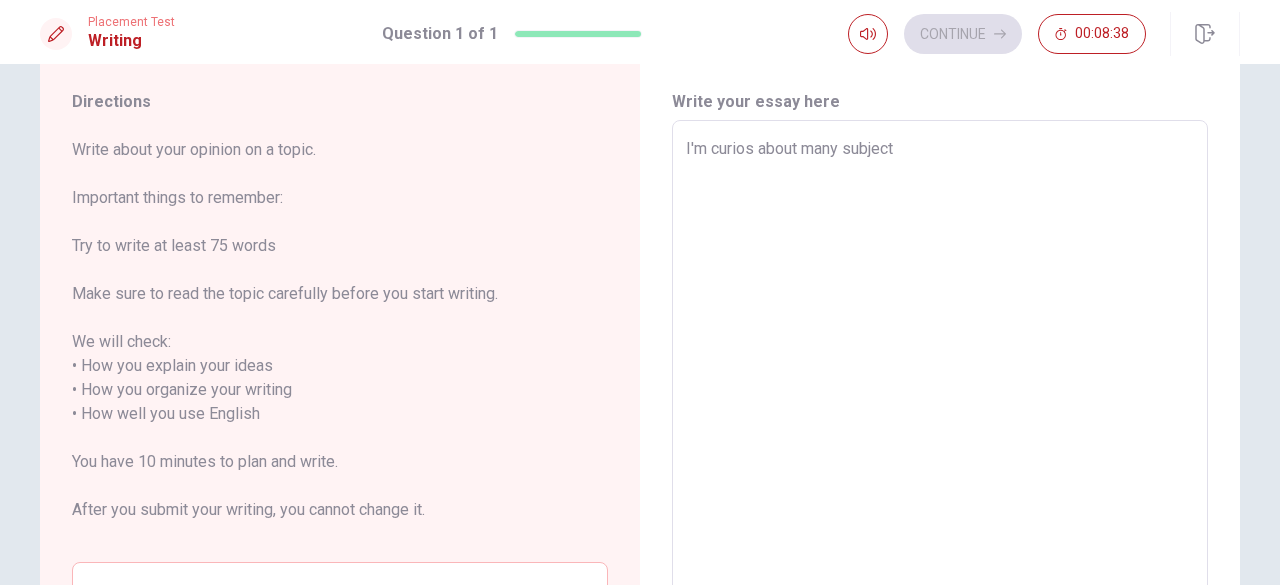type on "x" 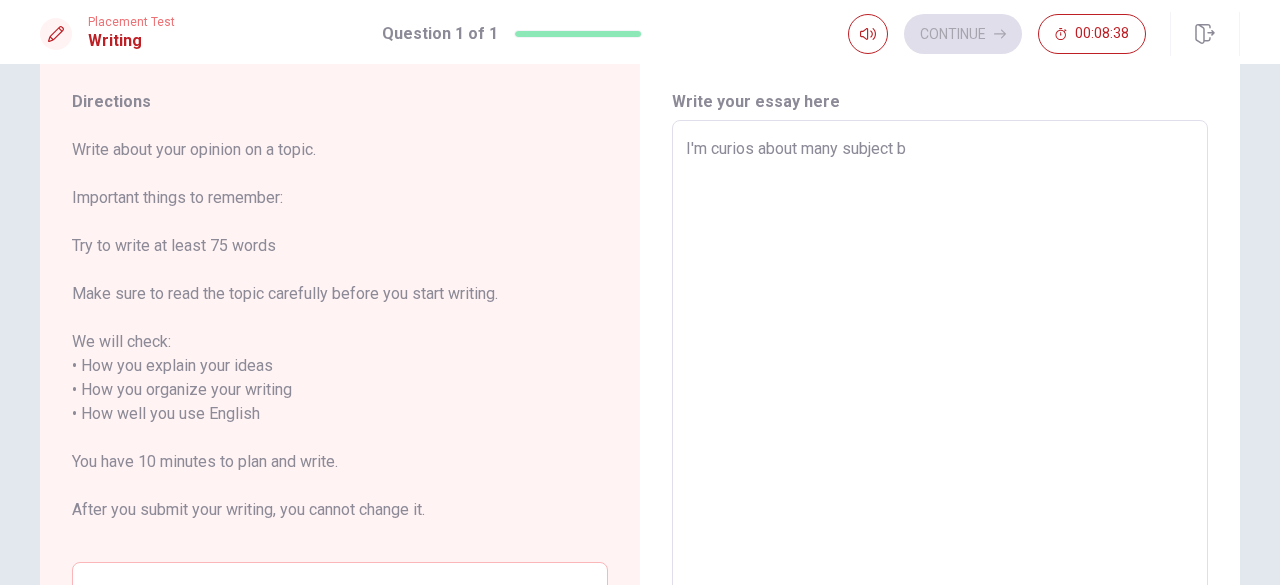 type on "x" 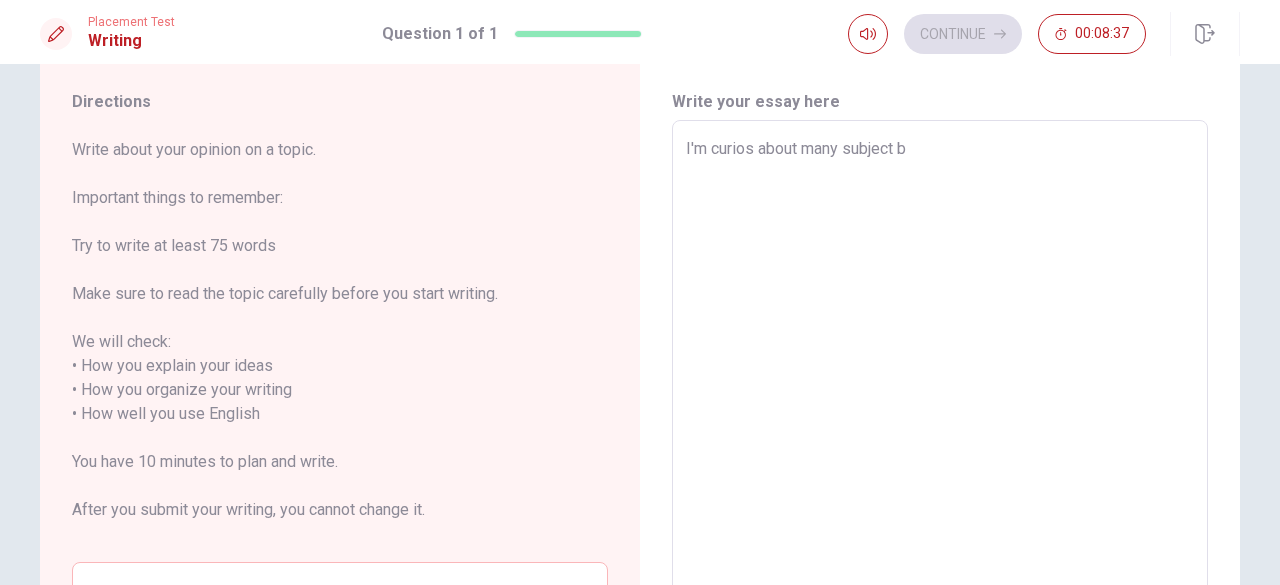 type on "I'm curios about many subject bu" 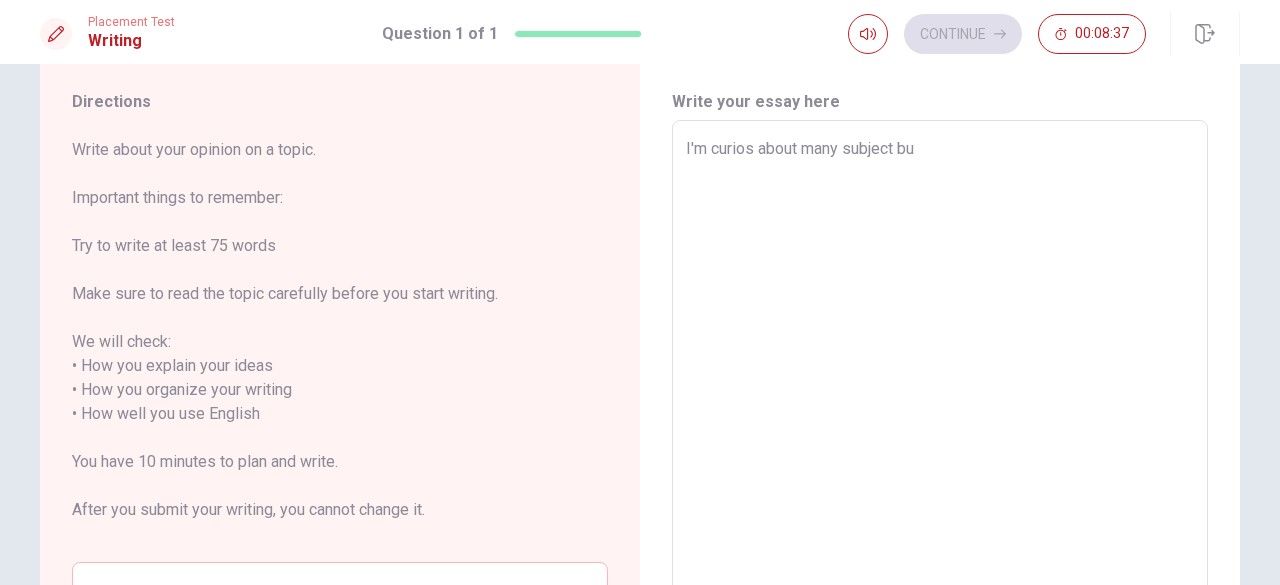 type on "x" 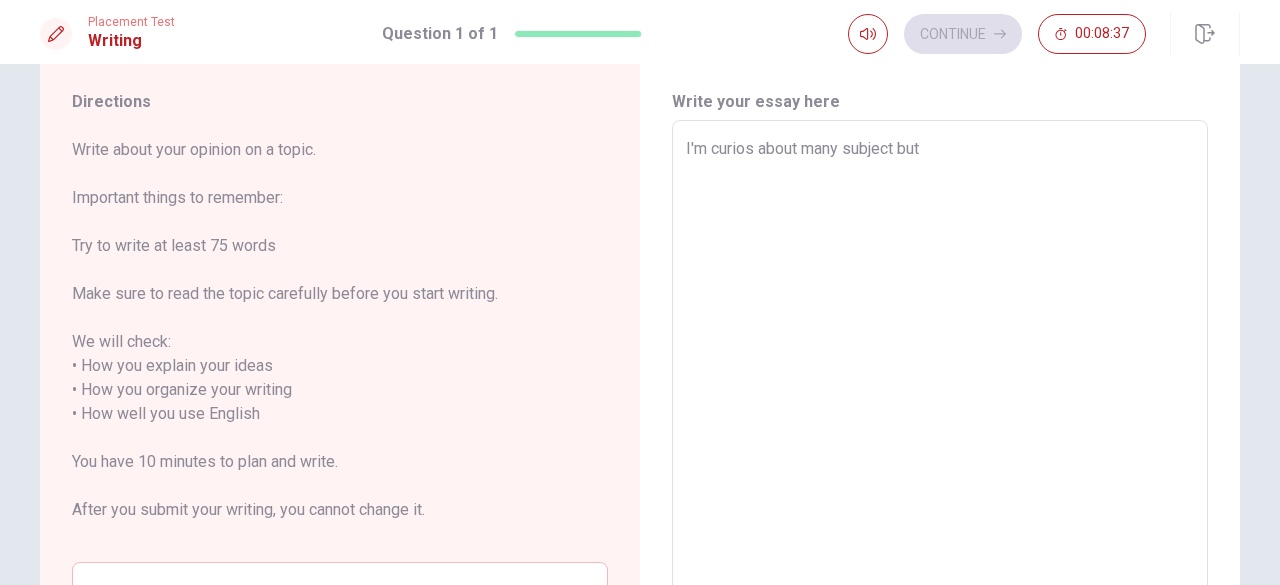 type on "x" 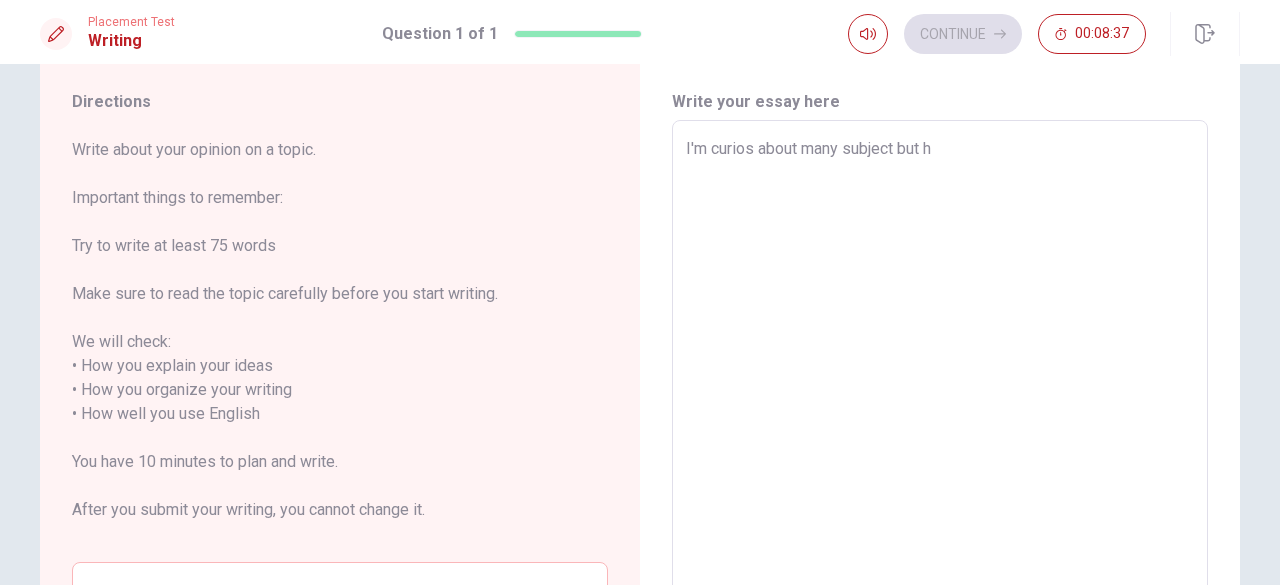 type on "x" 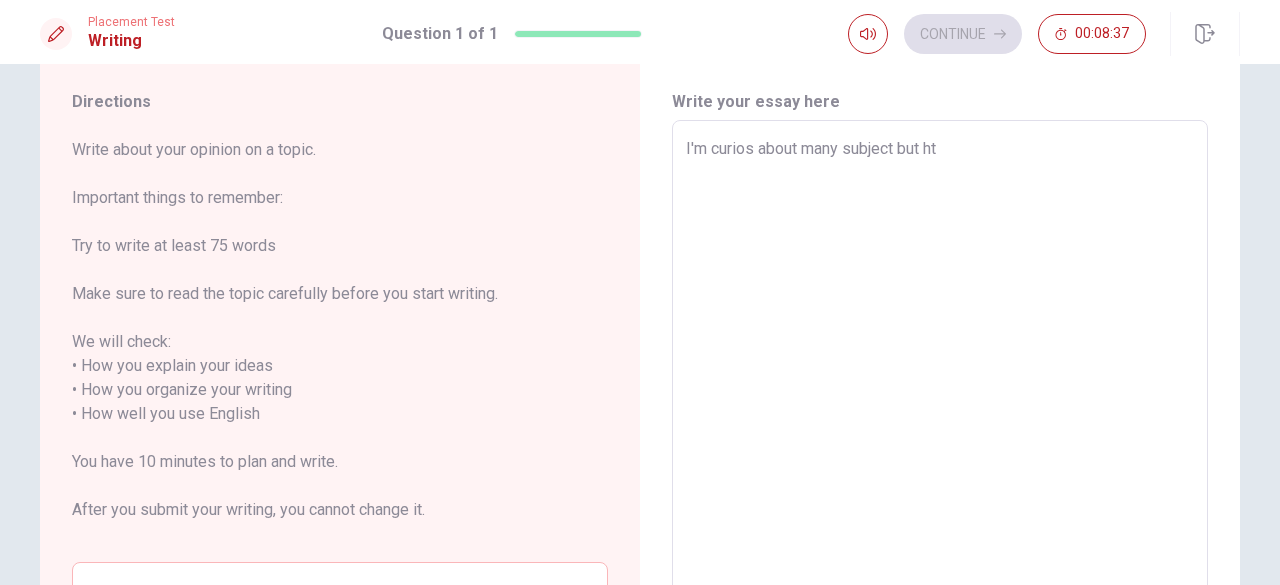 type on "x" 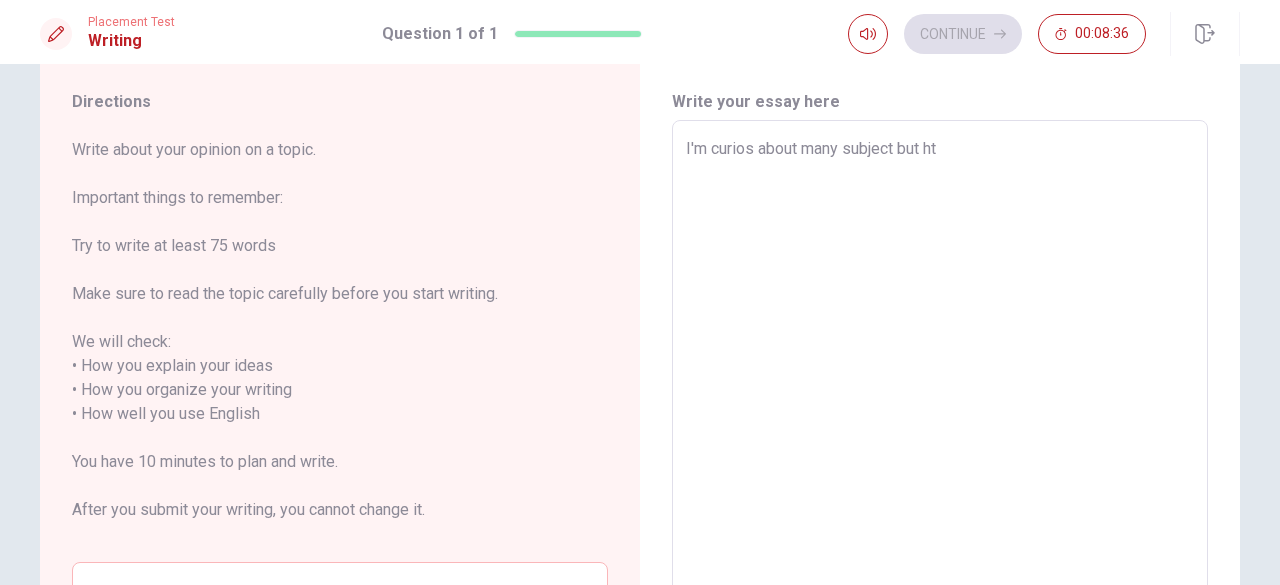 type on "I'm curios about many subject but hte" 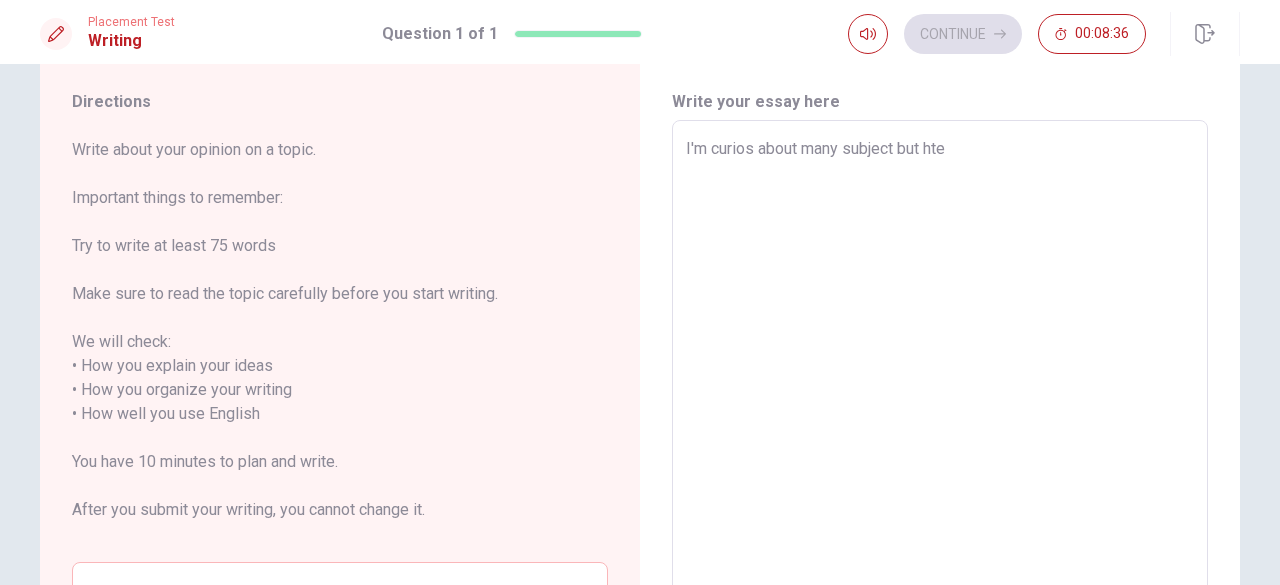 type on "x" 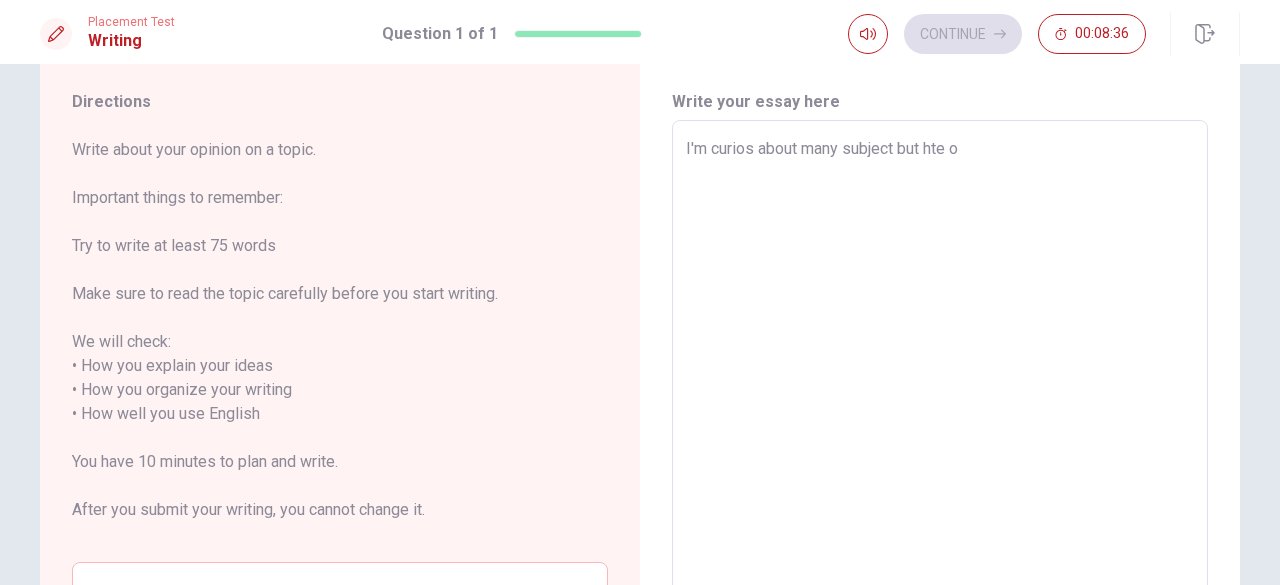 type on "x" 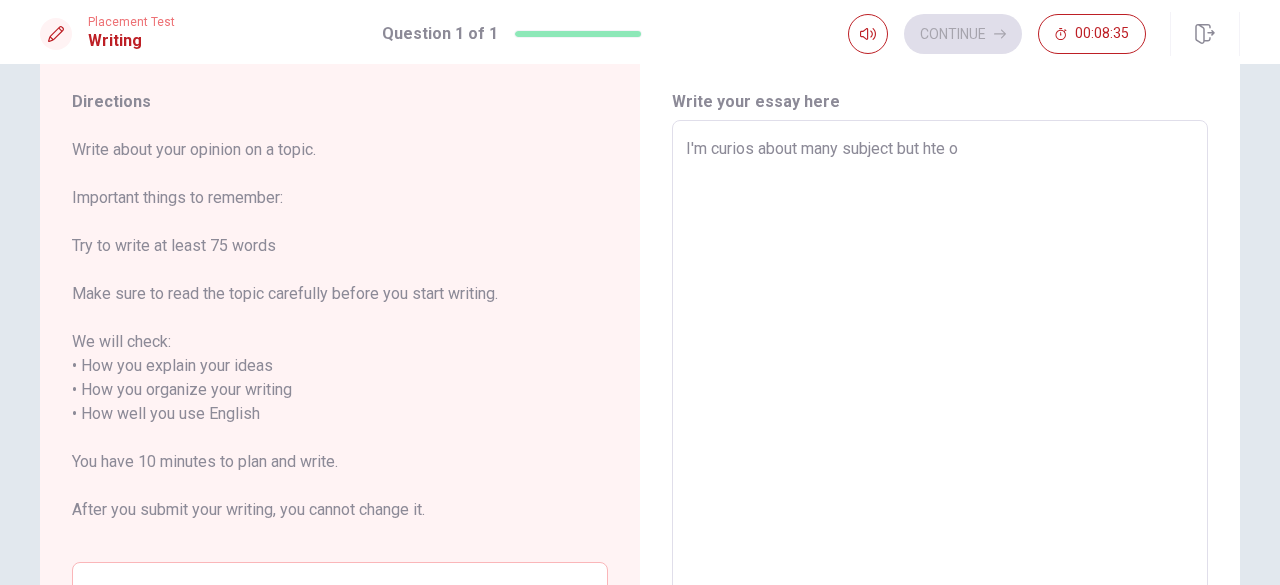 type on "I'm curios about many subject but hte" 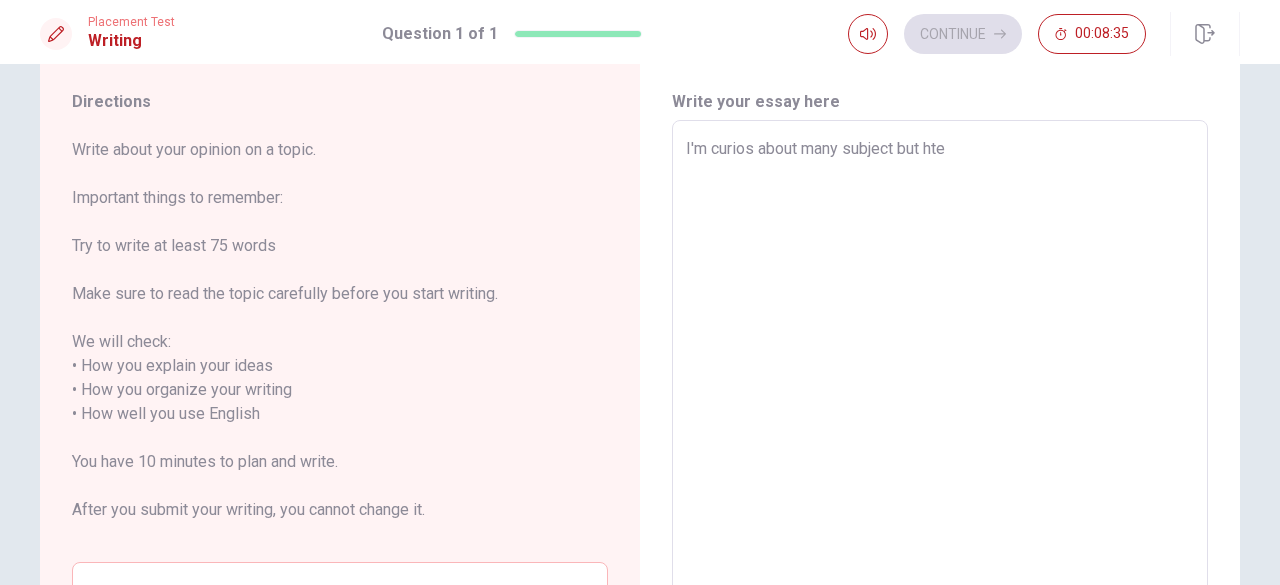 type on "x" 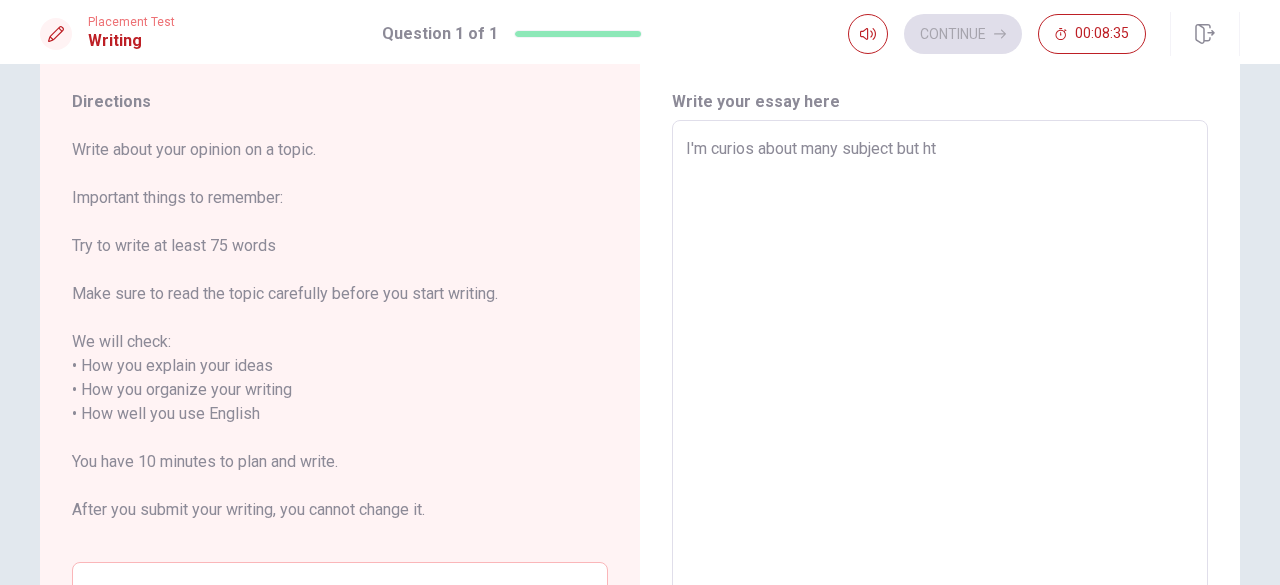 type on "x" 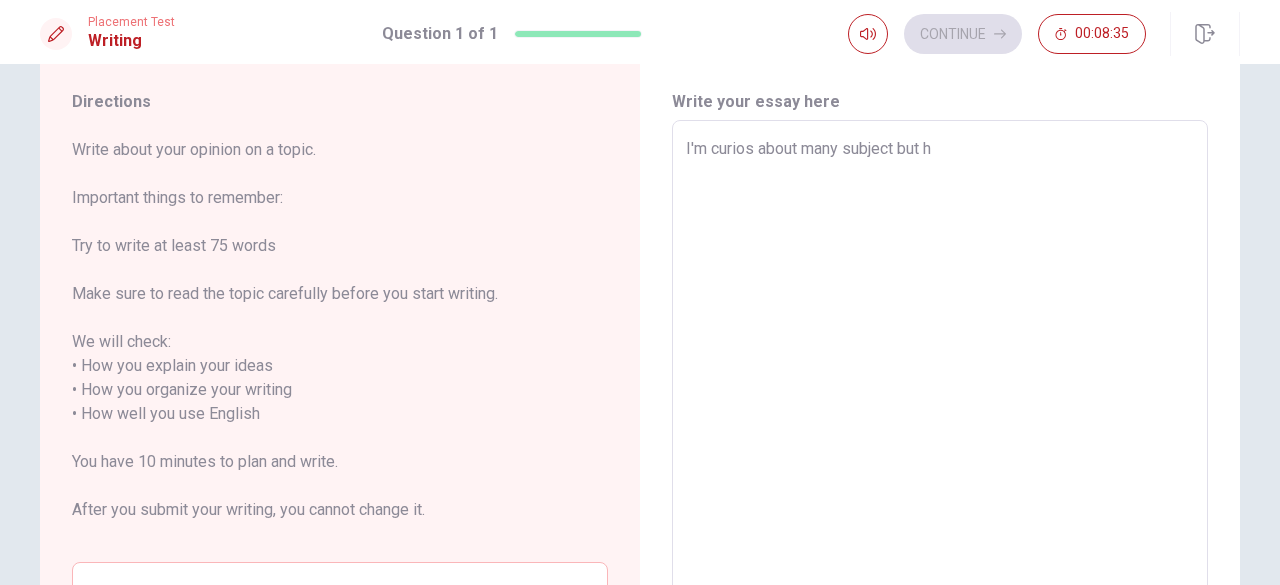 type on "x" 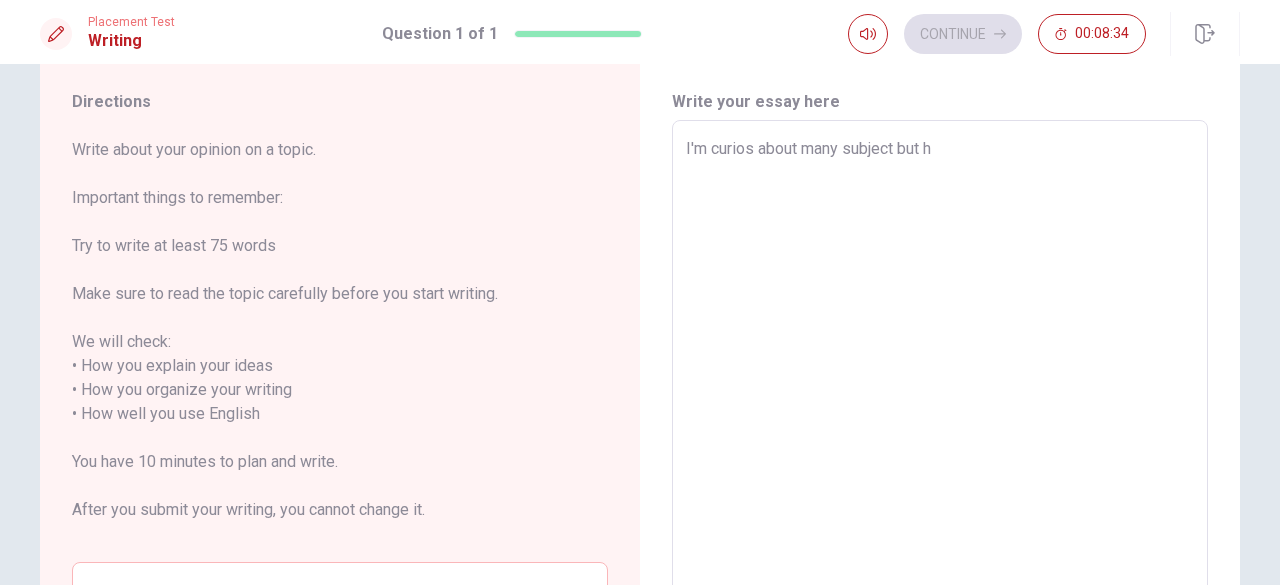 type on "I'm curios about many subject but" 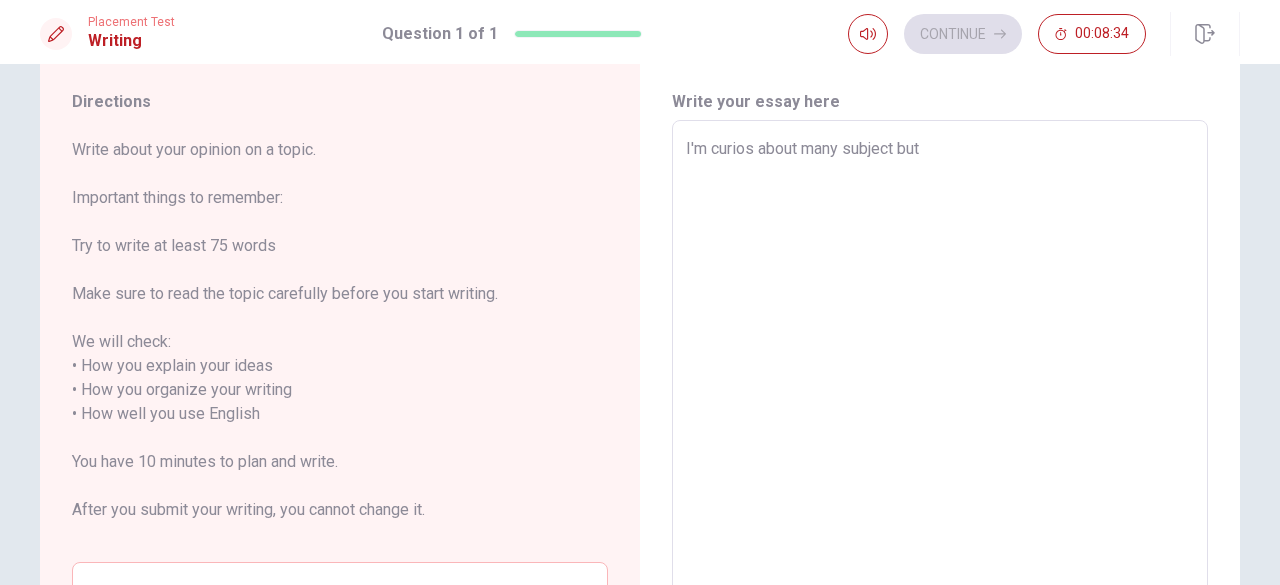 type on "x" 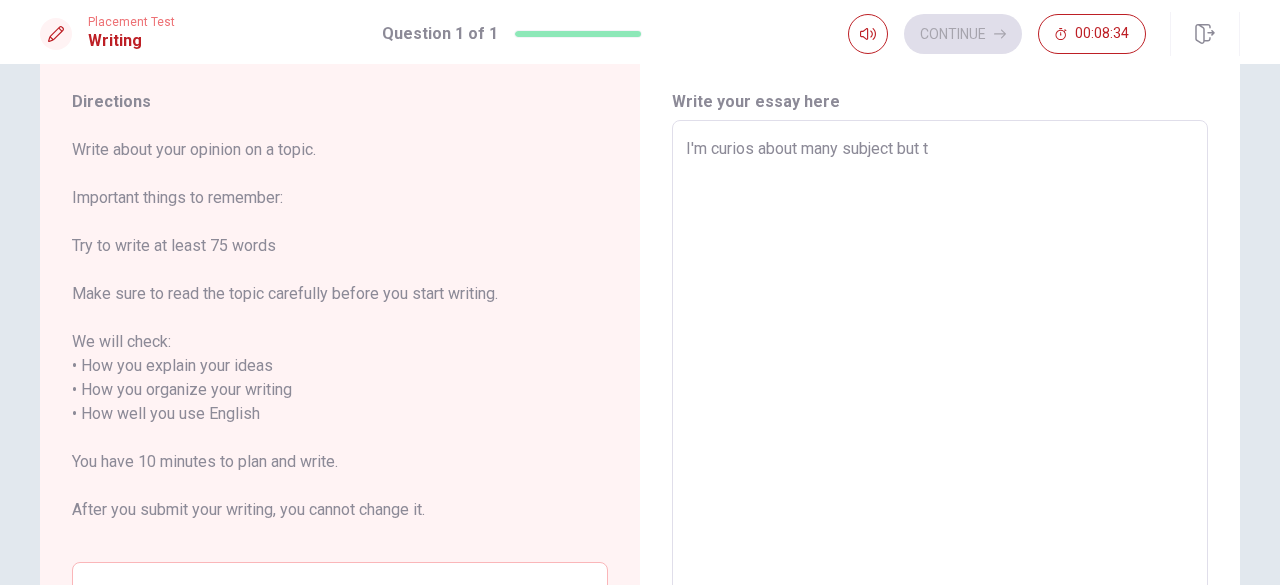 type on "x" 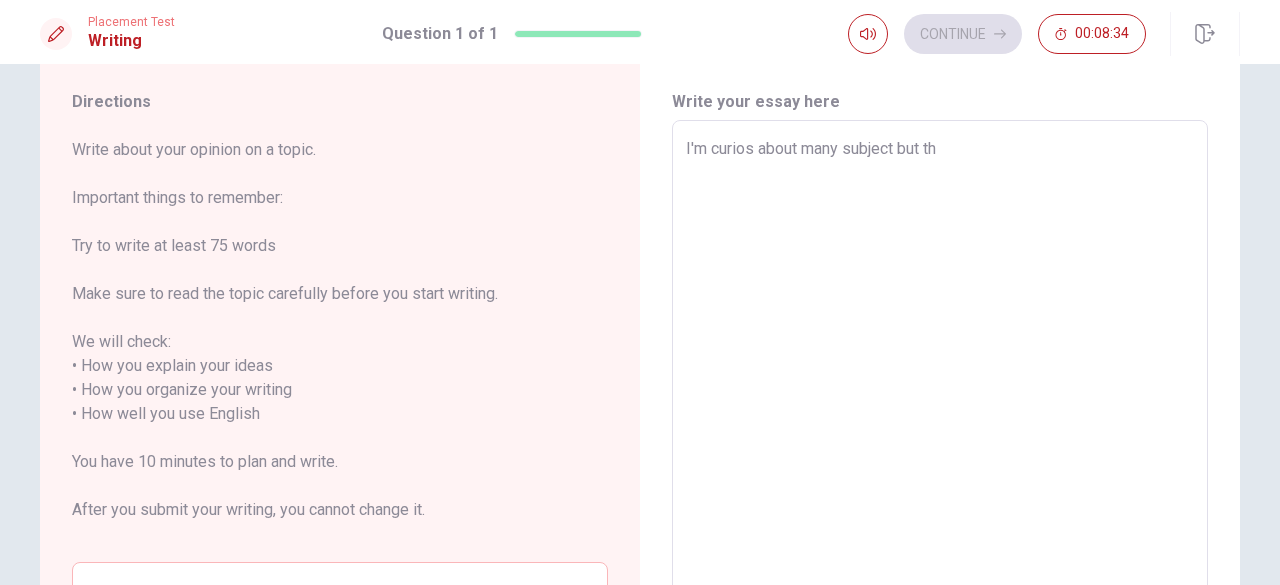 type on "x" 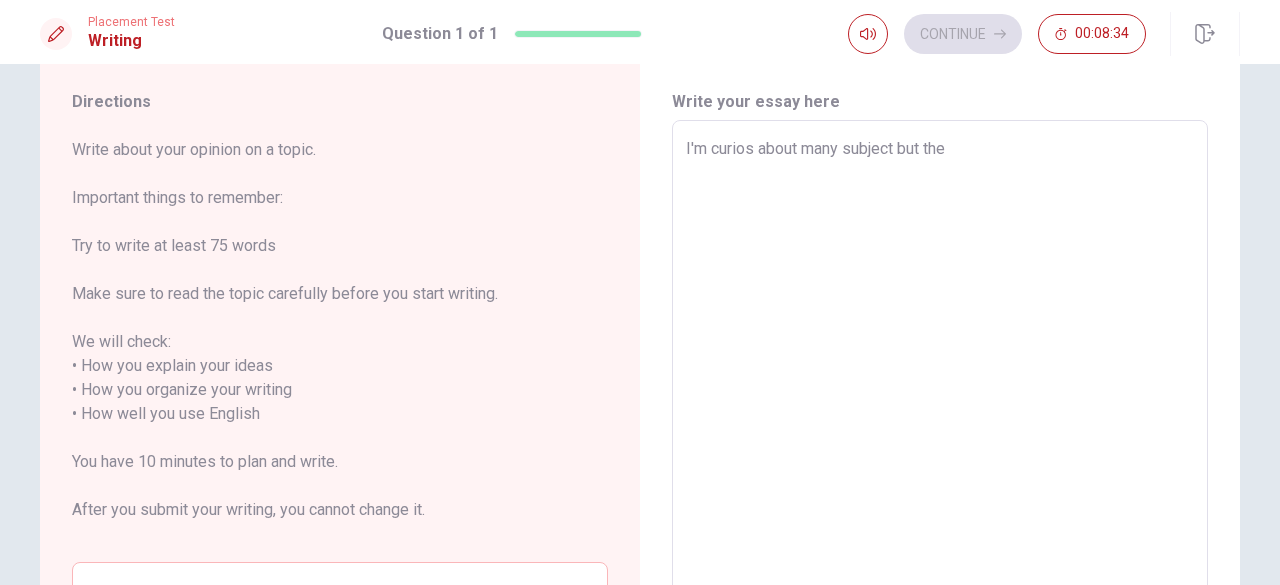 type on "x" 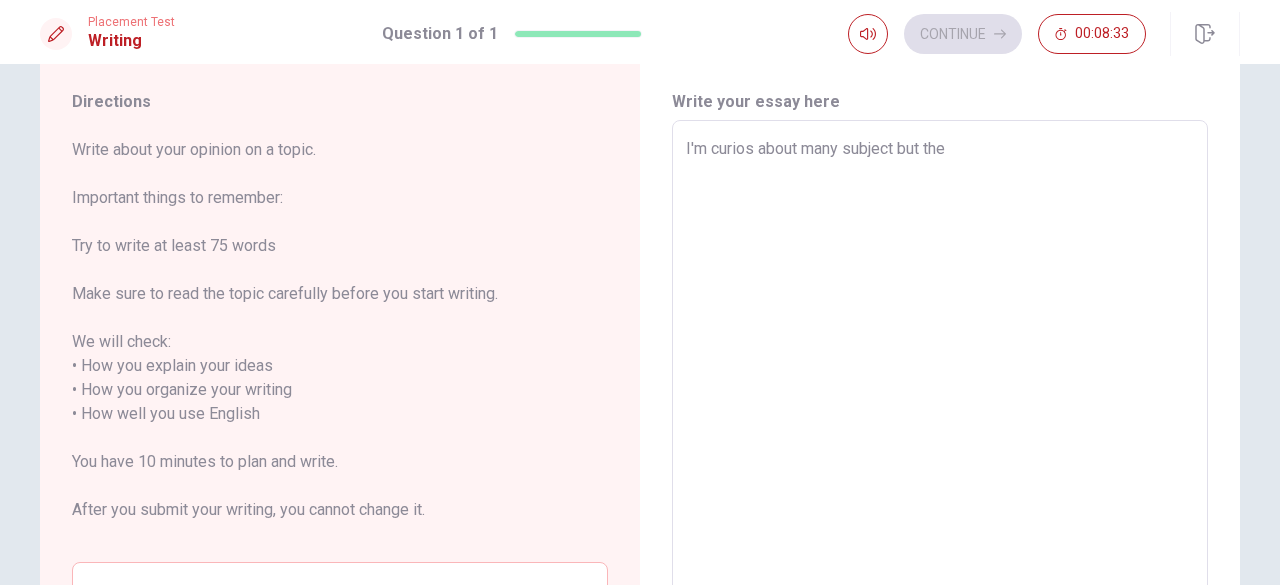 type on "I'm curios about many subject but the o" 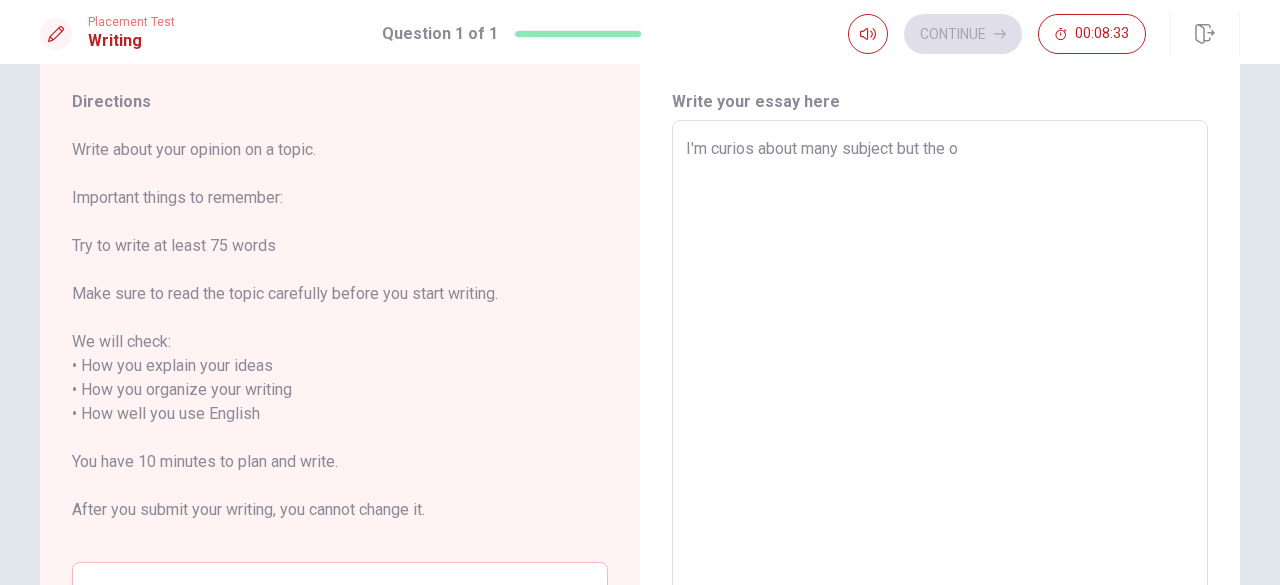 type on "x" 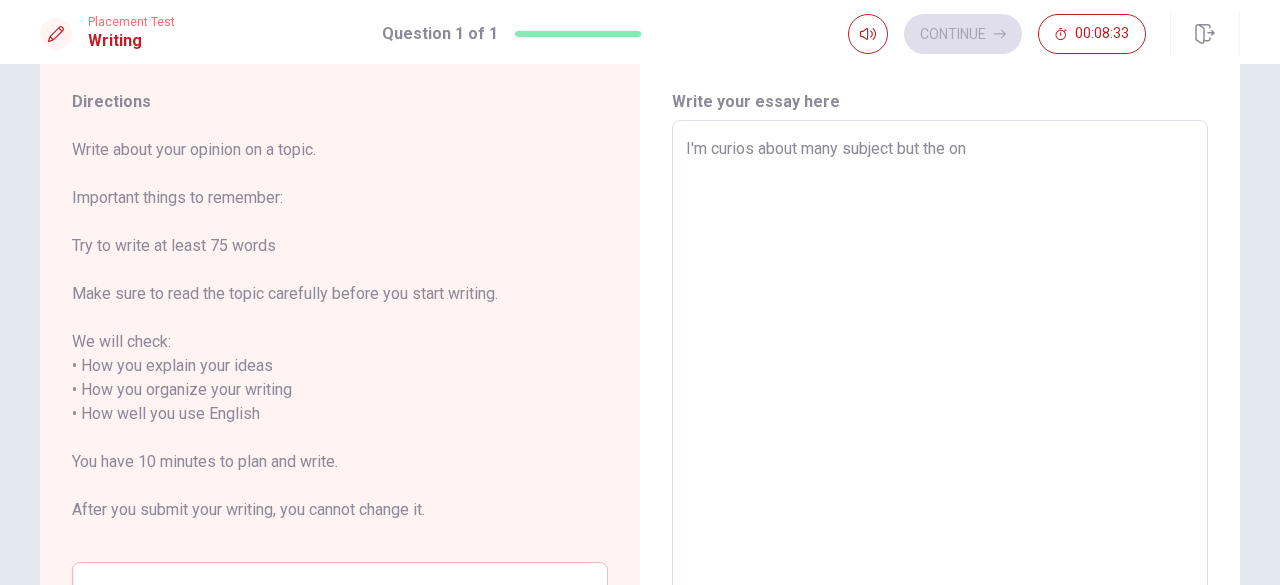 type on "x" 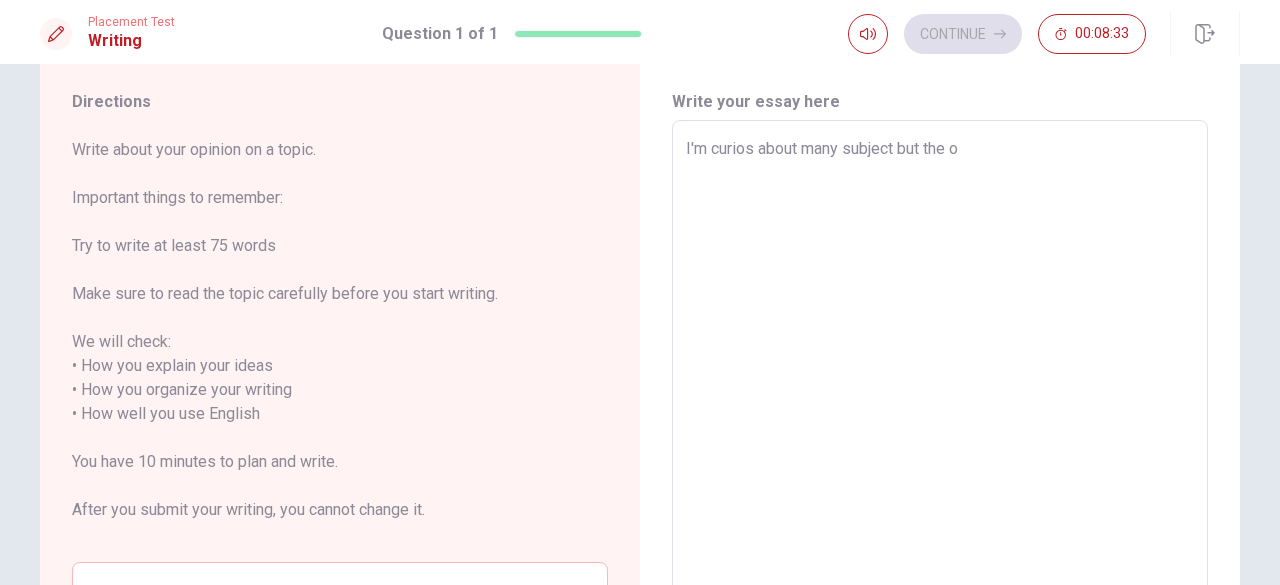 type on "x" 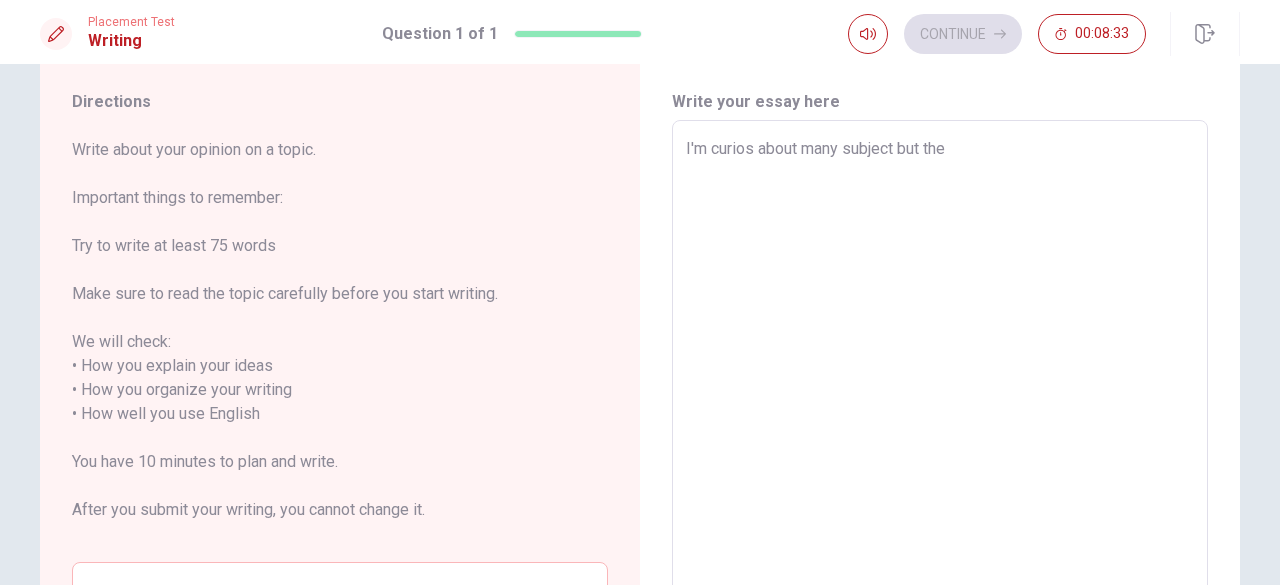 type on "x" 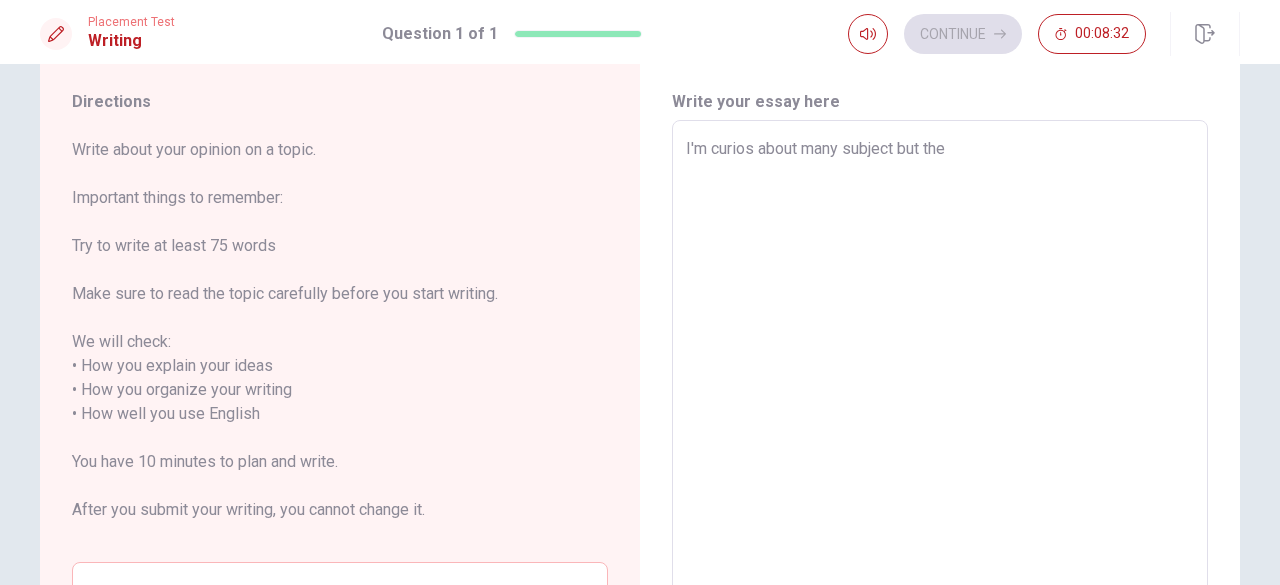 type on "I'm curios about many subject but the m" 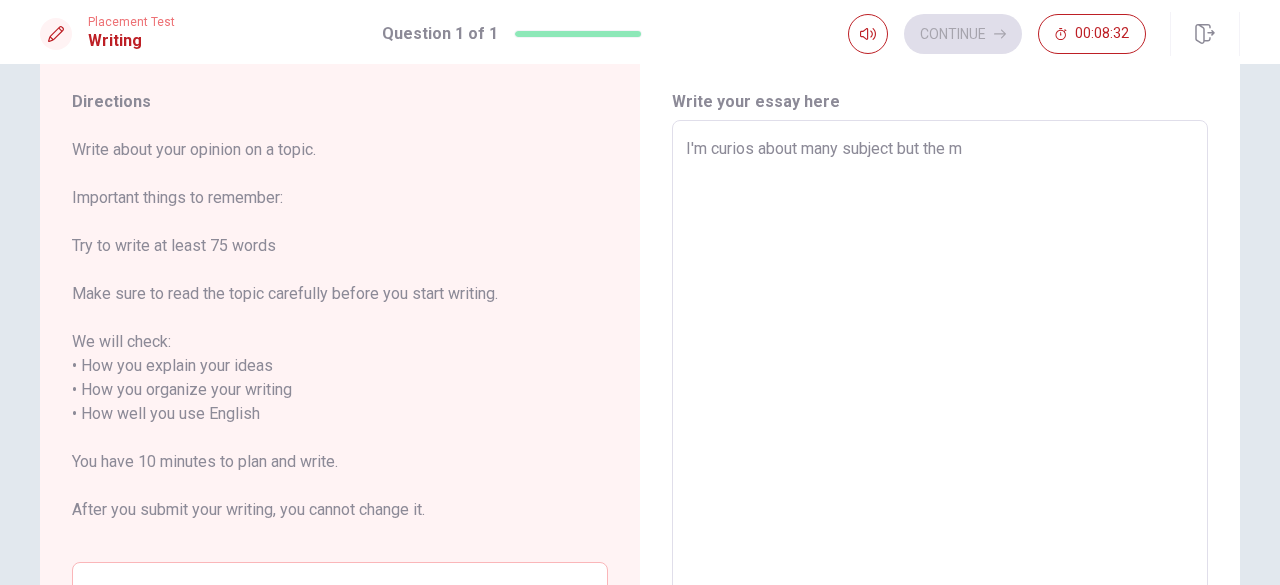 type on "x" 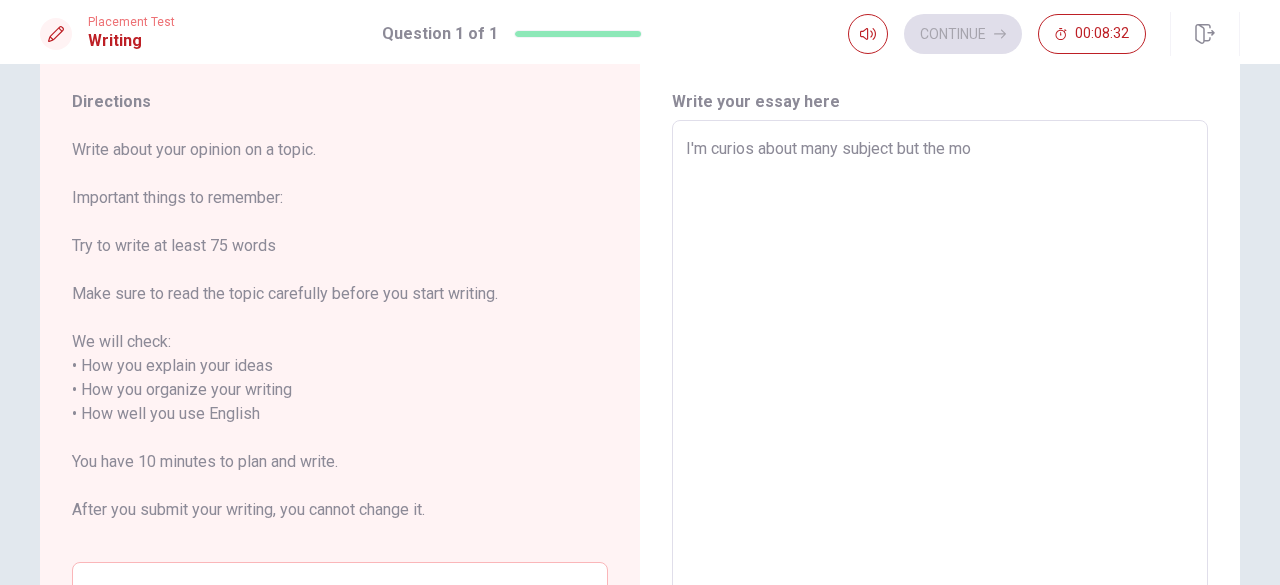 type on "x" 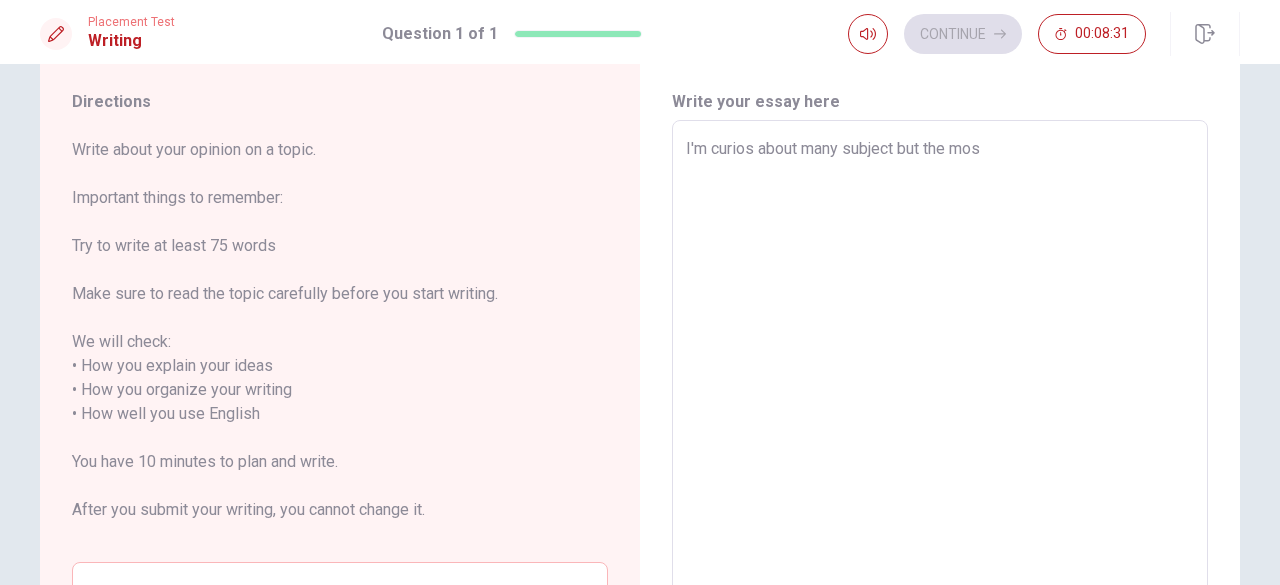 type on "I'm curios about many subject but the most" 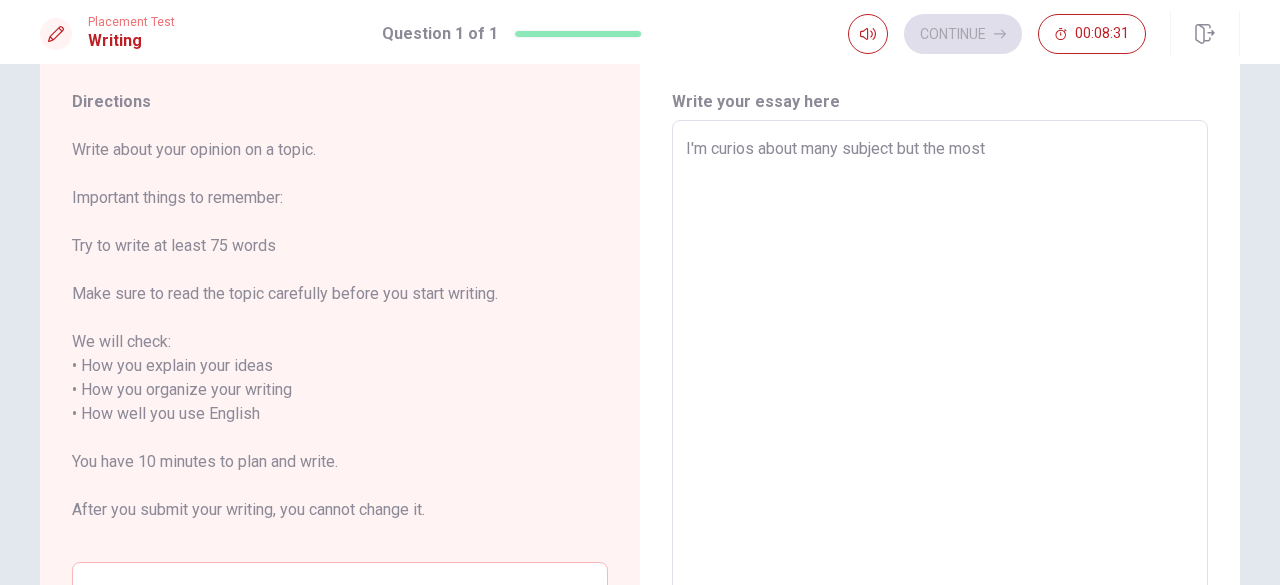 type on "x" 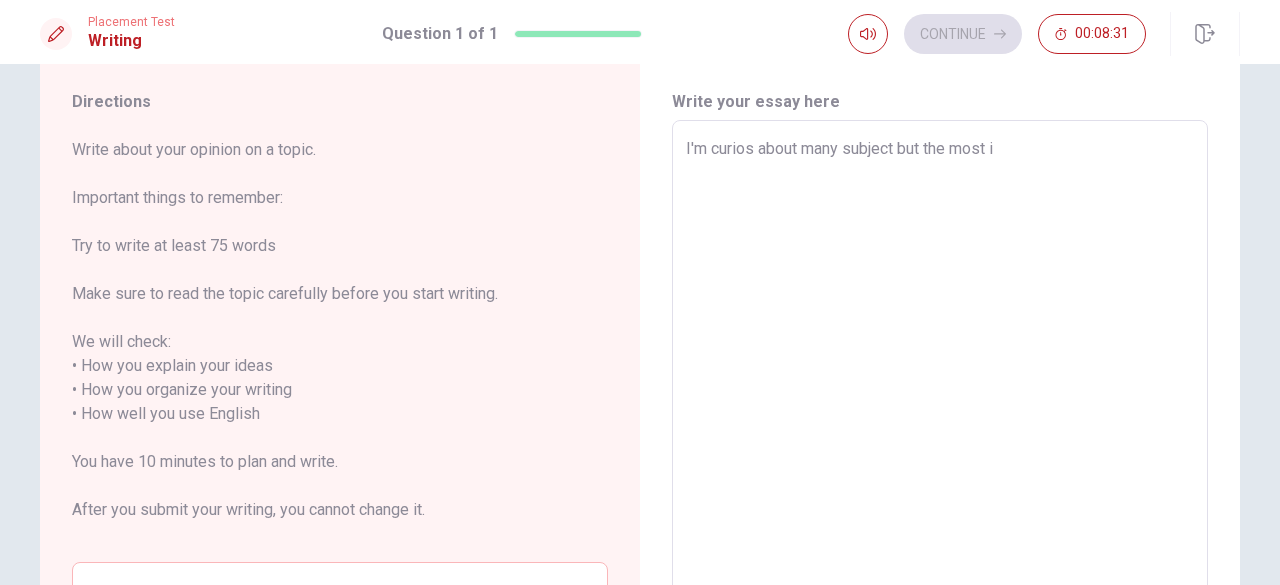 type on "x" 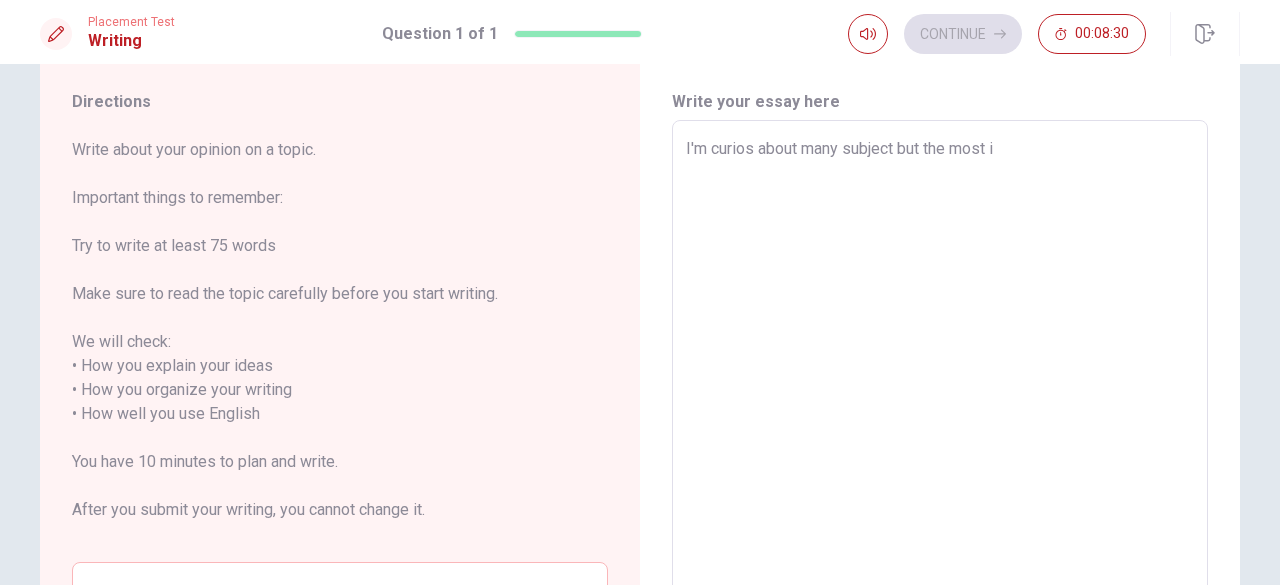 type on "I'm curios about many subject but the most im" 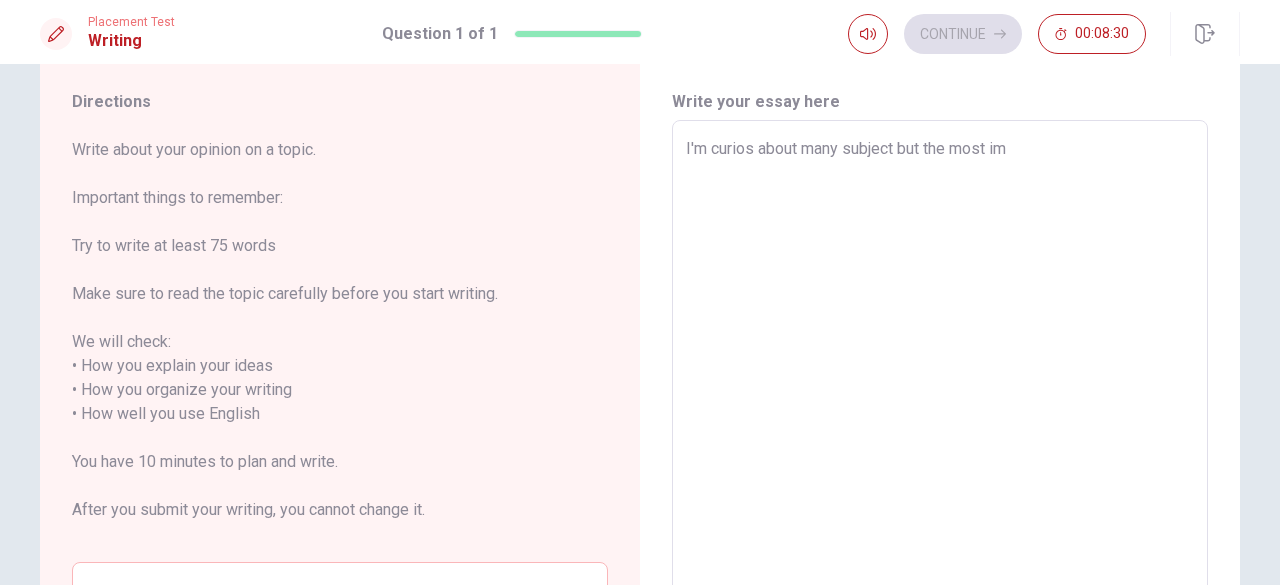 type on "x" 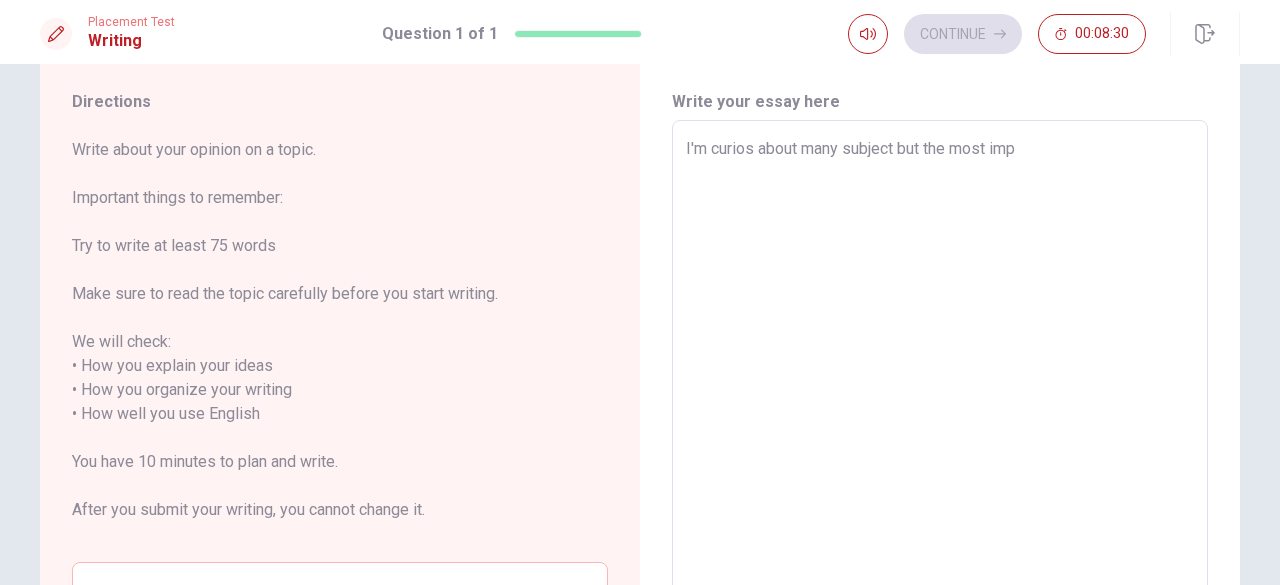 type on "x" 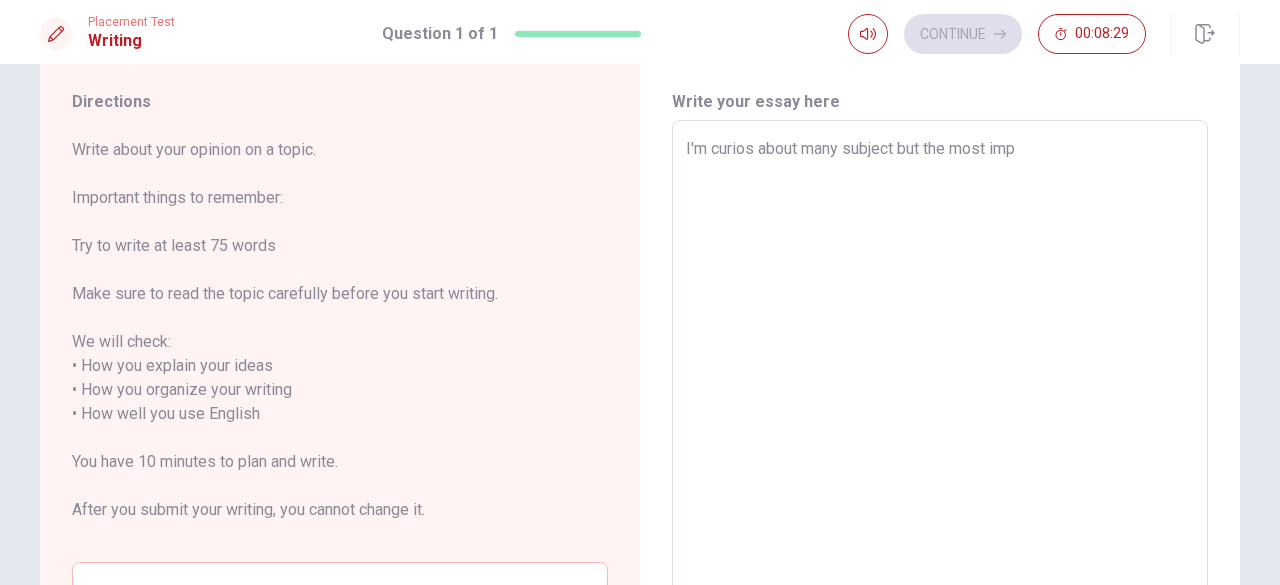 type on "I'm curios about many subject but the most im" 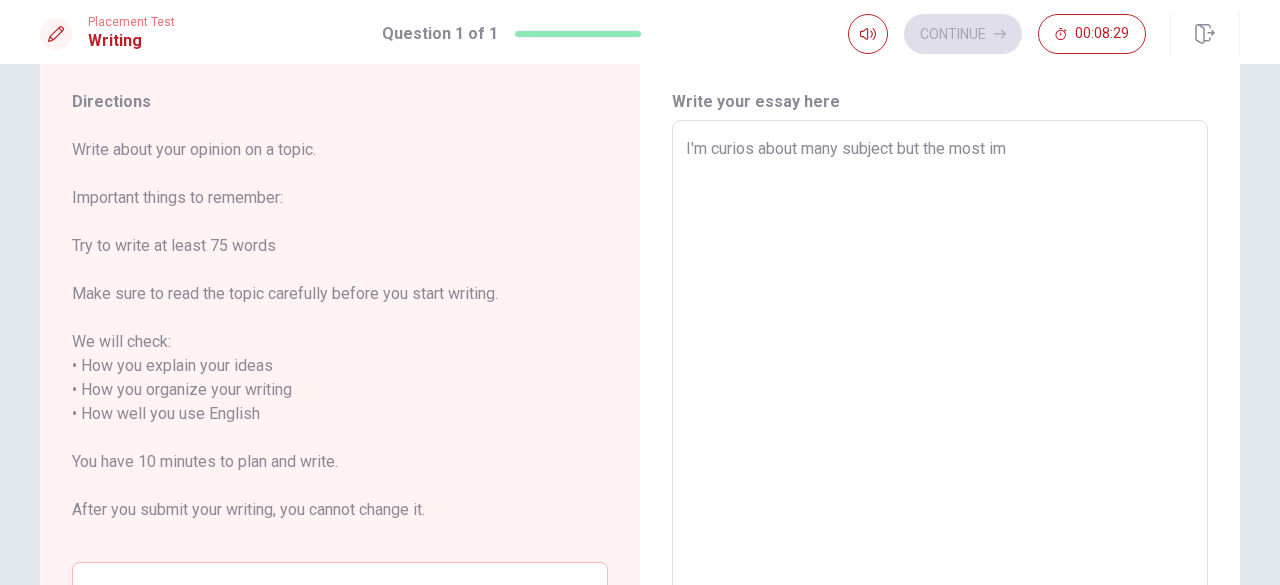 type on "x" 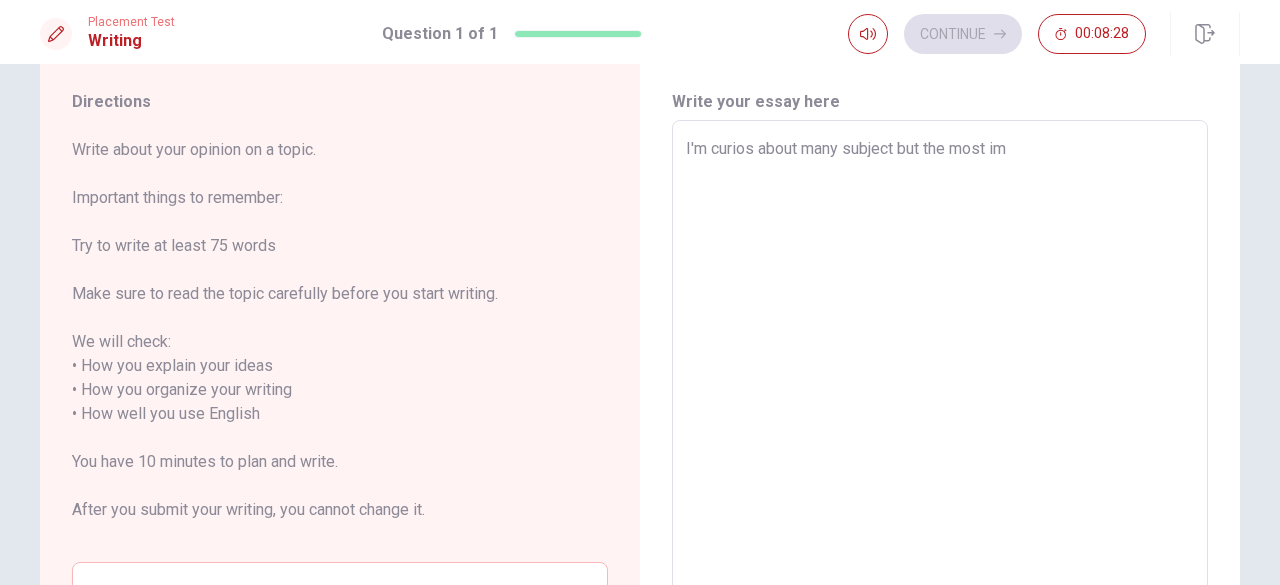 type on "I'm curios about many subject but the most imp" 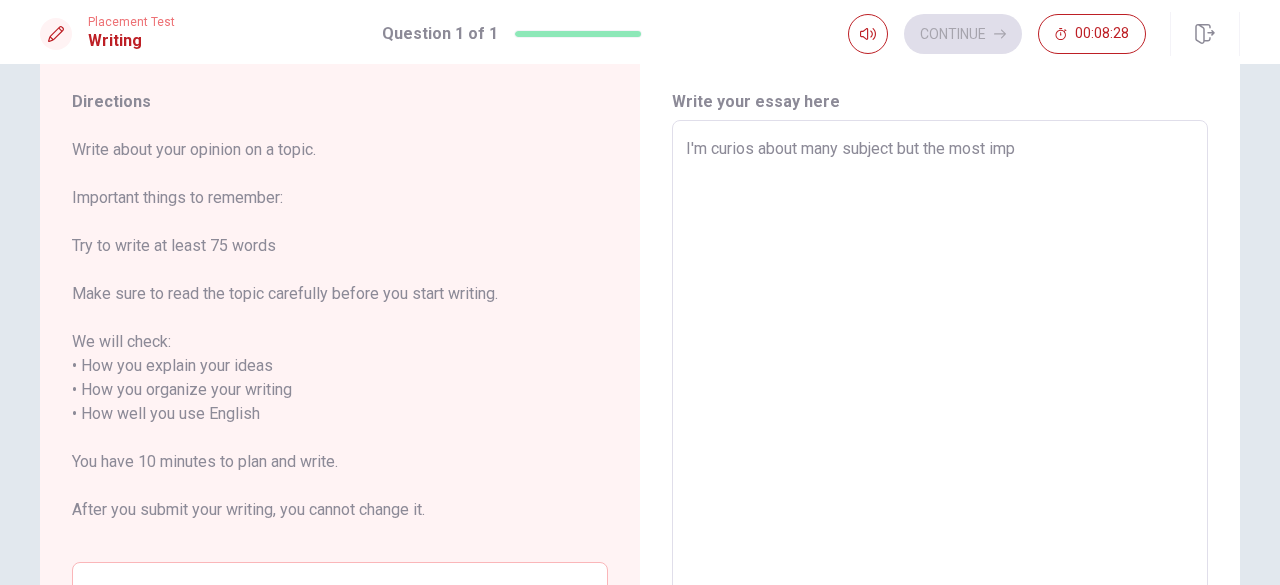 type on "x" 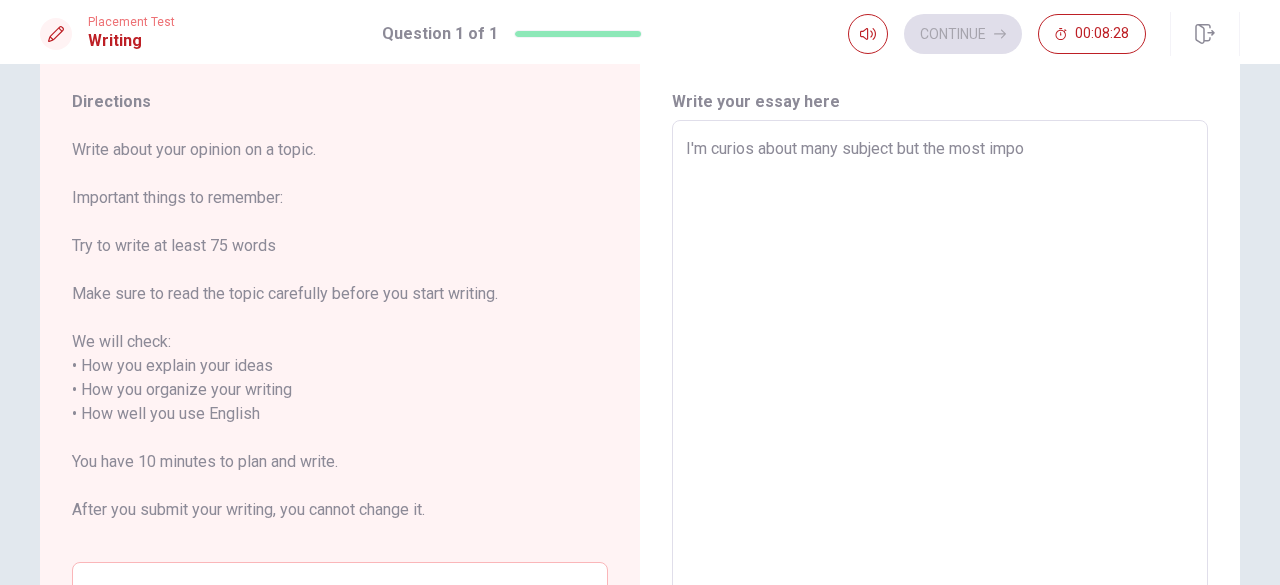 type on "x" 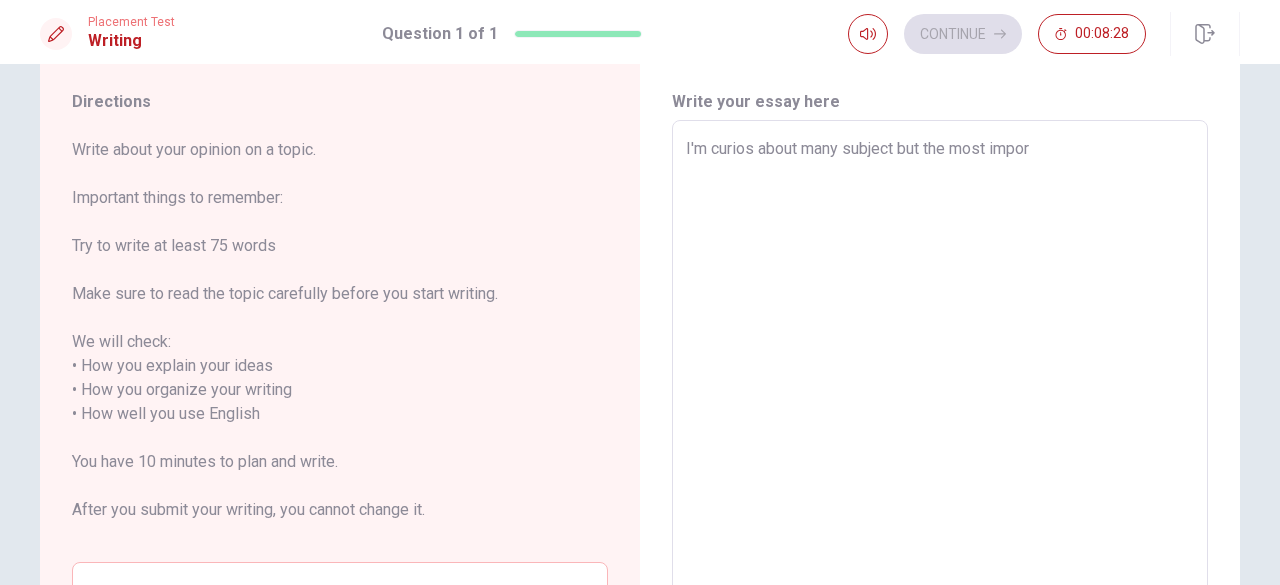 type on "x" 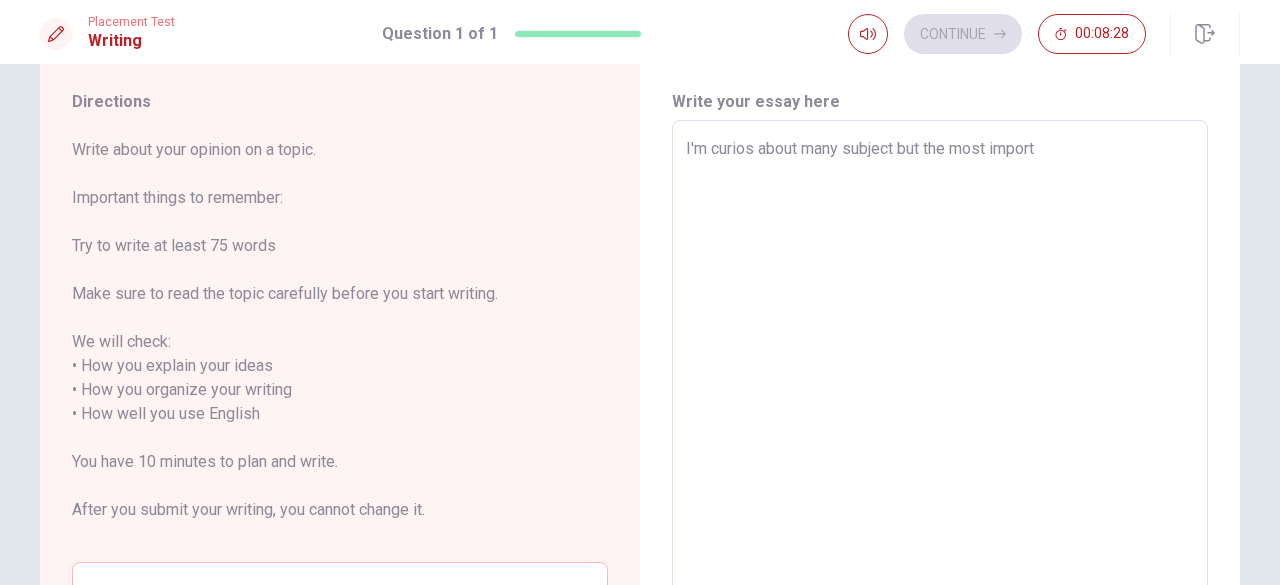 type on "x" 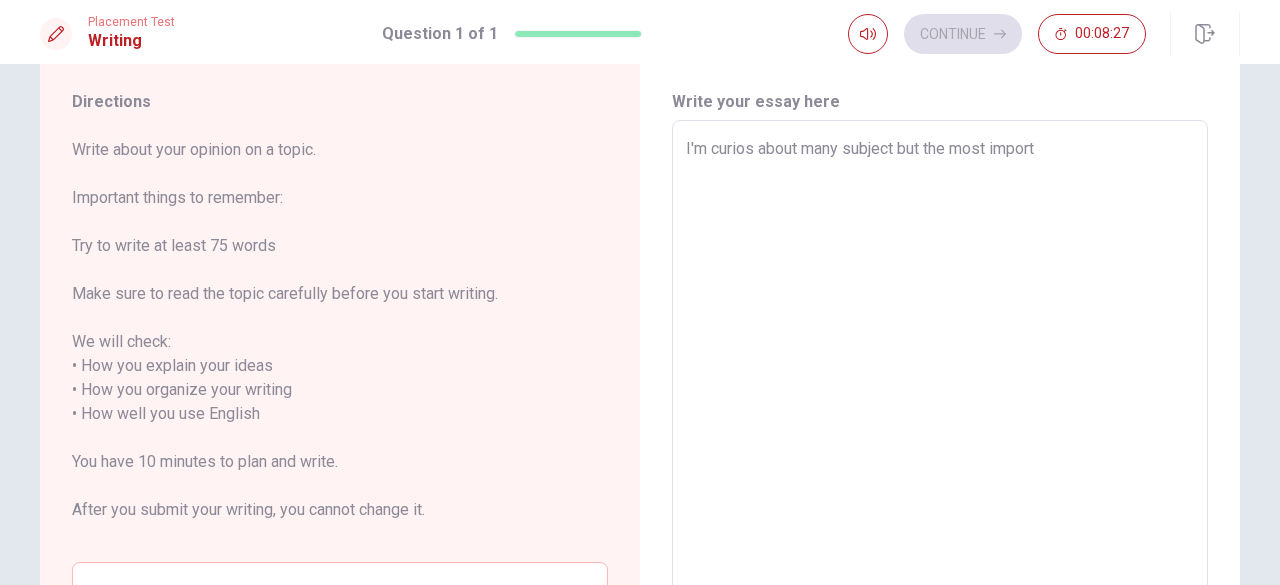type on "I'm curios about many subject but the most importa" 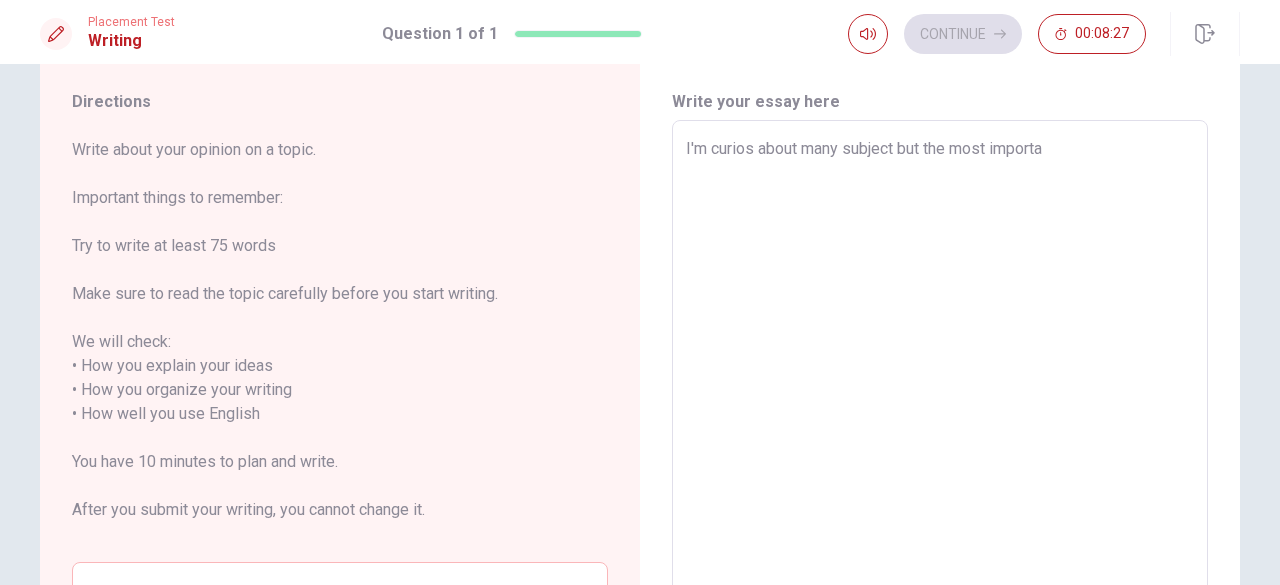 type on "x" 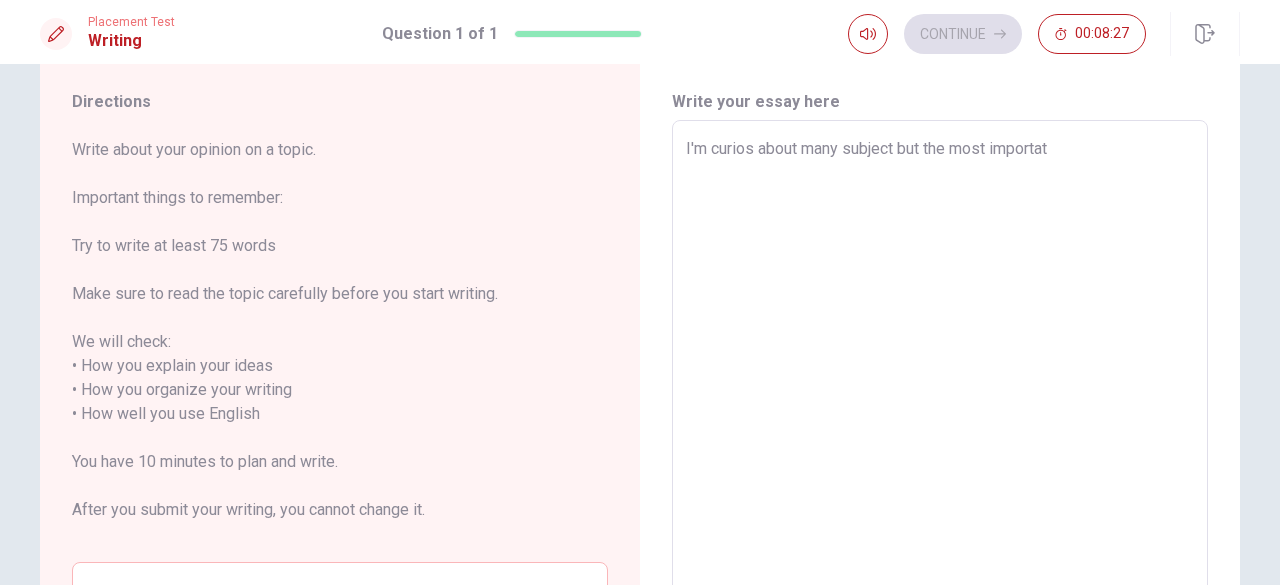 type on "x" 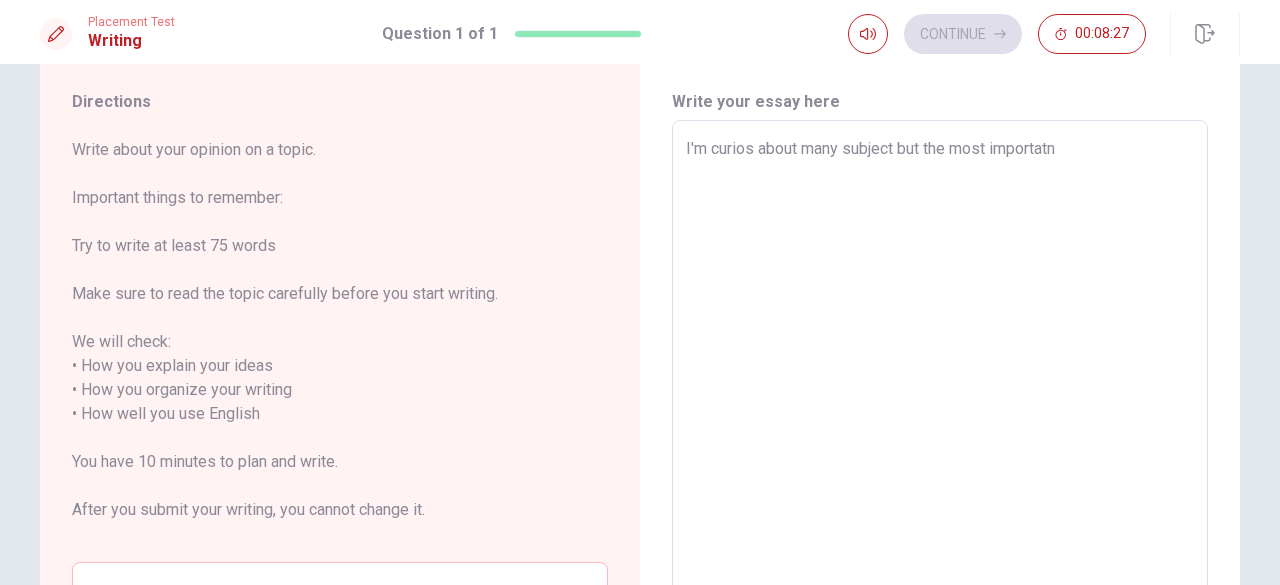 type on "x" 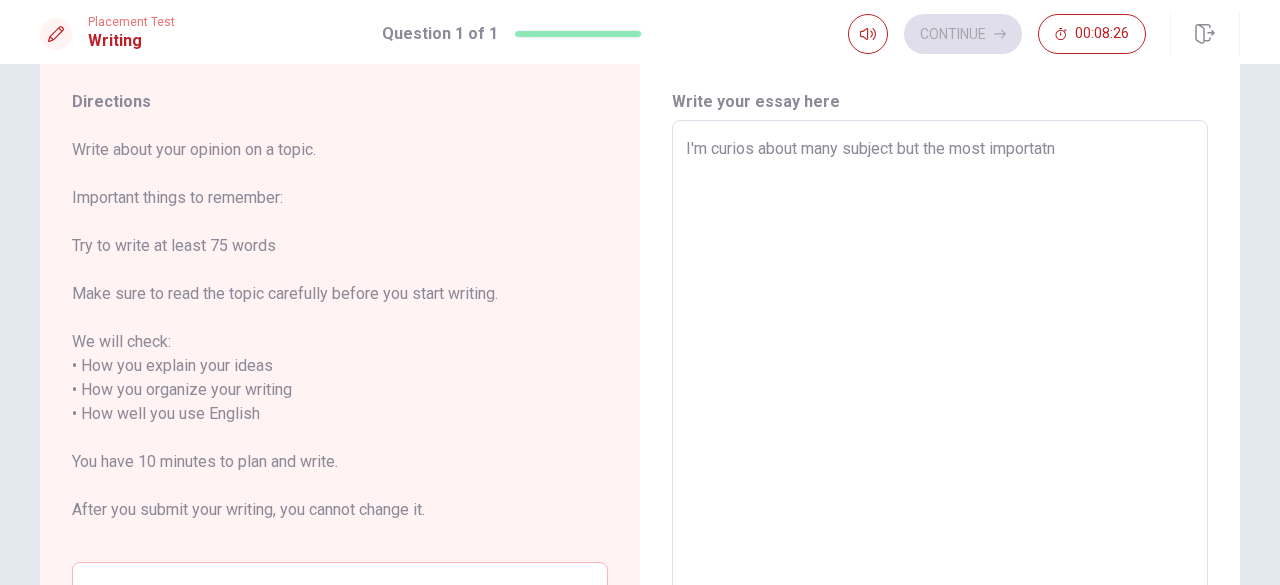 type on "I'm curios about many subject but the most importatn" 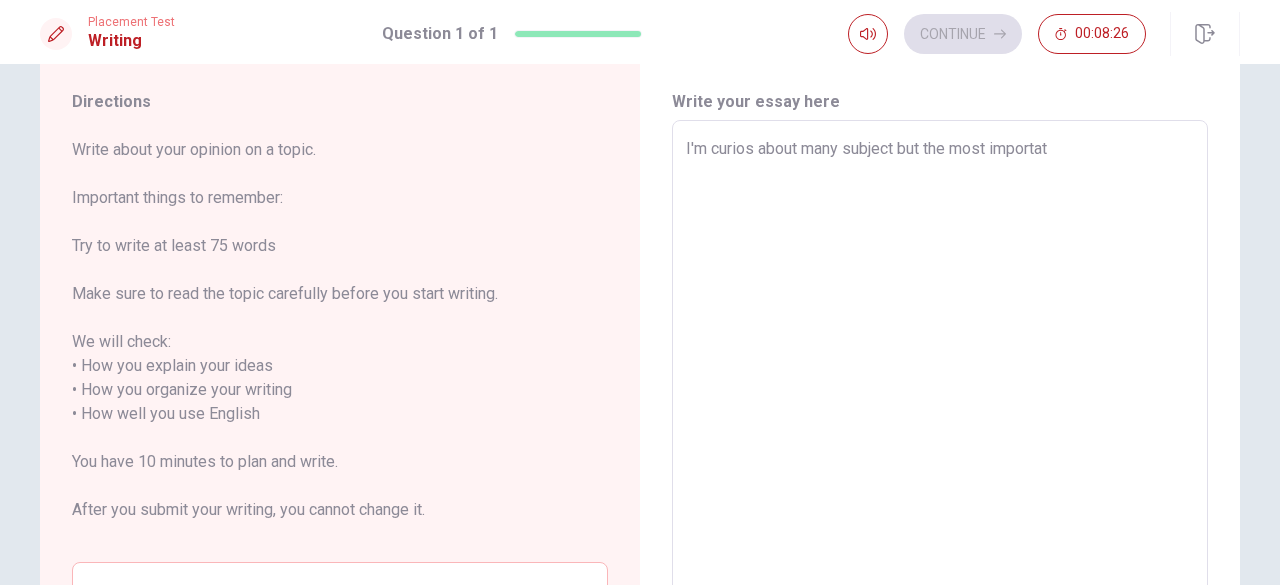type on "x" 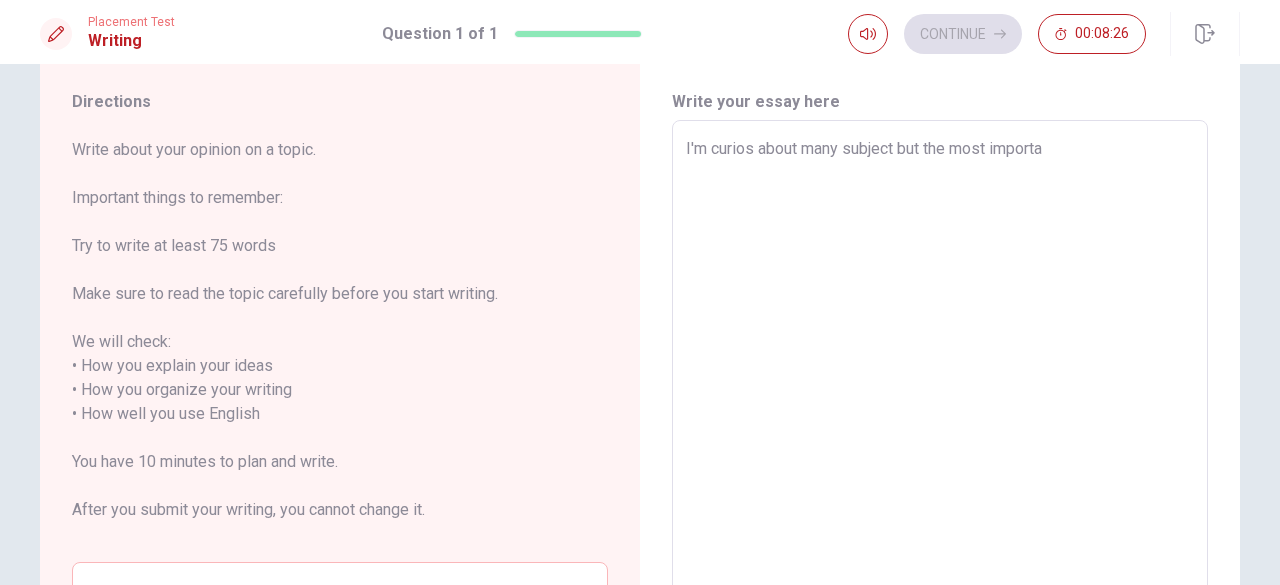 type on "x" 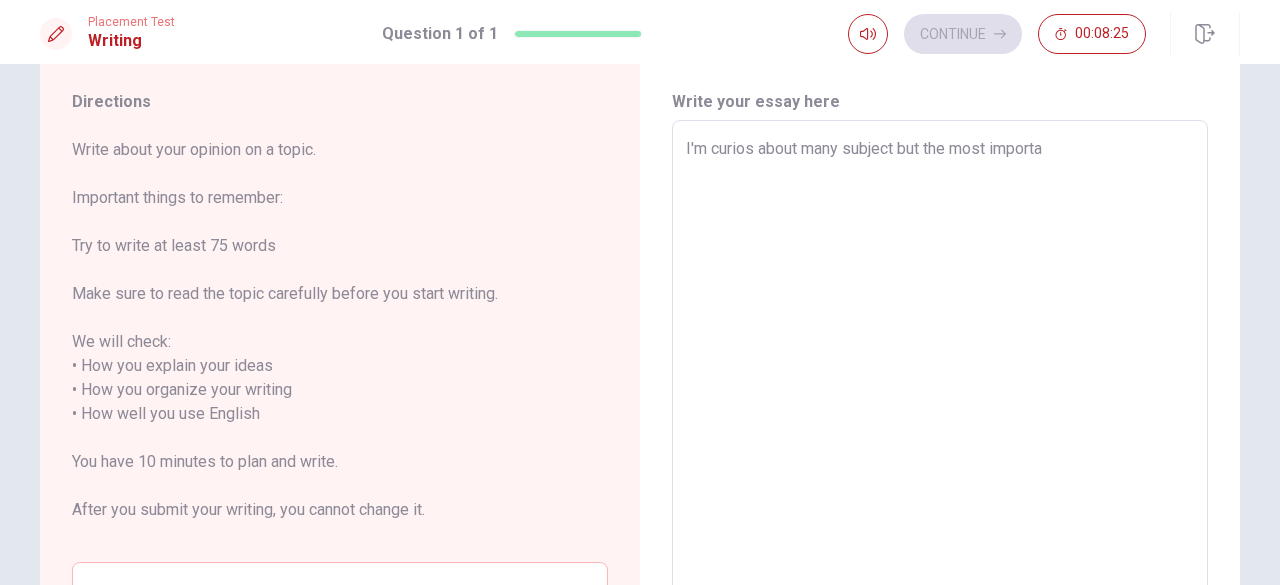 type on "I'm curios about many subject but the most importan" 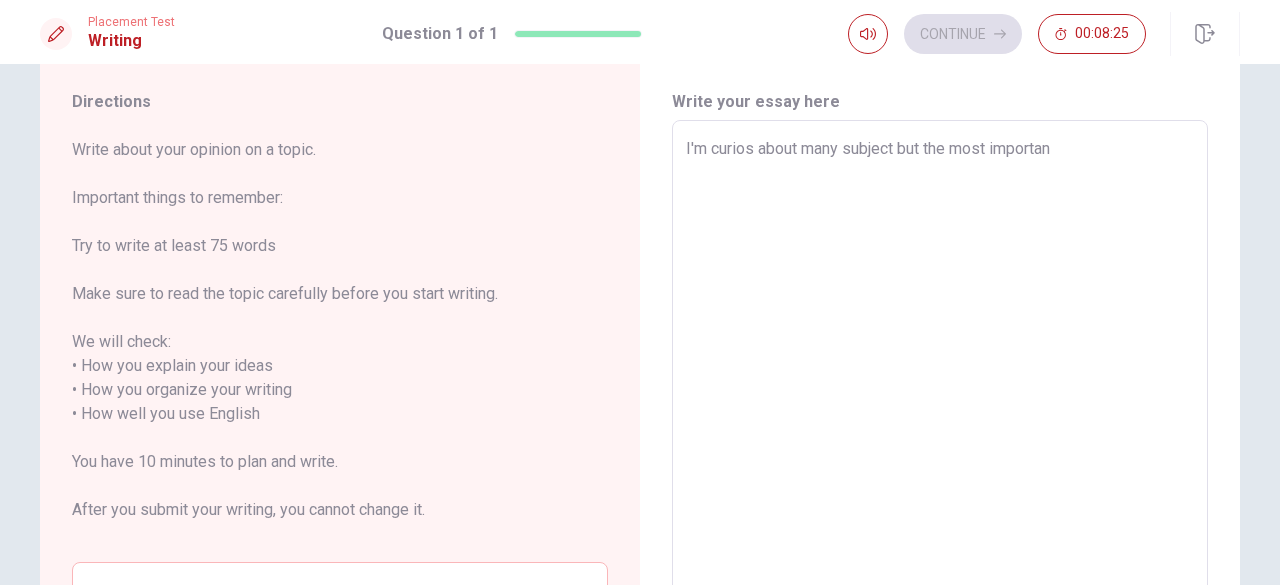 type on "x" 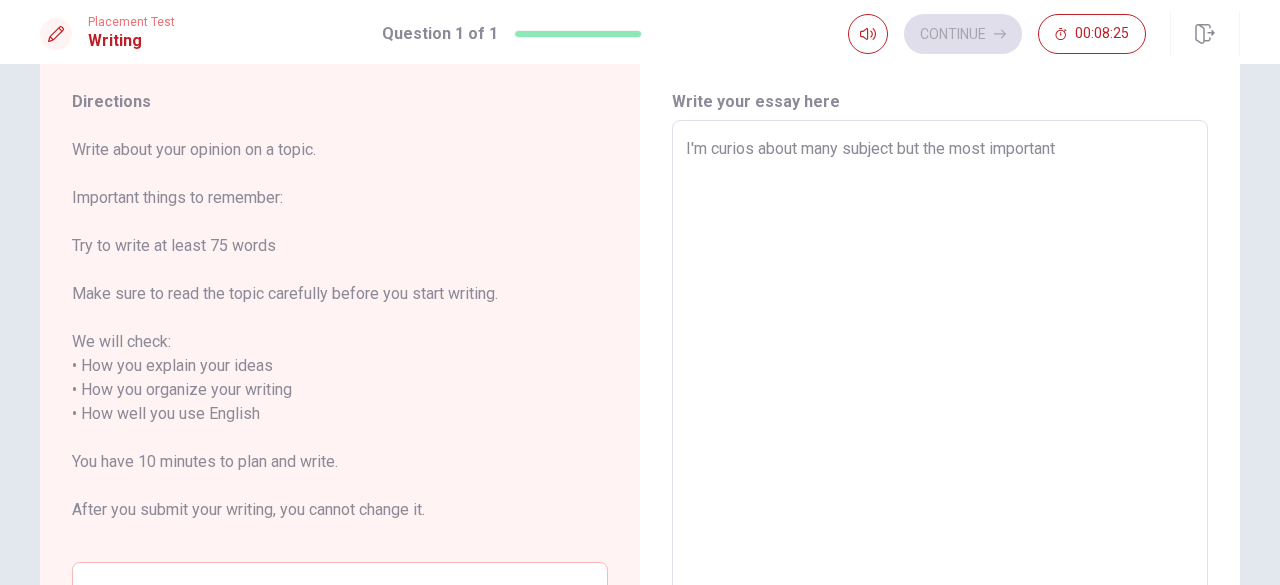 type on "x" 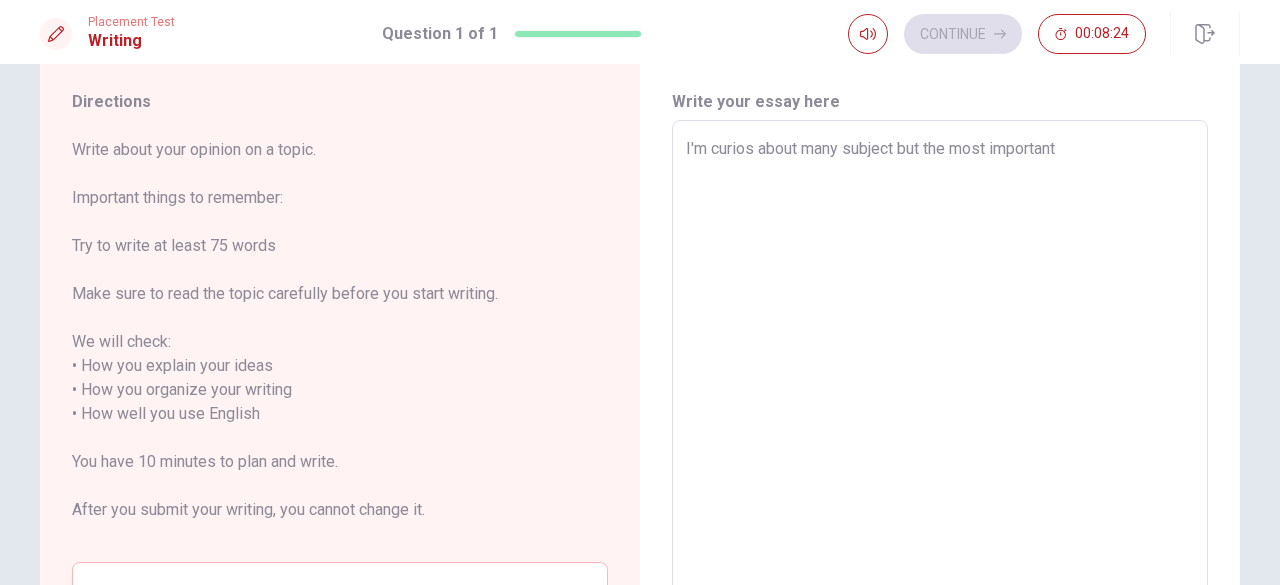 type on "I'm curios about many subject but the most important s" 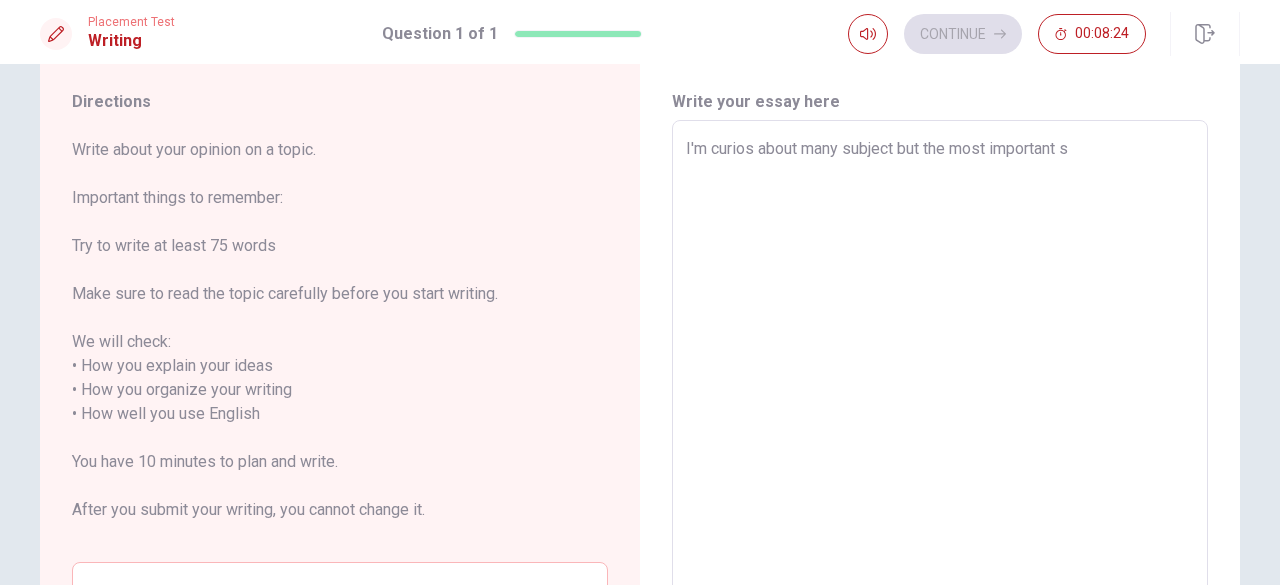 type on "x" 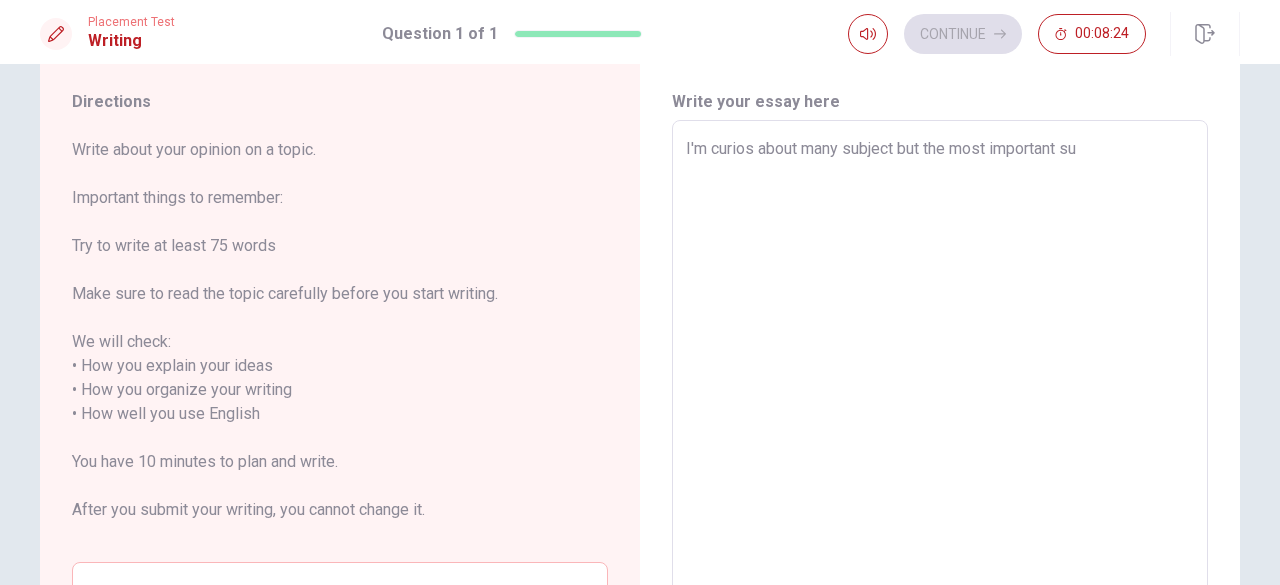 type on "x" 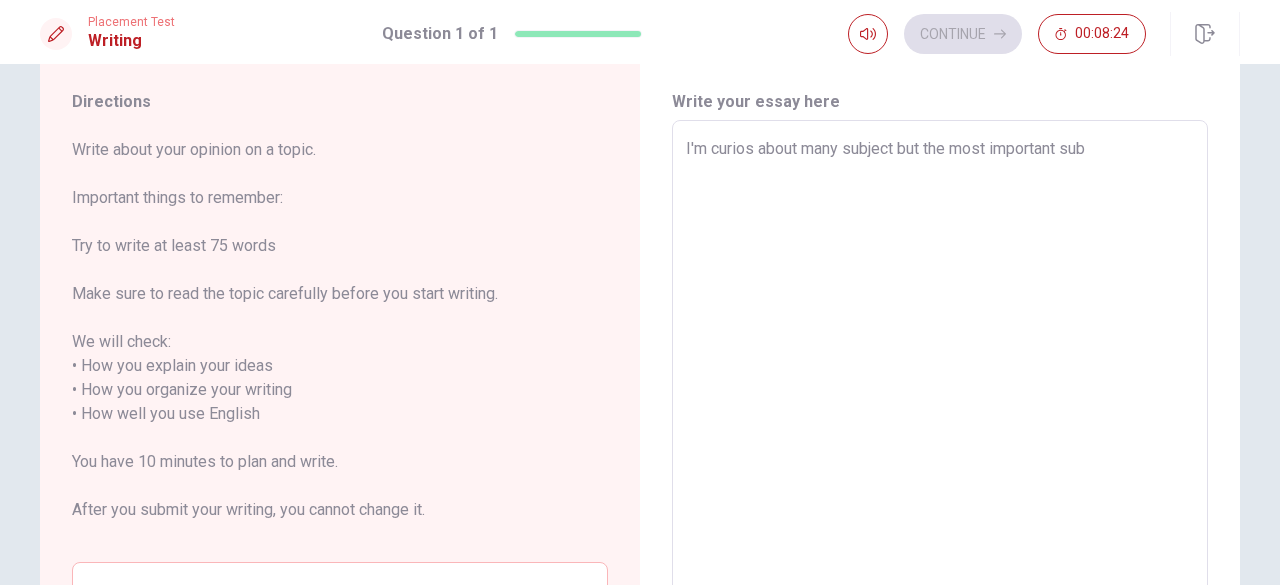 type on "x" 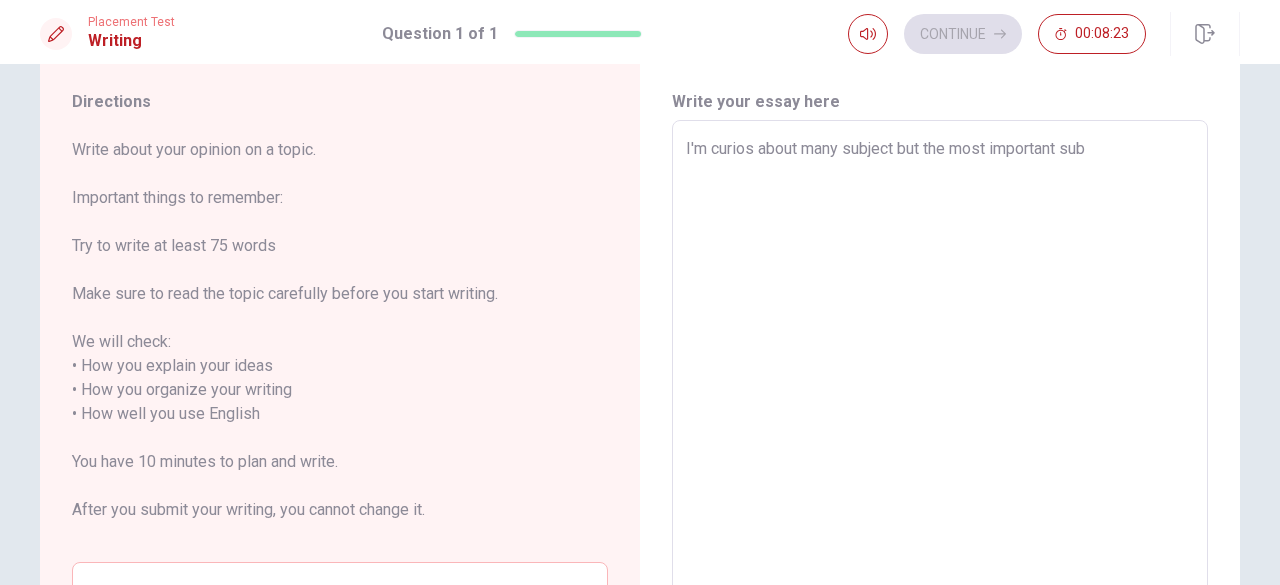 type on "I'm curios about many subject but the most important subj" 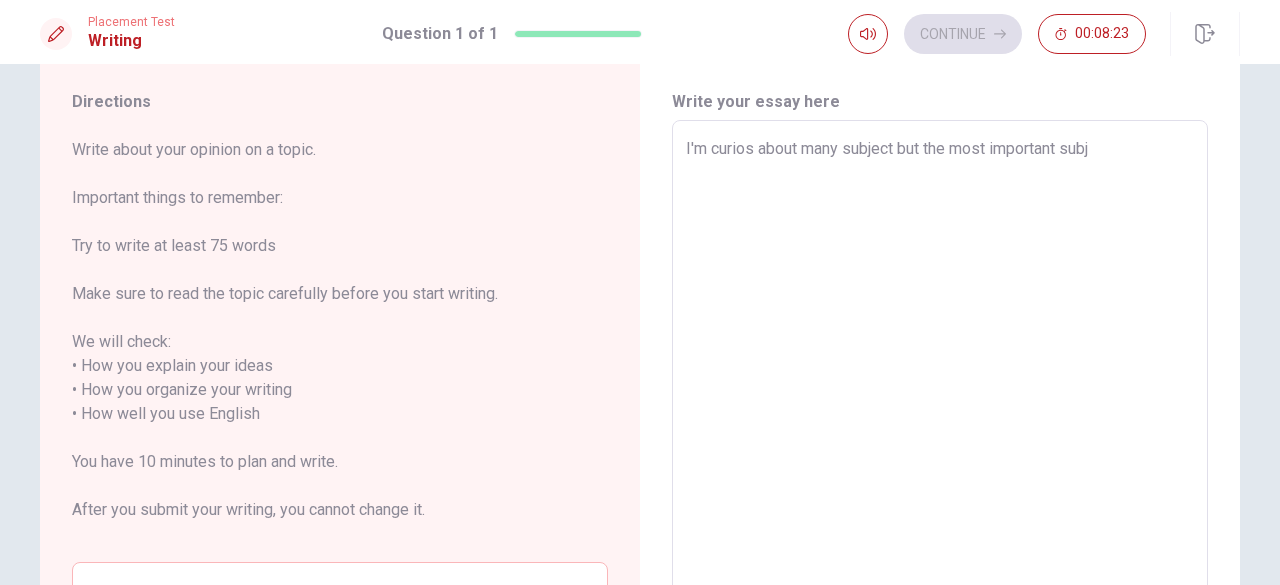 type on "x" 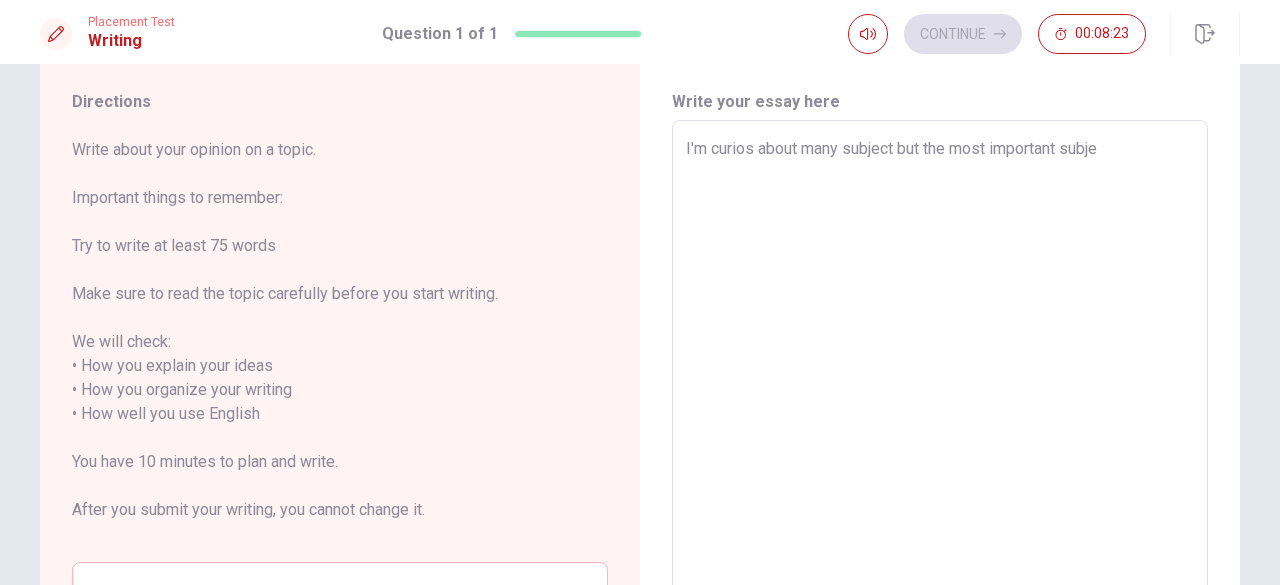 type on "x" 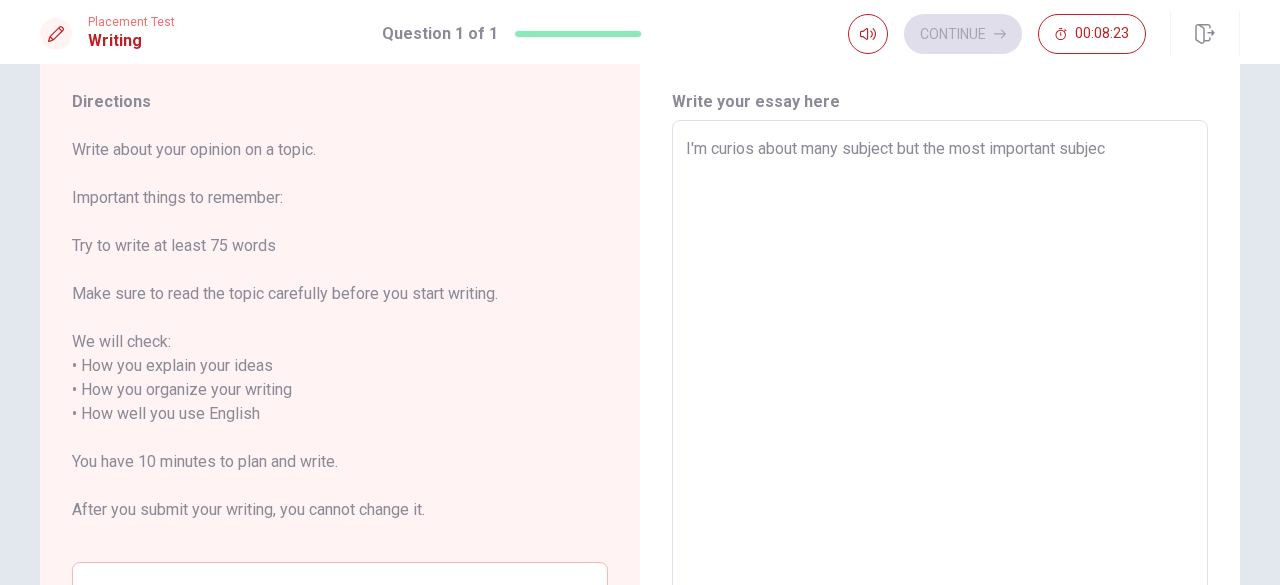 type on "x" 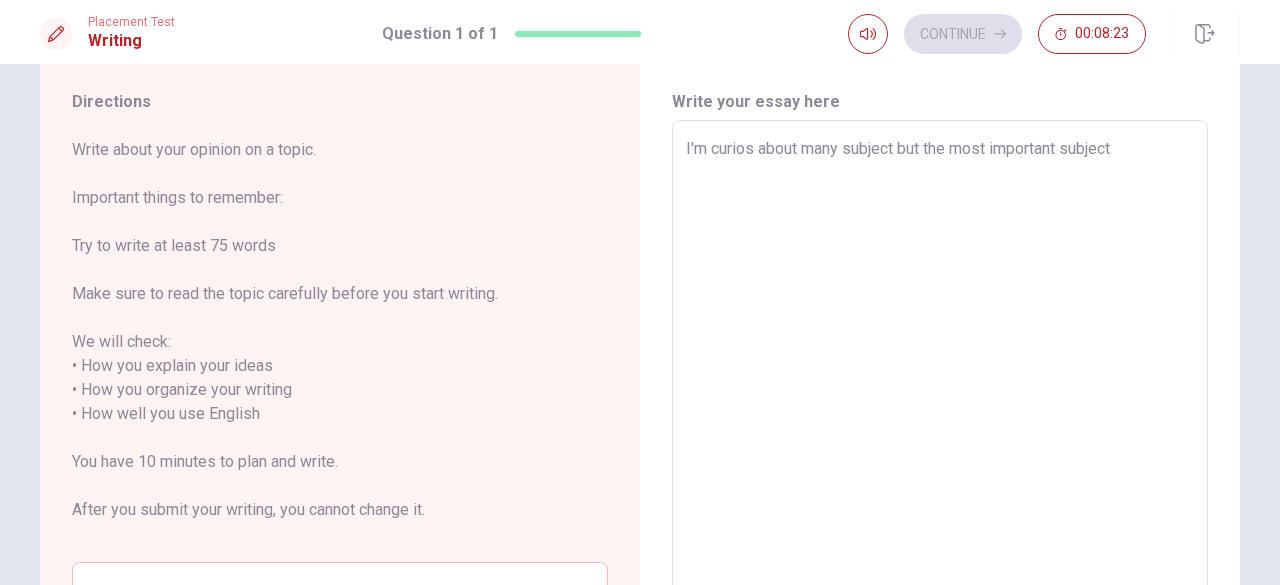 type on "x" 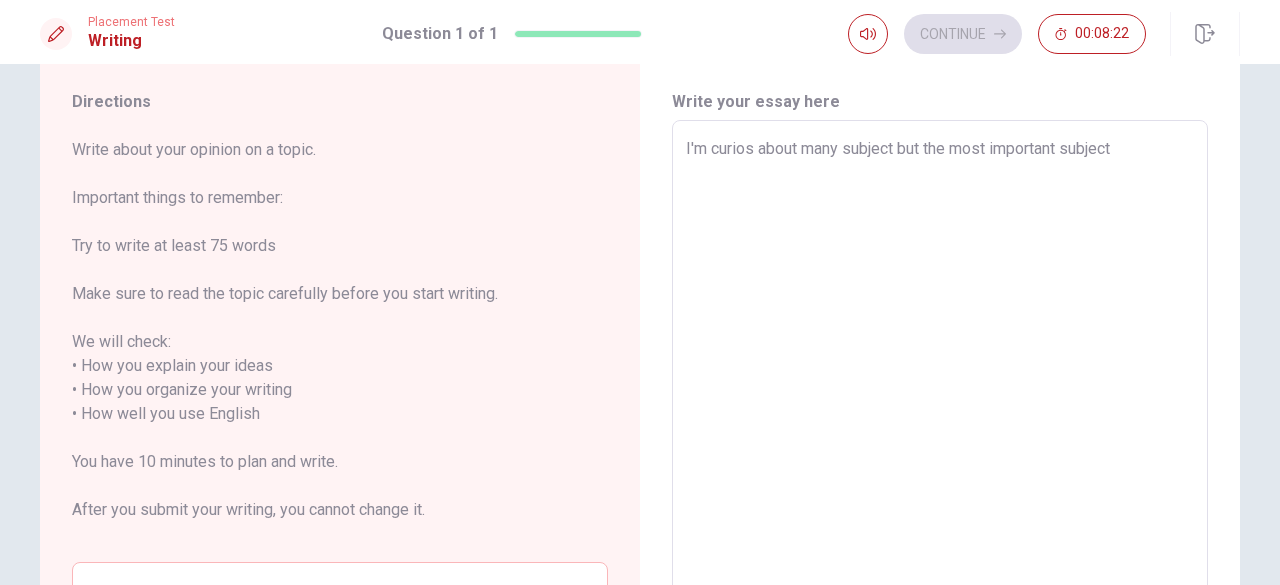 type on "x" 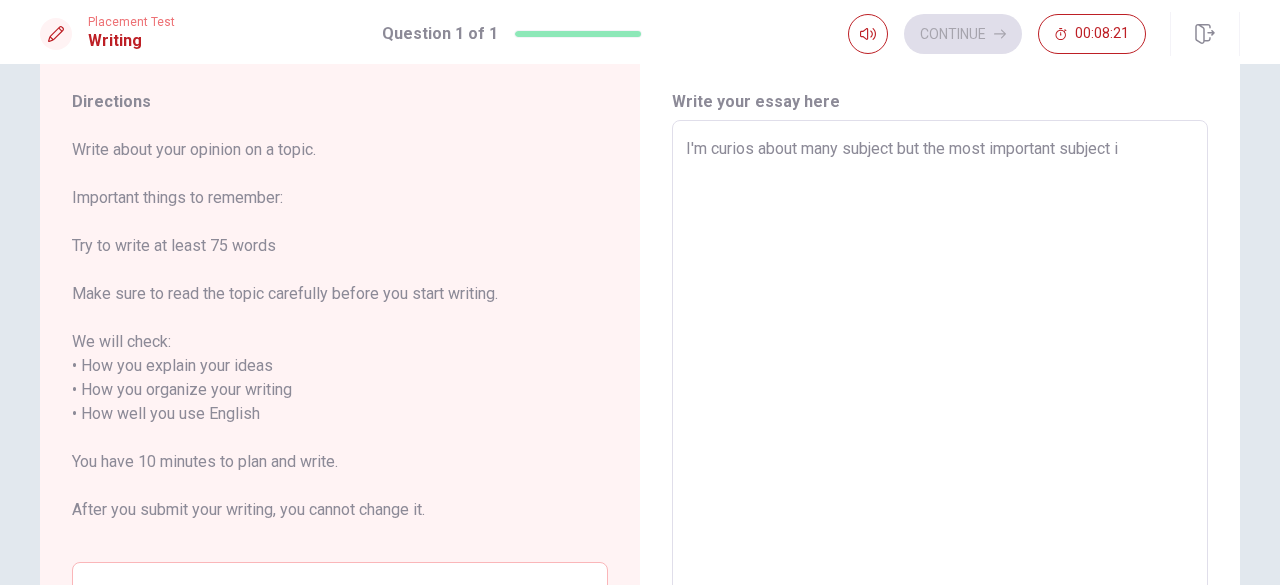 type on "x" 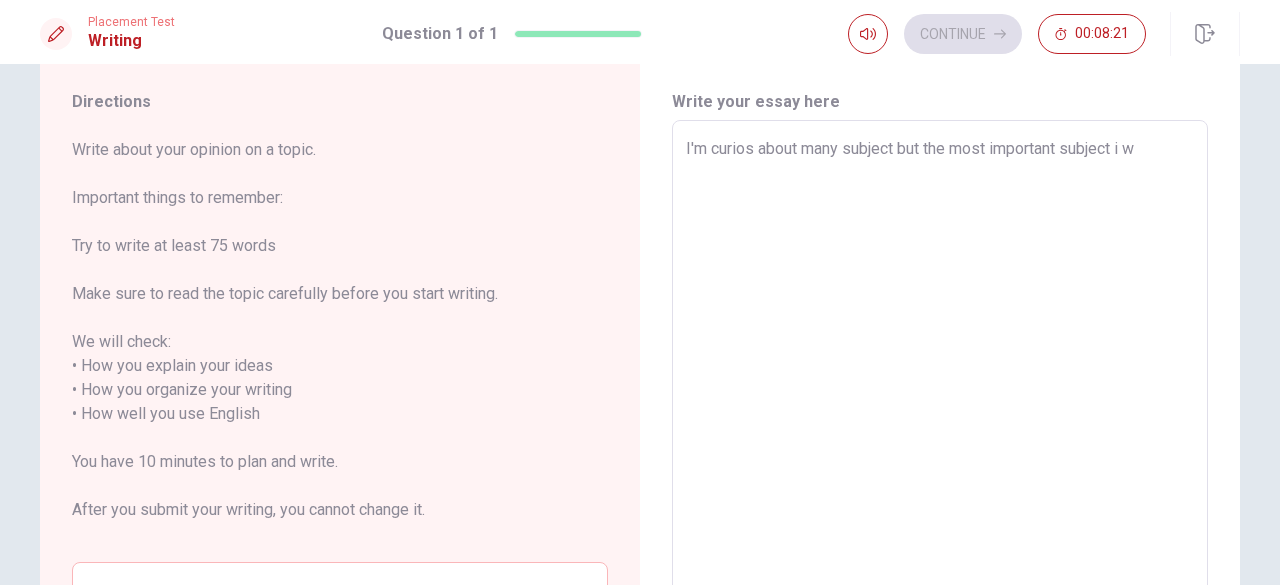 type on "x" 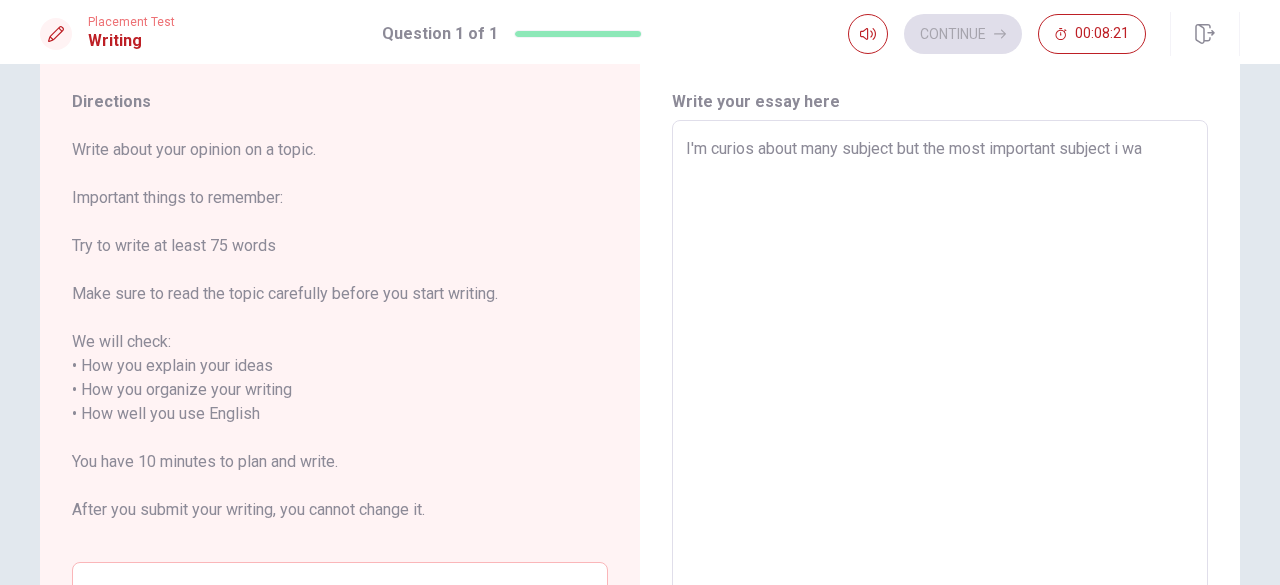 type on "x" 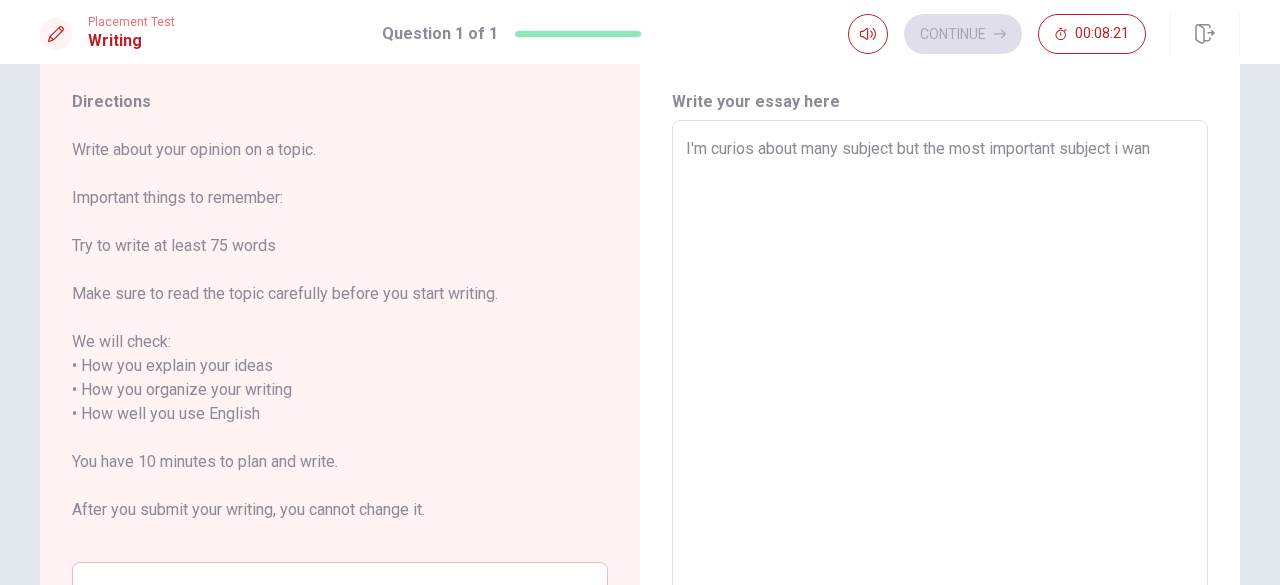 type on "x" 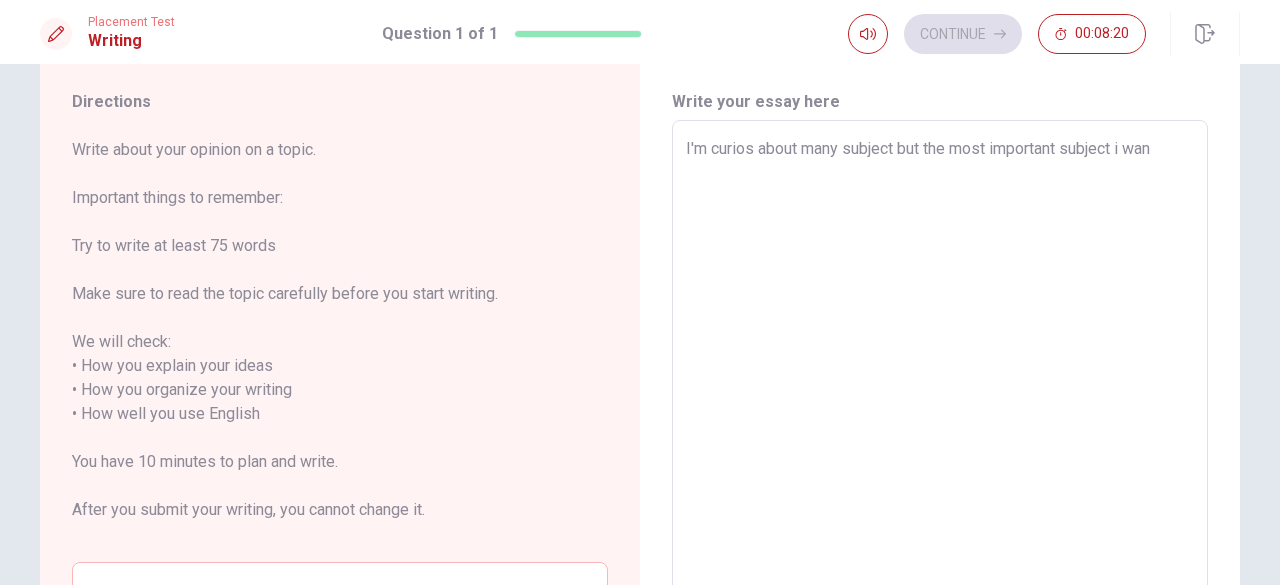 type on "I'm curios about many subject but the most important subject i want" 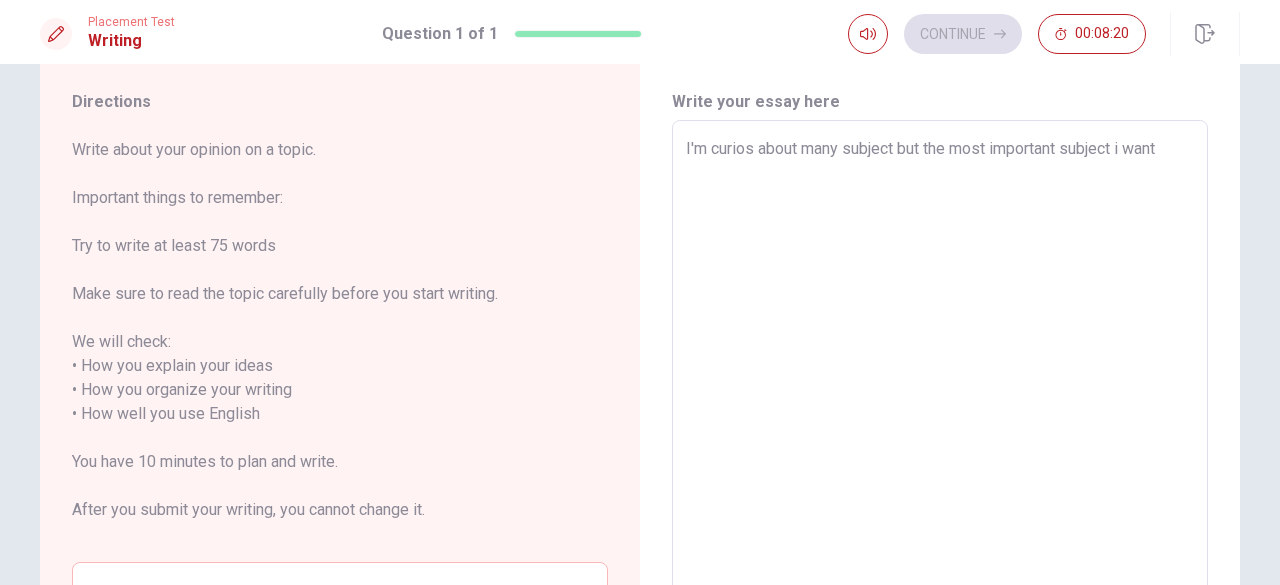 type on "x" 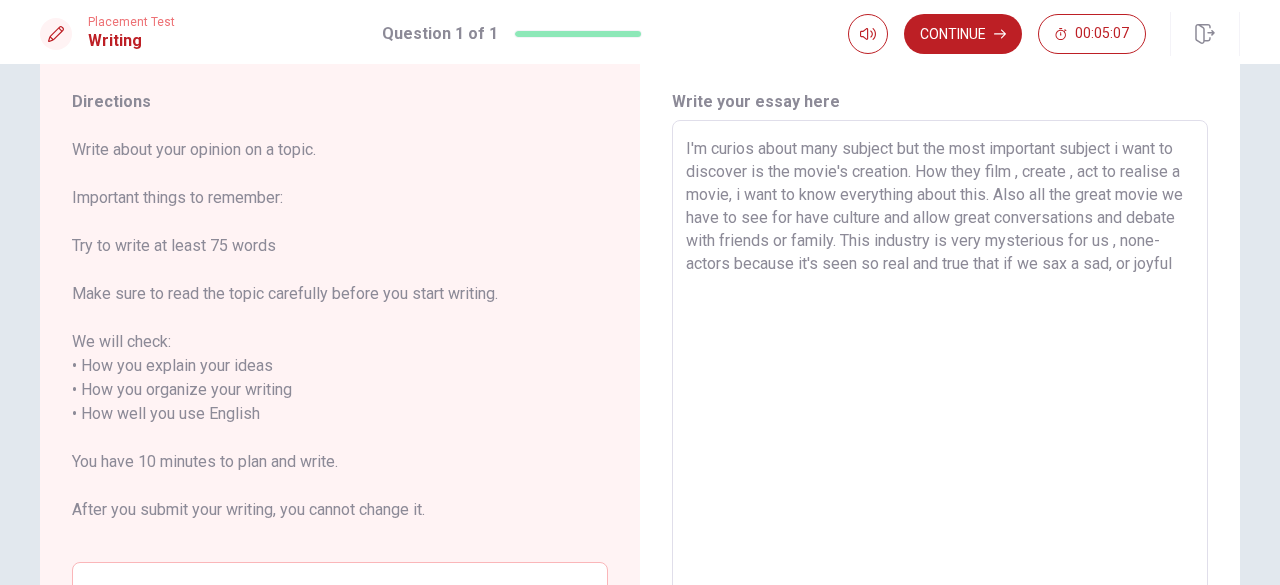 click on "I'm curios about many subject but the most important subject i want to discover is the movie's creation. How they film , create , act to realise a movie, i want to know everything about this. Also all the great movie we have to see for have culture and allow great conversations and debate with friends or family. This industry is very mysterious for us , none-actors because it's seen so real and true that if we sax a sad, or joyful" at bounding box center [940, 414] 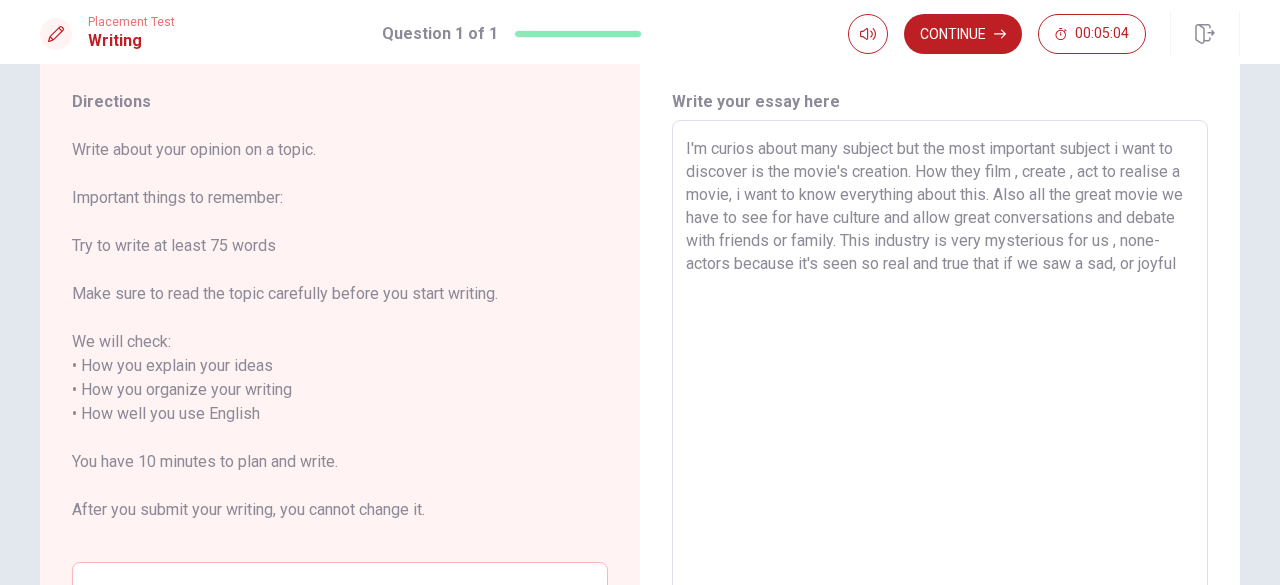 click on "I'm curios about many subject but the most important subject i want to discover is the movie's creation. How they film , create , act to realise a movie, i want to know everything about this. Also all the great movie we have to see for have culture and allow great conversations and debate with friends or family. This industry is very mysterious for us , none-actors because it's seen so real and true that if we saw a sad, or joyful" at bounding box center (940, 414) 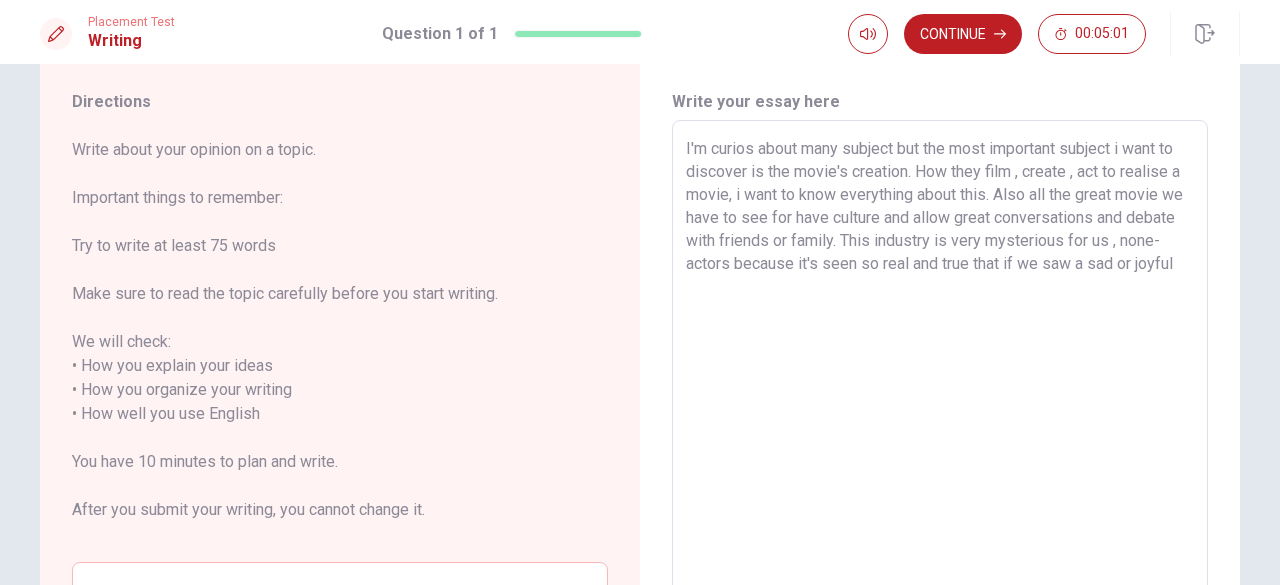 click on "I'm curios about many subject but the most important subject i want to discover is the movie's creation. How they film , create , act to realise a movie, i want to know everything about this. Also all the great movie we have to see for have culture and allow great conversations and debate with friends or family. This industry is very mysterious for us , none-actors because it's seen so real and true that if we saw a sad or joyful" at bounding box center [940, 414] 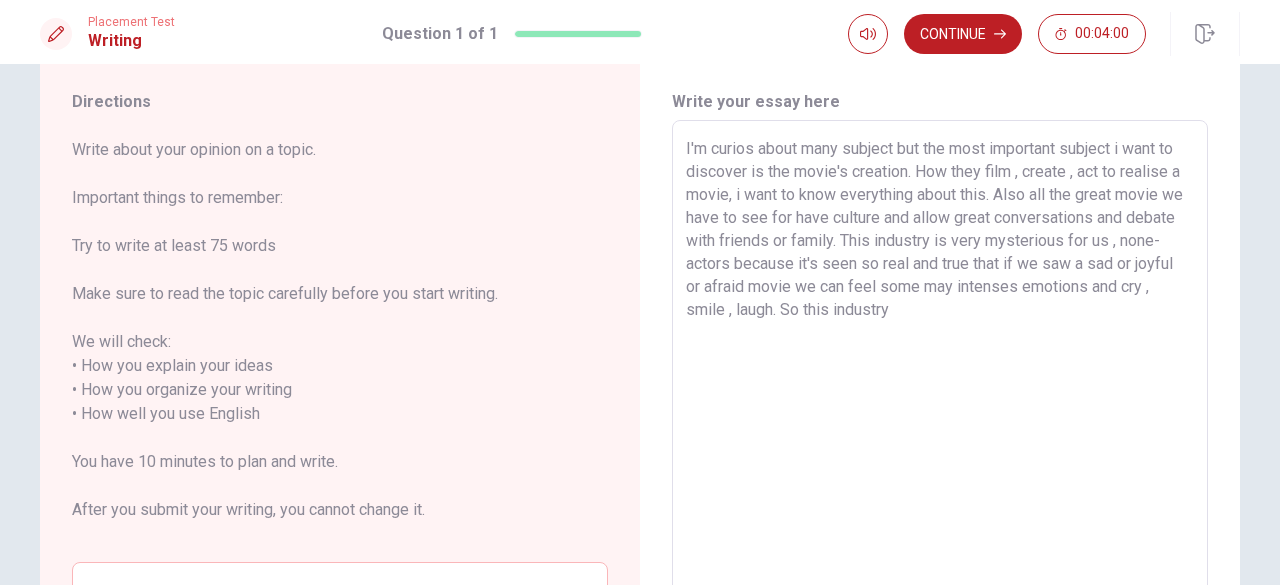 drag, startPoint x: 834, startPoint y: 309, endPoint x: 807, endPoint y: 309, distance: 27 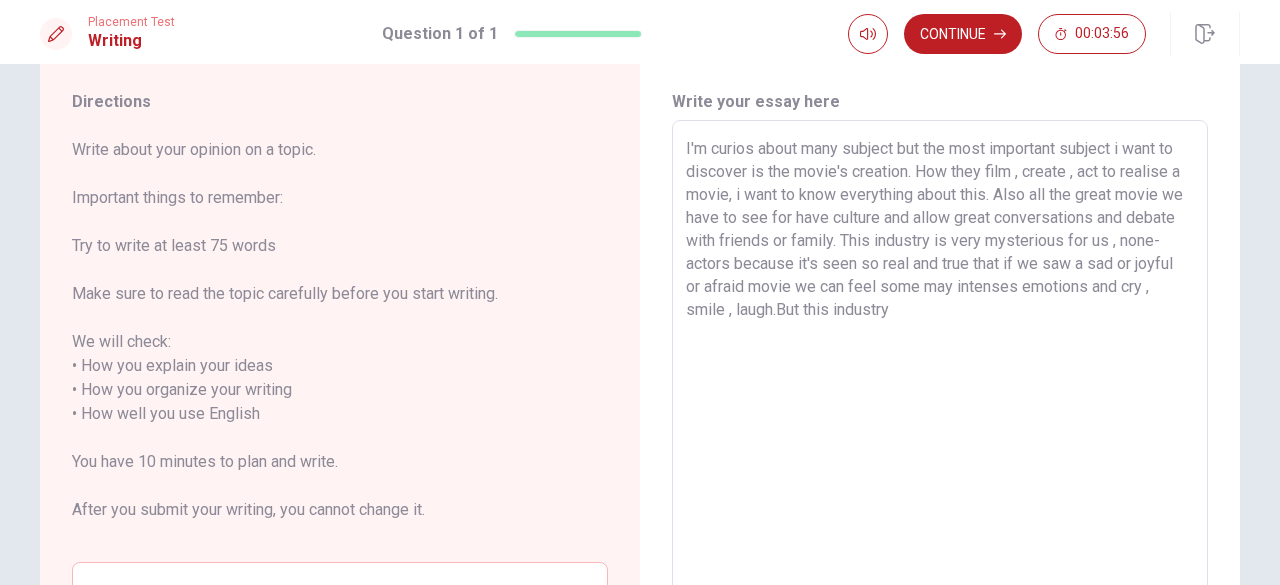 click on "I'm curios about many subject but the most important subject i want to discover is the movie's creation. How they film , create , act to realise a movie, i want to know everything about this. Also all the great movie we have to see for have culture and allow great conversations and debate with friends or family. This industry is very mysterious for us , none-actors because it's seen so real and true that if we saw a sad or joyful or afraid movie we can feel some may intenses emotions and cry , smile , laugh.But this industry" at bounding box center [940, 414] 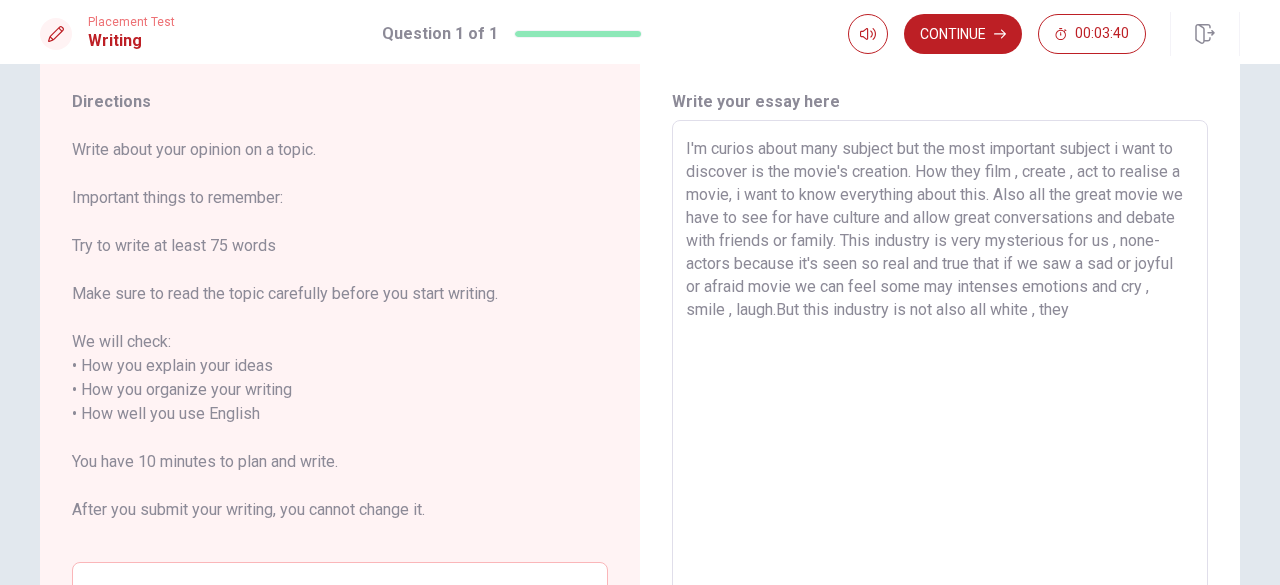 click on "I'm curios about many subject but the most important subject i want to discover is the movie's creation. How they film , create , act to realise a movie, i want to know everything about this. Also all the great movie we have to see for have culture and allow great conversations and debate with friends or family. This industry is very mysterious for us , none-actors because it's seen so real and true that if we saw a sad or joyful or afraid movie we can feel some may intenses emotions and cry , smile , laugh.But this industry is not also all white , they" at bounding box center [940, 414] 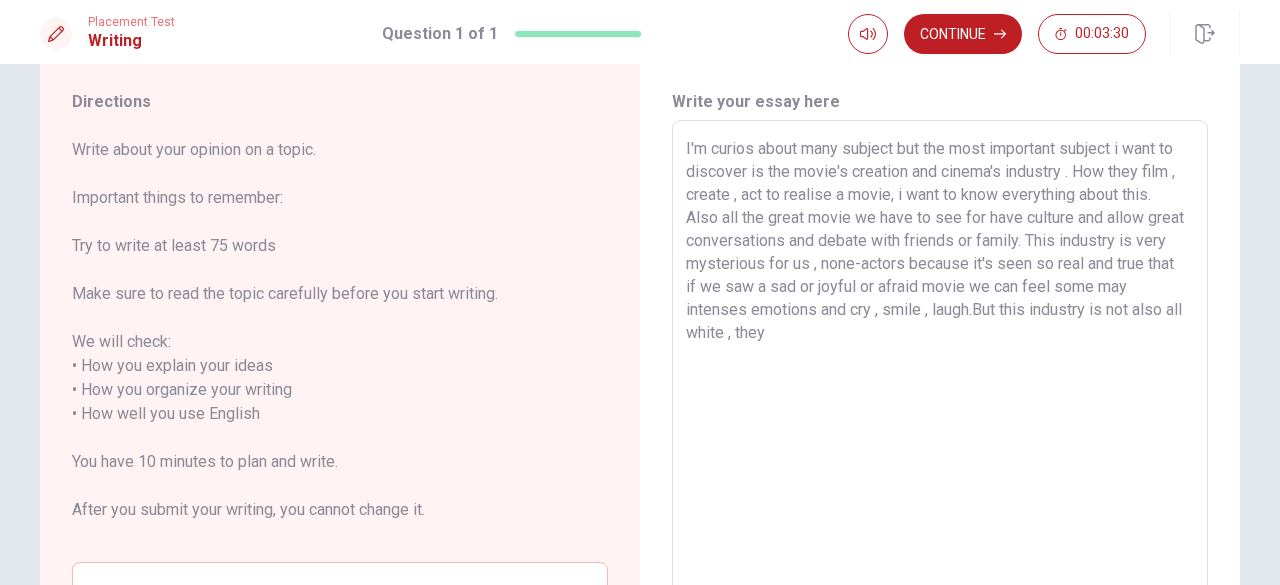 click on "I'm curios about many subject but the most important subject i want to discover is the movie's creation and cinema's industry . How they film , create , act to realise a movie, i want to know everything about this. Also all the great movie we have to see for have culture and allow great conversations and debate with friends or family. This industry is very mysterious for us , none-actors because it's seen so real and true that if we saw a sad or joyful or afraid movie we can feel some may intenses emotions and cry , smile , laugh.But this industry is not also all white , they" at bounding box center (940, 414) 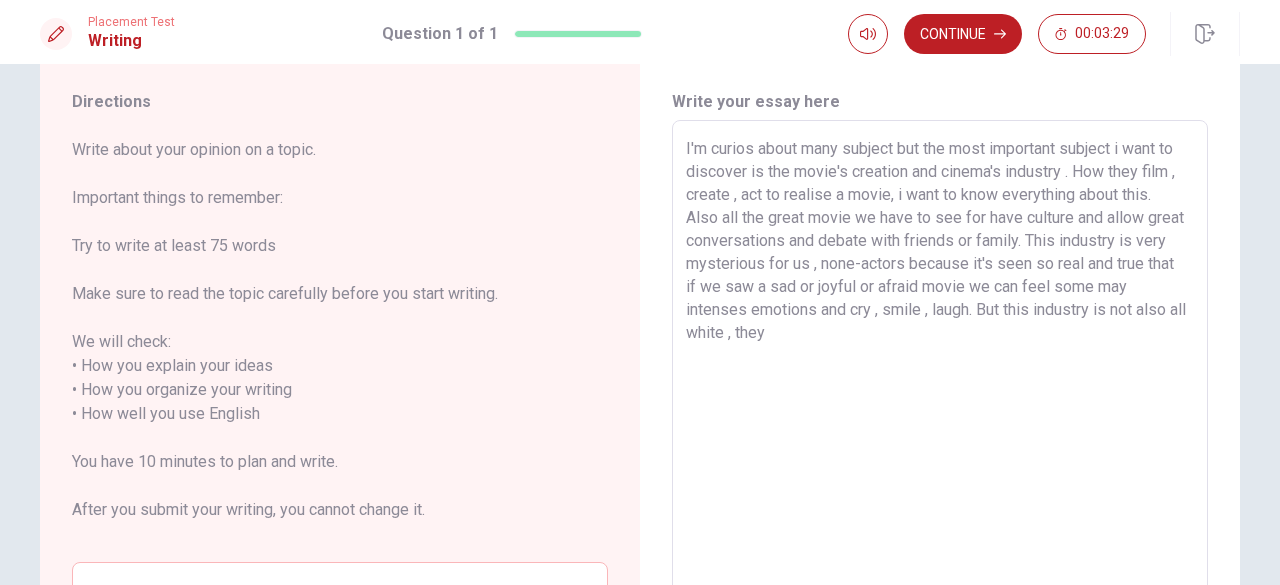 click on "I'm curios about many subject but the most important subject i want to discover is the movie's creation and cinema's industry . How they film , create , act to realise a movie, i want to know everything about this. Also all the great movie we have to see for have culture and allow great conversations and debate with friends or family. This industry is very mysterious for us , none-actors because it's seen so real and true that if we saw a sad or joyful or afraid movie we can feel some may intenses emotions and cry , smile , laugh. But this industry is not also all white , they" at bounding box center [940, 414] 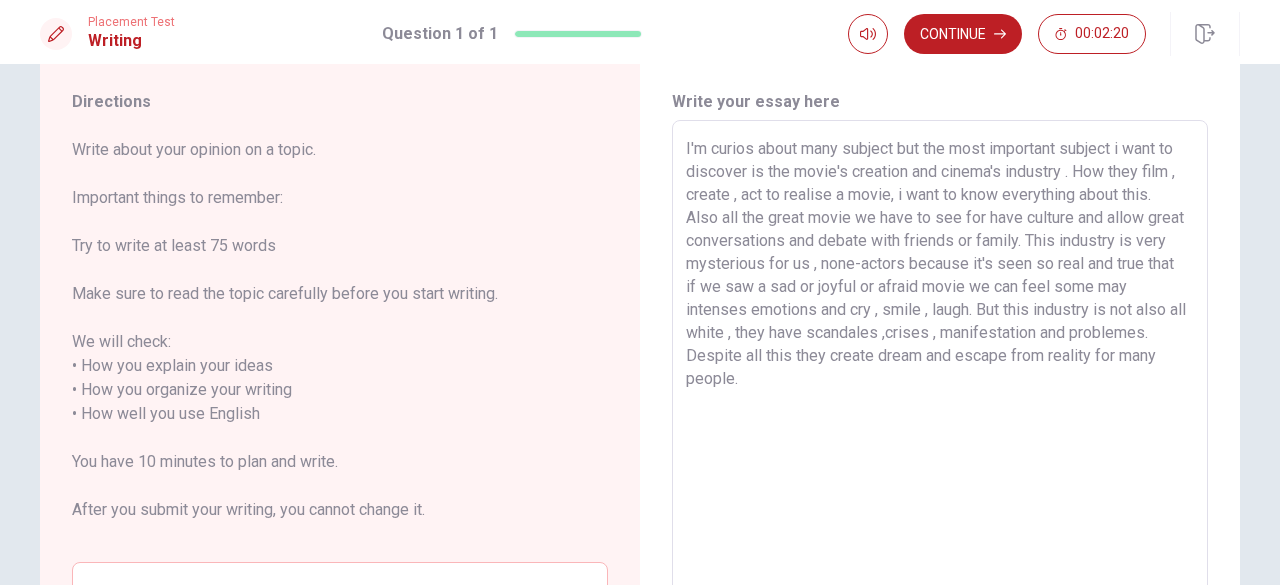 click on "I'm curios about many subject but the most important subject i want to discover is the movie's creation and cinema's industry . How they film , create , act to realise a movie, i want to know everything about this. Also all the great movie we have to see for have culture and allow great conversations and debate with friends or family. This industry is very mysterious for us , none-actors because it's seen so real and true that if we saw a sad or joyful or afraid movie we can feel some may intenses emotions and cry , smile , laugh. But this industry is not also all white , they have scandales ,crises , manifestation and problemes. Despite all this they create dream and escape from reality for many people." at bounding box center (940, 414) 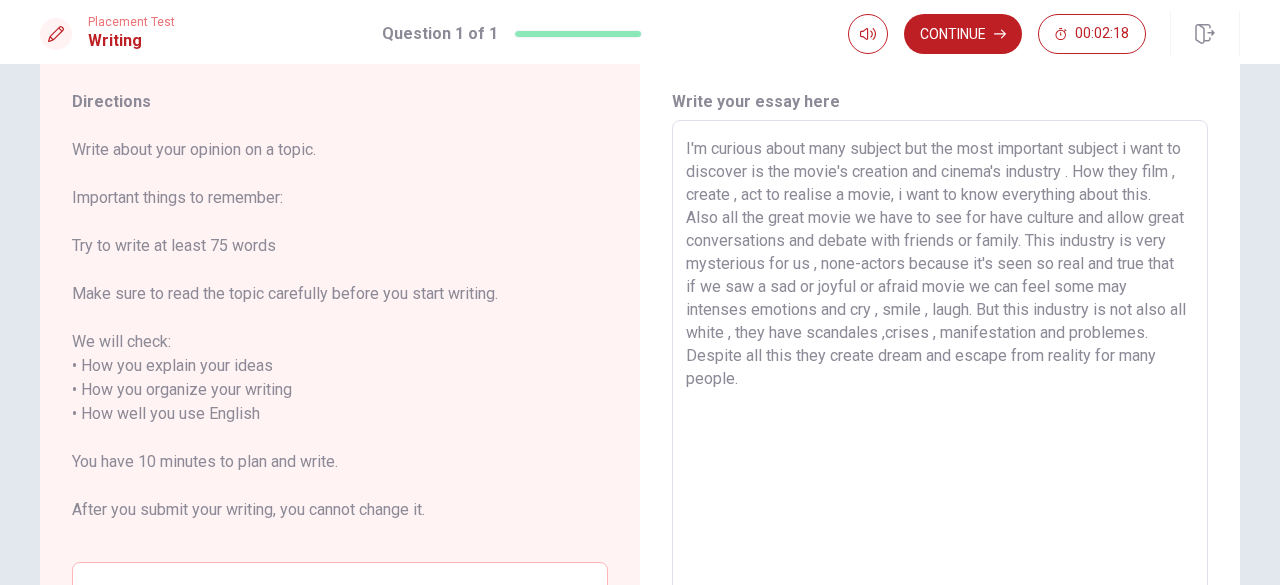 click on "I'm curious about many subject but the most important subject i want to discover is the movie's creation and cinema's industry . How they film , create , act to realise a movie, i want to know everything about this. Also all the great movie we have to see for have culture and allow great conversations and debate with friends or family. This industry is very mysterious for us , none-actors because it's seen so real and true that if we saw a sad or joyful or afraid movie we can feel some may intenses emotions and cry , smile , laugh. But this industry is not also all white , they have scandales ,crises , manifestation and problemes. Despite all this they create dream and escape from reality for many people." at bounding box center [940, 414] 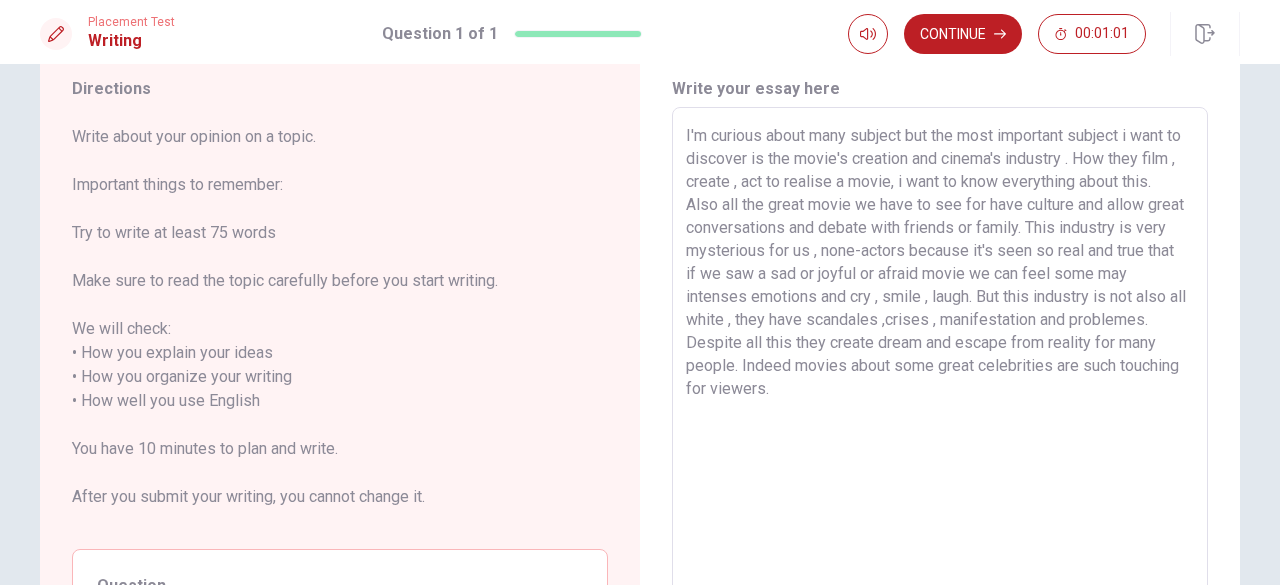 scroll, scrollTop: 64, scrollLeft: 0, axis: vertical 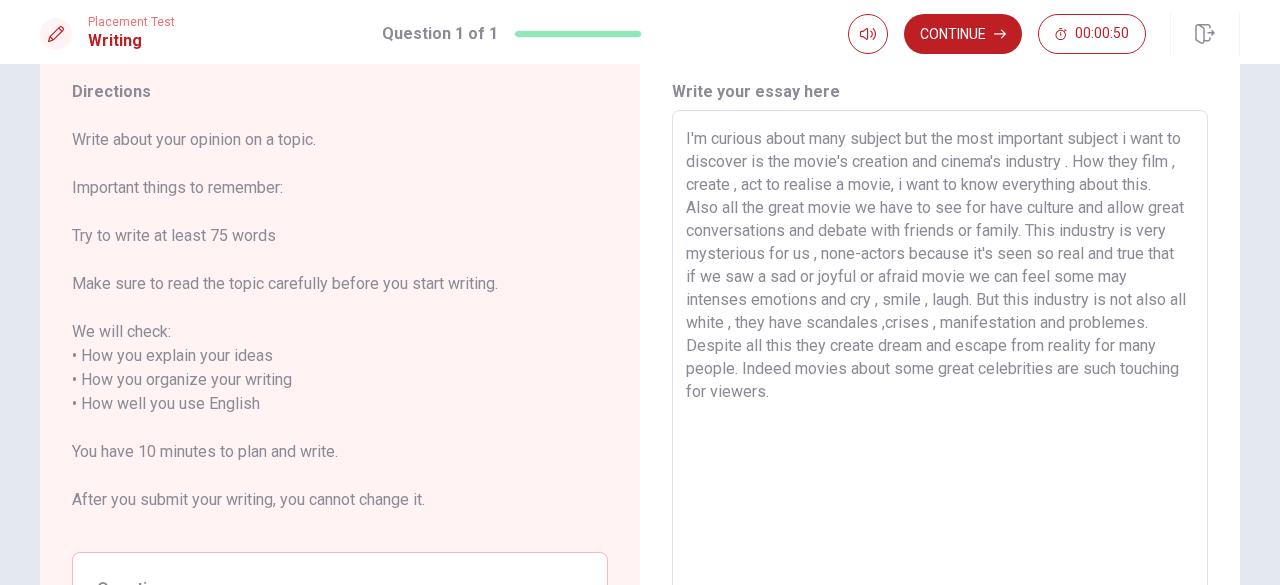 click on "I'm curious about many subject but the most important subject i want to discover is the movie's creation and cinema's industry . How they film , create , act to realise a movie, i want to know everything about this. Also all the great movie we have to see for have culture and allow great conversations and debate with friends or family. This industry is very mysterious for us , none-actors because it's seen so real and true that if we saw a sad or joyful or afraid movie we can feel some may intenses emotions and cry , smile , laugh. But this industry is not also all white , they have scandales ,crises , manifestation and problemes. Despite all this they create dream and escape from reality for many people. Indeed movies about some great celebrities are such touching for viewers. x ​" at bounding box center (940, 404) 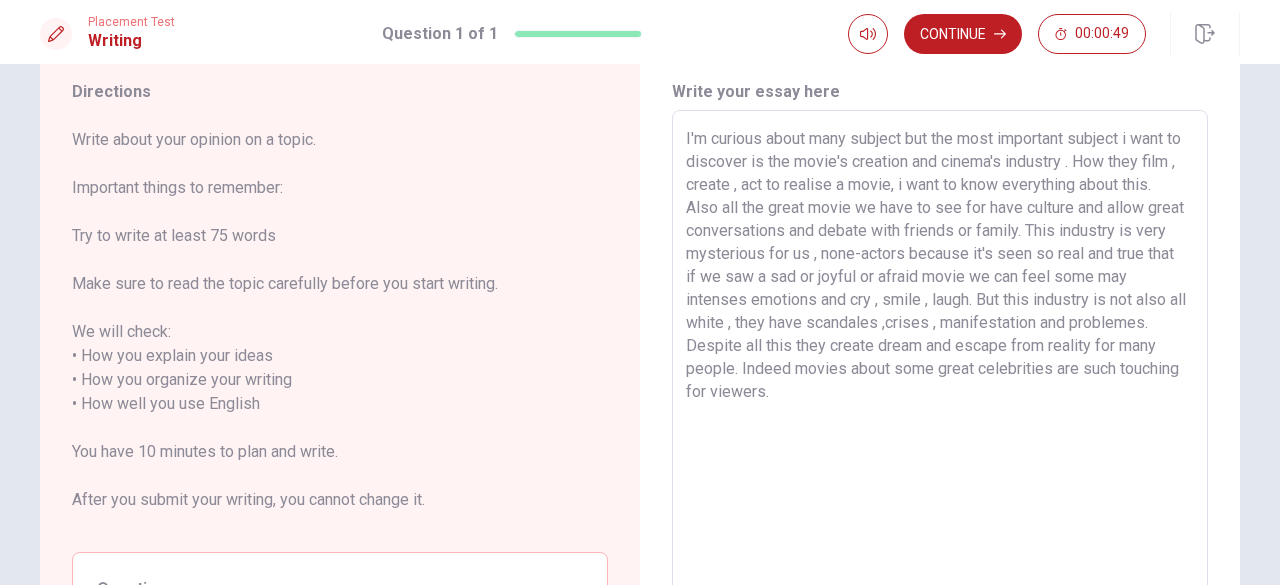 click on "I'm curious about many subject but the most important subject i want to discover is the movie's creation and cinema's industry . How they film , create , act to realise a movie, i want to know everything about this. Also all the great movie we have to see for have culture and allow great conversations and debate with friends or family. This industry is very mysterious for us , none-actors because it's seen so real and true that if we saw a sad or joyful or afraid movie we can feel some may intenses emotions and cry , smile , laugh. But this industry is not also all white , they have scandales ,crises , manifestation and problemes. Despite all this they create dream and escape from reality for many people. Indeed movies about some great celebrities are such touching for viewers." at bounding box center (940, 404) 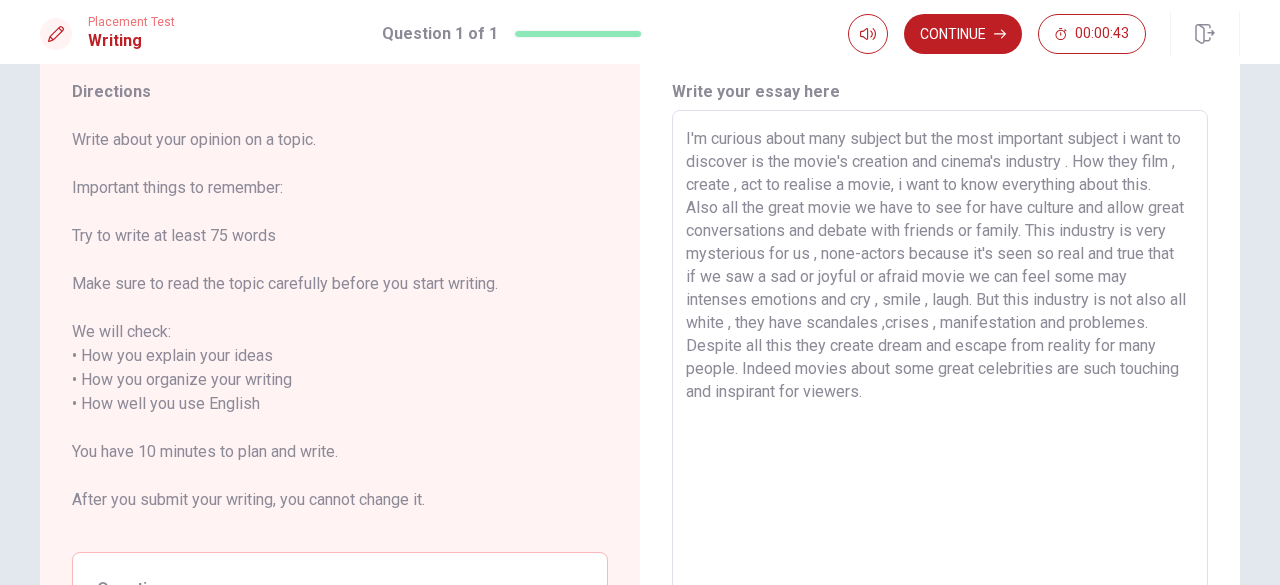 click on "I'm curious about many subject but the most important subject i want to discover is the movie's creation and cinema's industry . How they film , create , act to realise a movie, i want to know everything about this. Also all the great movie we have to see for have culture and allow great conversations and debate with friends or family. This industry is very mysterious for us , none-actors because it's seen so real and true that if we saw a sad or joyful or afraid movie we can feel some may intenses emotions and cry , smile , laugh. But this industry is not also all white , they have scandales ,crises , manifestation and problemes. Despite all this they create dream and escape from reality for many people. Indeed movies about some great celebrities are such touching and inspirant for viewers." at bounding box center (940, 404) 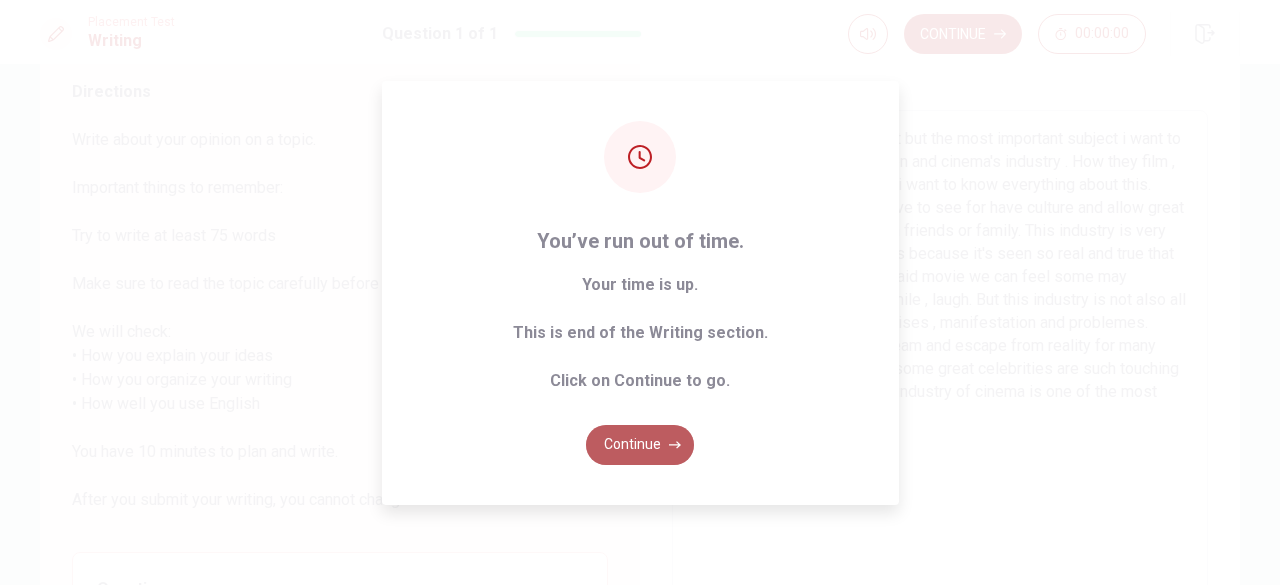 click on "Continue" at bounding box center [640, 445] 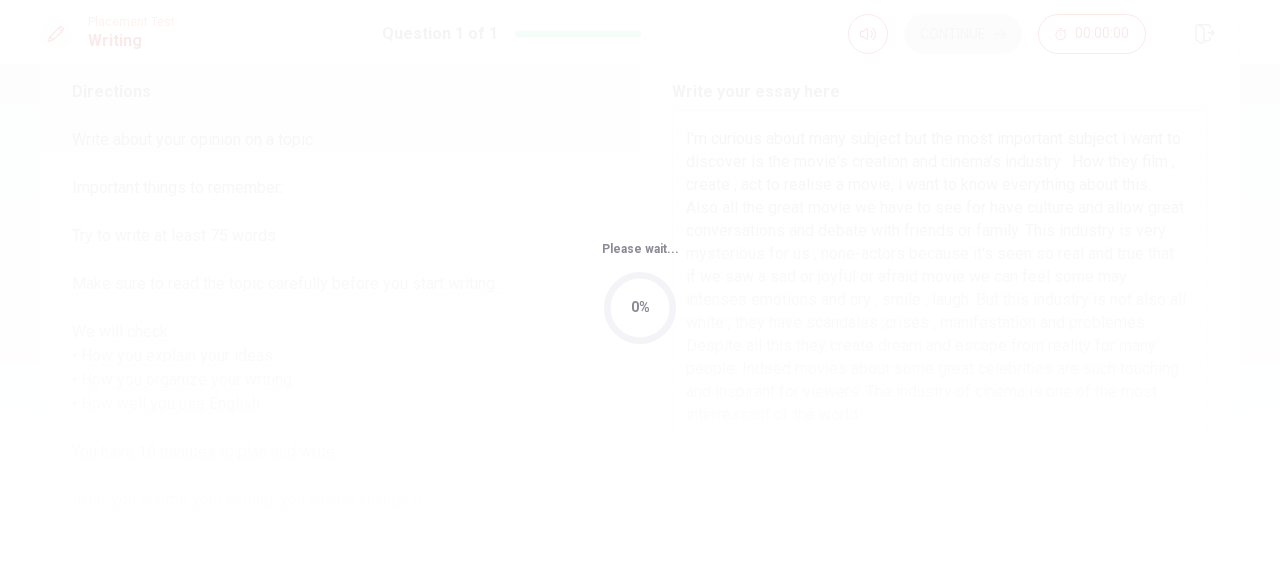 scroll, scrollTop: 0, scrollLeft: 0, axis: both 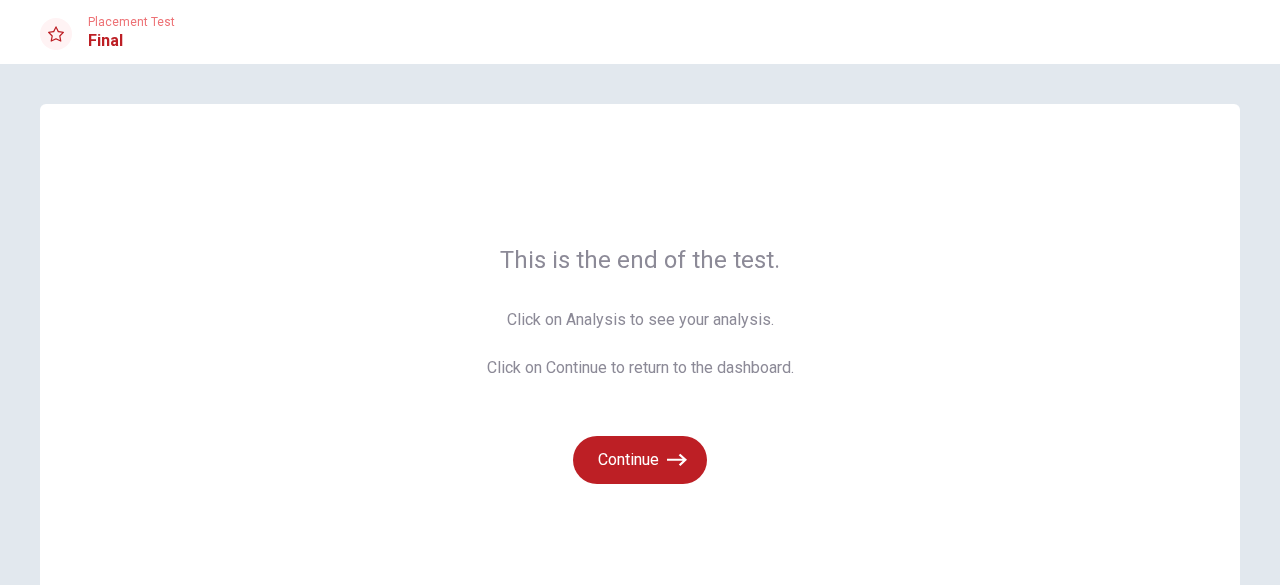 click on "Continue" at bounding box center (640, 460) 